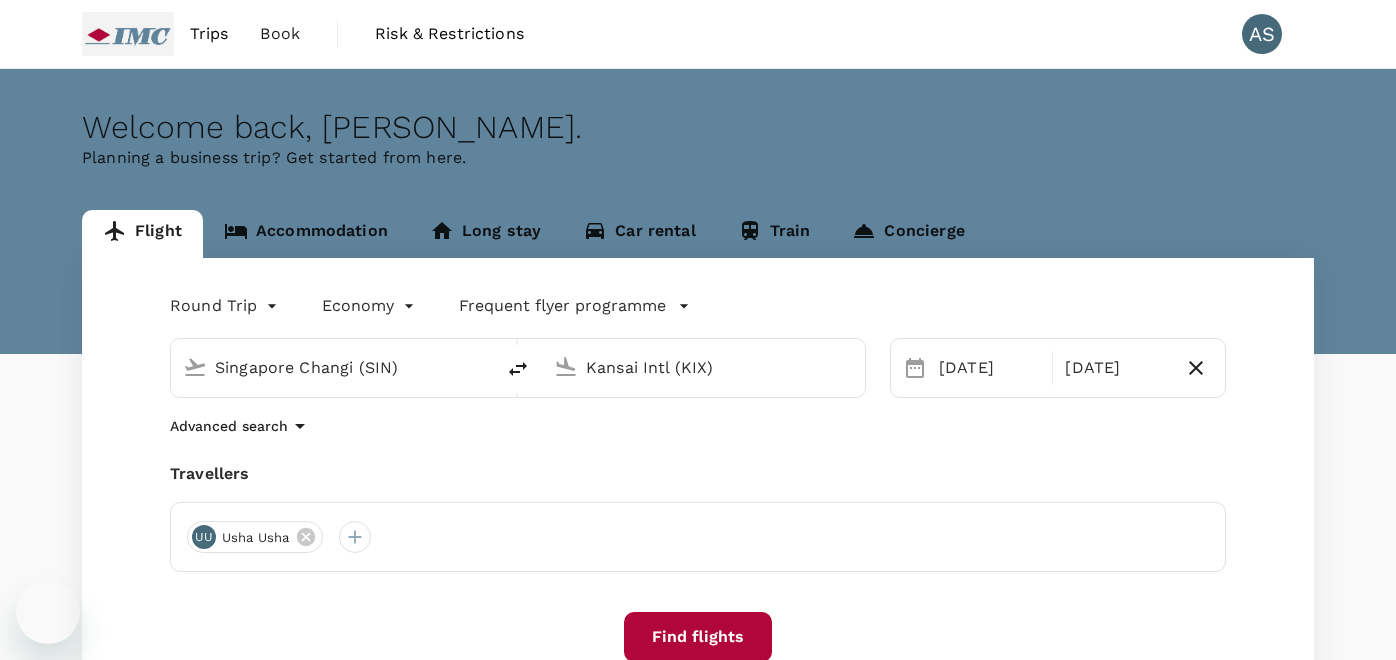scroll, scrollTop: 0, scrollLeft: 0, axis: both 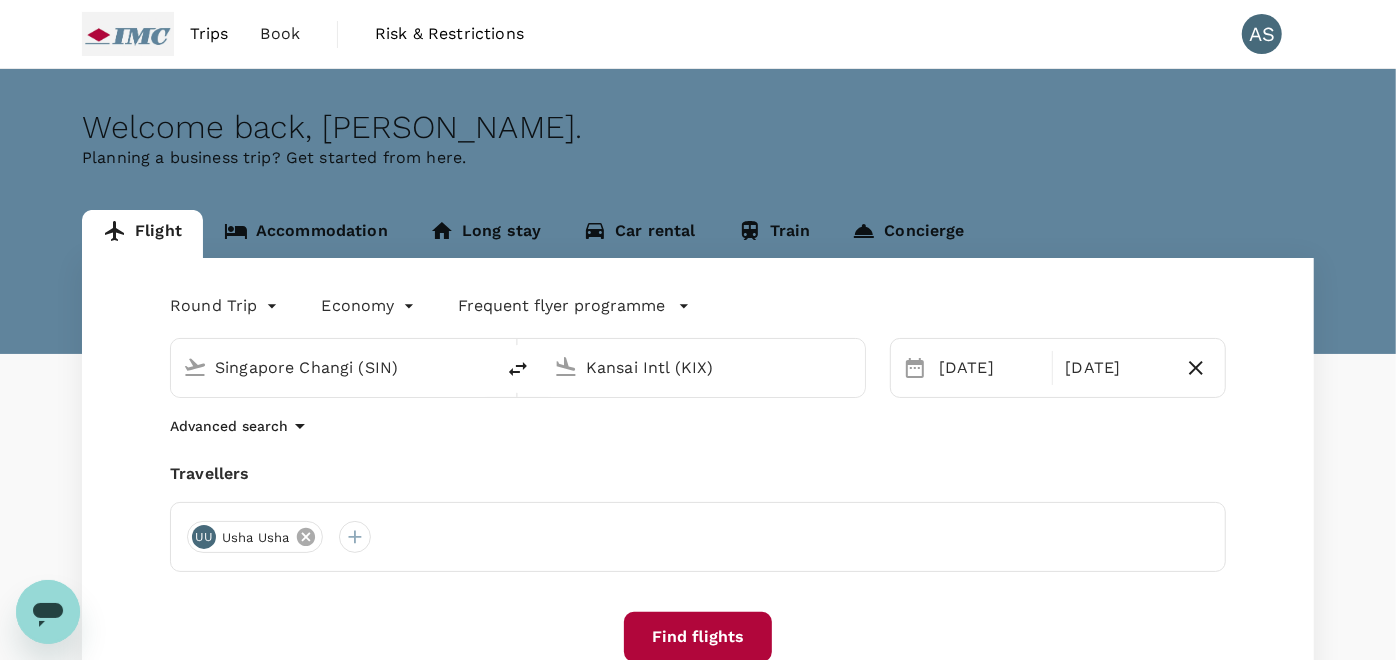 click 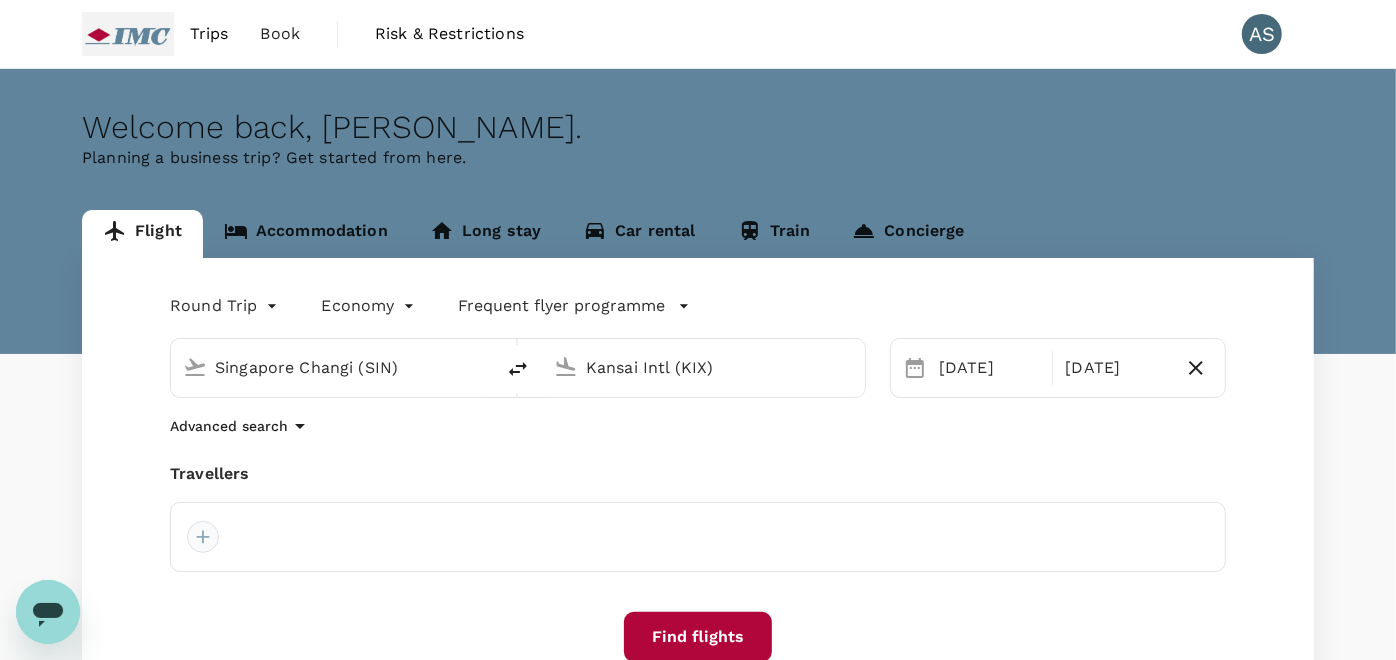 click at bounding box center (203, 537) 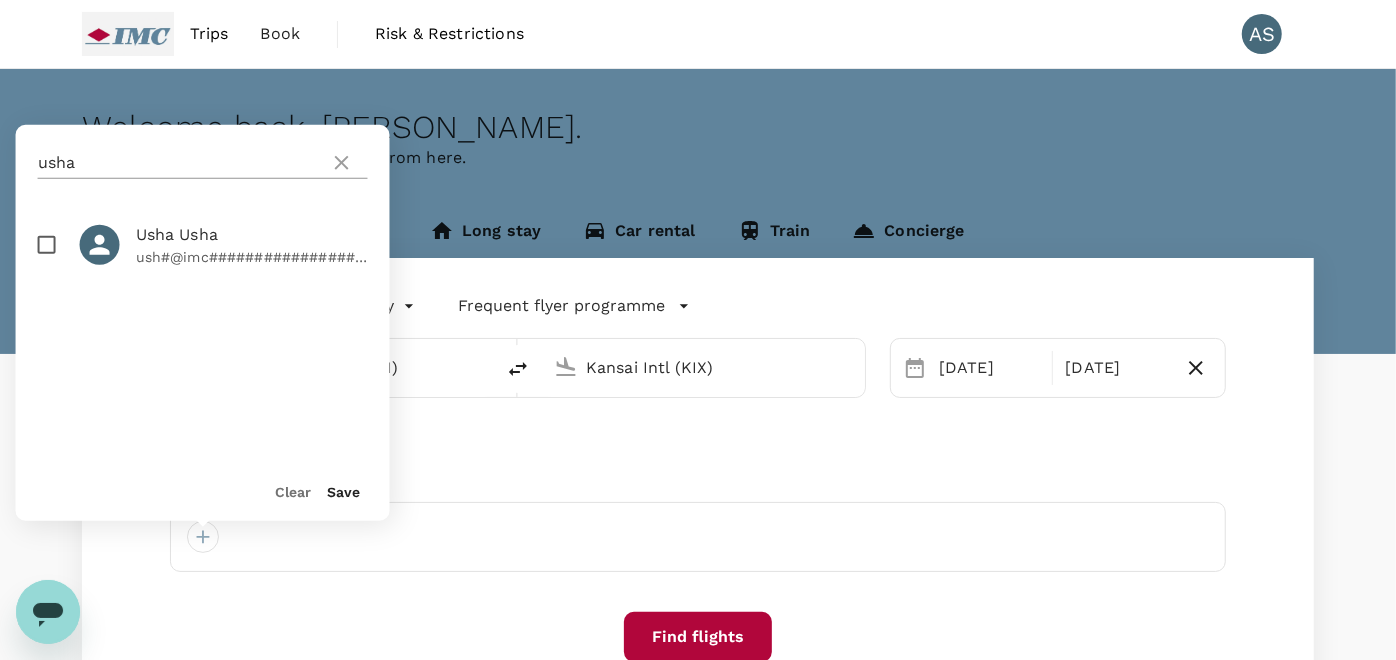 click 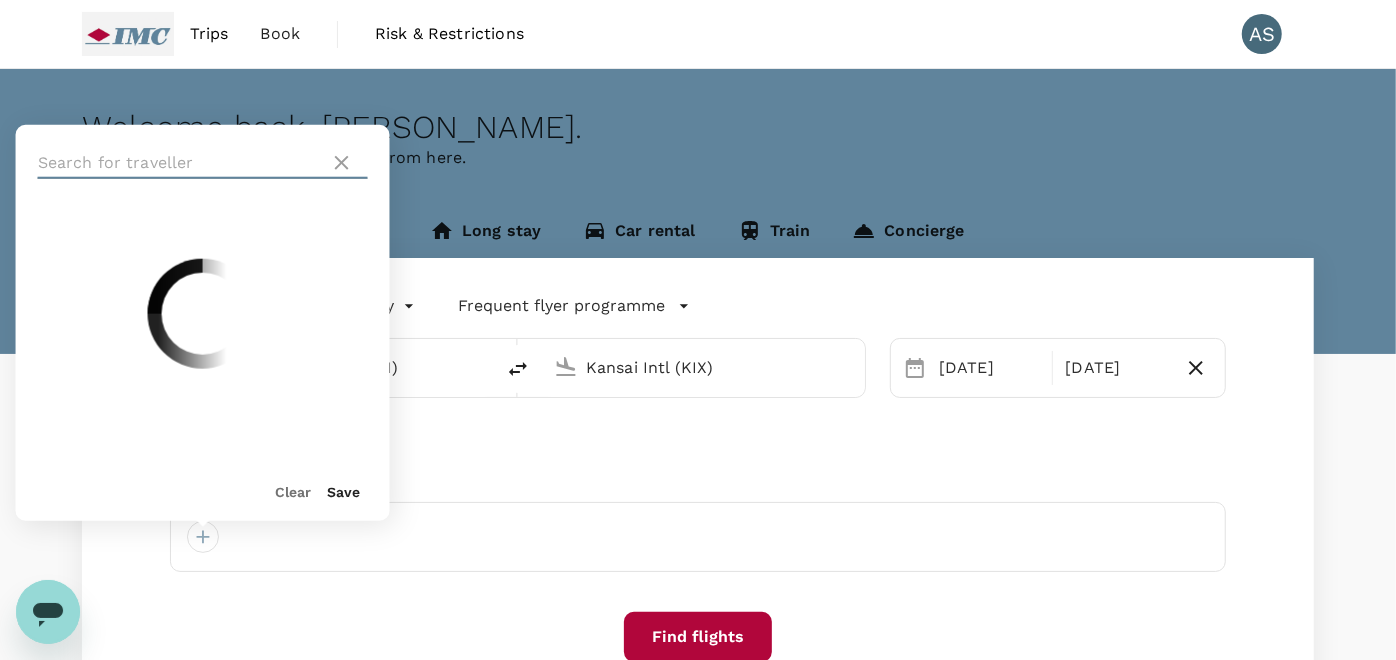 click at bounding box center (180, 163) 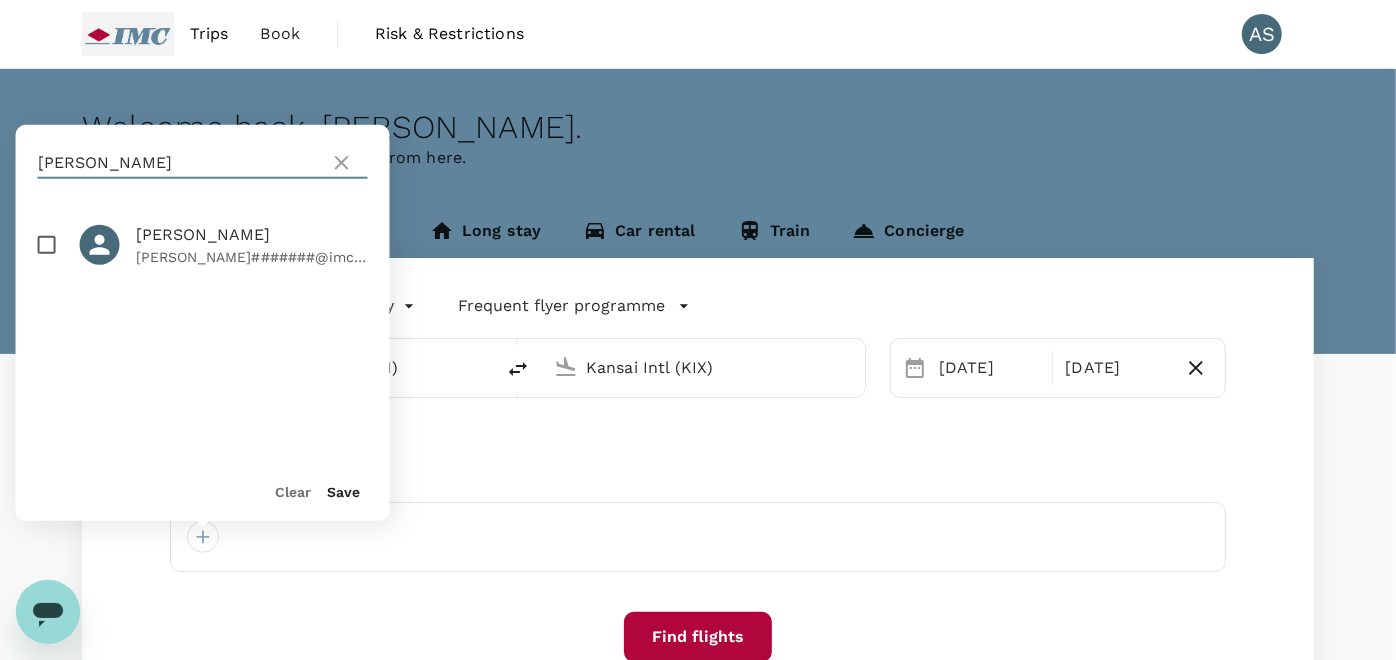 type on "[PERSON_NAME]" 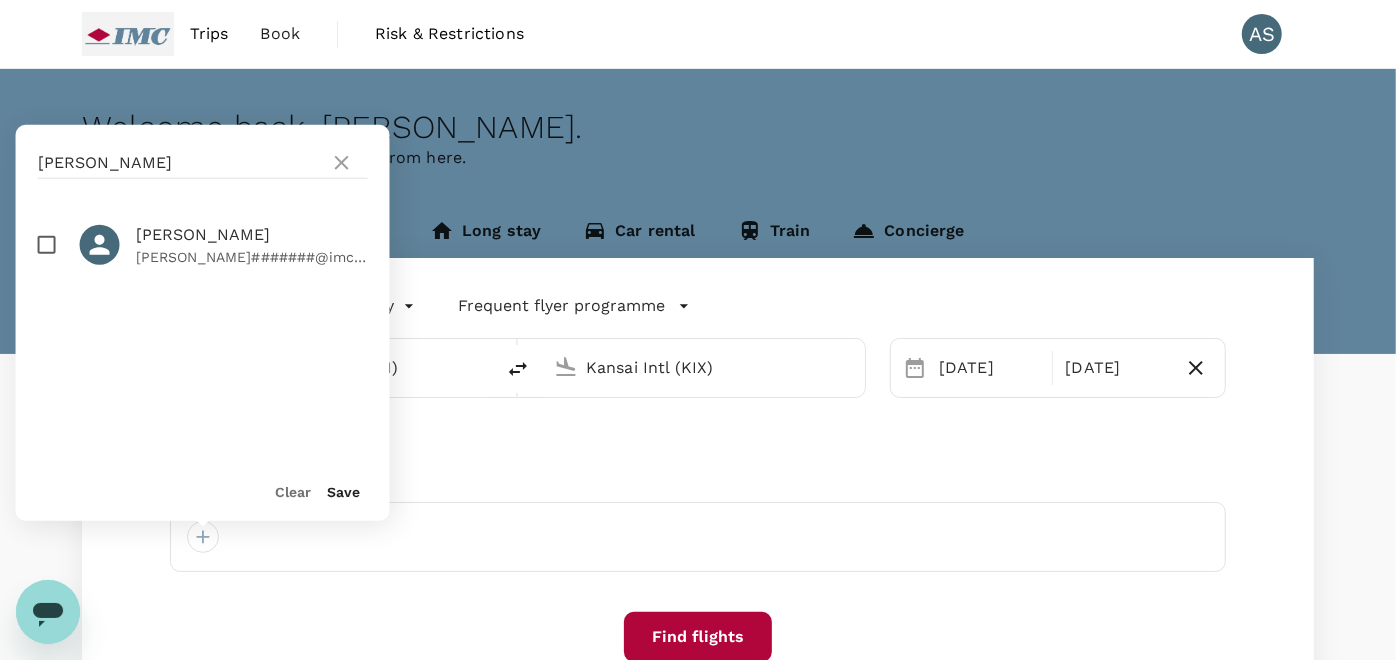 click at bounding box center (47, 245) 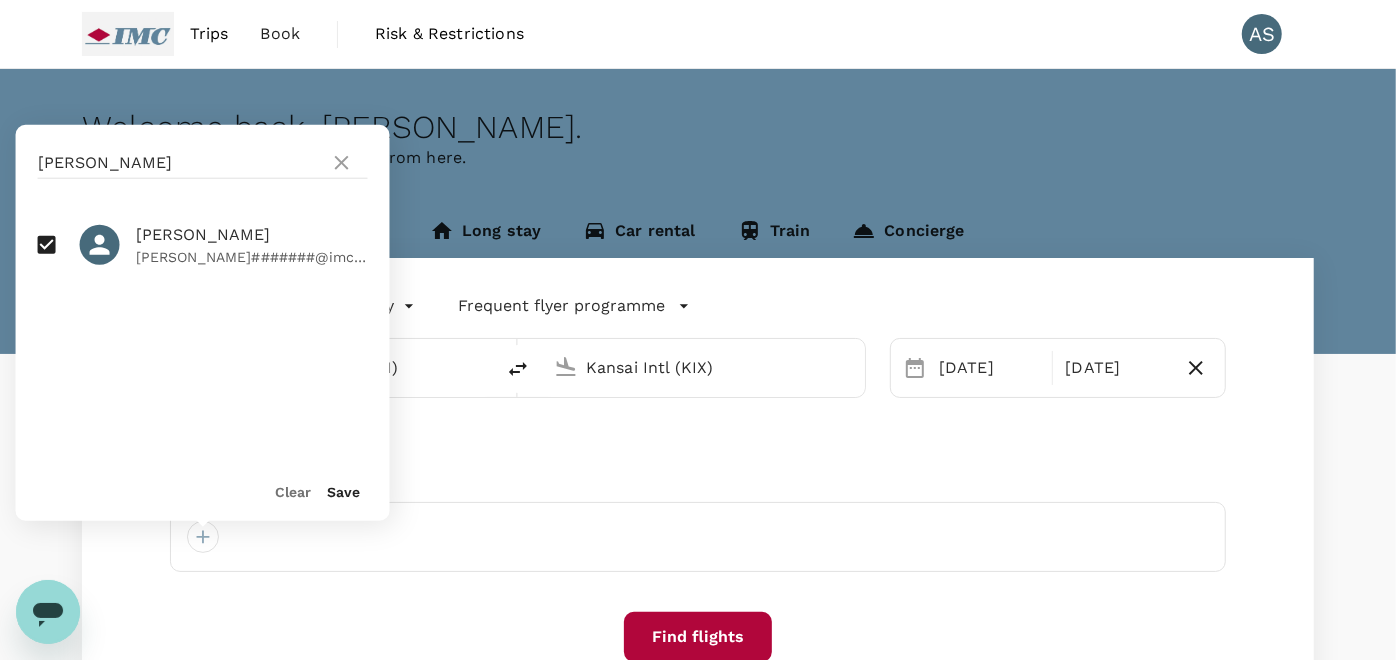 click on "Save" at bounding box center (344, 492) 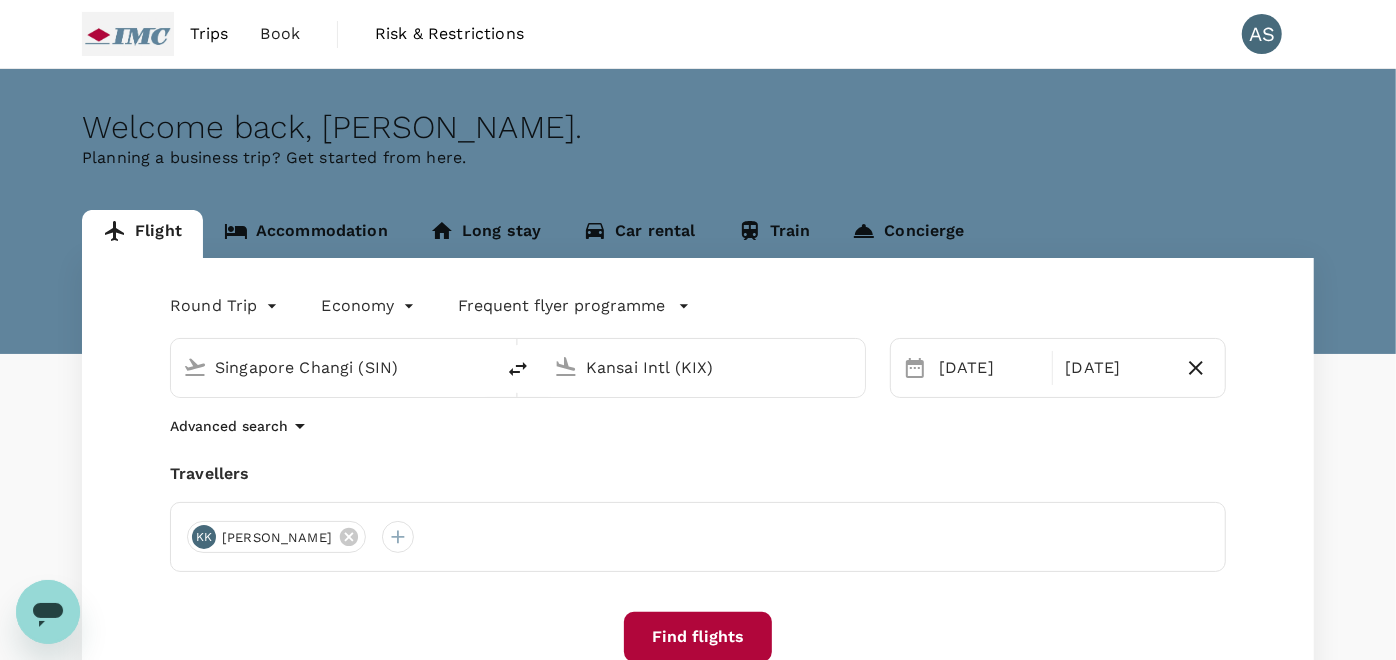 click on "Find flights" at bounding box center [698, 637] 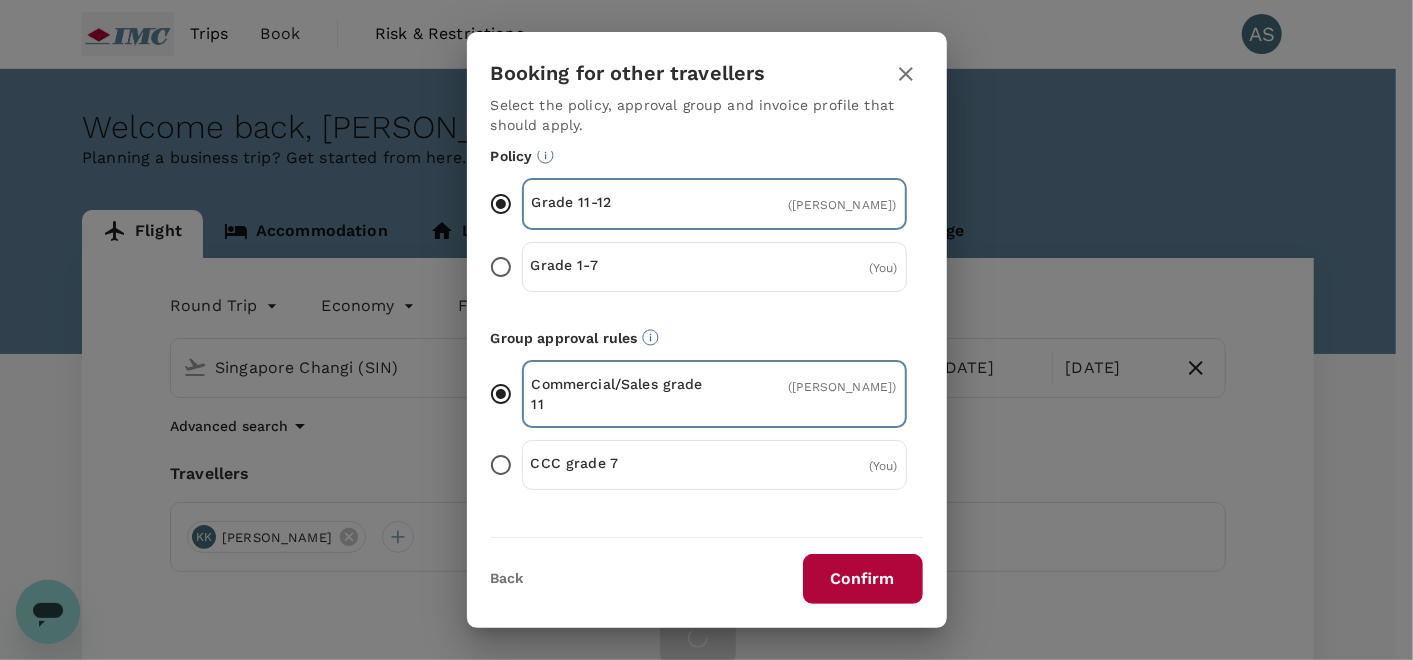 scroll, scrollTop: 0, scrollLeft: 0, axis: both 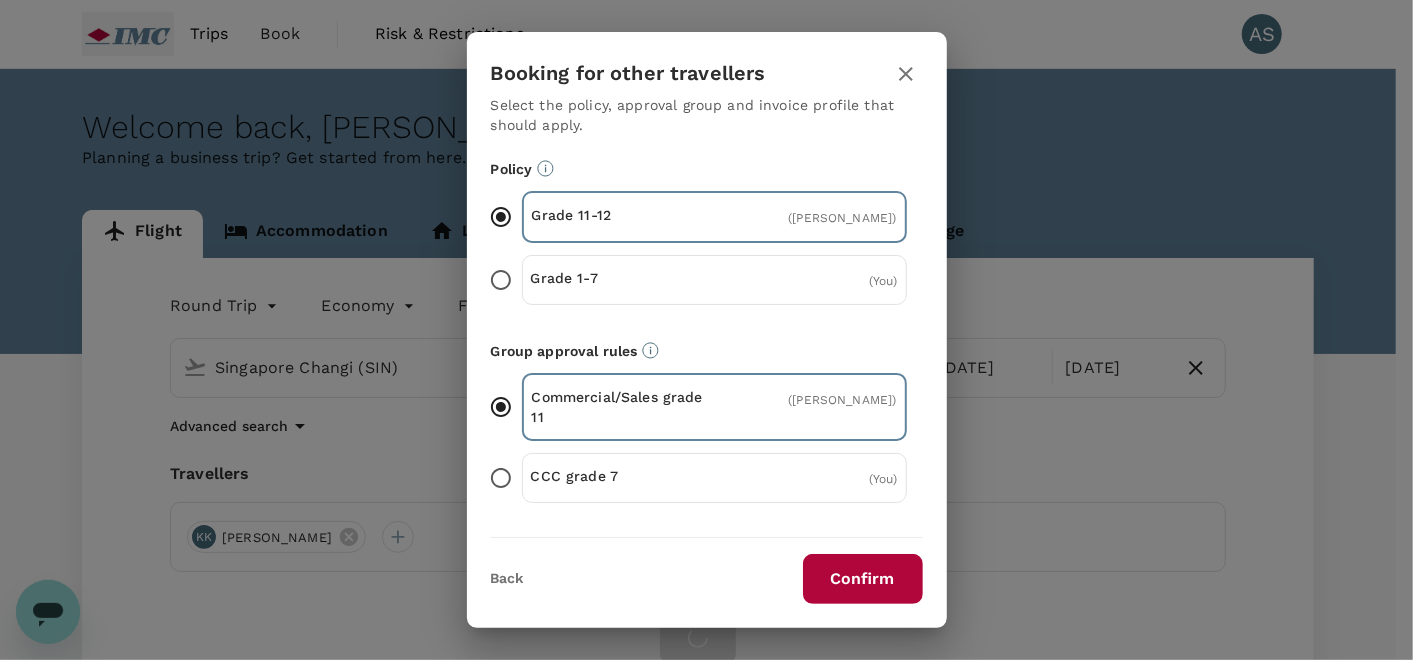 click on "Back" at bounding box center (507, 579) 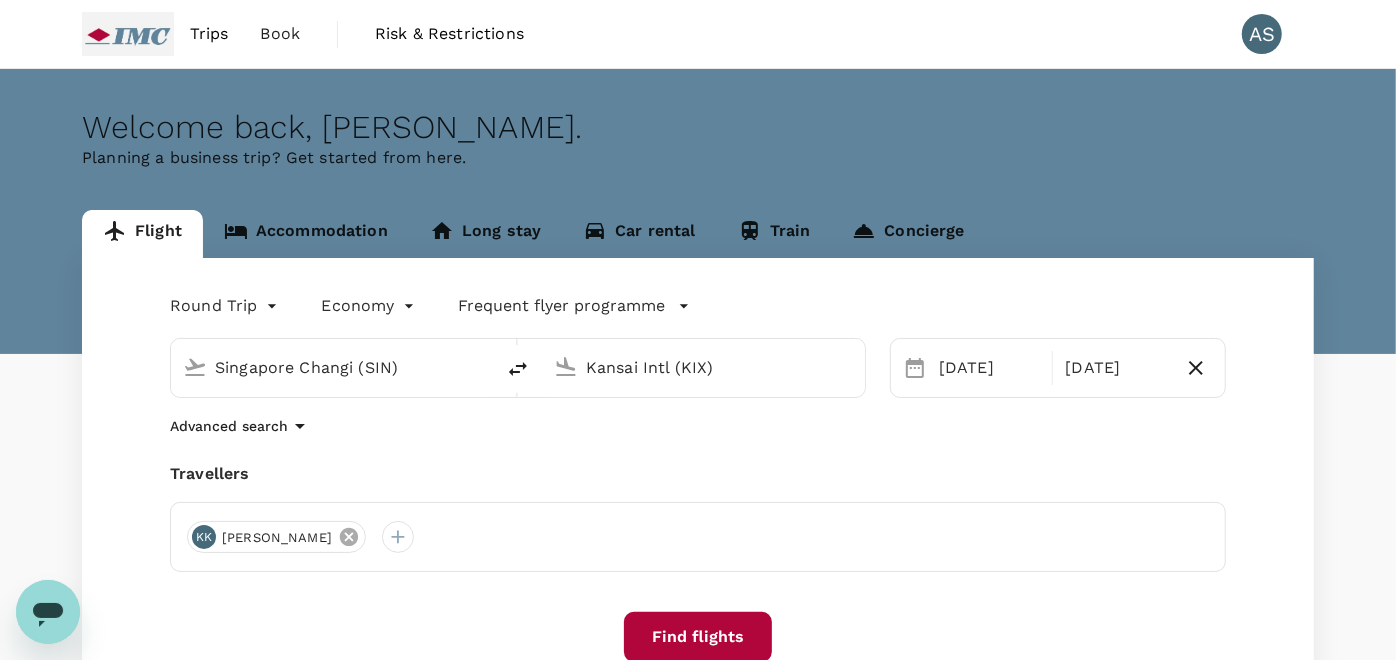 click 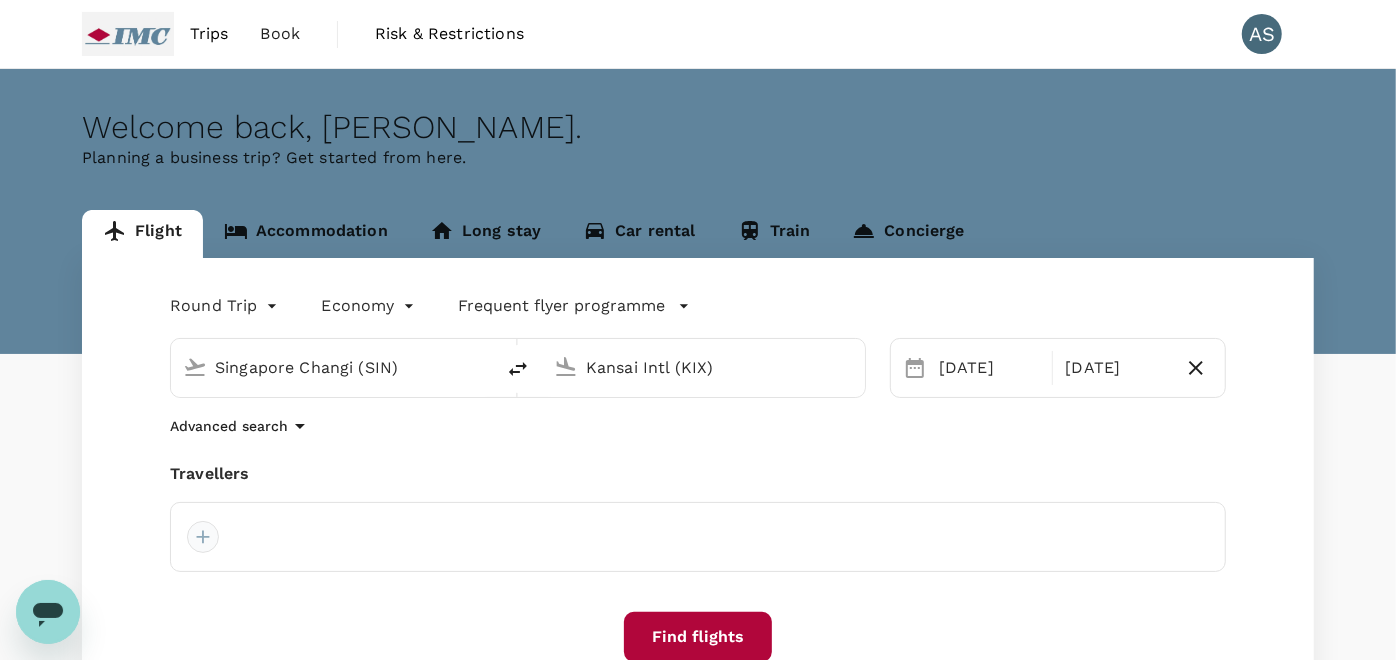click at bounding box center (203, 537) 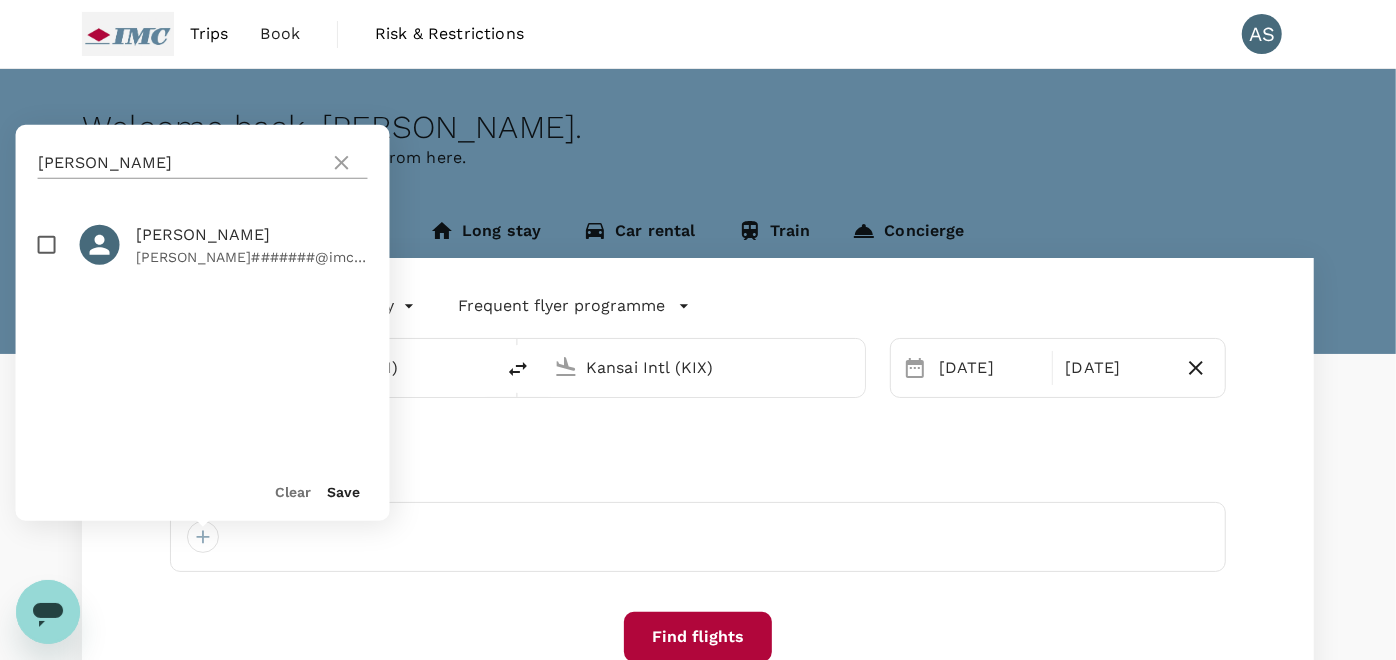 click 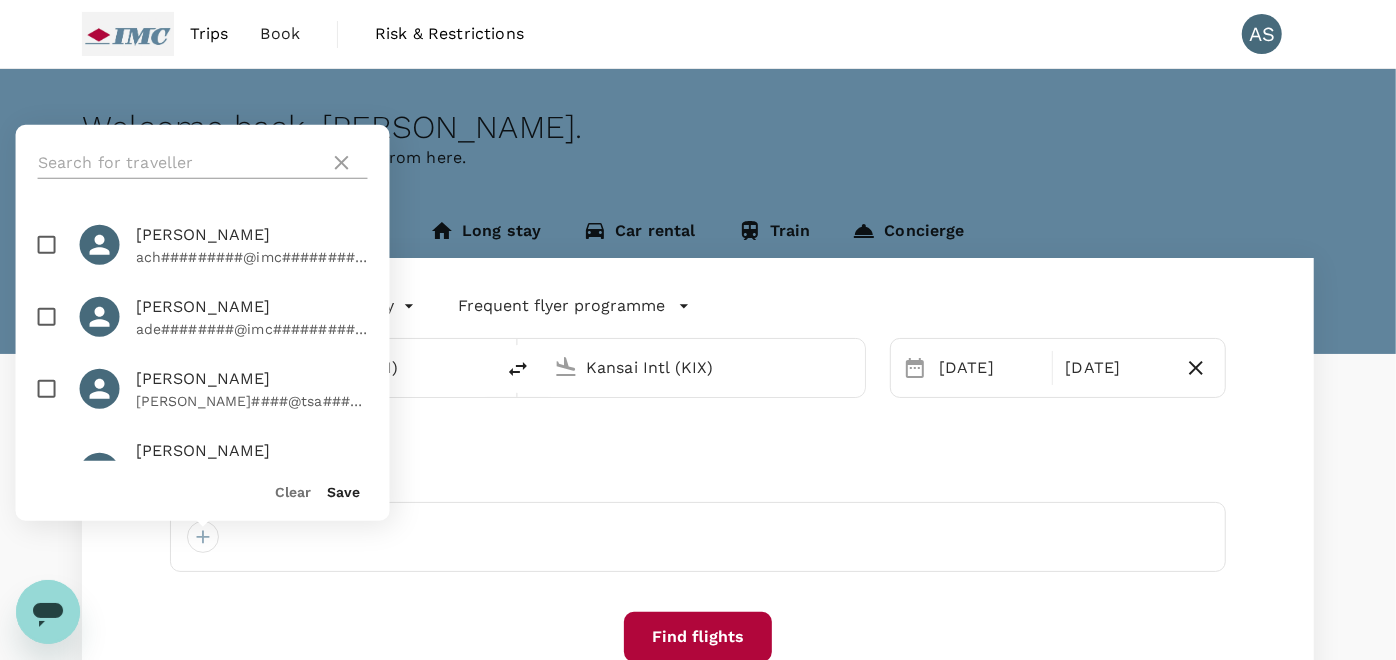 click at bounding box center [180, 163] 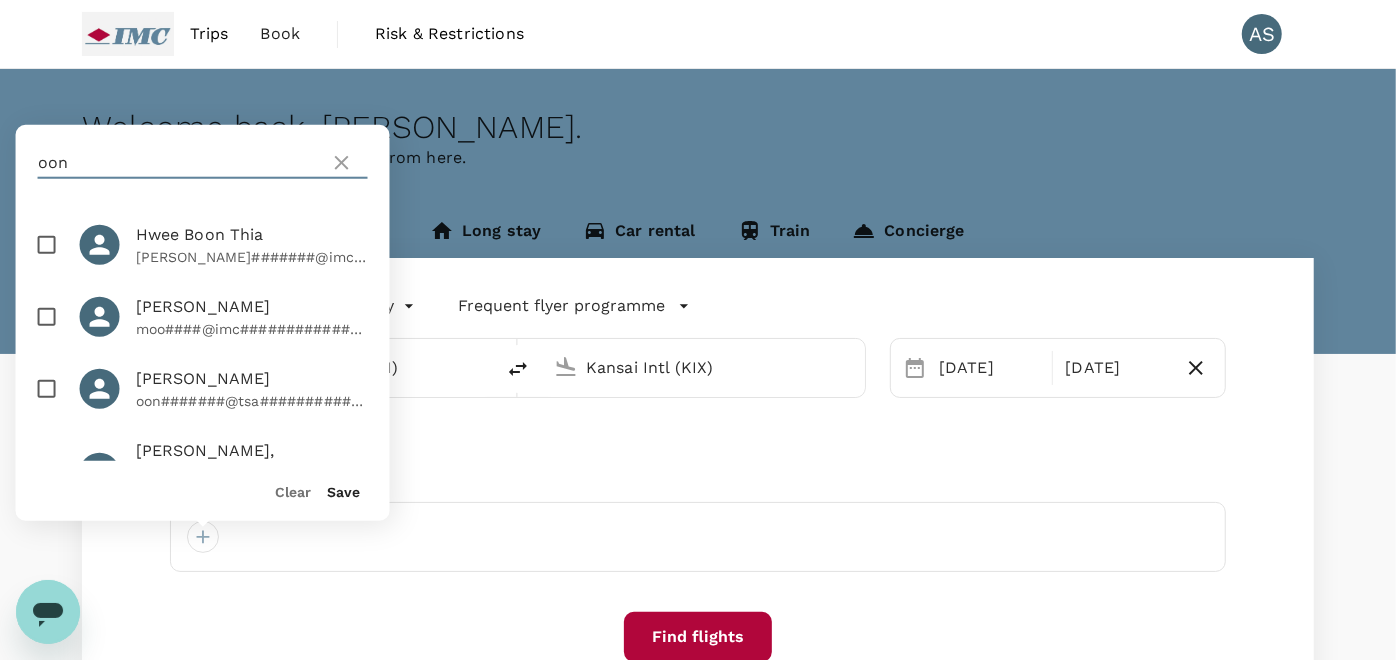 type on "oon" 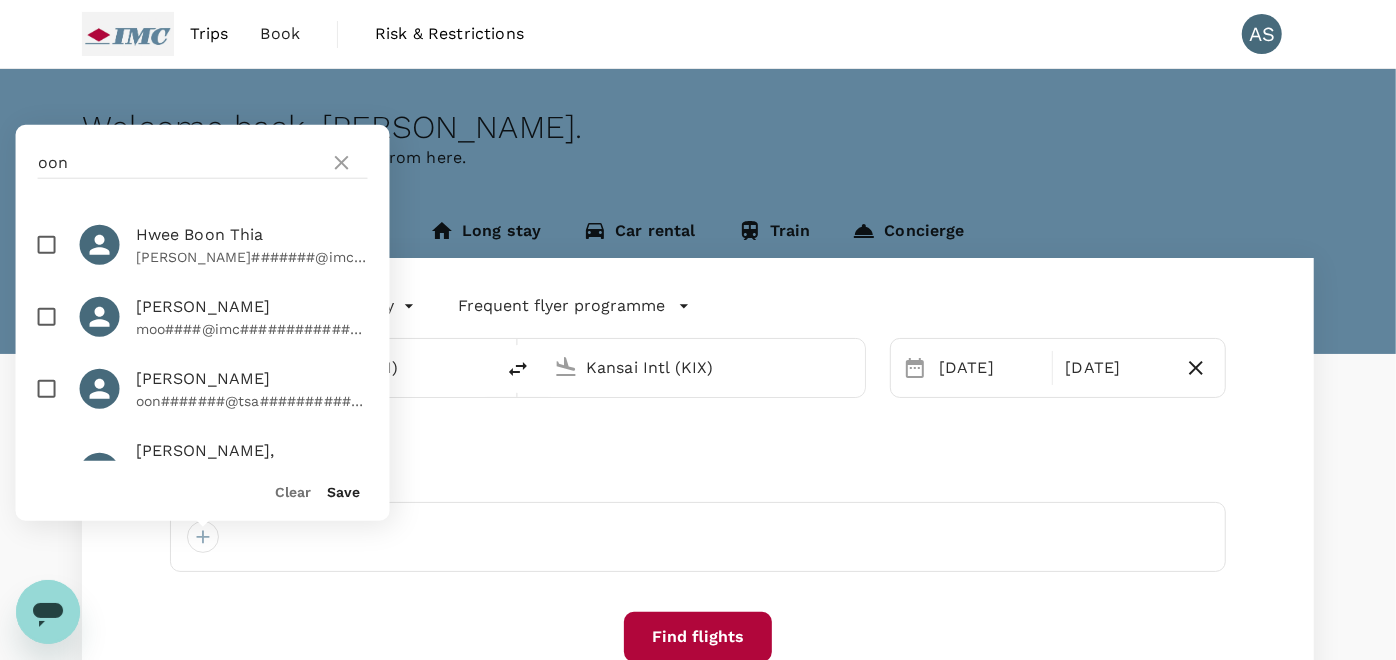 click at bounding box center (47, 389) 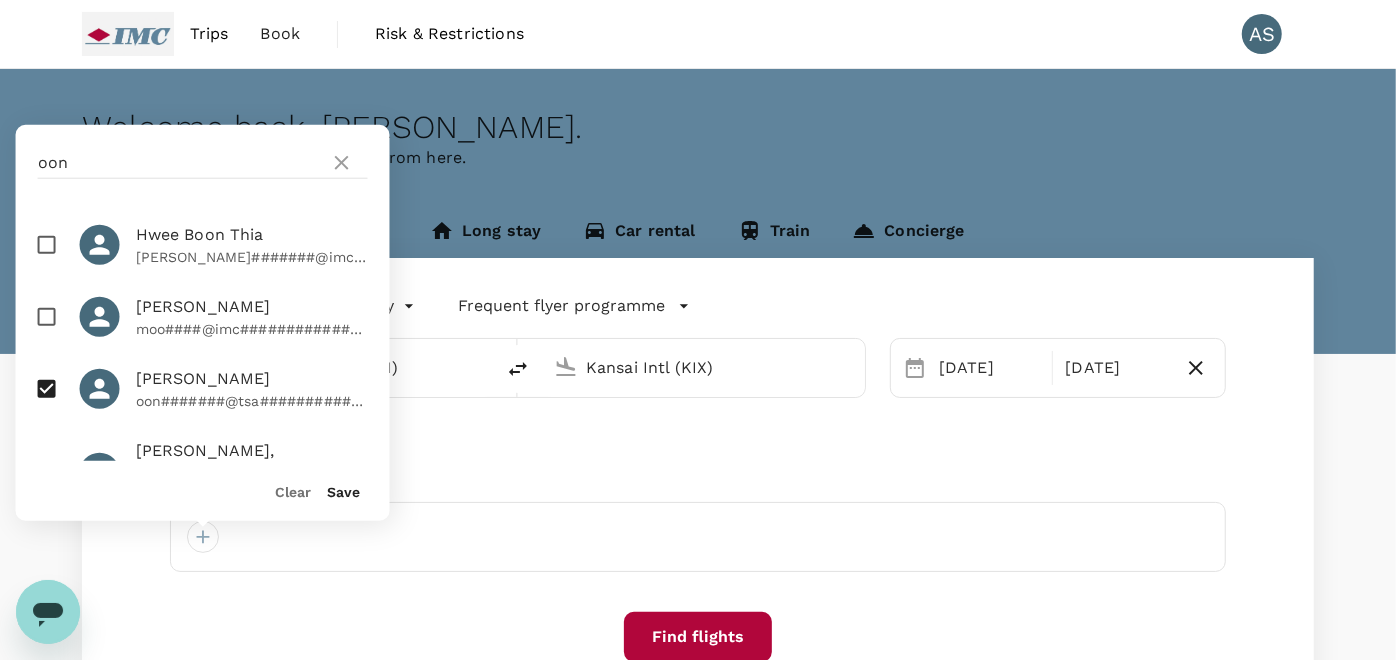 click on "Save" at bounding box center (344, 492) 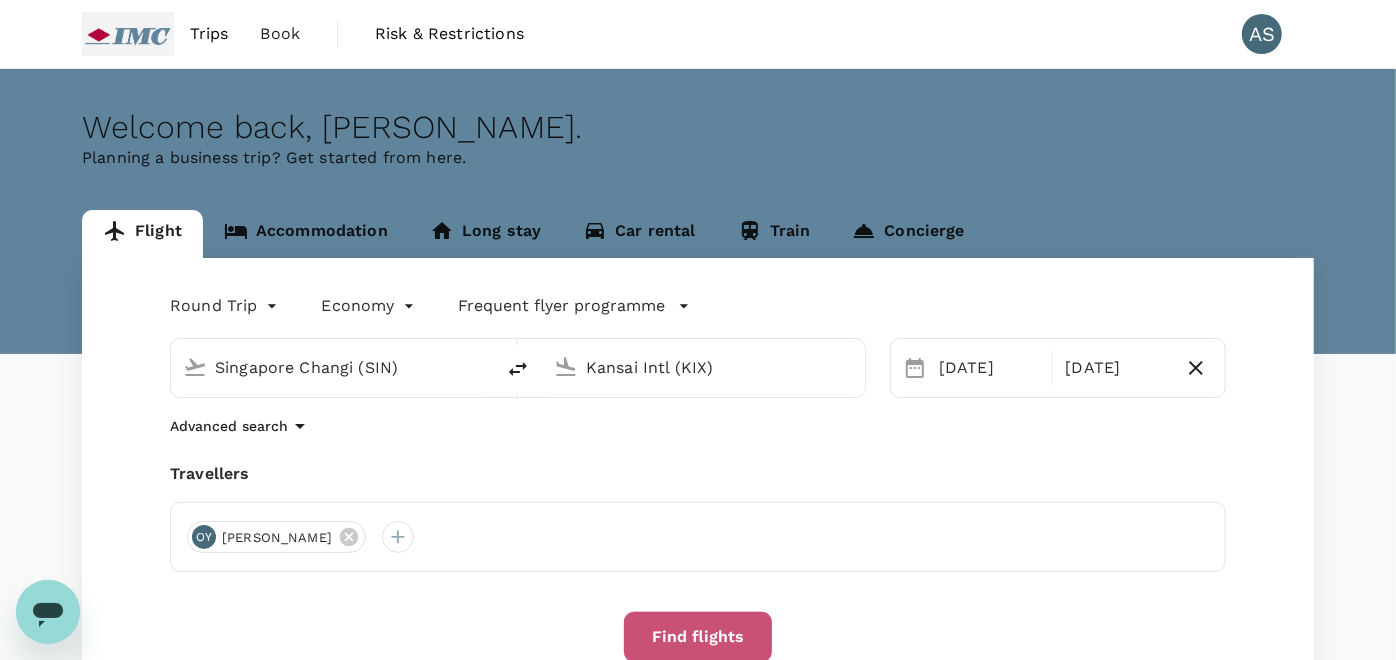 click on "Find flights" at bounding box center (698, 637) 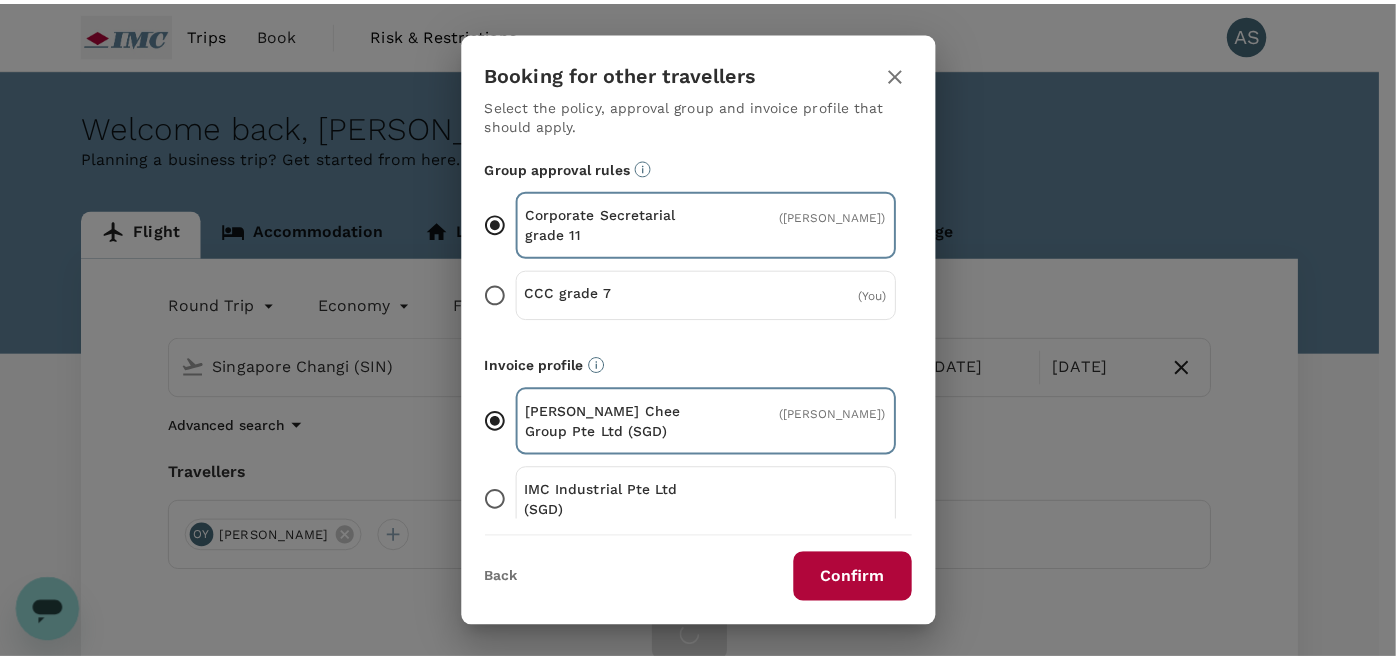 scroll, scrollTop: 202, scrollLeft: 0, axis: vertical 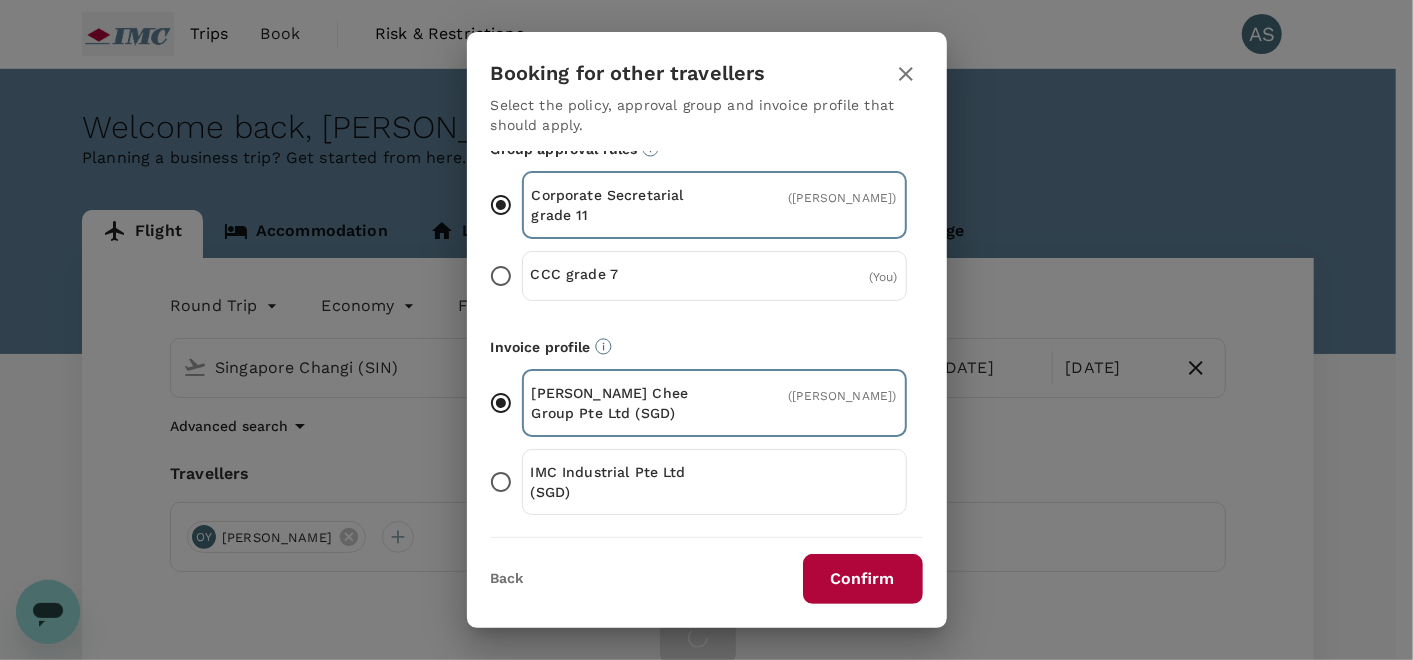 click on "Back" at bounding box center [507, 579] 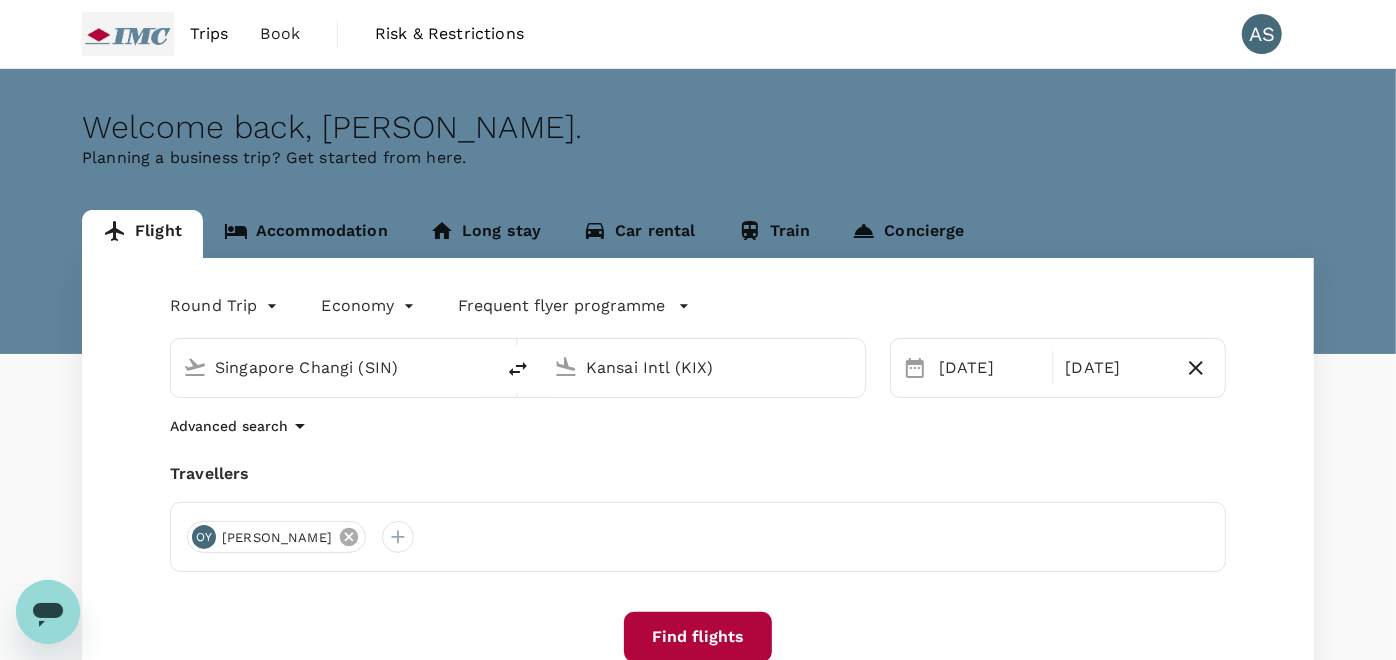 click 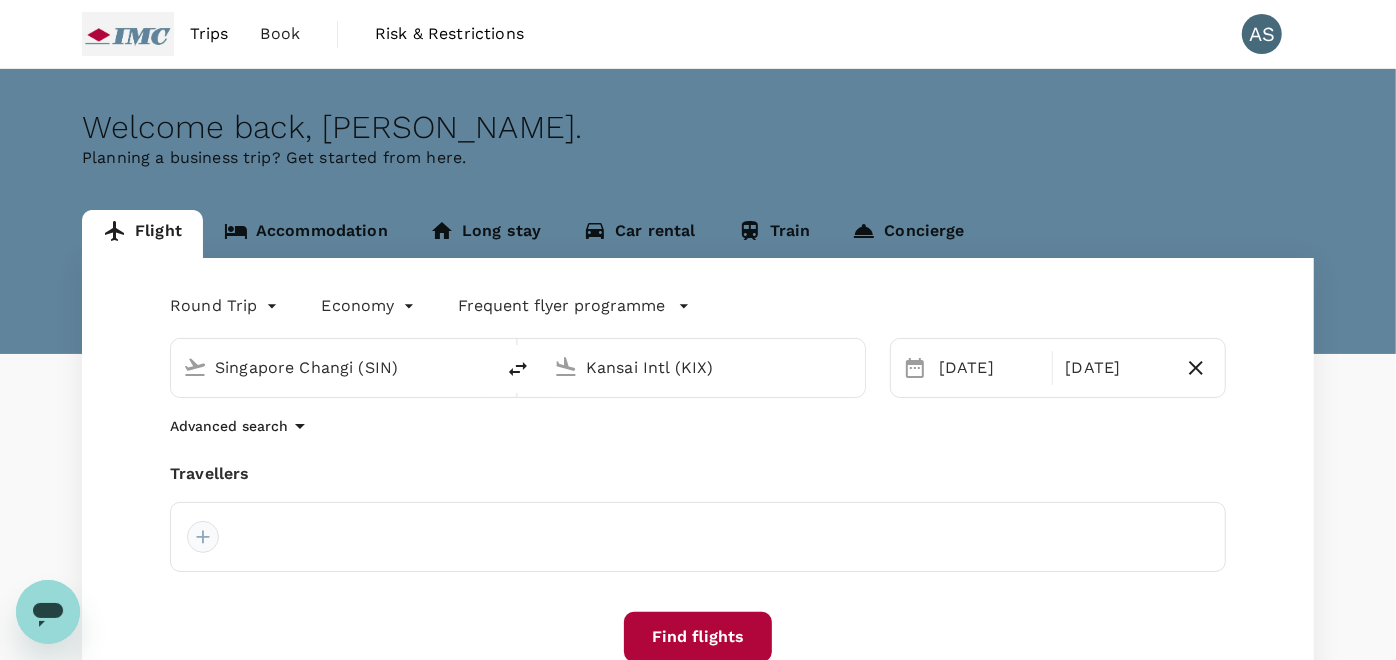 click at bounding box center [203, 537] 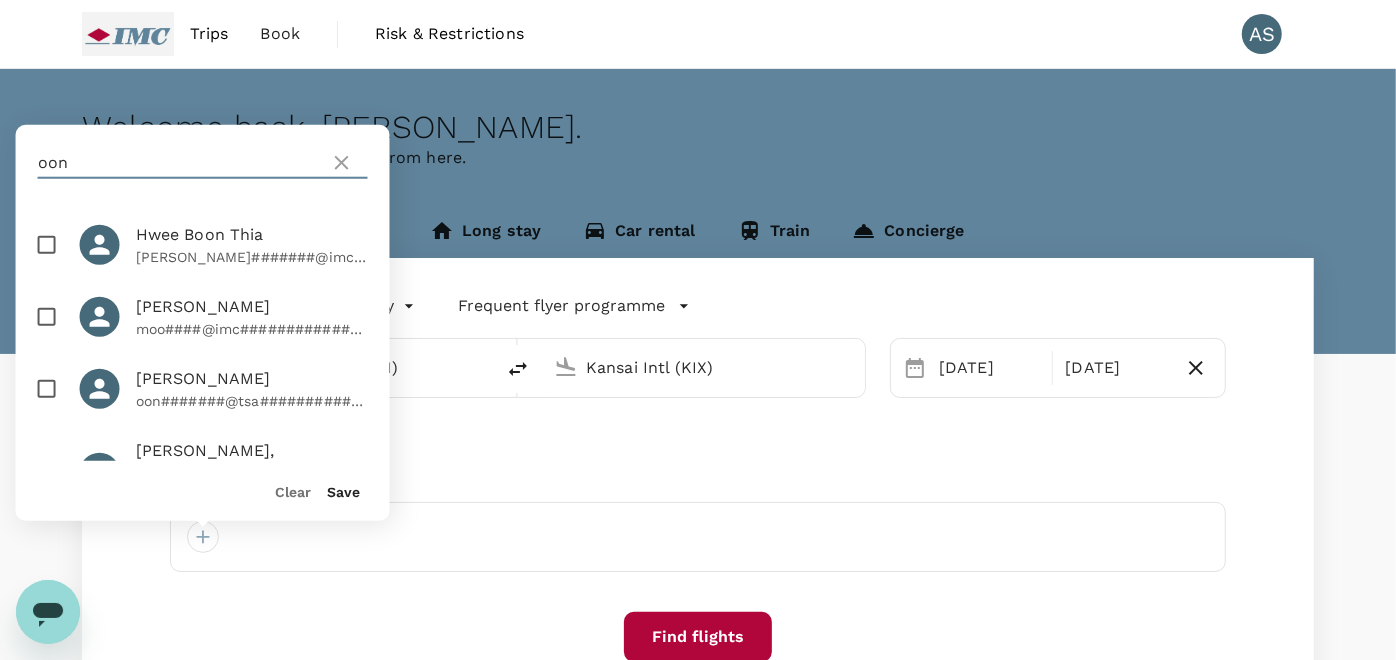 drag, startPoint x: 167, startPoint y: 161, endPoint x: -5, endPoint y: 146, distance: 172.65283 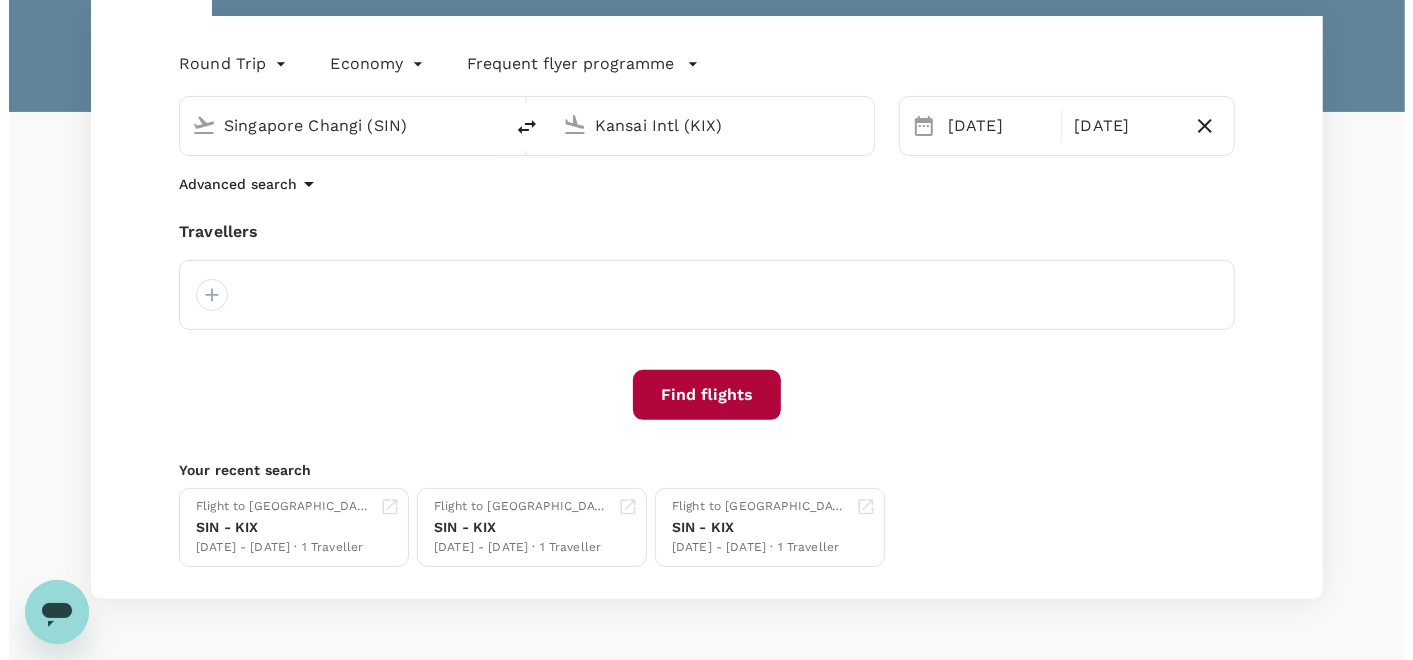 scroll, scrollTop: 305, scrollLeft: 0, axis: vertical 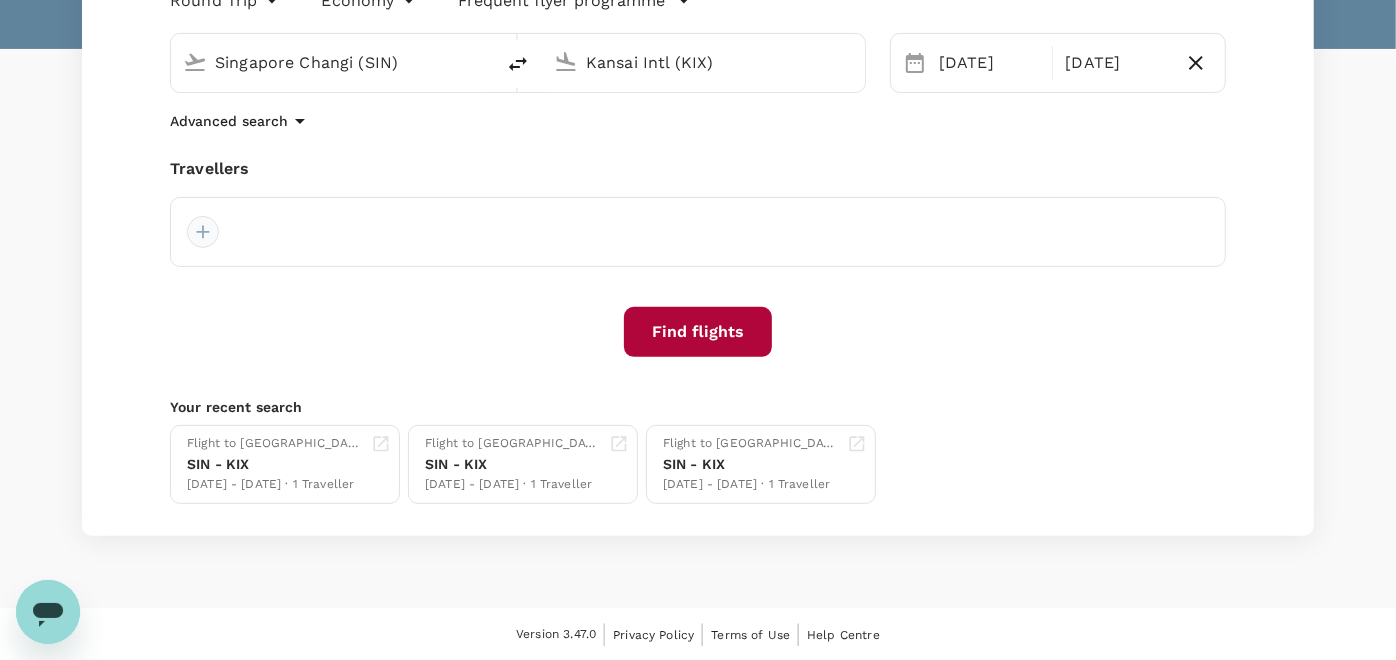 click at bounding box center [203, 232] 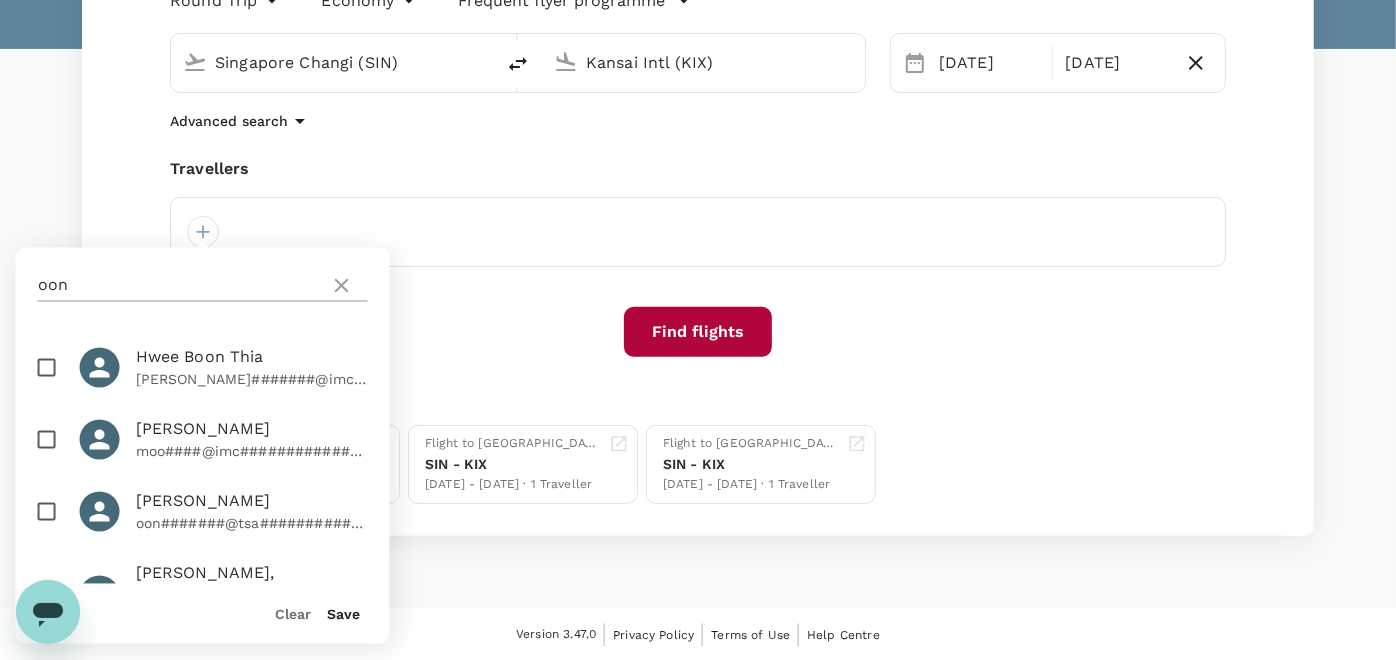 click 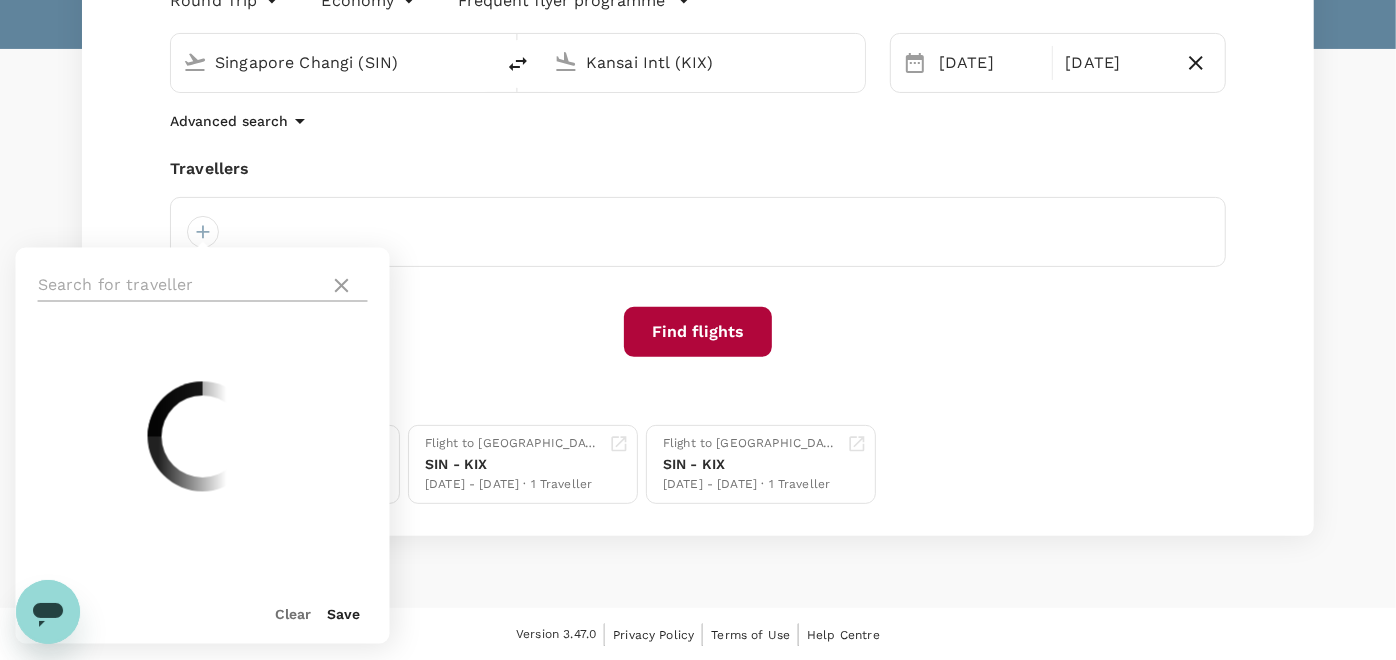 click at bounding box center (180, 286) 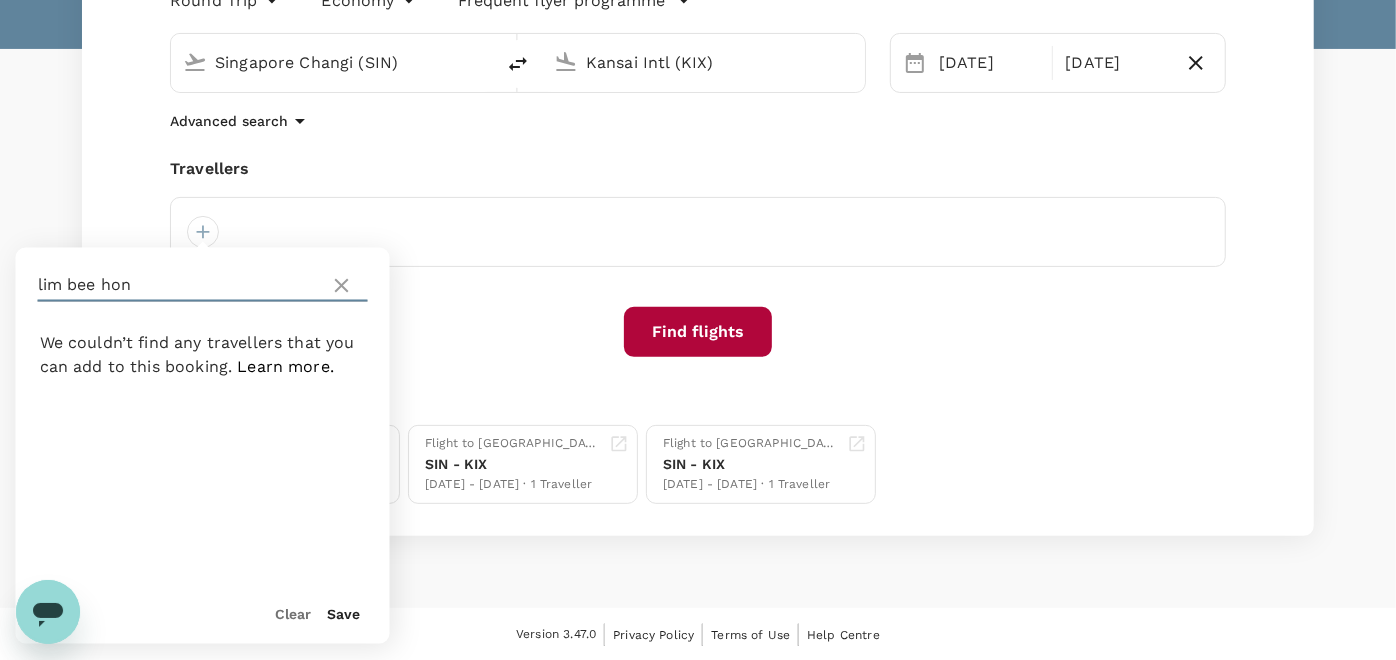 type on "[PERSON_NAME]" 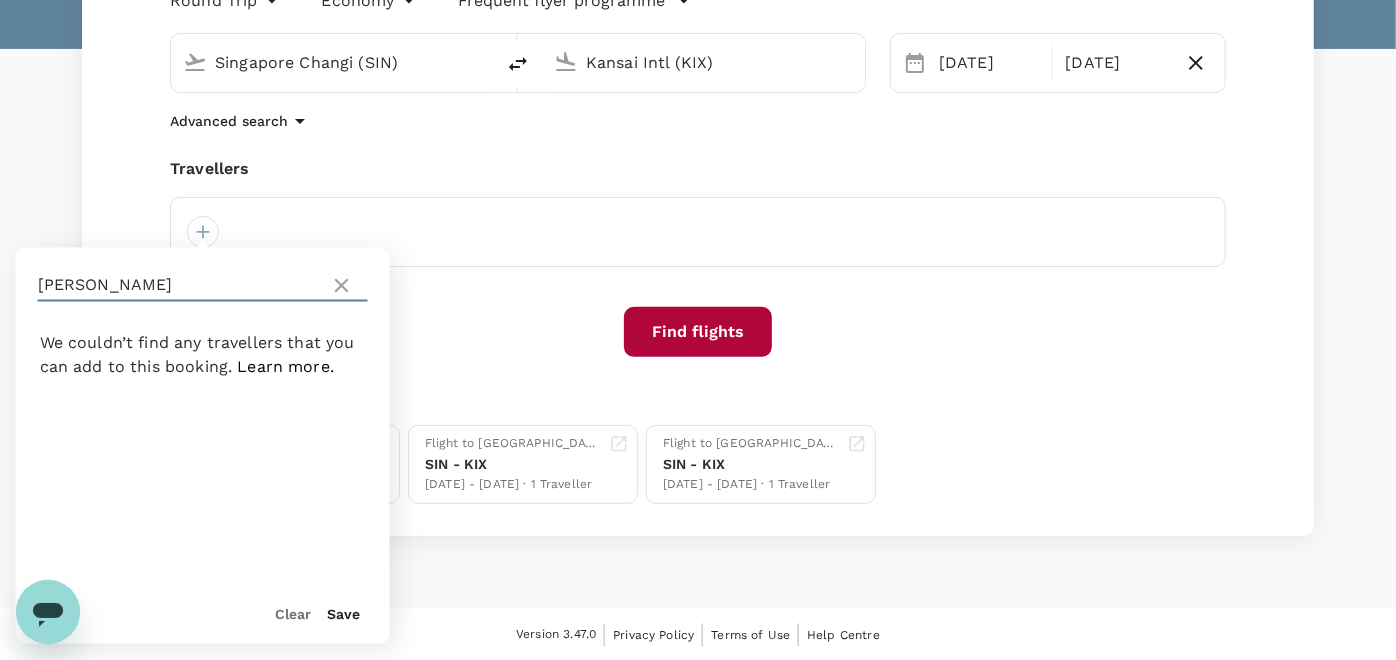 drag, startPoint x: 205, startPoint y: 290, endPoint x: -5, endPoint y: 265, distance: 211.48286 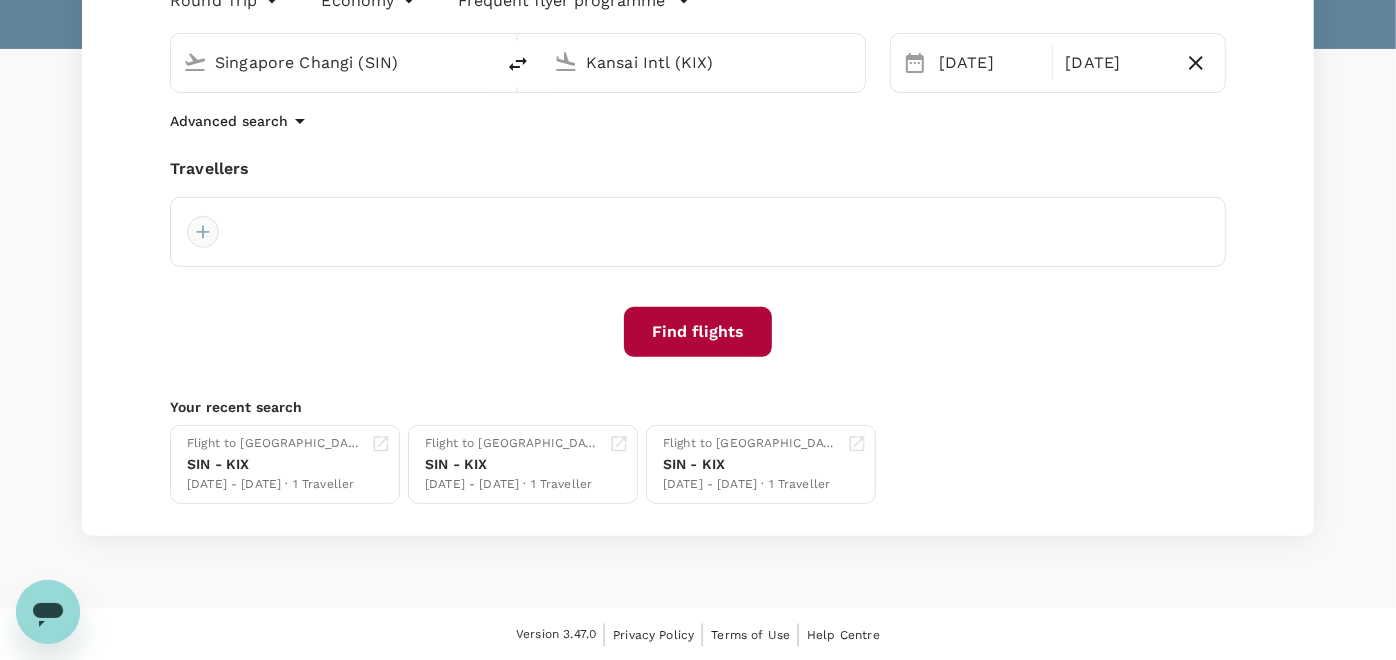 click at bounding box center [203, 232] 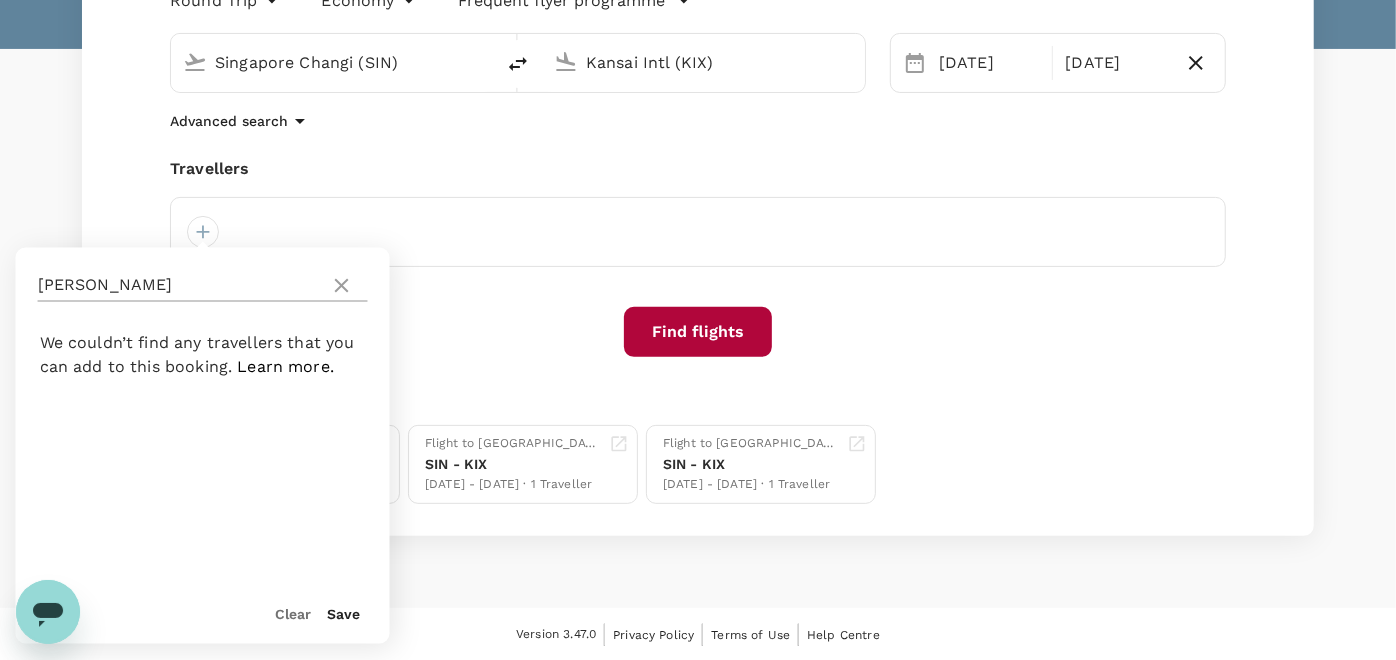 click 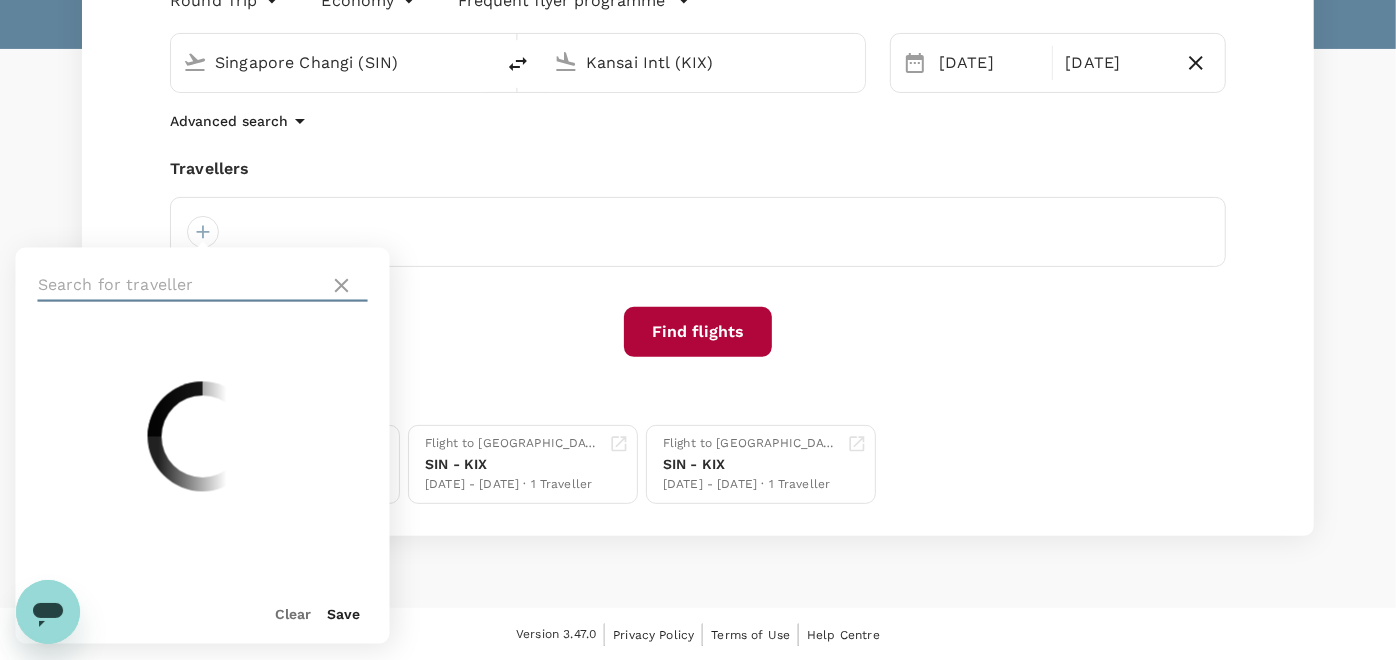 click at bounding box center [180, 286] 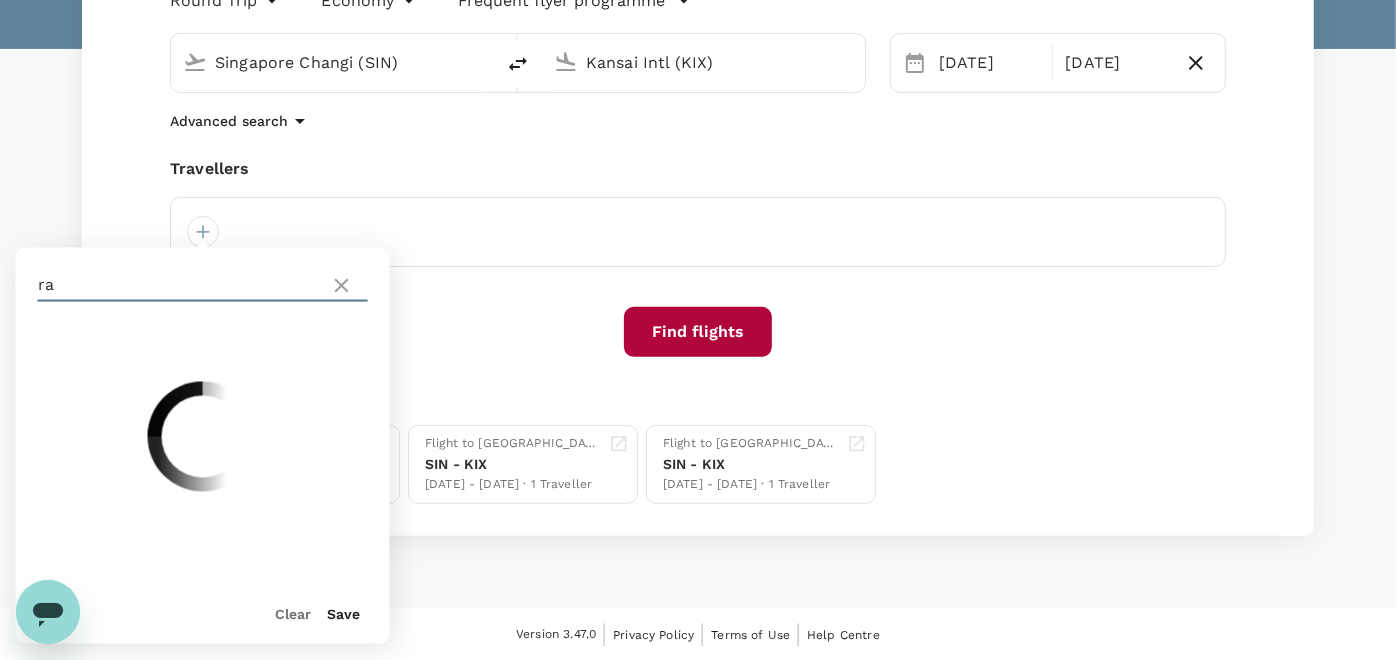 type on "r" 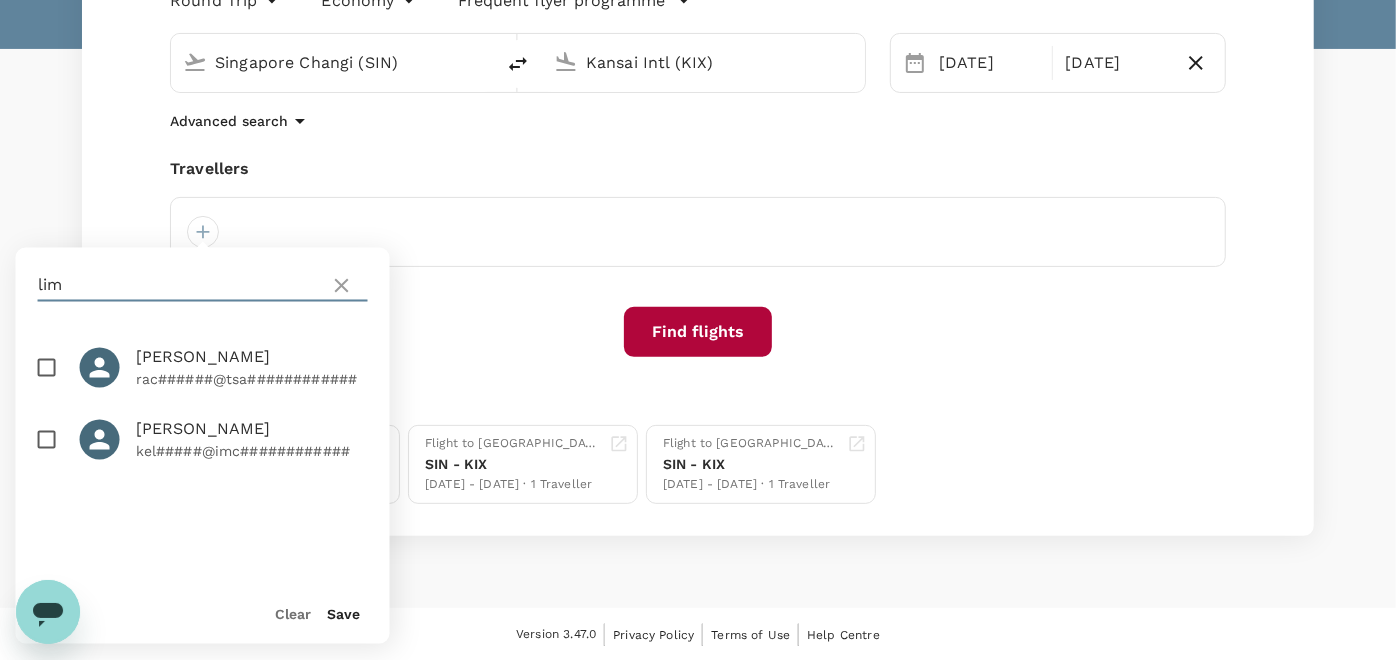 type on "lim" 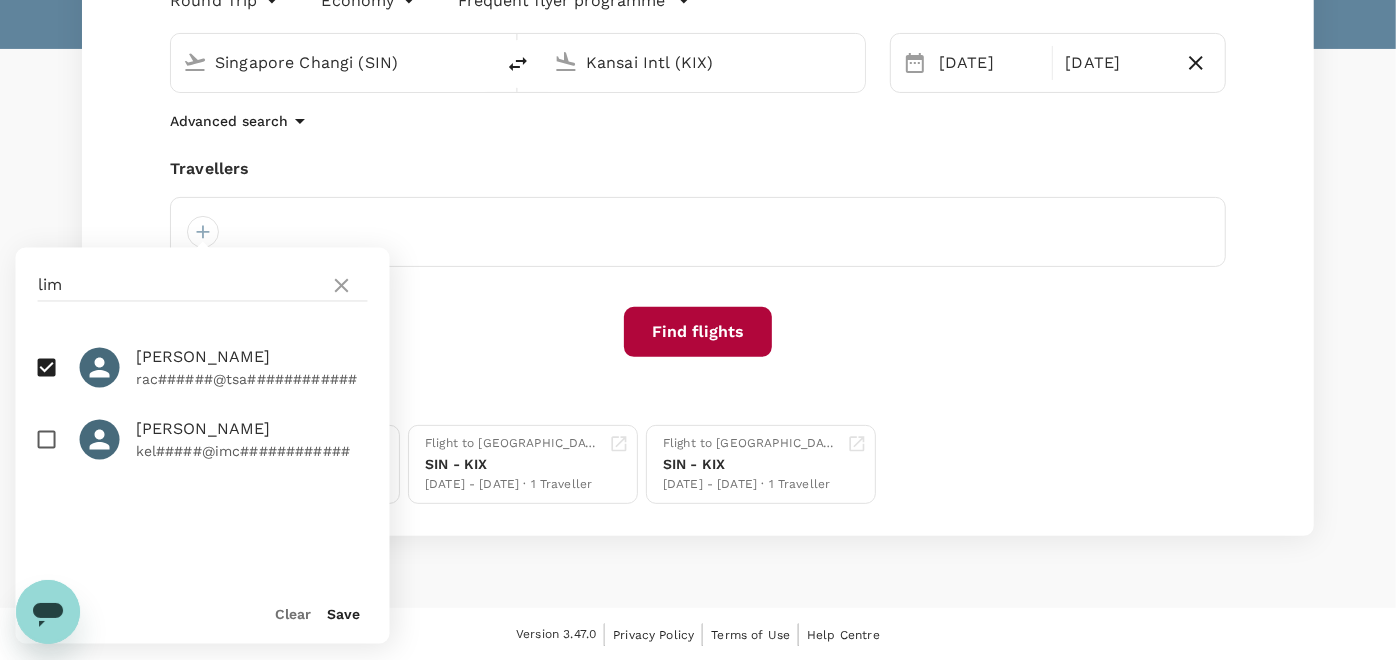 click on "Save" at bounding box center [344, 615] 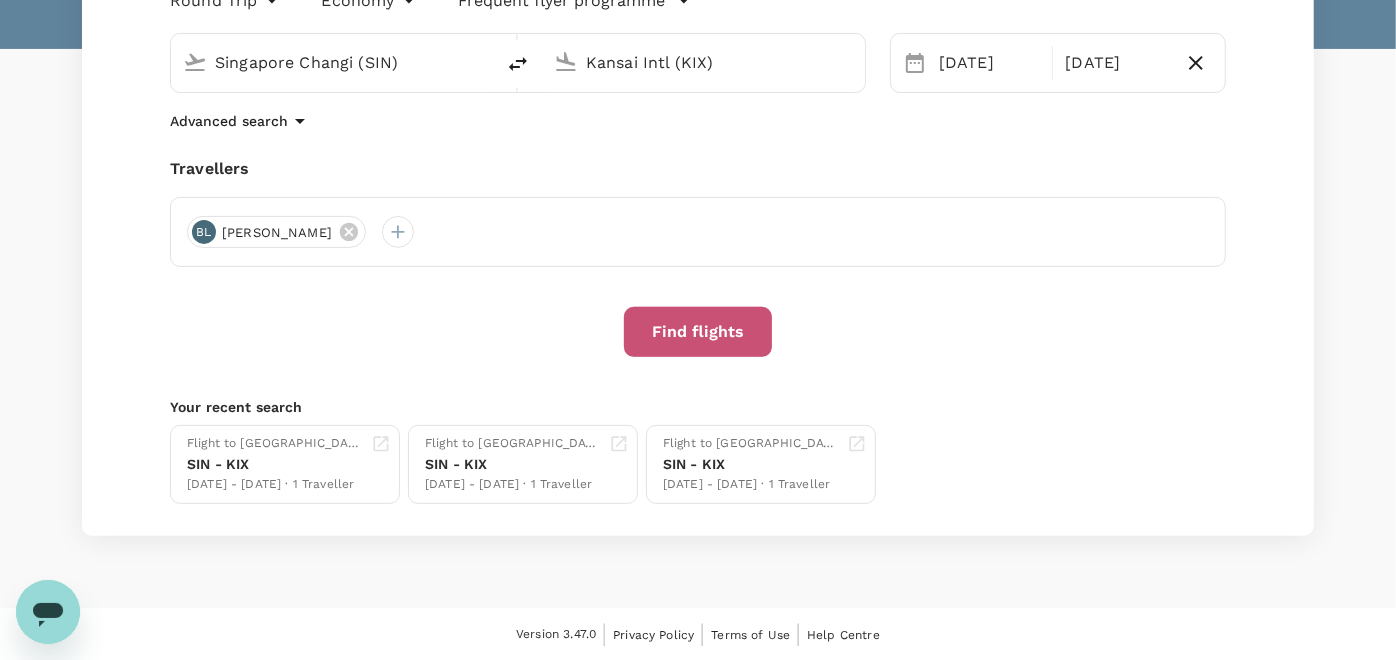 click on "Find flights" at bounding box center (698, 332) 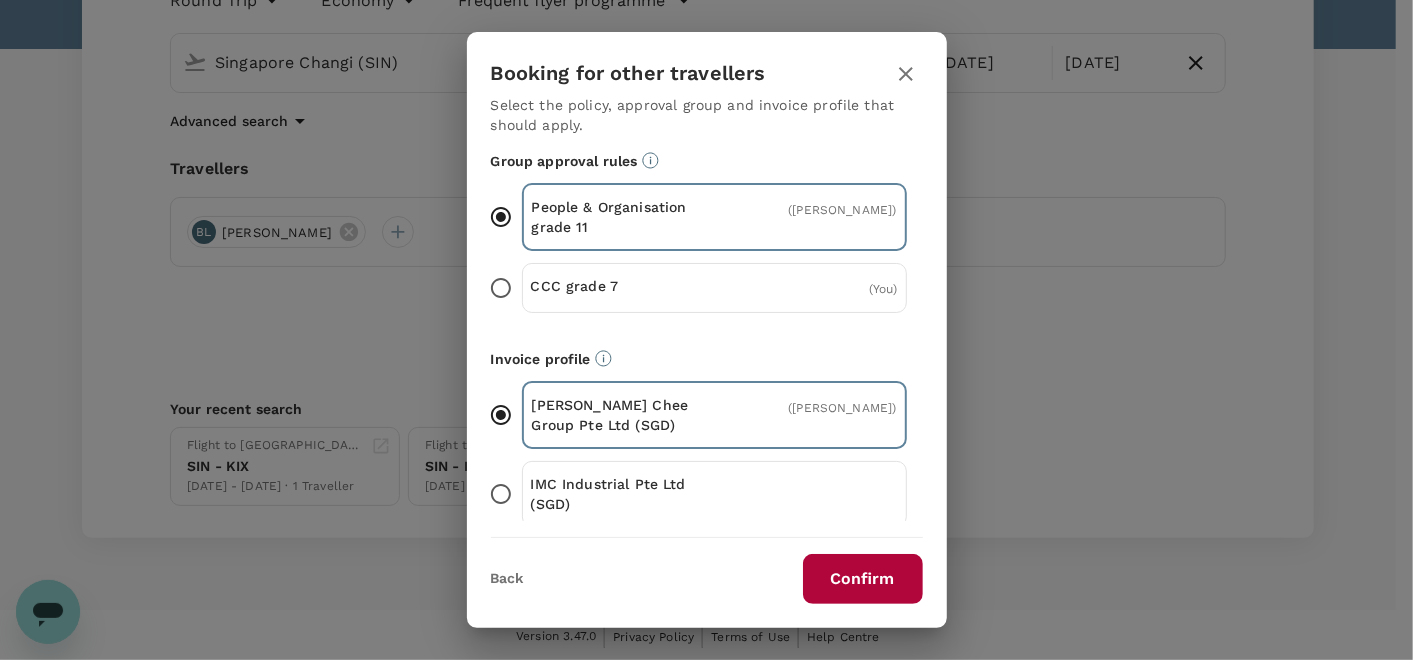 scroll, scrollTop: 202, scrollLeft: 0, axis: vertical 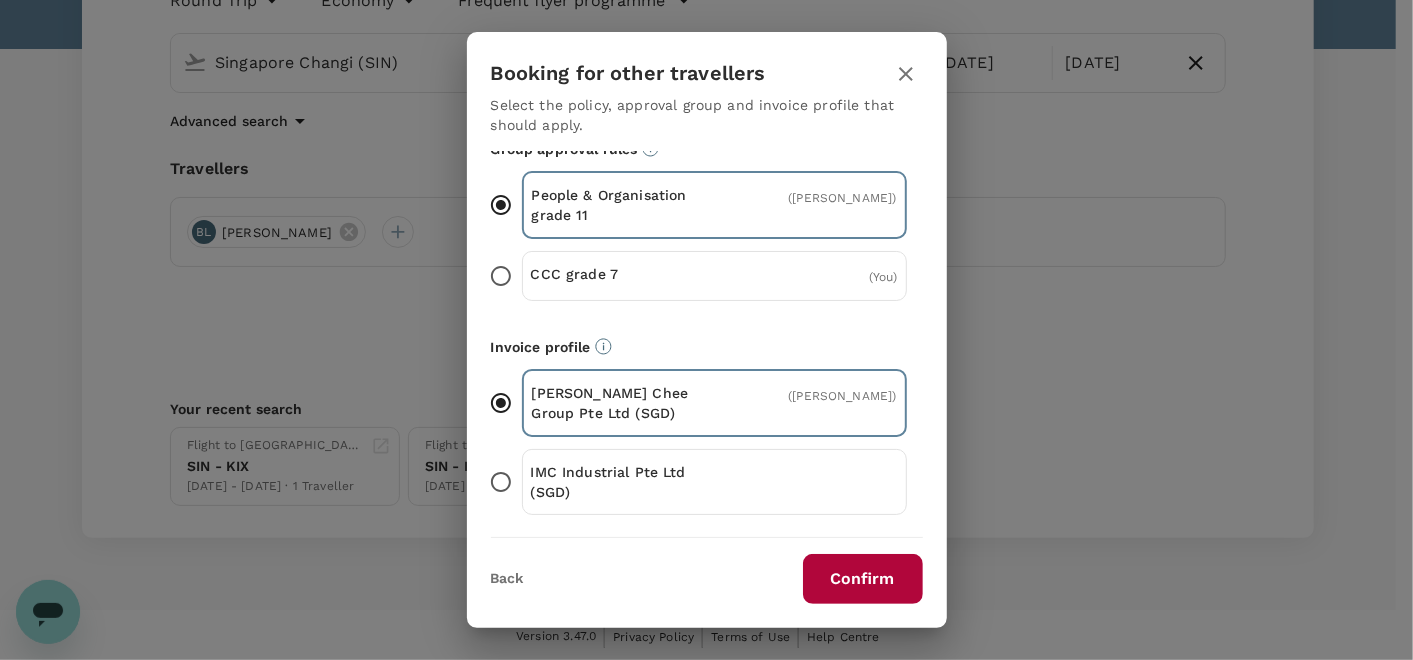click on "Back" at bounding box center (507, 579) 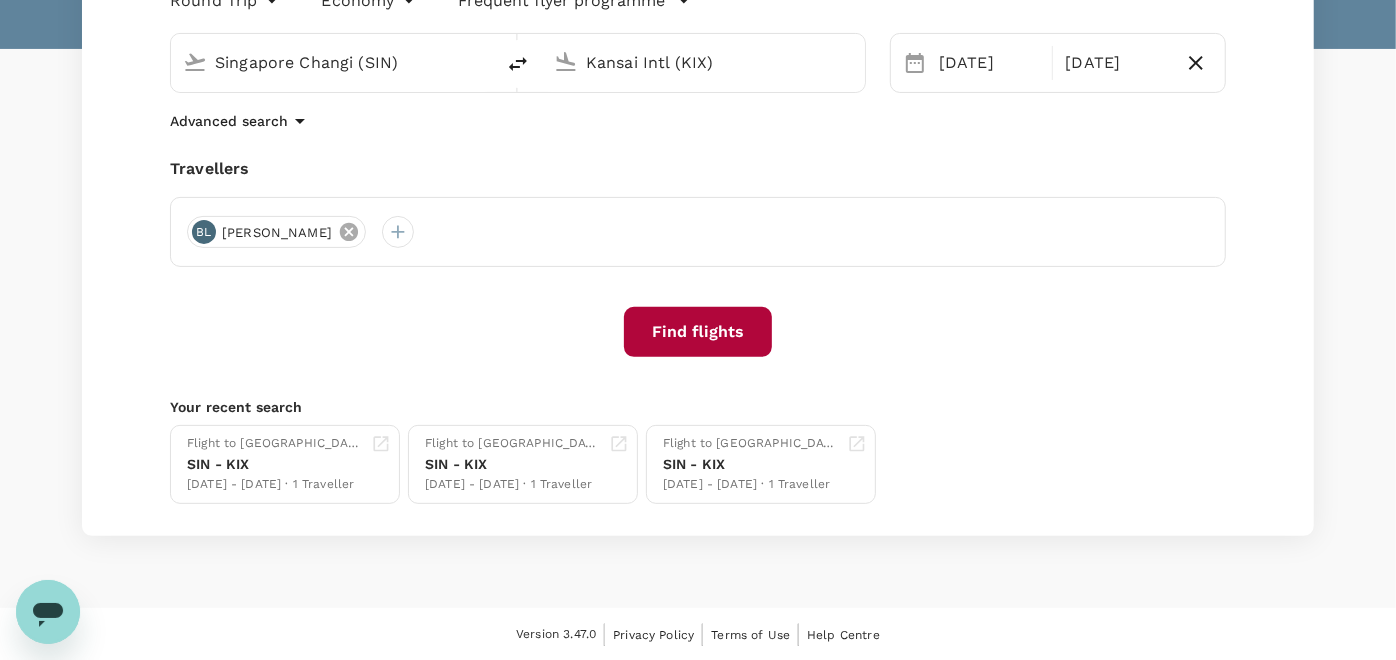 click 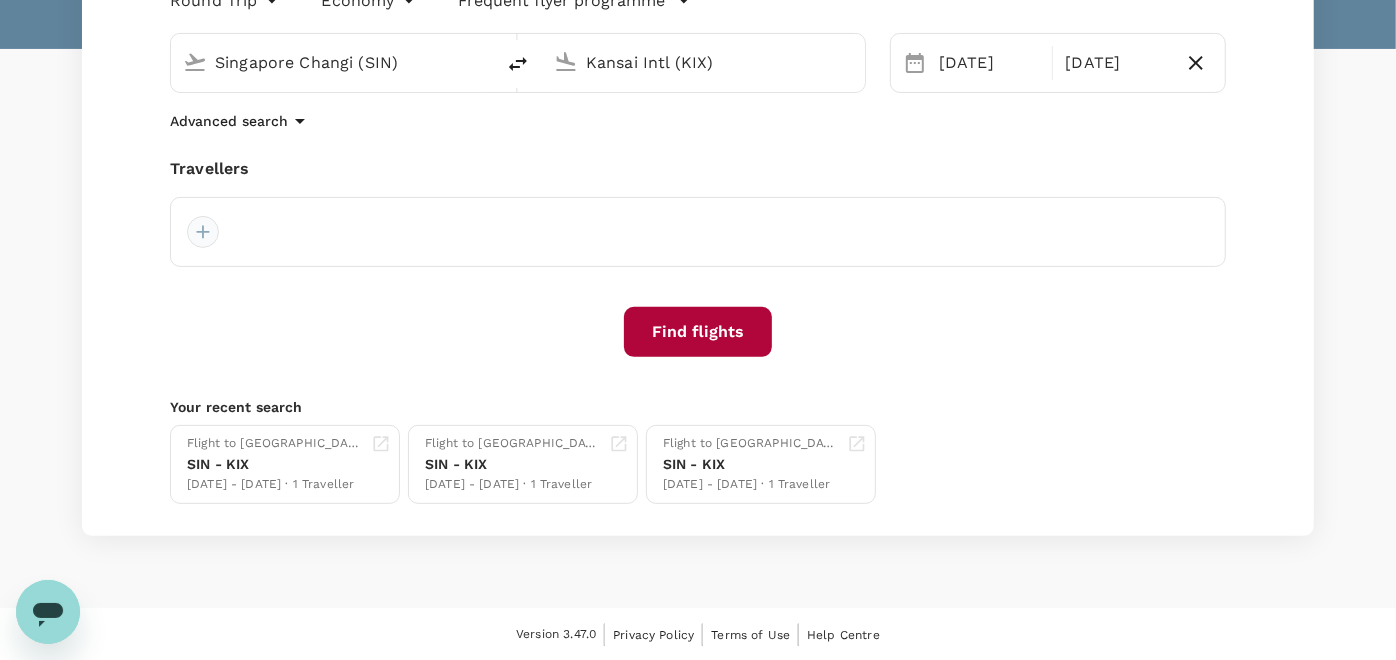 click at bounding box center (203, 232) 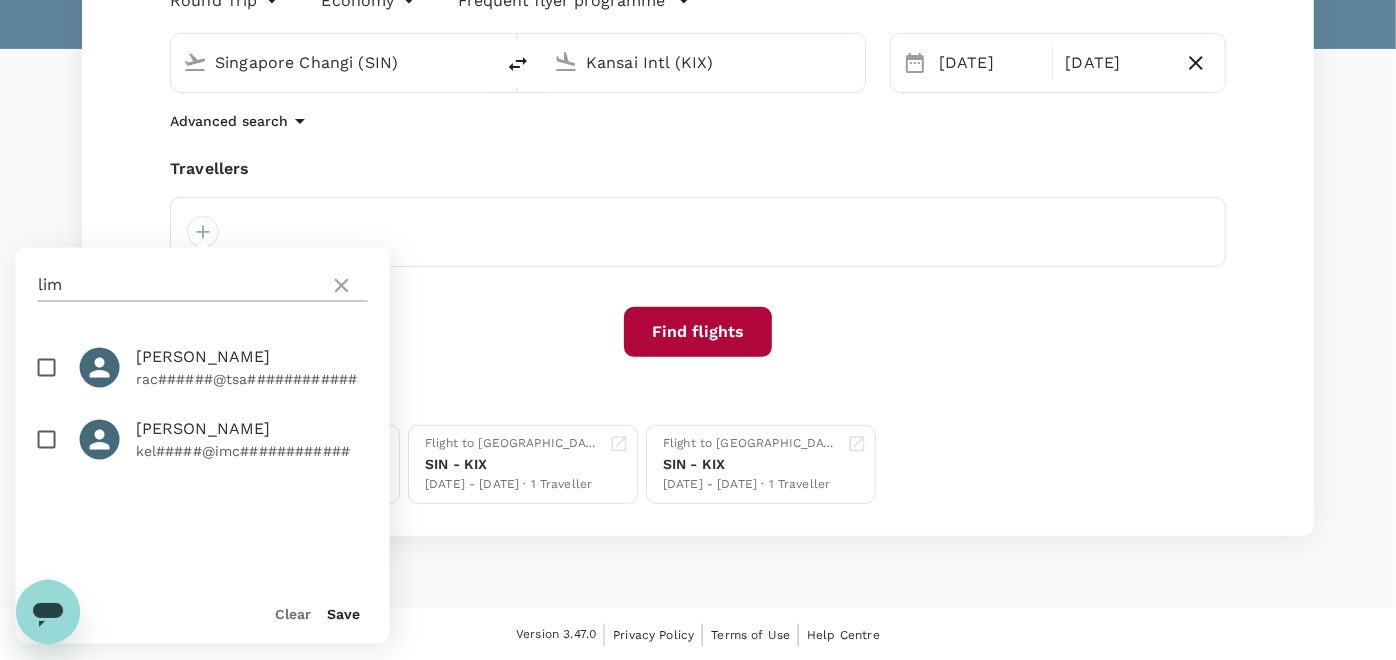 click 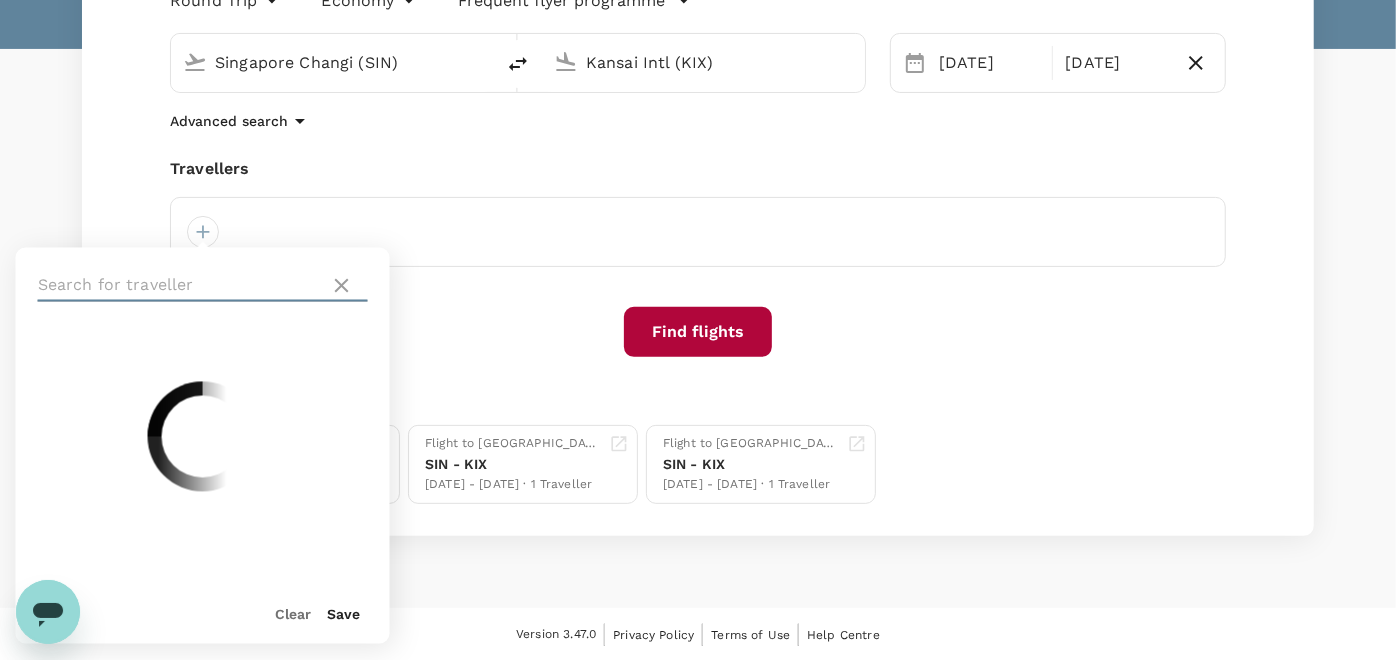 click at bounding box center (180, 286) 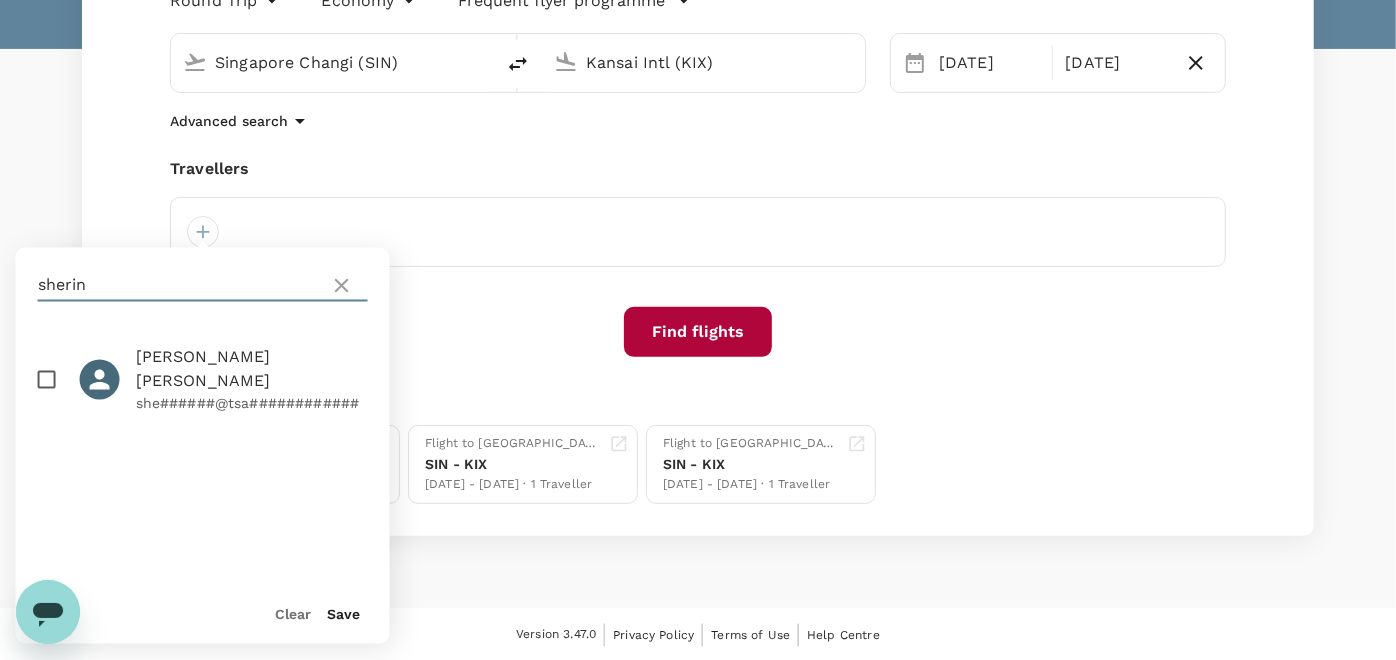 type on "sherin" 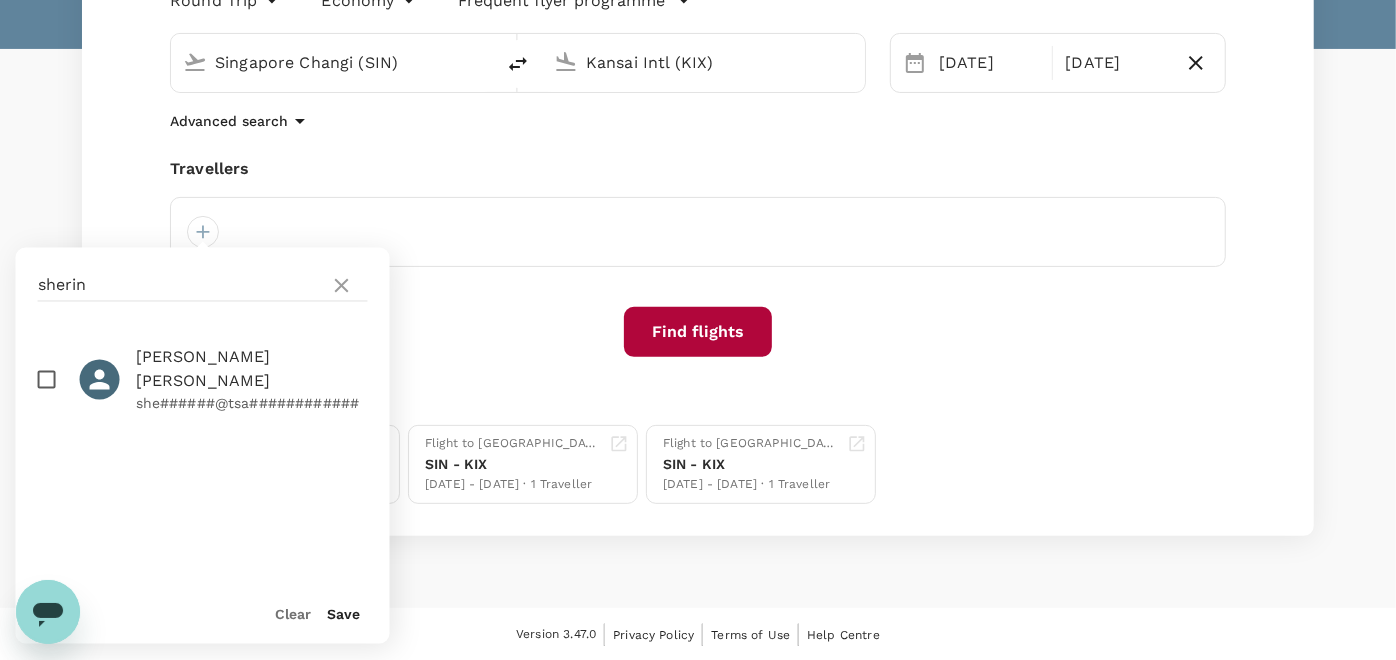 click at bounding box center (47, 380) 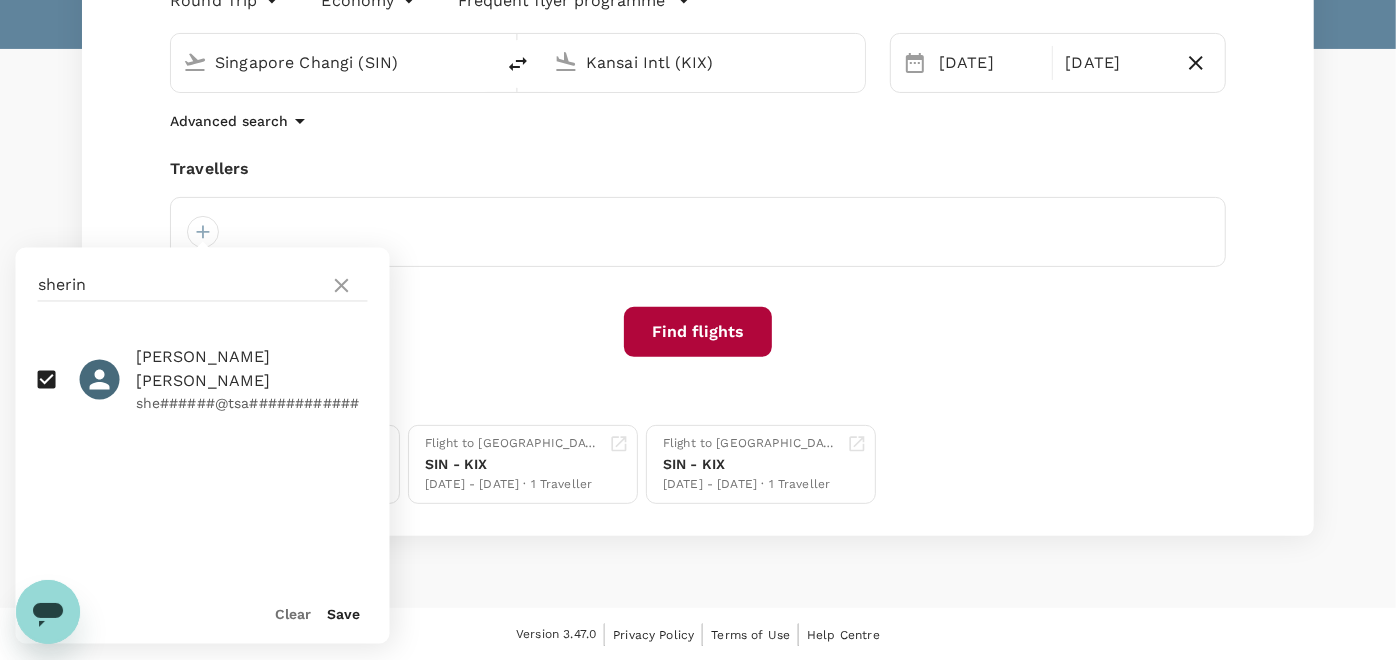 click on "Save" at bounding box center [336, 606] 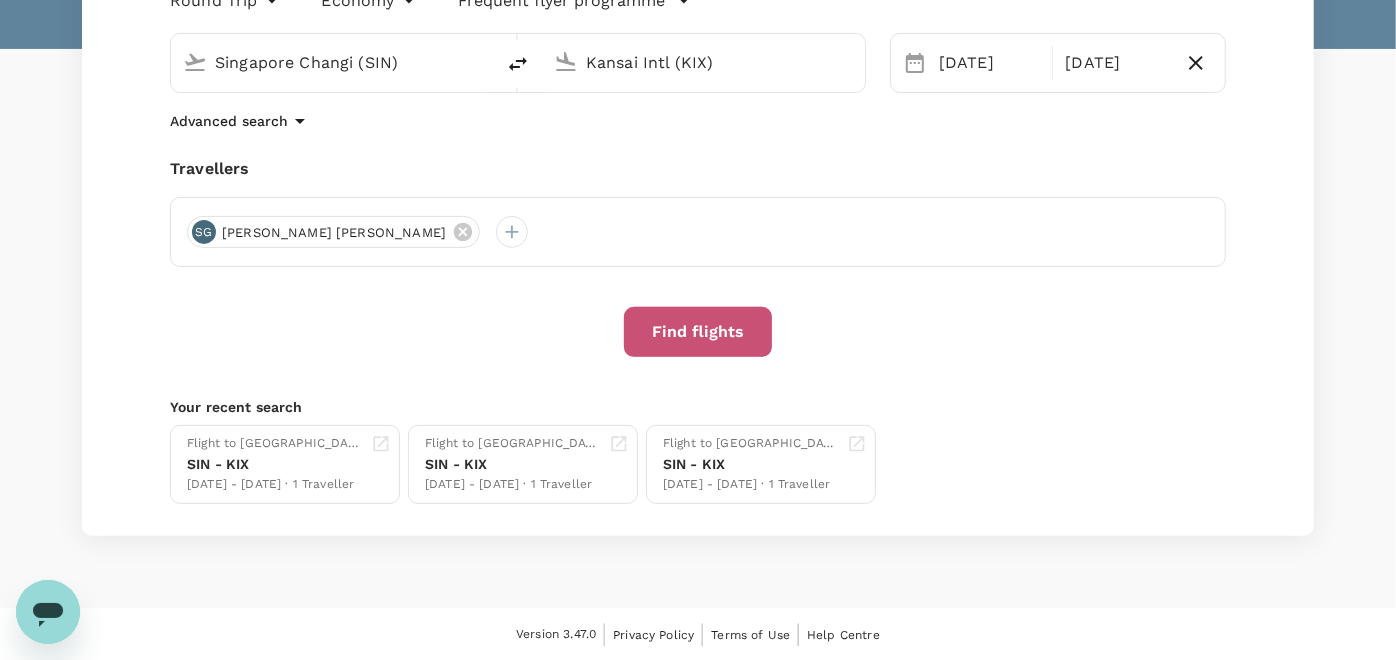 click on "Find flights" at bounding box center [698, 332] 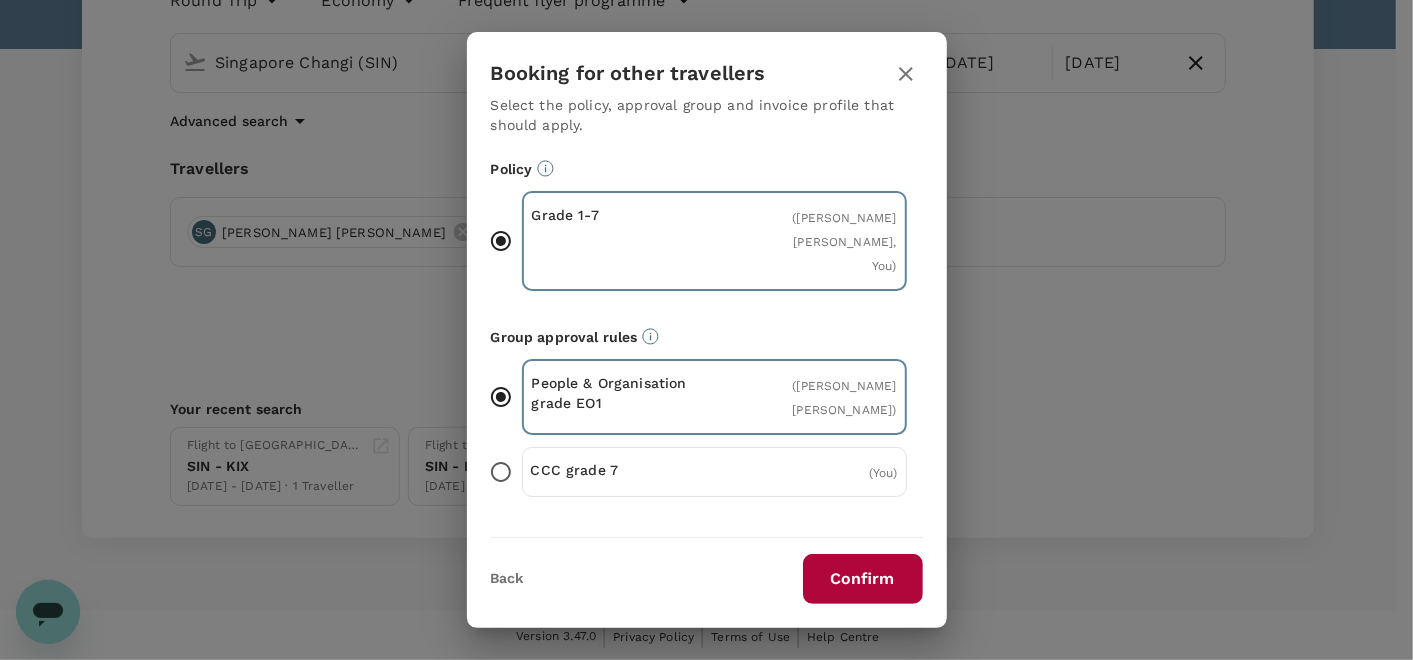 click on "Booking for other travellers Select the policy, approval group and invoice profile that should apply. Policy   Grade 1-7 ( [PERSON_NAME] [PERSON_NAME], You ) Group approval rules   People & Organisation grade EO1 ( [PERSON_NAME] [PERSON_NAME] ) CCC grade 7 ( You ) Invoice profile   [PERSON_NAME] Chee Group Pte Ltd (SGD) ( [PERSON_NAME] [PERSON_NAME] ) IMC Industrial Pte Ltd (SGD) Back Confirm" at bounding box center [706, 330] 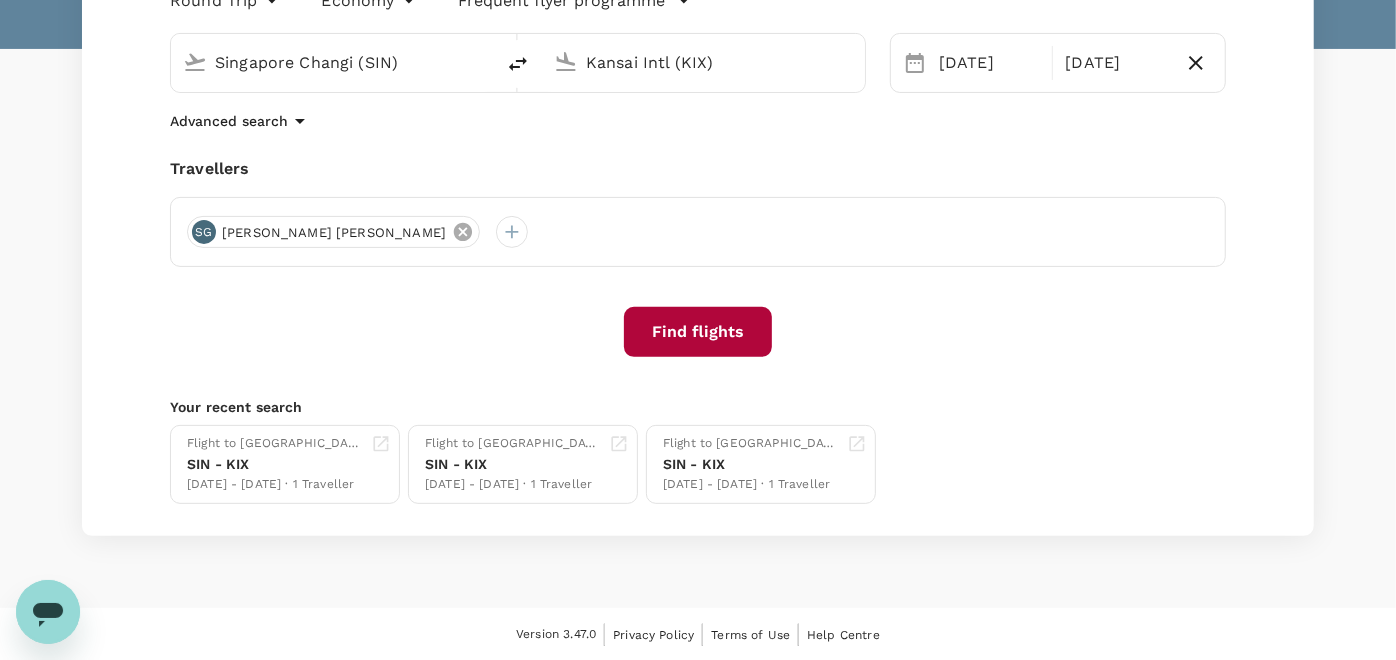 click 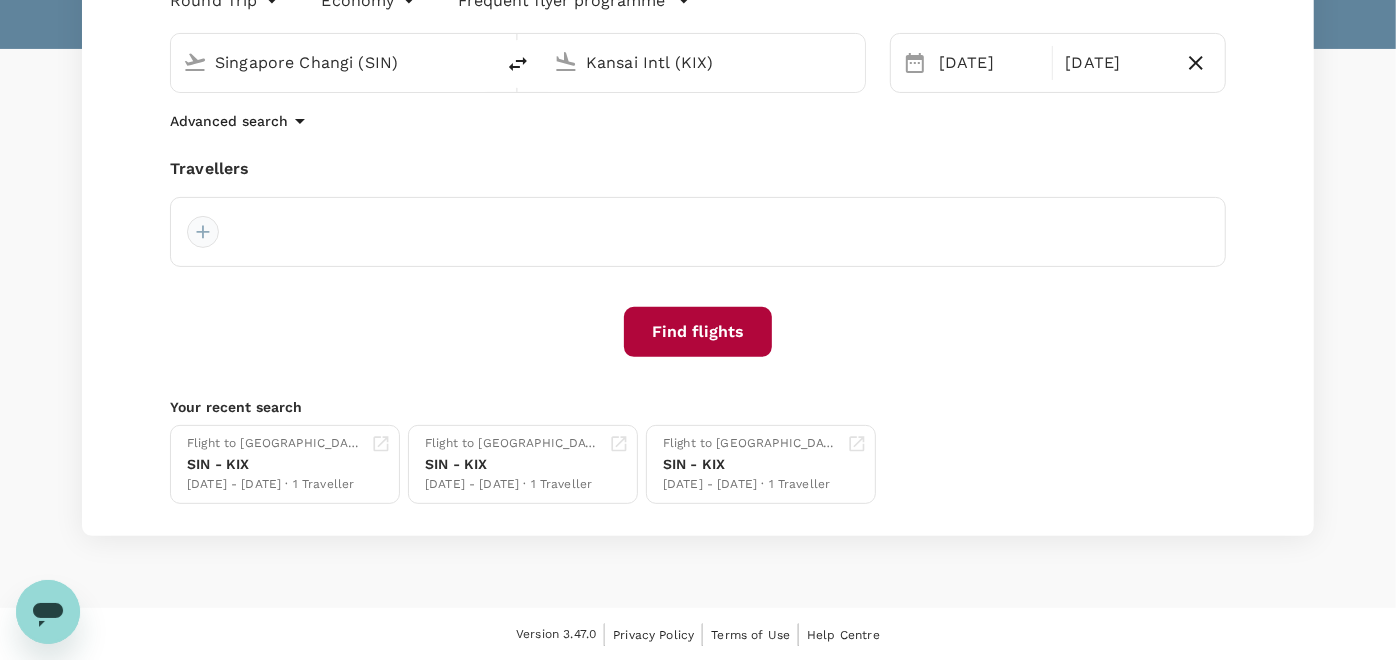 click at bounding box center [203, 232] 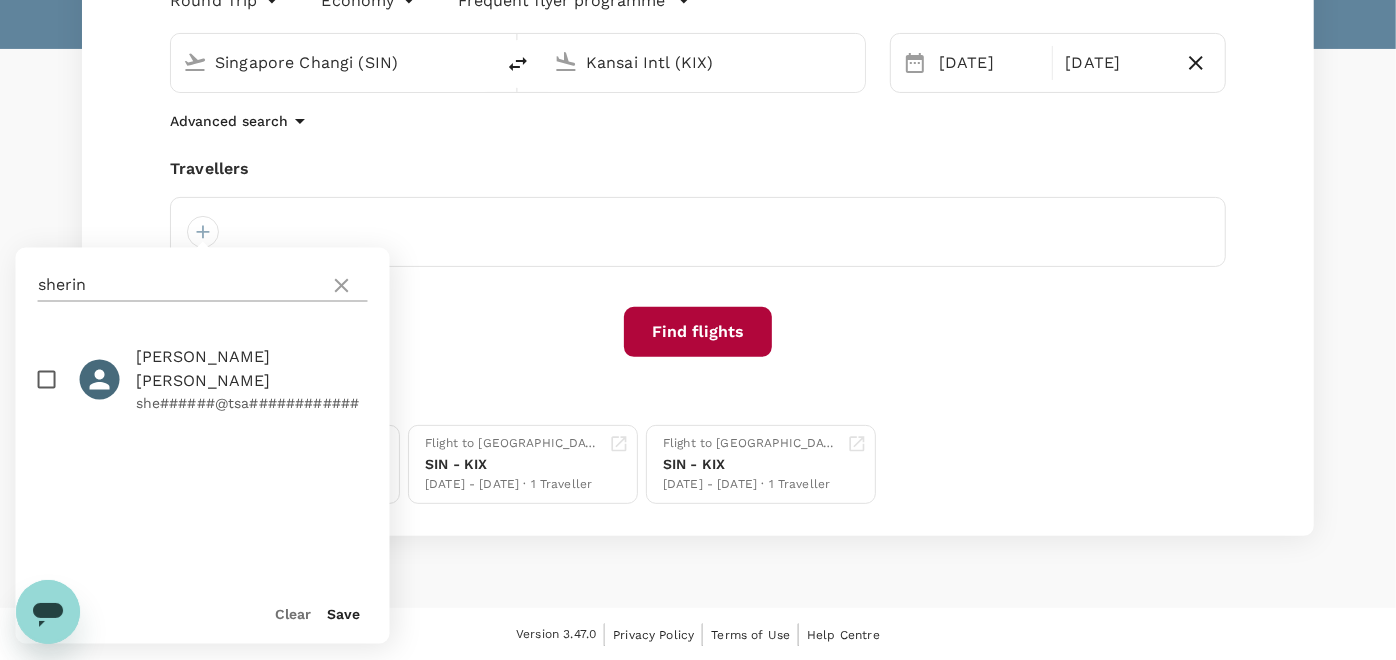 click 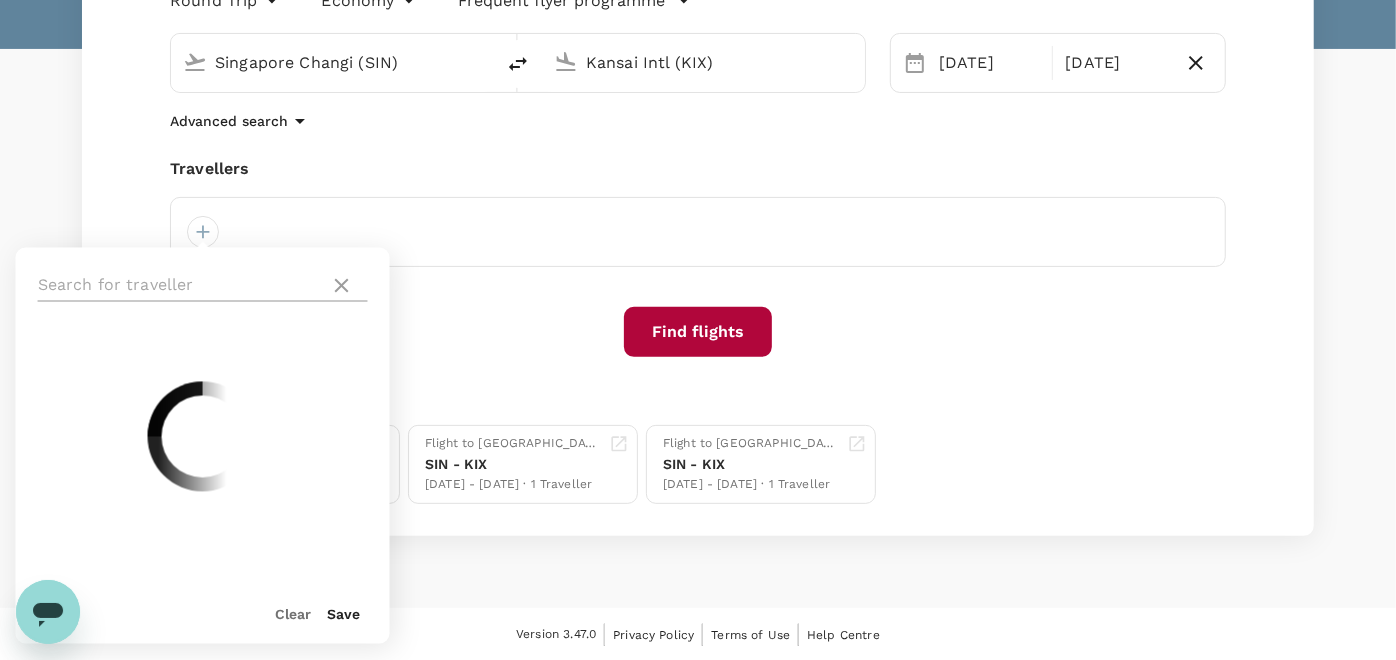 click at bounding box center (180, 286) 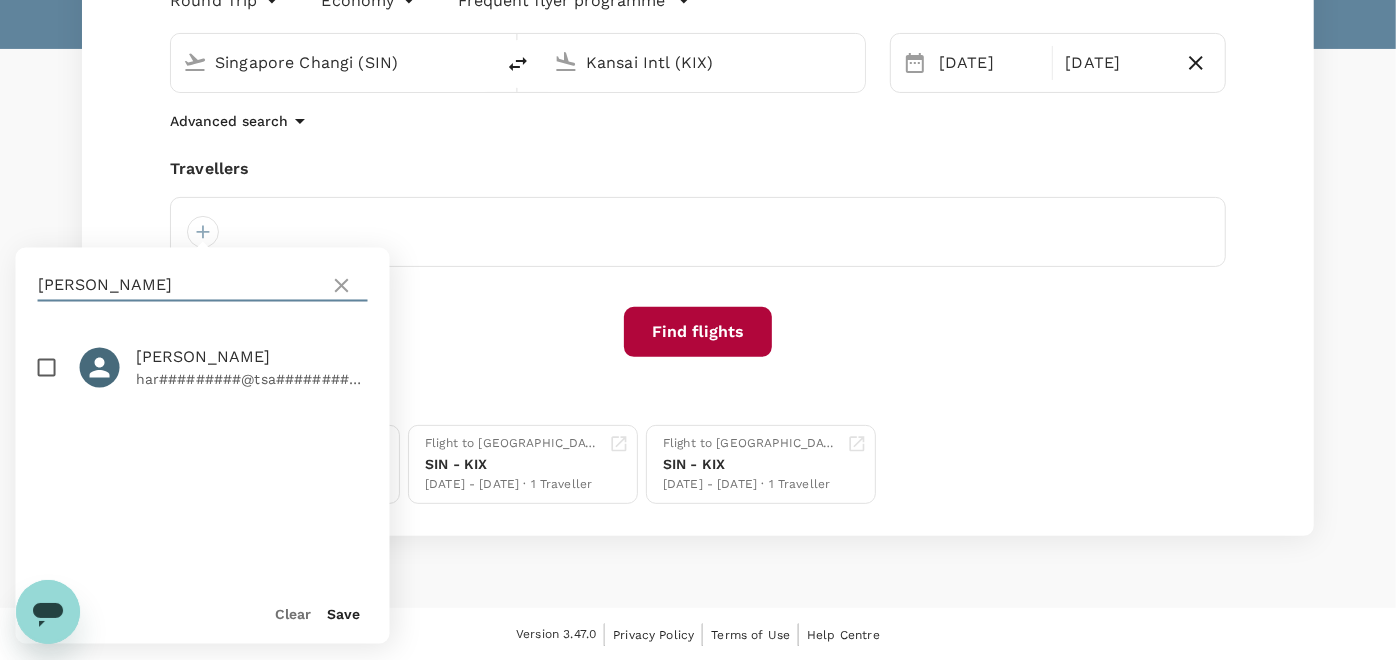 type on "[PERSON_NAME]" 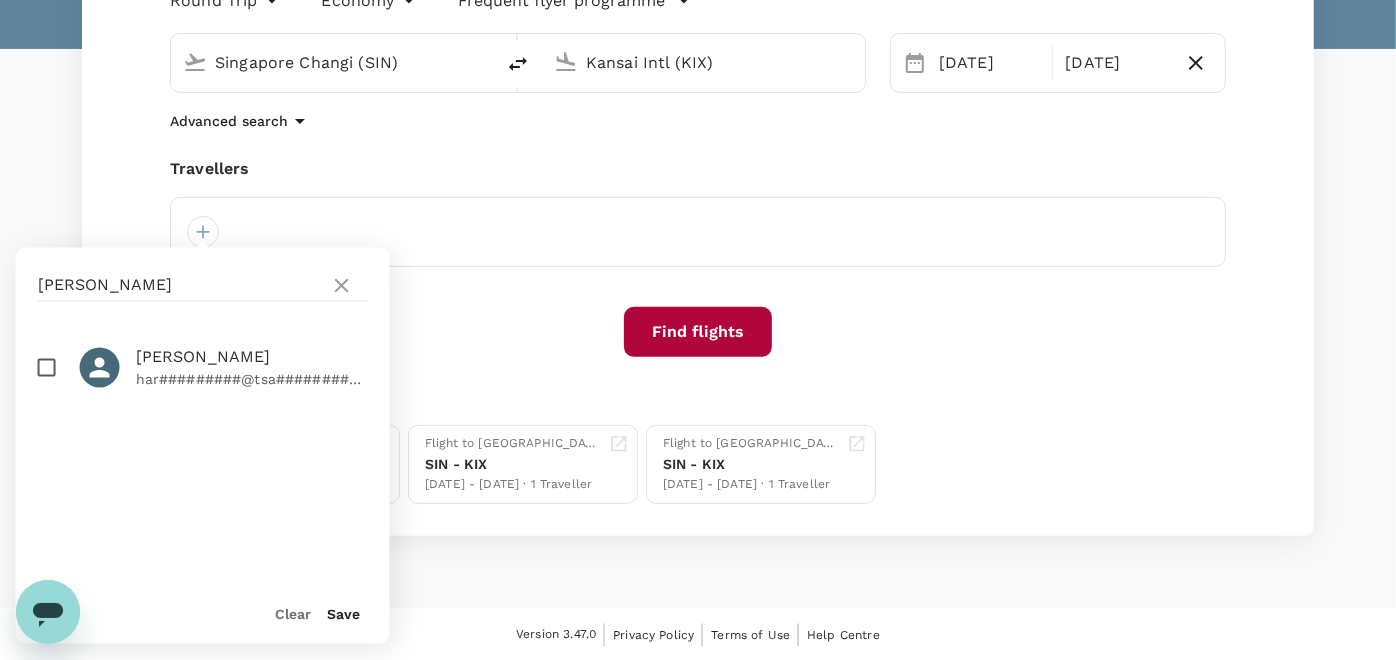 click at bounding box center [47, 368] 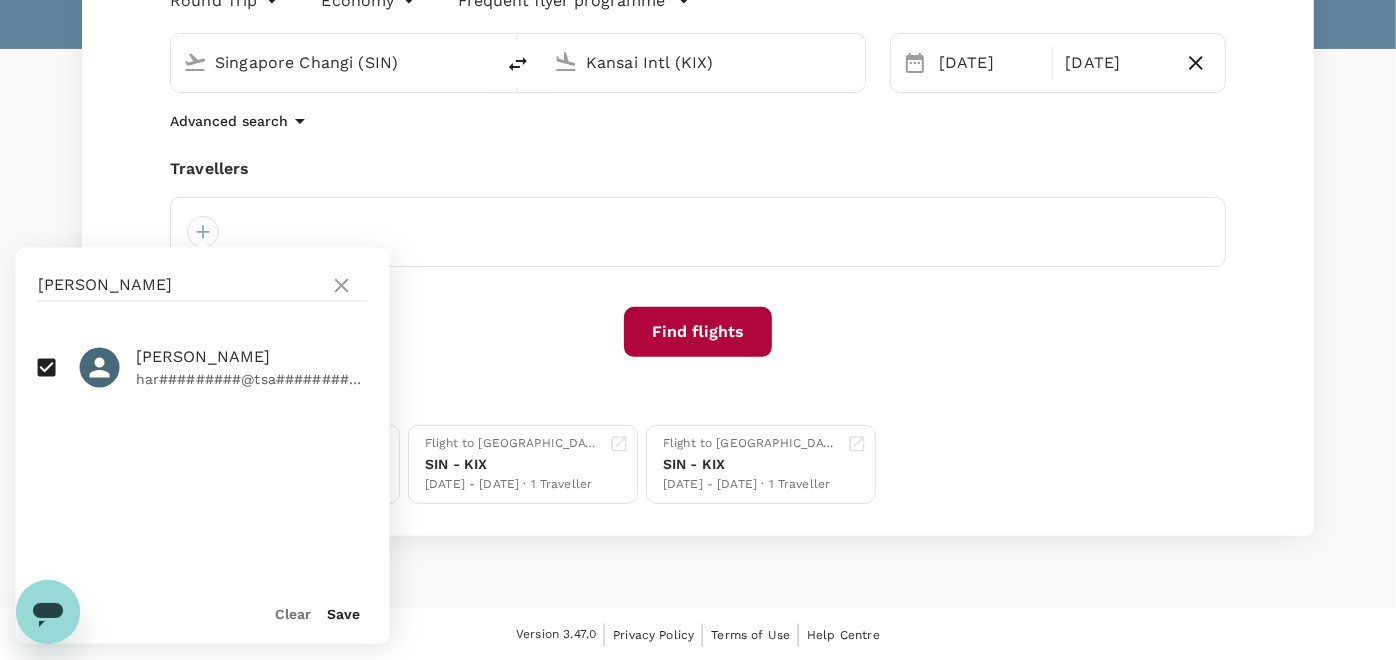 click on "Find flights" at bounding box center (698, 332) 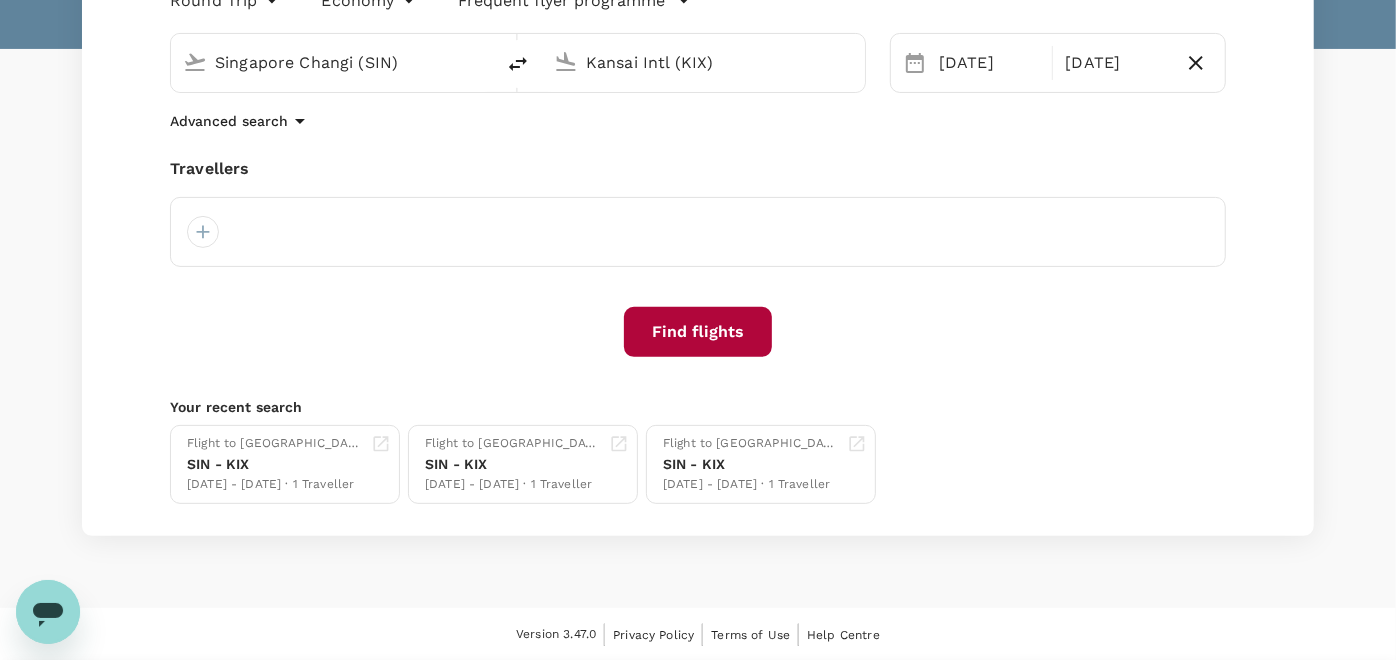 click 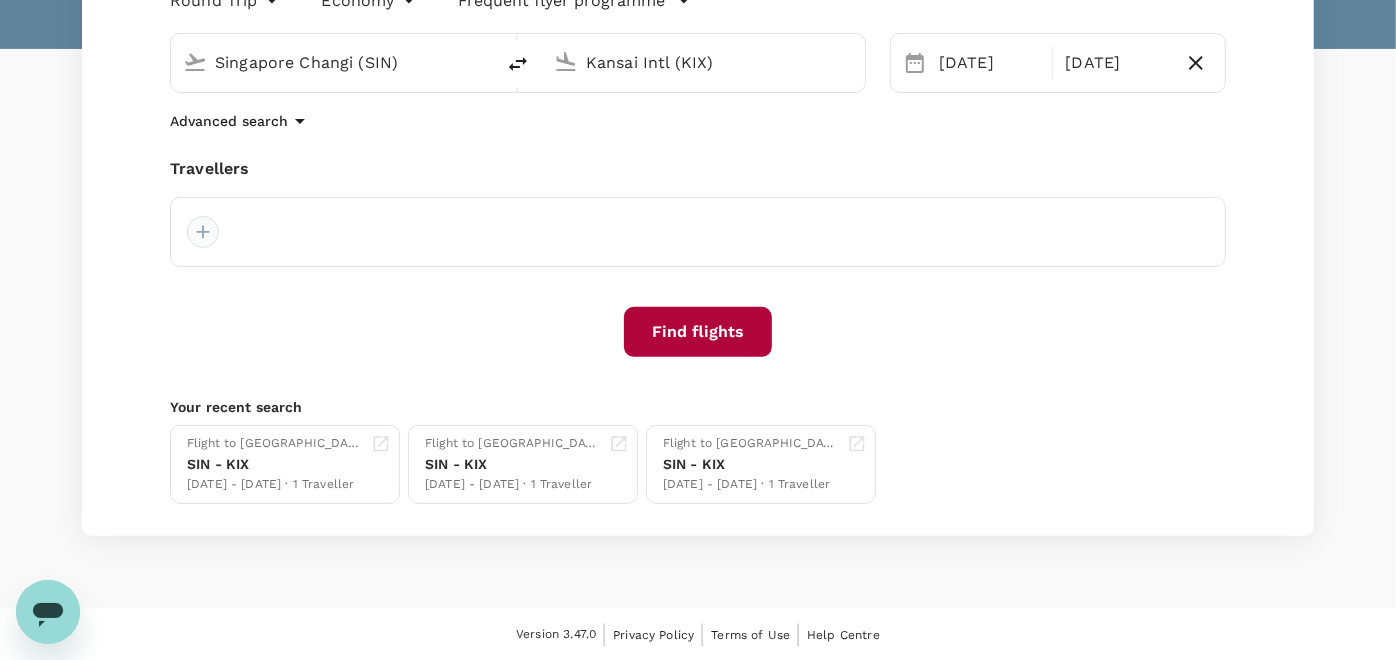 click at bounding box center [203, 232] 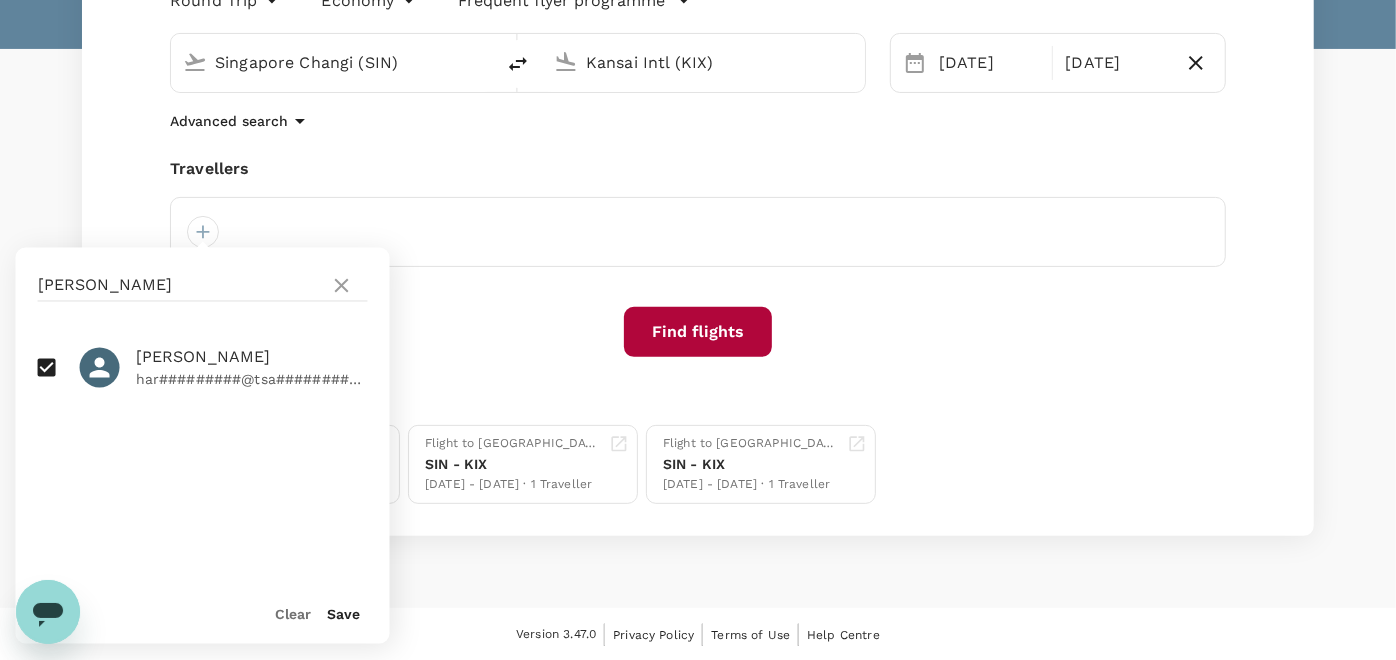 click on "Save" at bounding box center (344, 615) 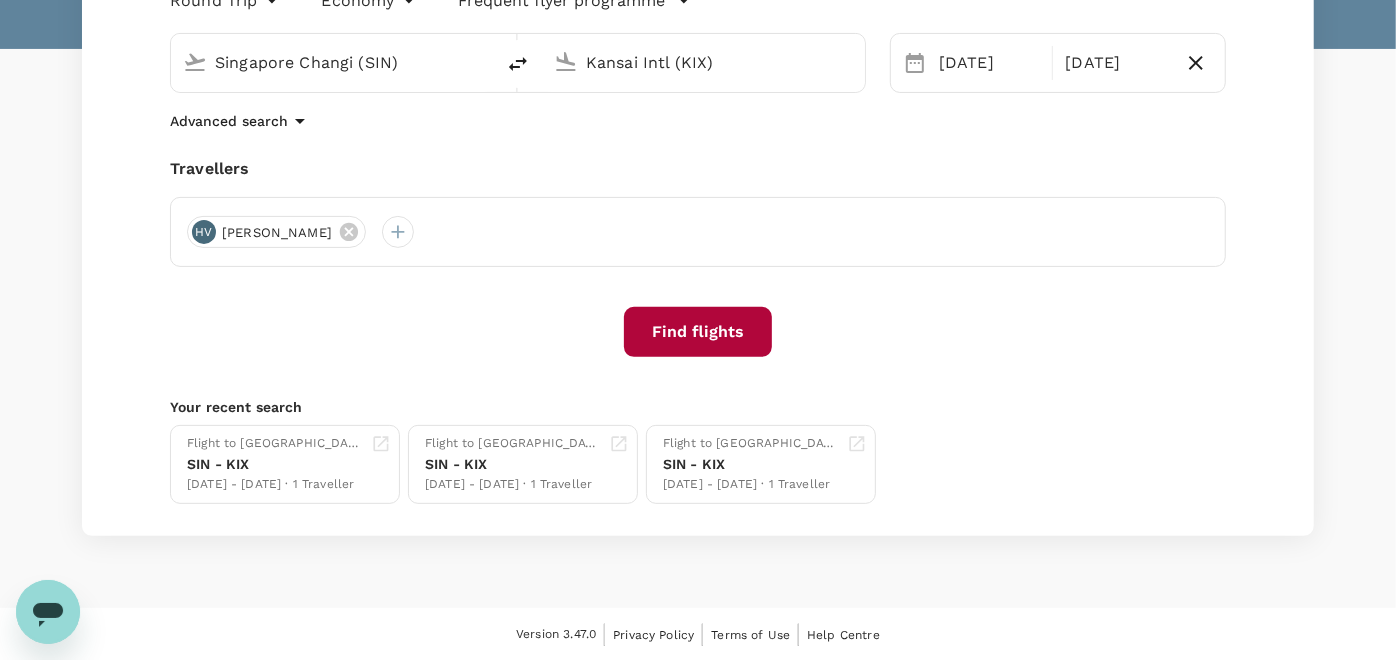 click on "Find flights" at bounding box center [698, 332] 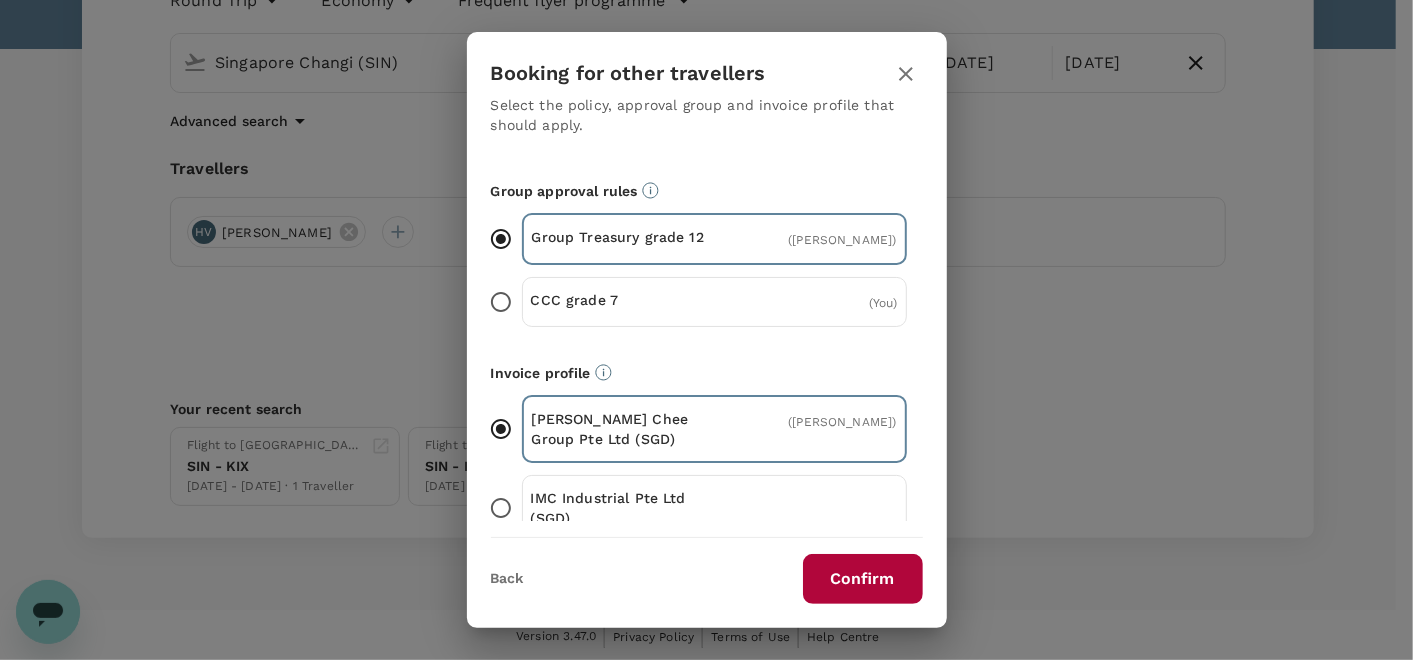 scroll, scrollTop: 185, scrollLeft: 0, axis: vertical 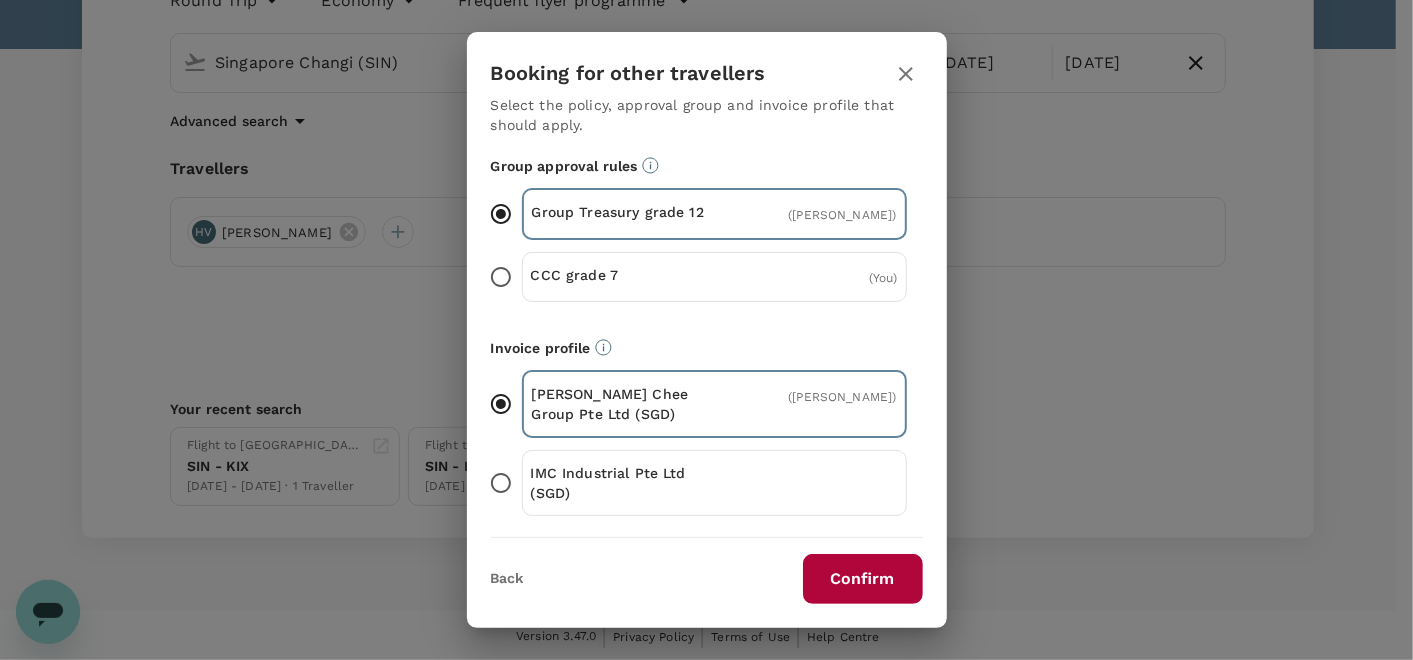 click on "Back" at bounding box center [507, 579] 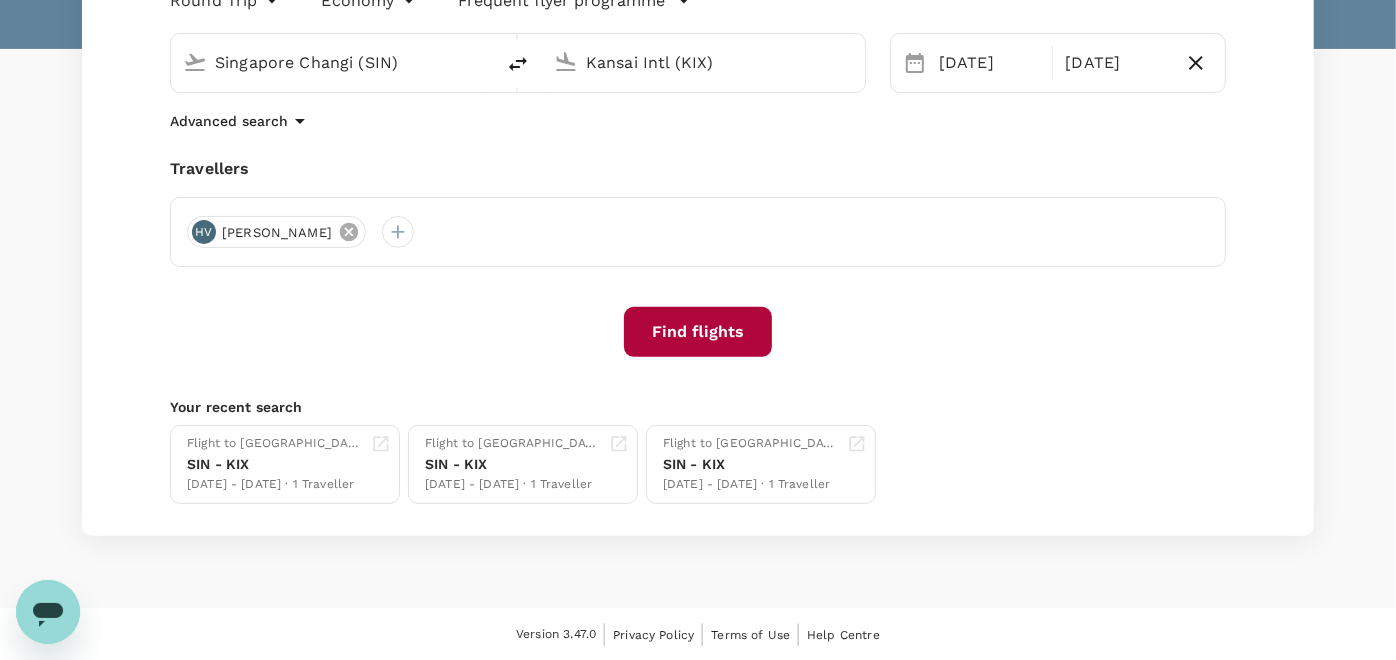 click 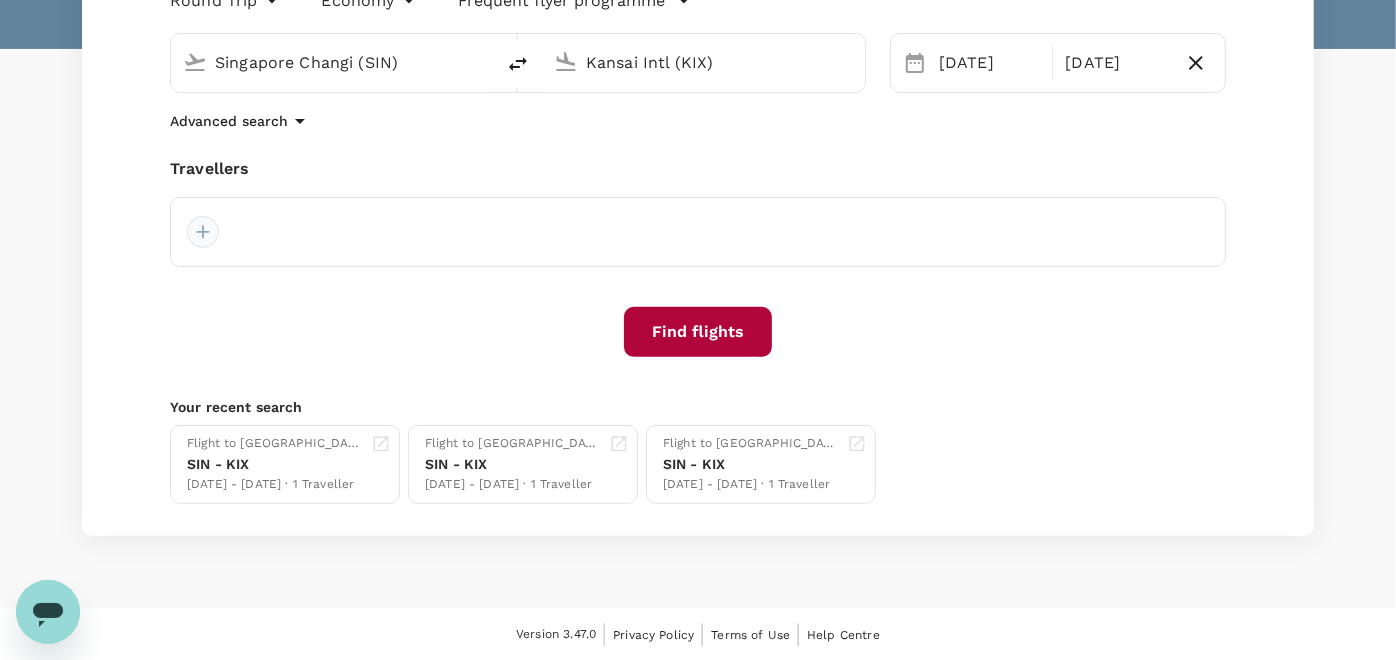 click at bounding box center (203, 232) 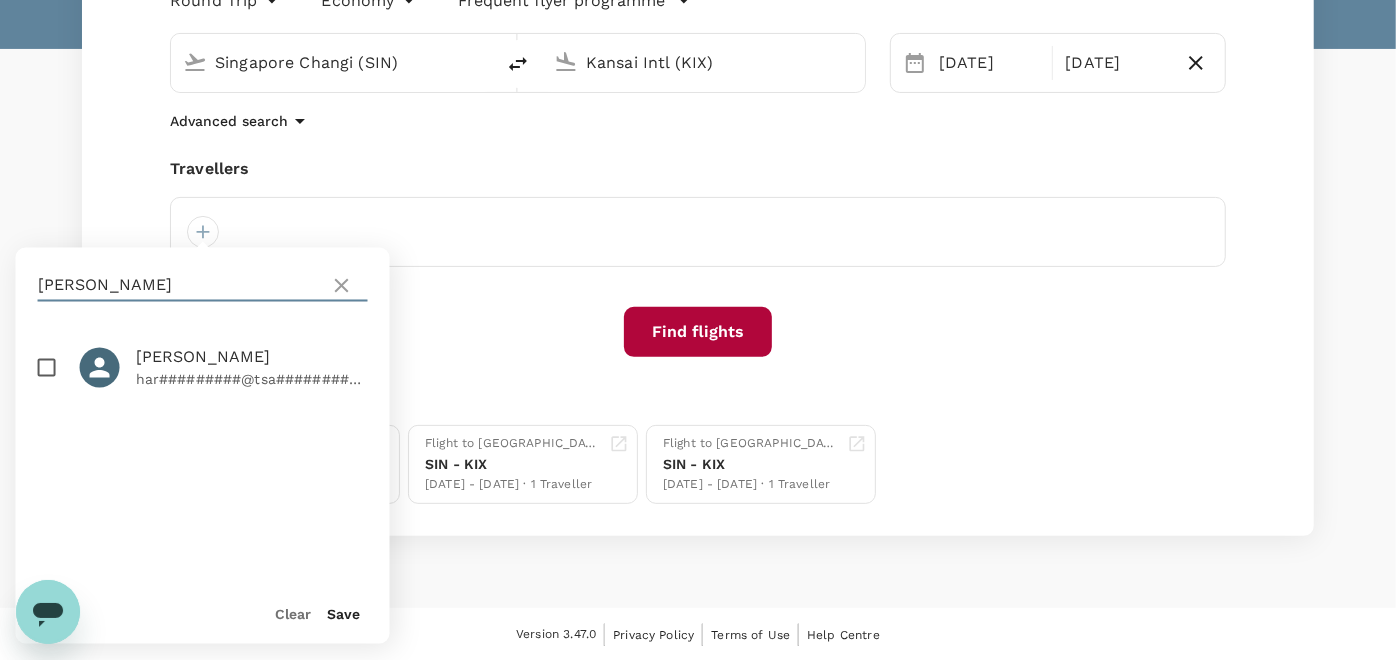 drag, startPoint x: 172, startPoint y: 277, endPoint x: -5, endPoint y: 271, distance: 177.10167 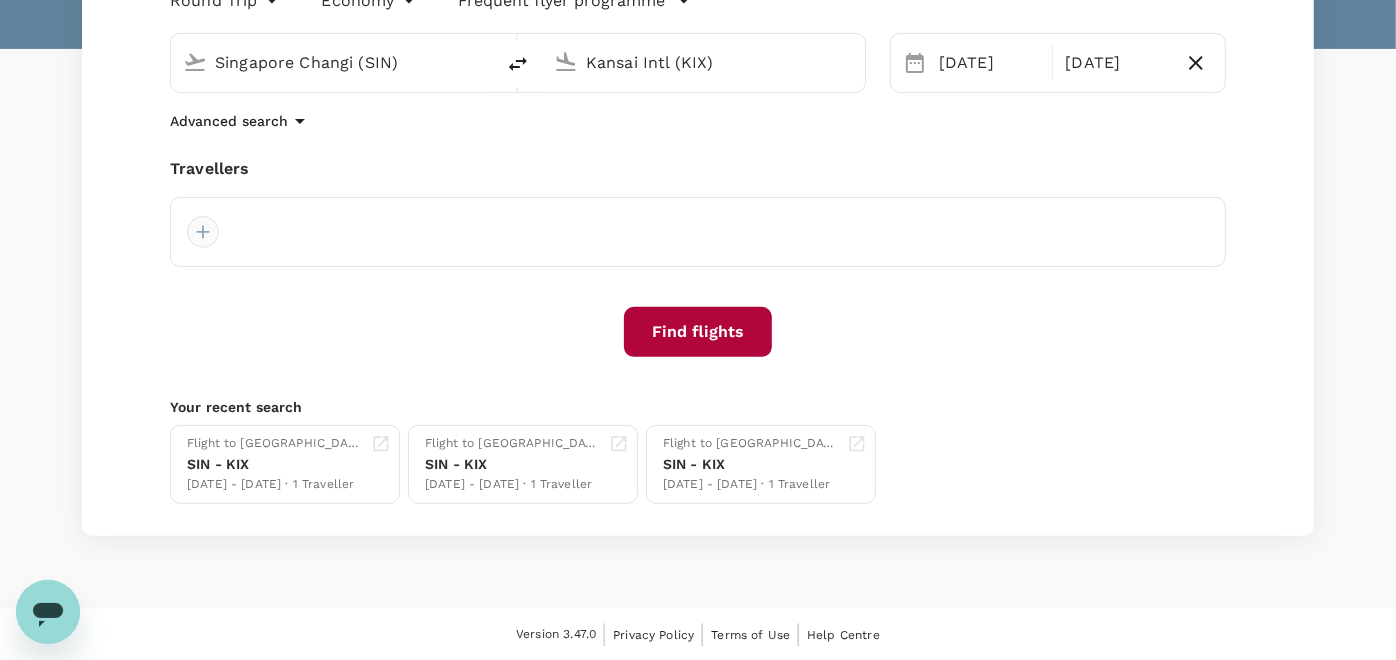 click at bounding box center (203, 232) 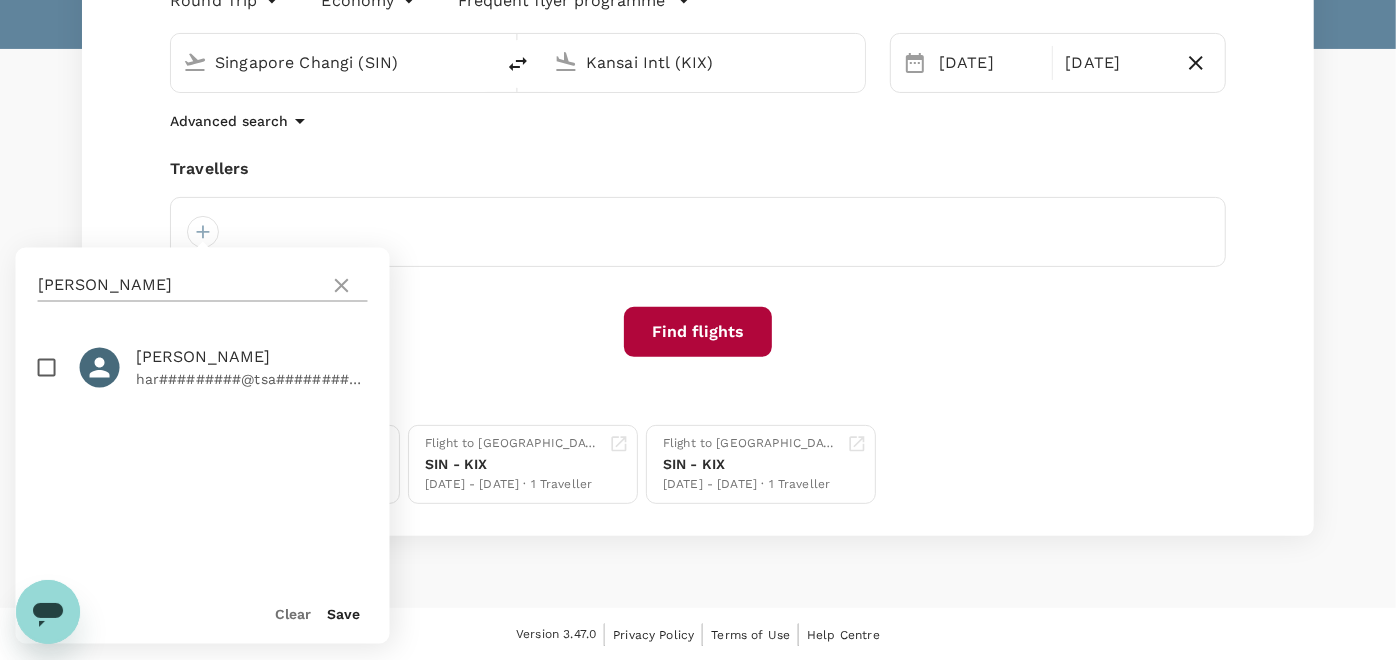 click 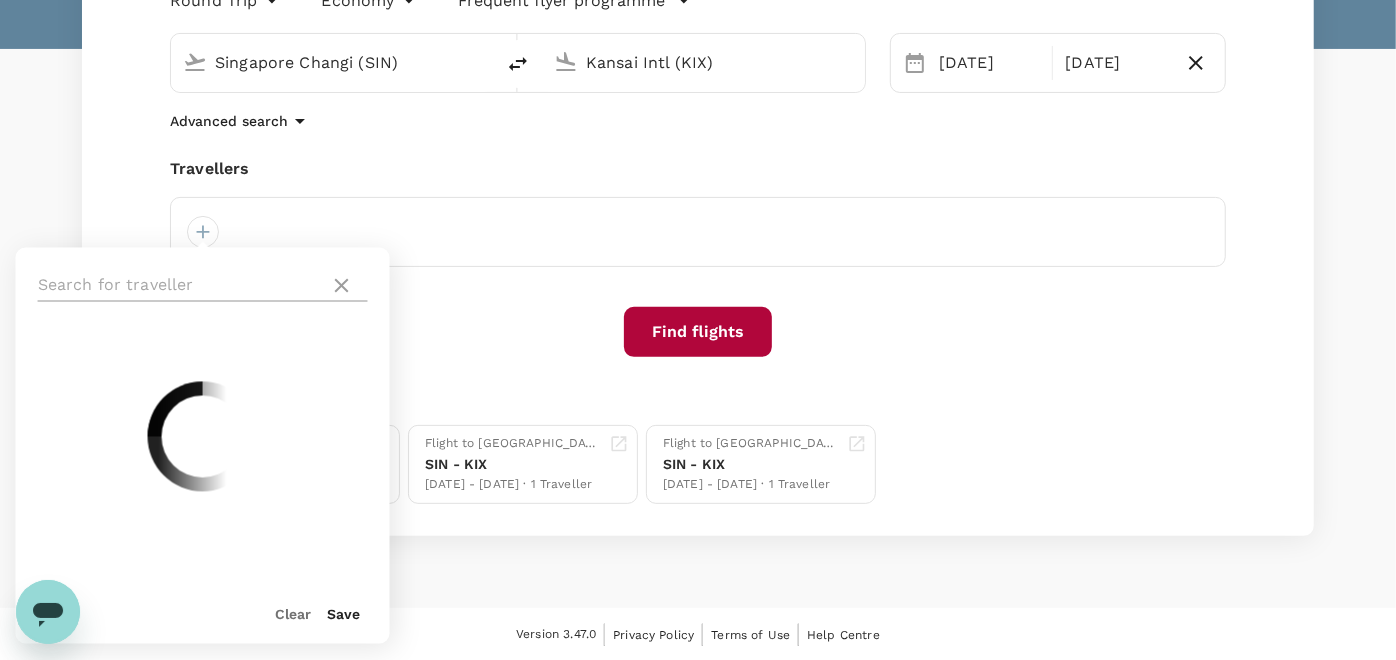 click at bounding box center (180, 286) 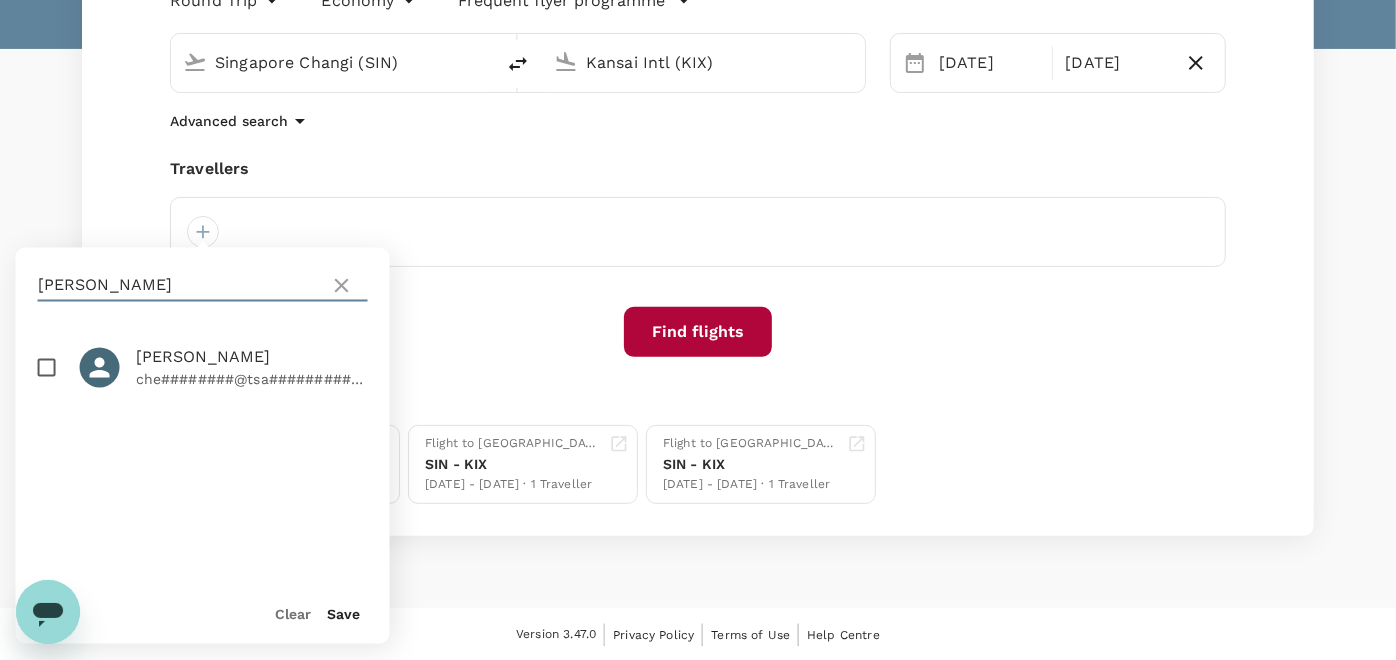 type on "[PERSON_NAME]" 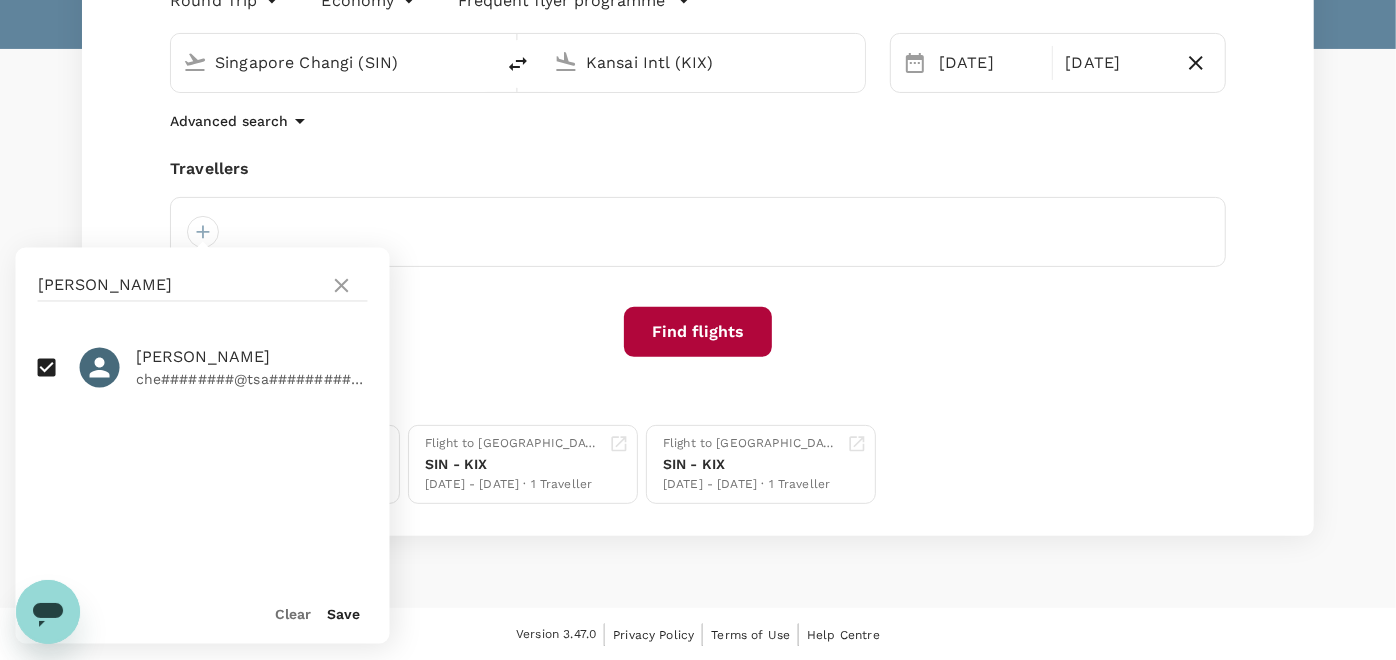 click on "Save" at bounding box center [344, 615] 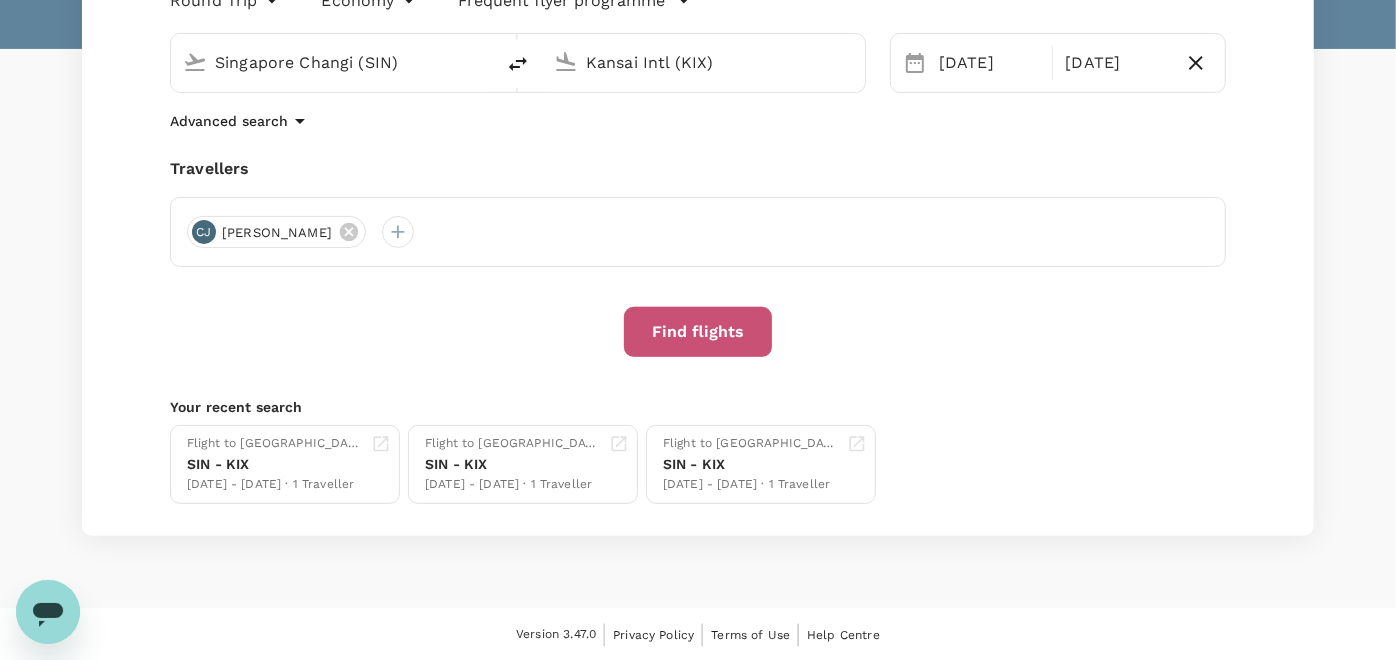 click on "Find flights" at bounding box center [698, 332] 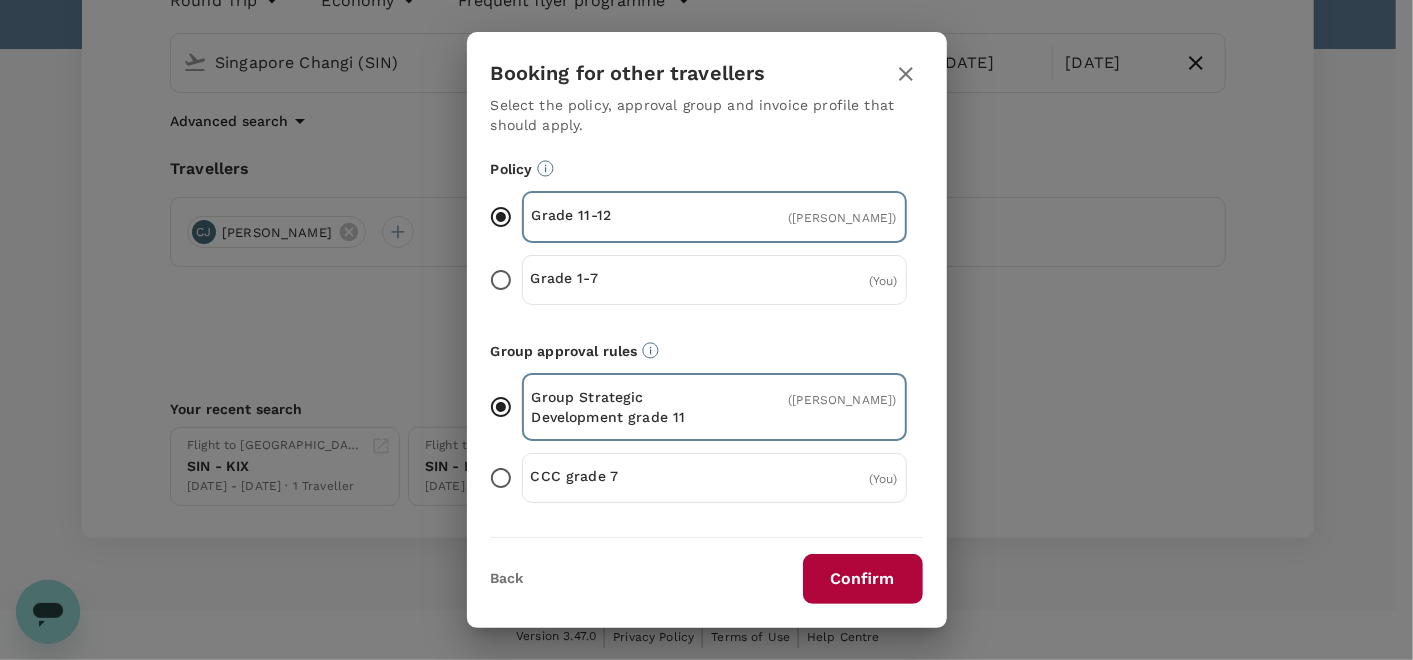scroll, scrollTop: 202, scrollLeft: 0, axis: vertical 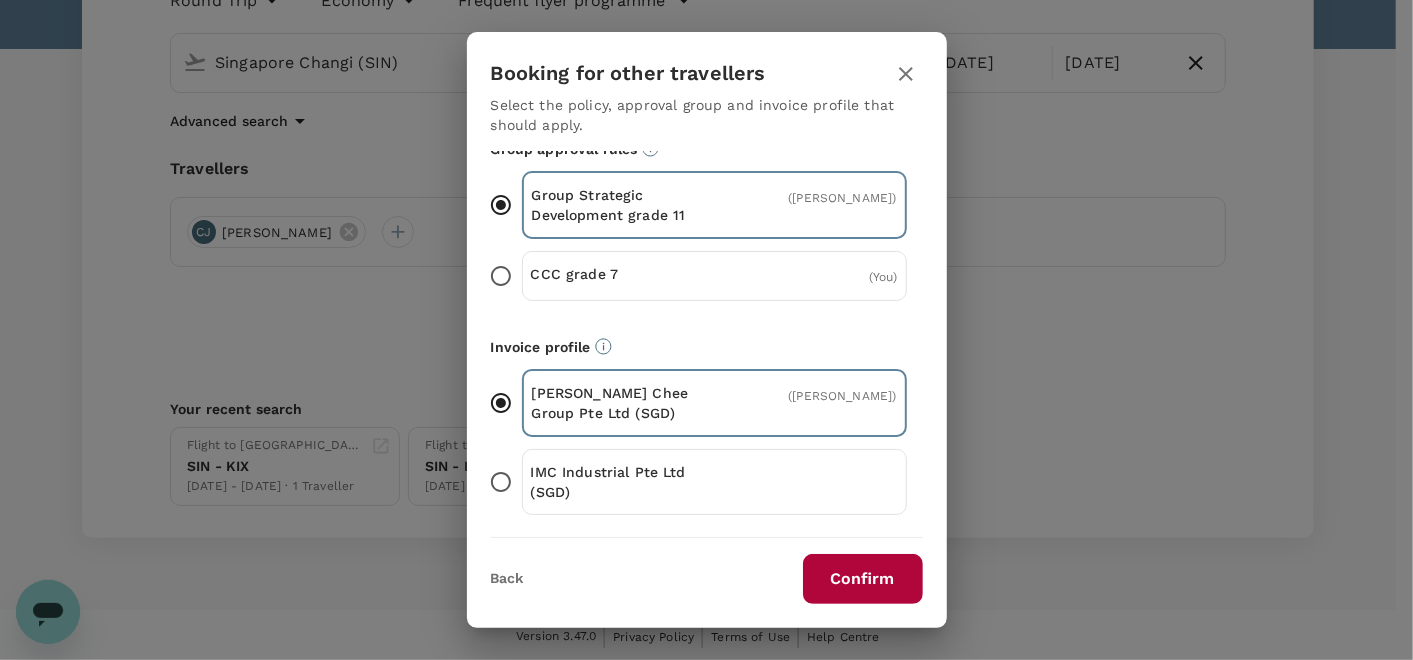 click on "Back" at bounding box center [507, 579] 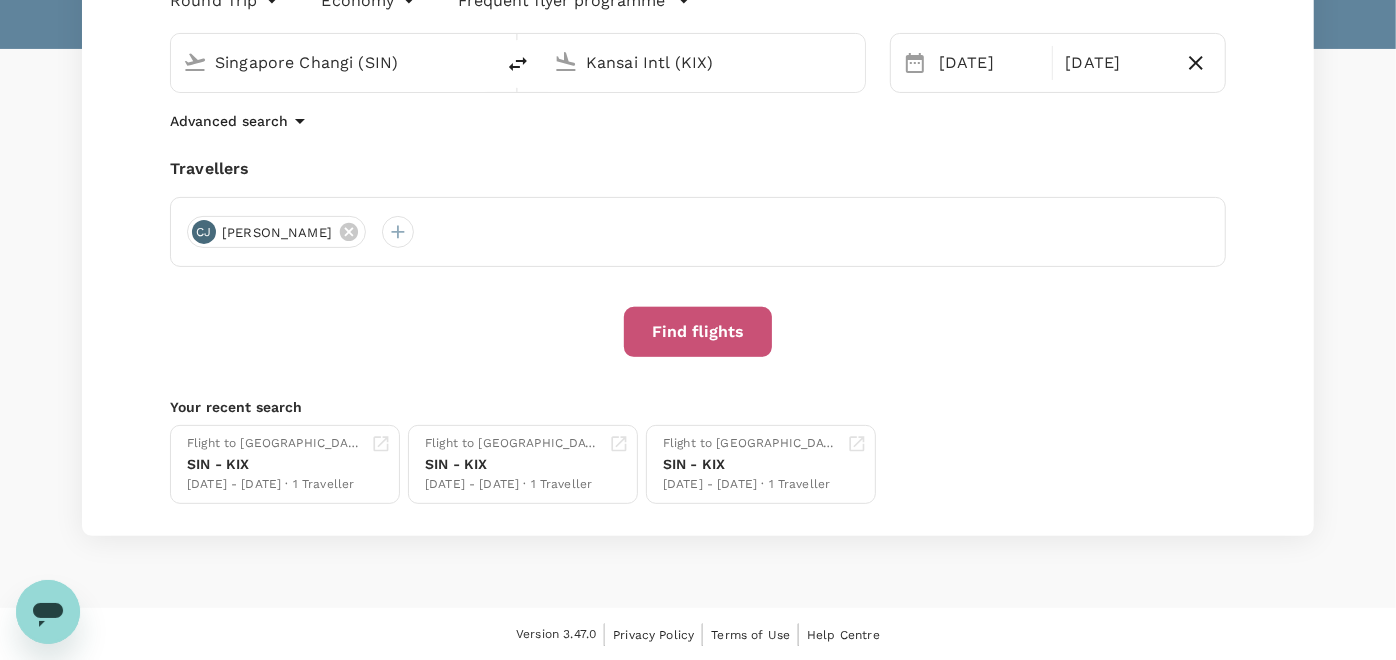 click on "Find flights" at bounding box center (698, 332) 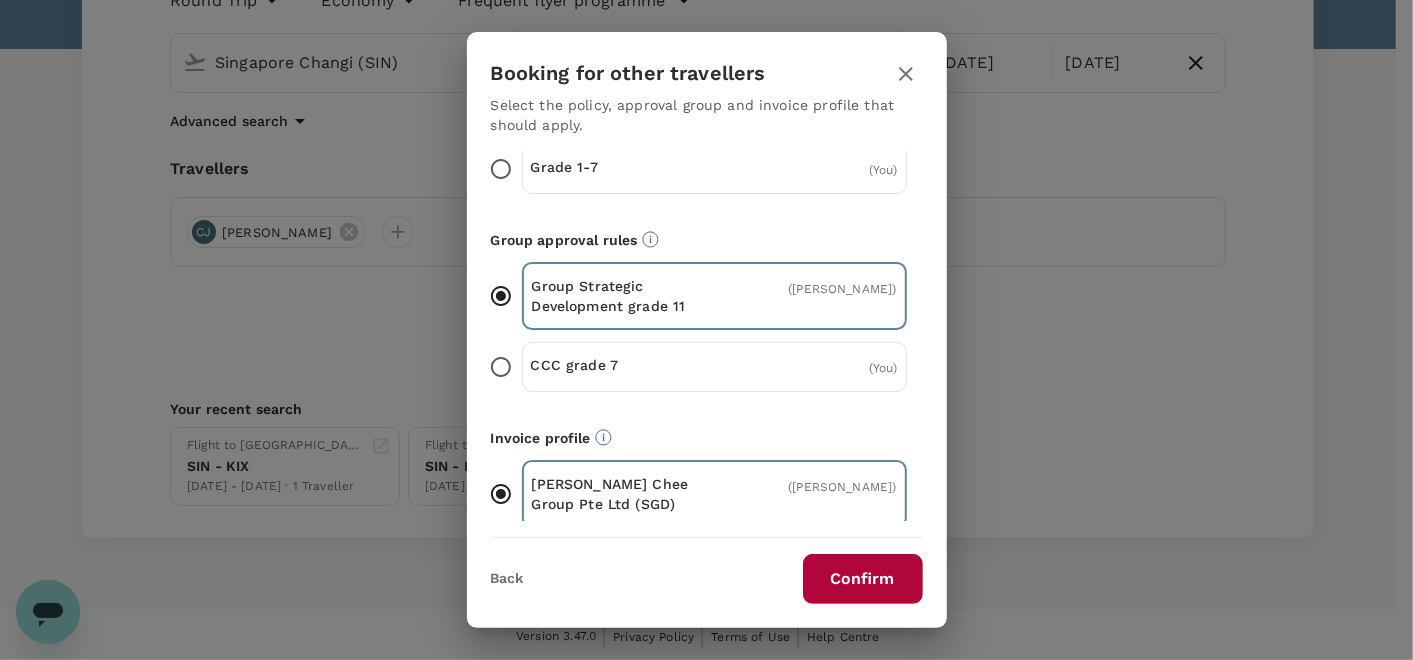 scroll, scrollTop: 202, scrollLeft: 0, axis: vertical 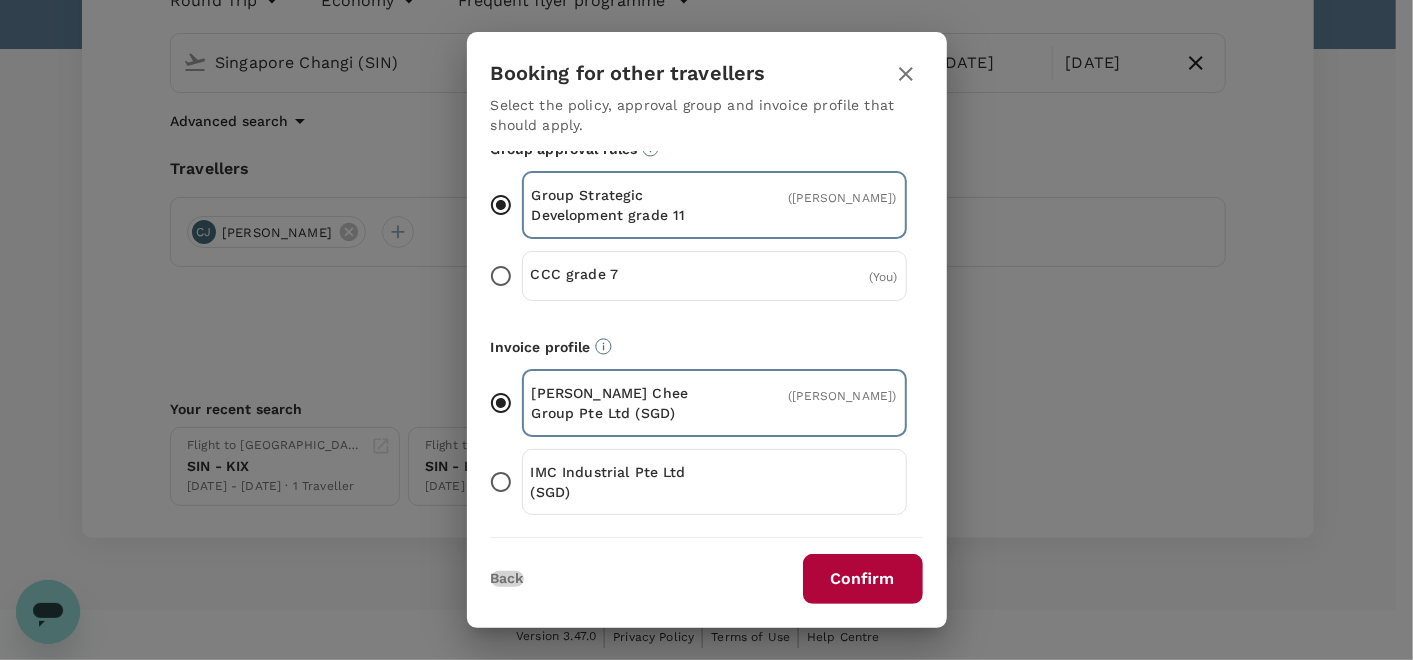 click on "Back" at bounding box center (507, 579) 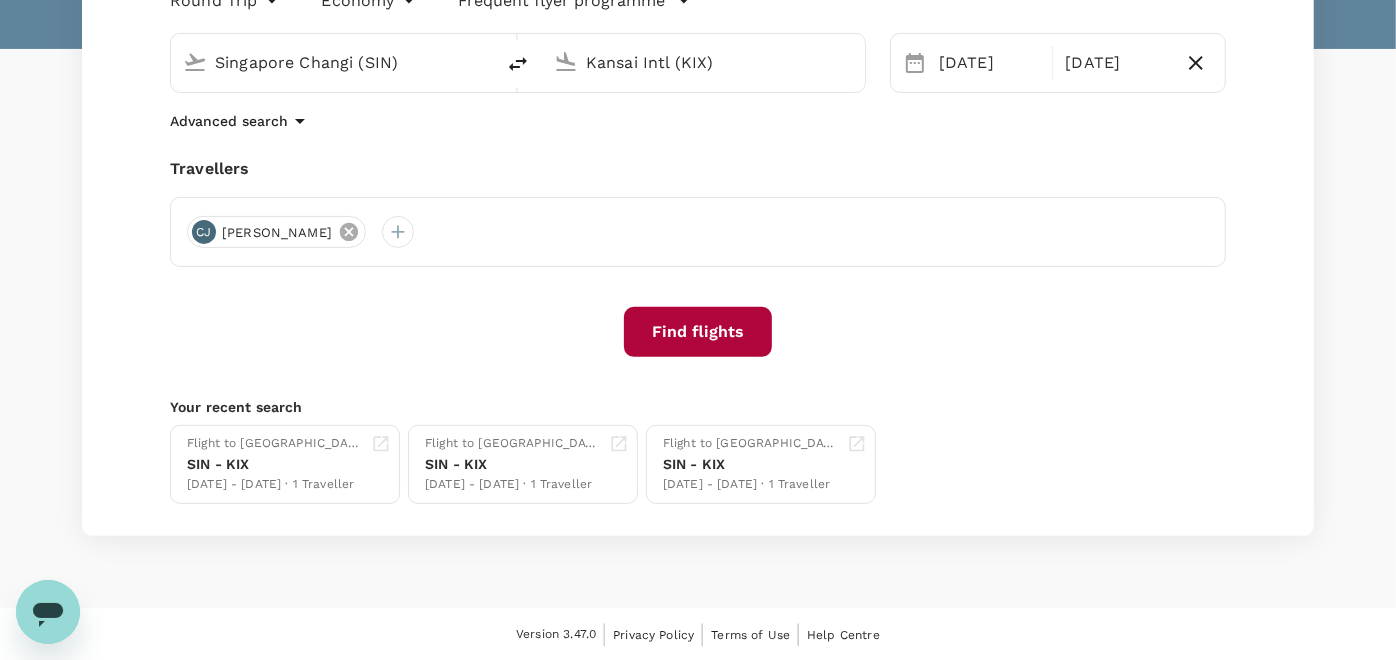 click 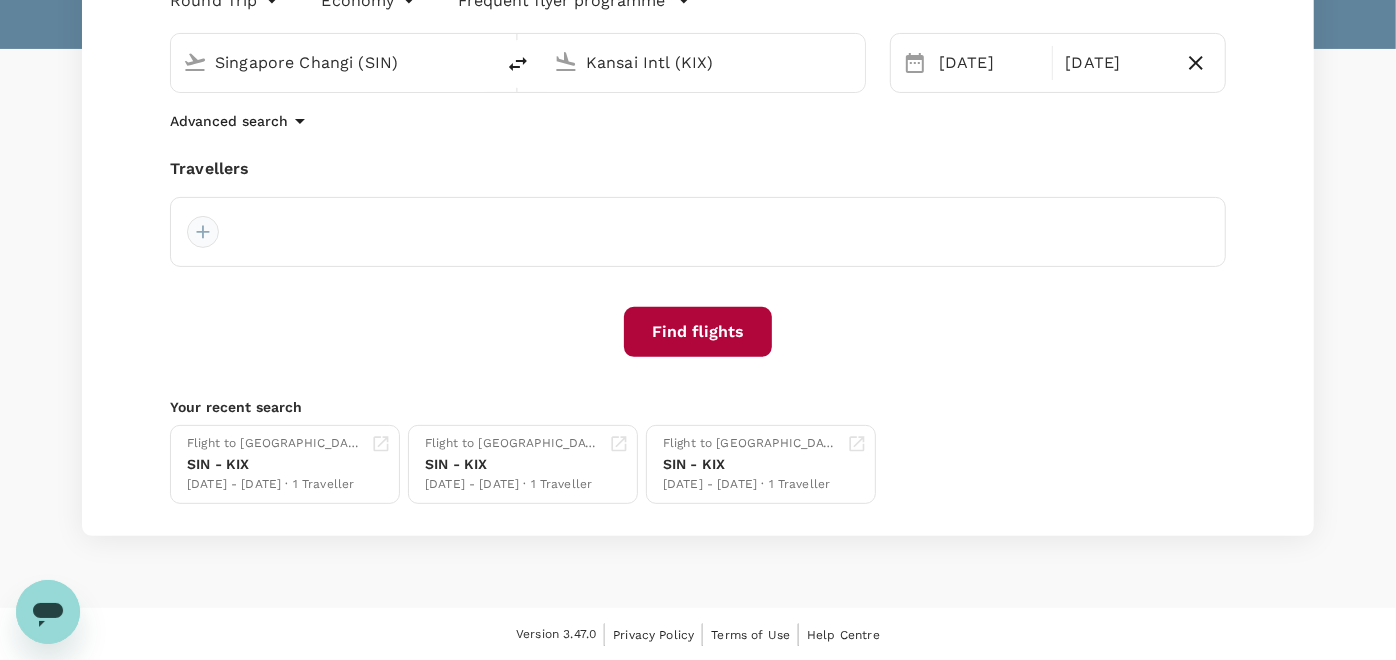 click at bounding box center [203, 232] 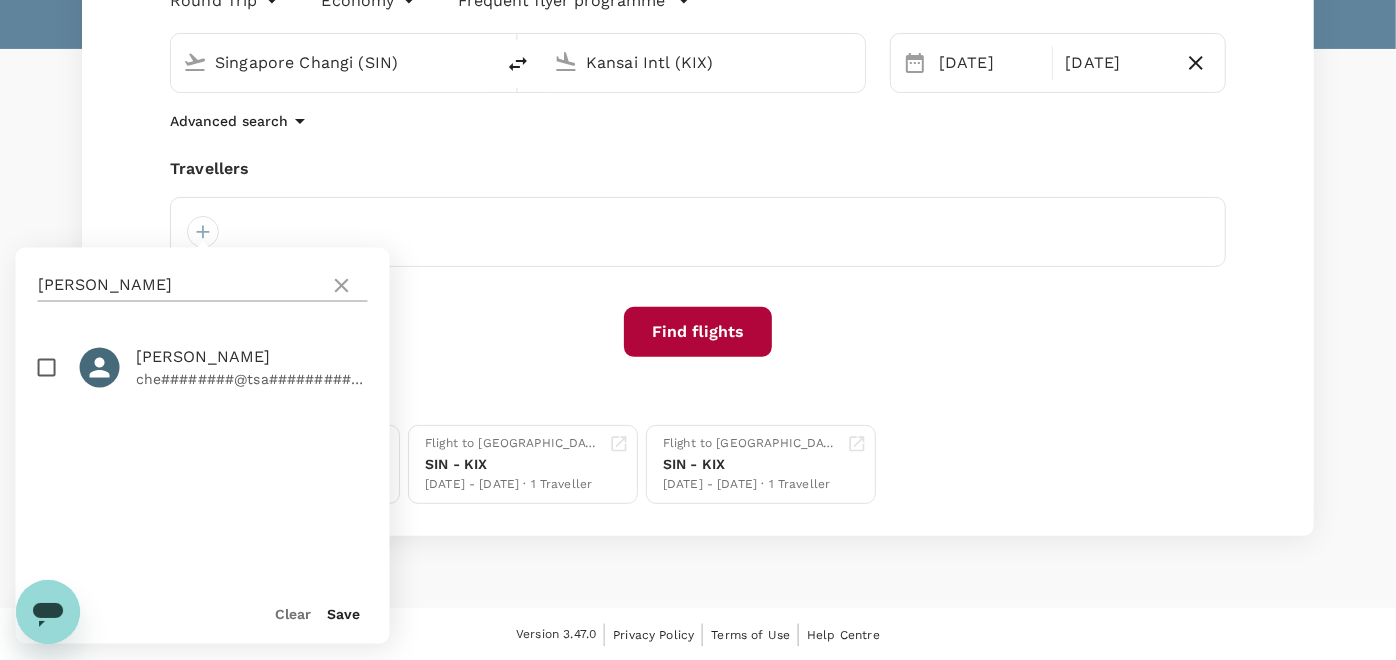 click 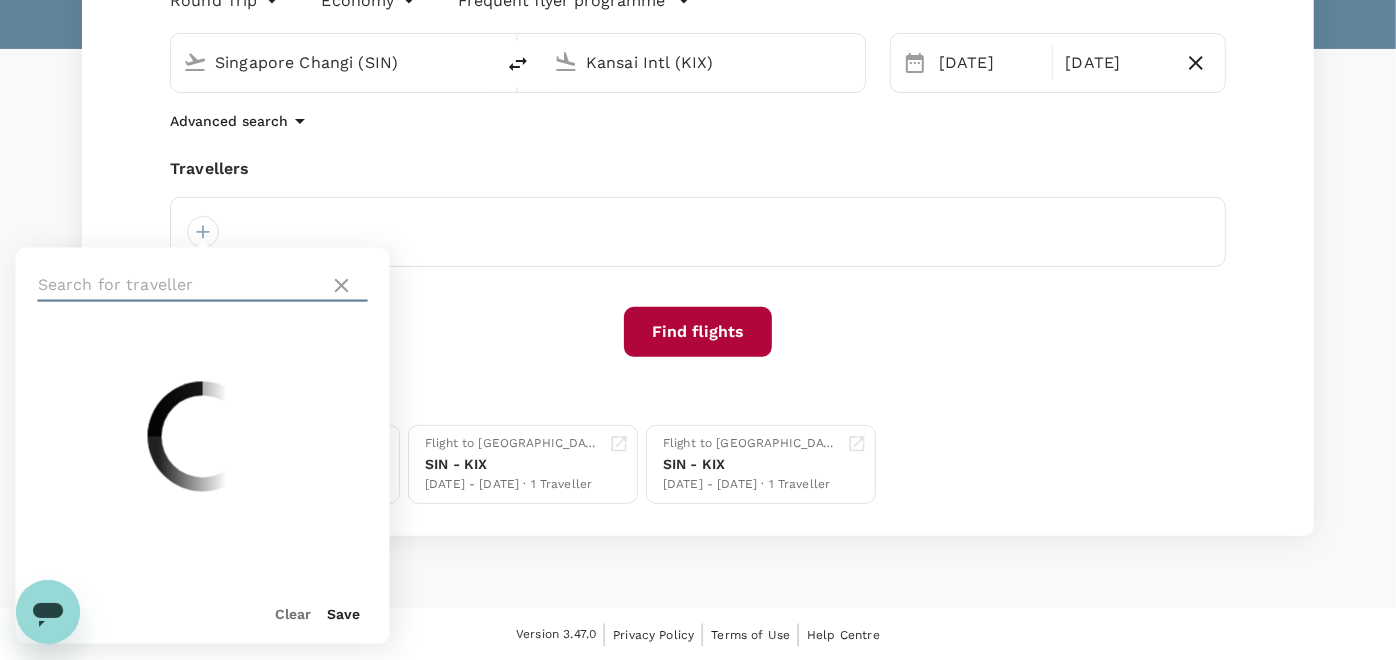 click at bounding box center [180, 286] 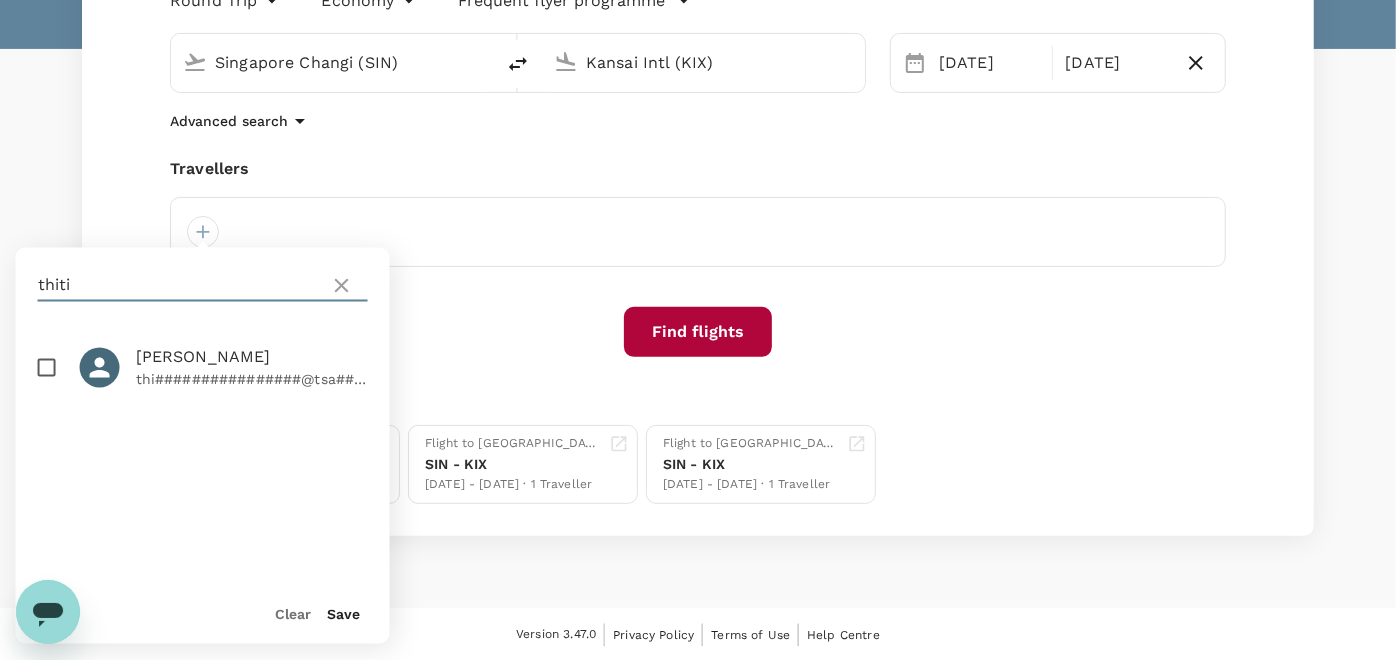 type on "thiti" 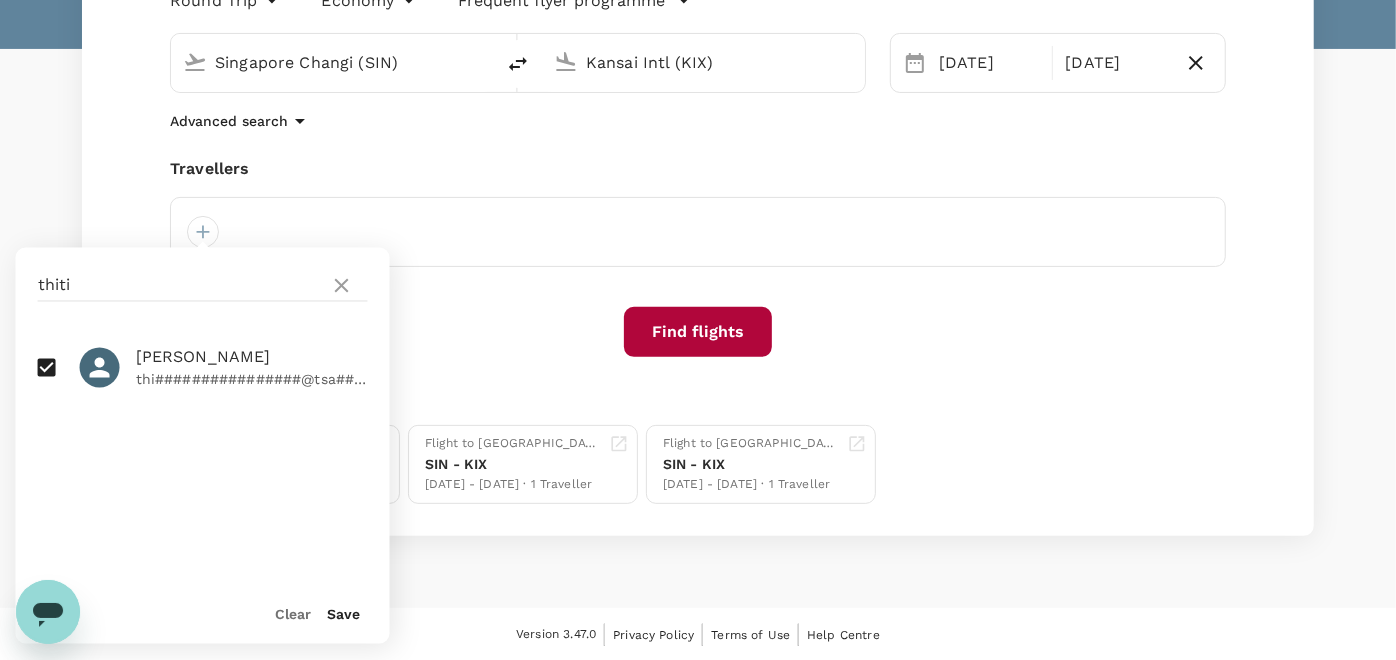 click on "Save" at bounding box center [344, 615] 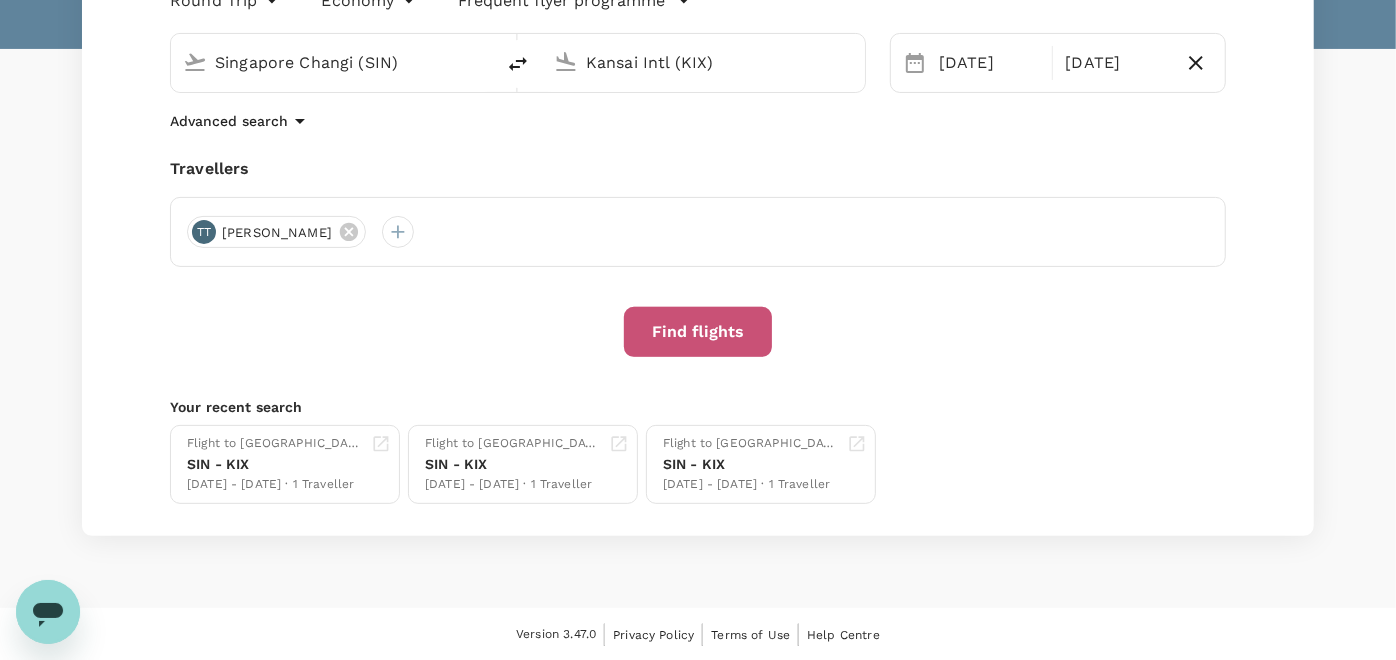 click on "Find flights" at bounding box center [698, 332] 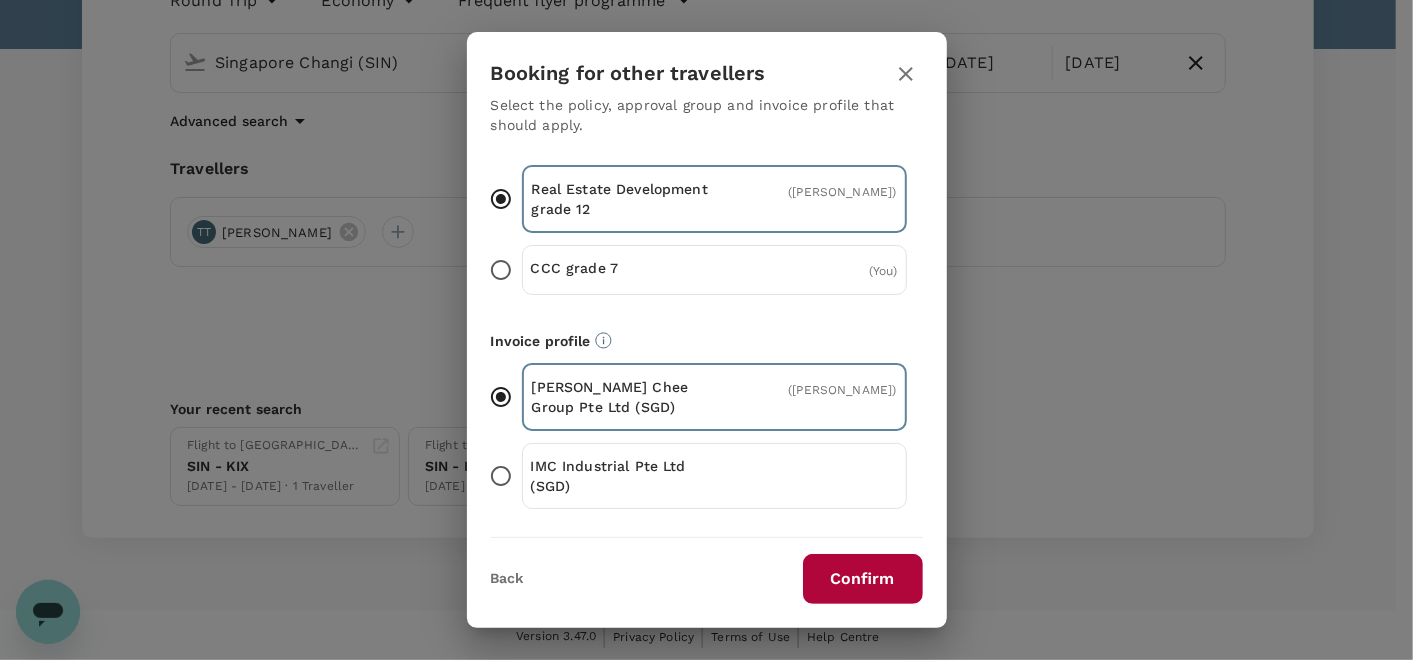 scroll, scrollTop: 242, scrollLeft: 0, axis: vertical 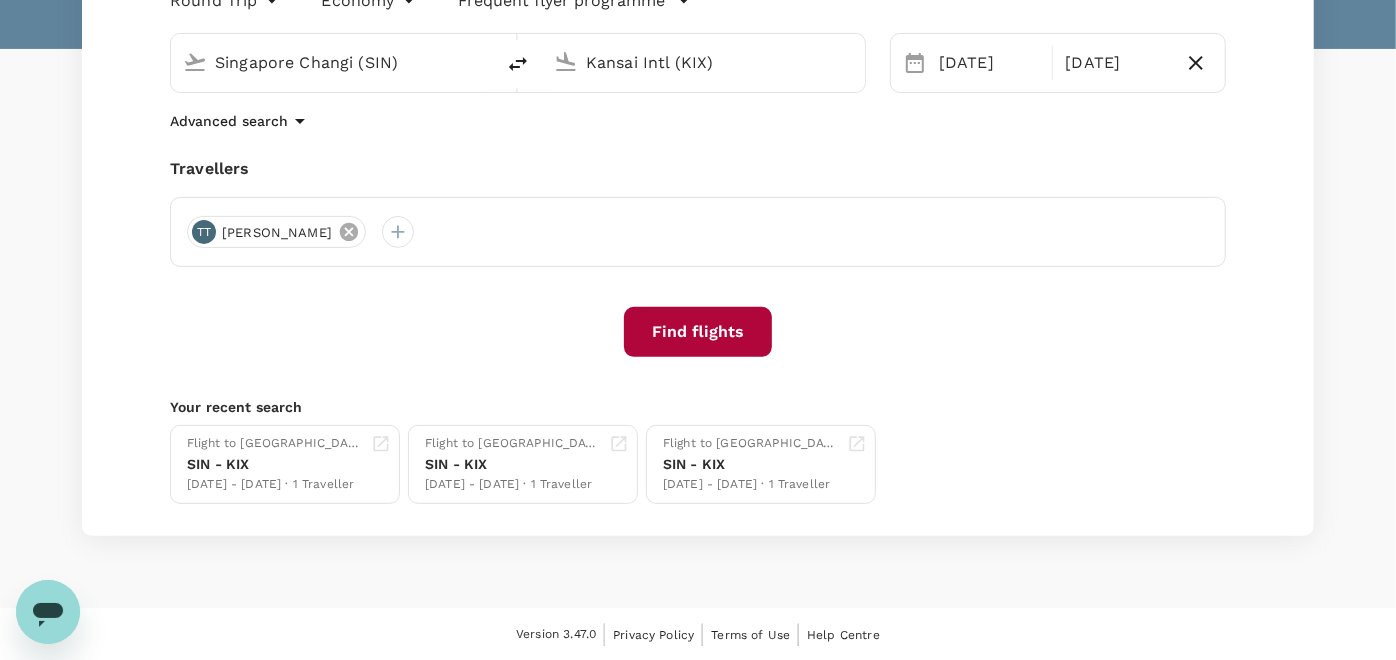 click 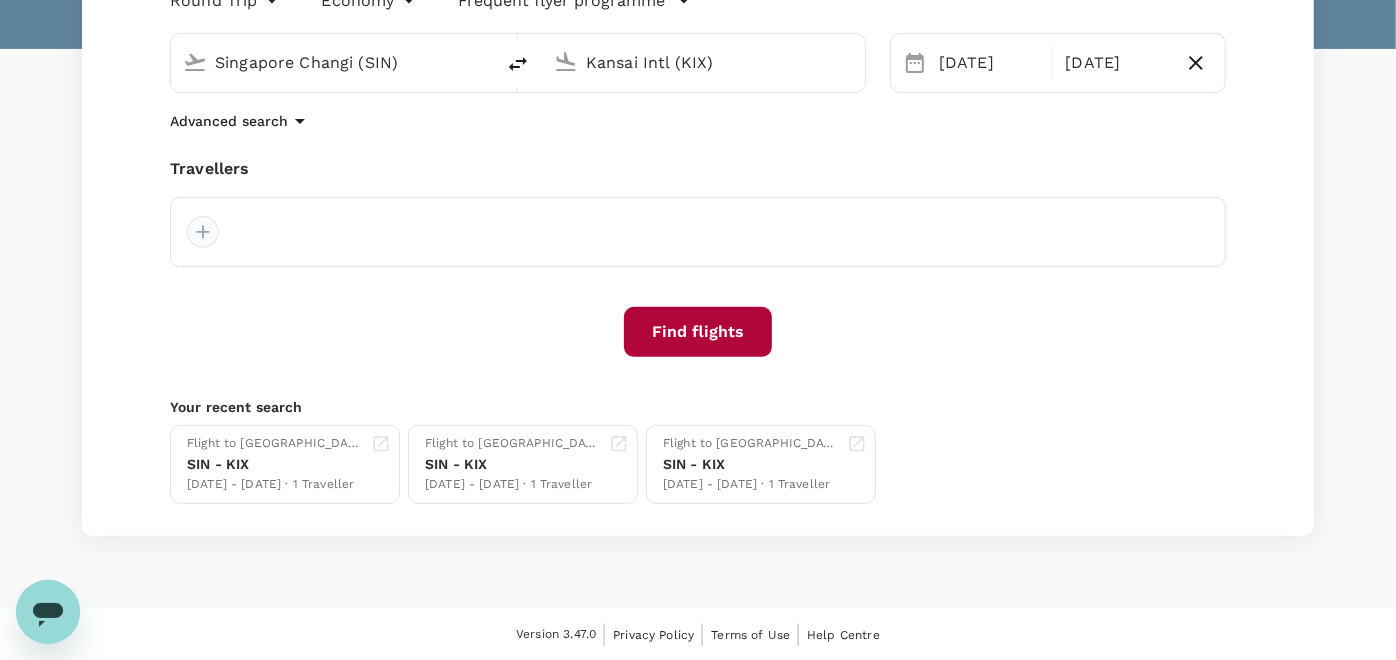 click at bounding box center [203, 232] 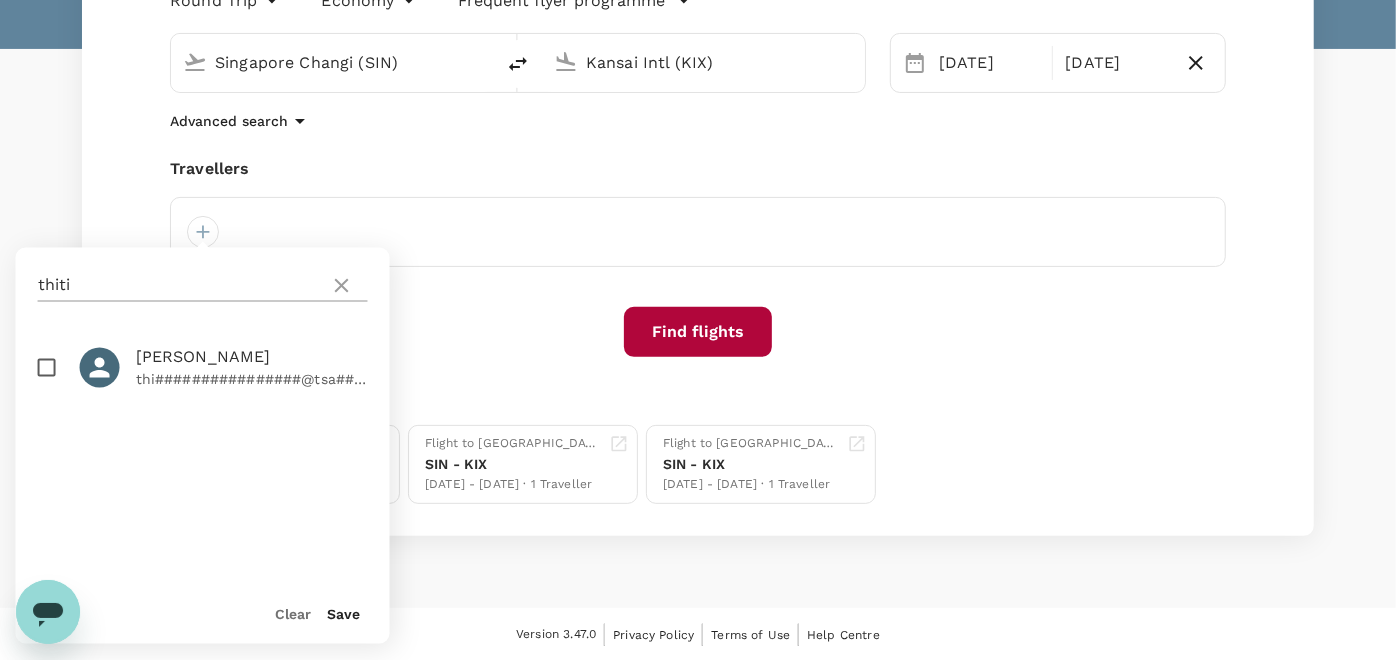 click 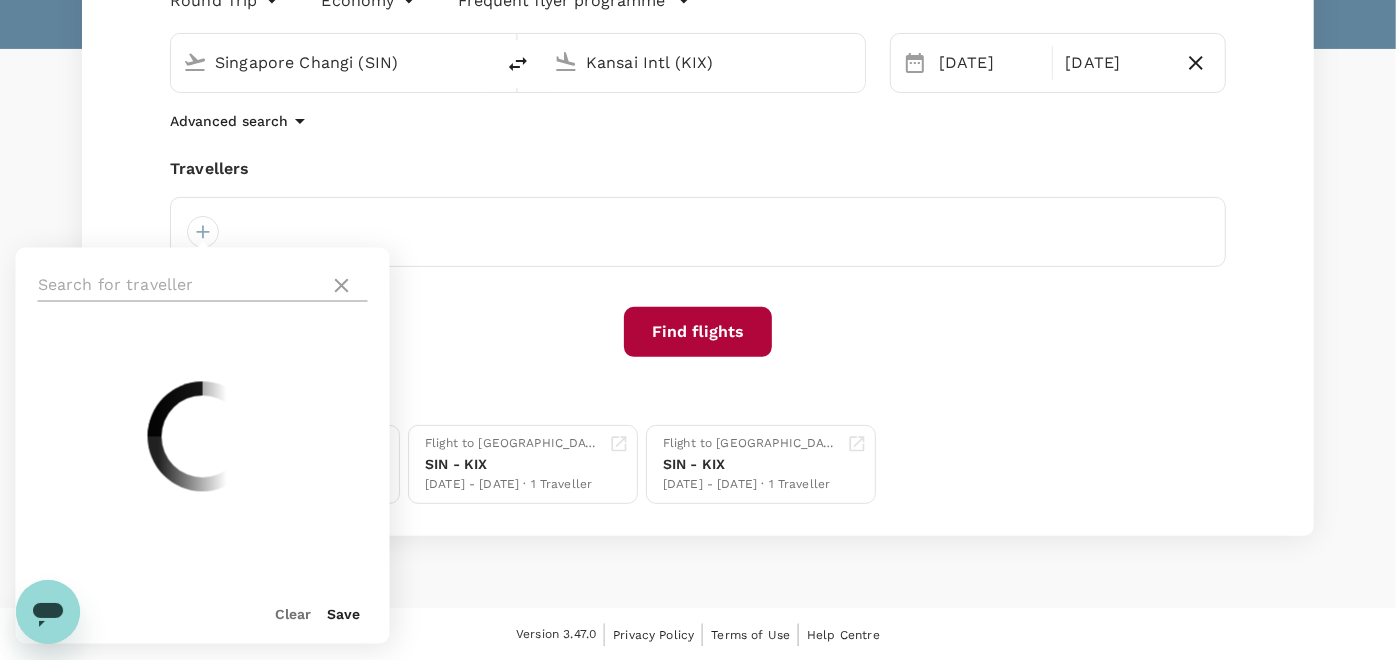 click at bounding box center [180, 286] 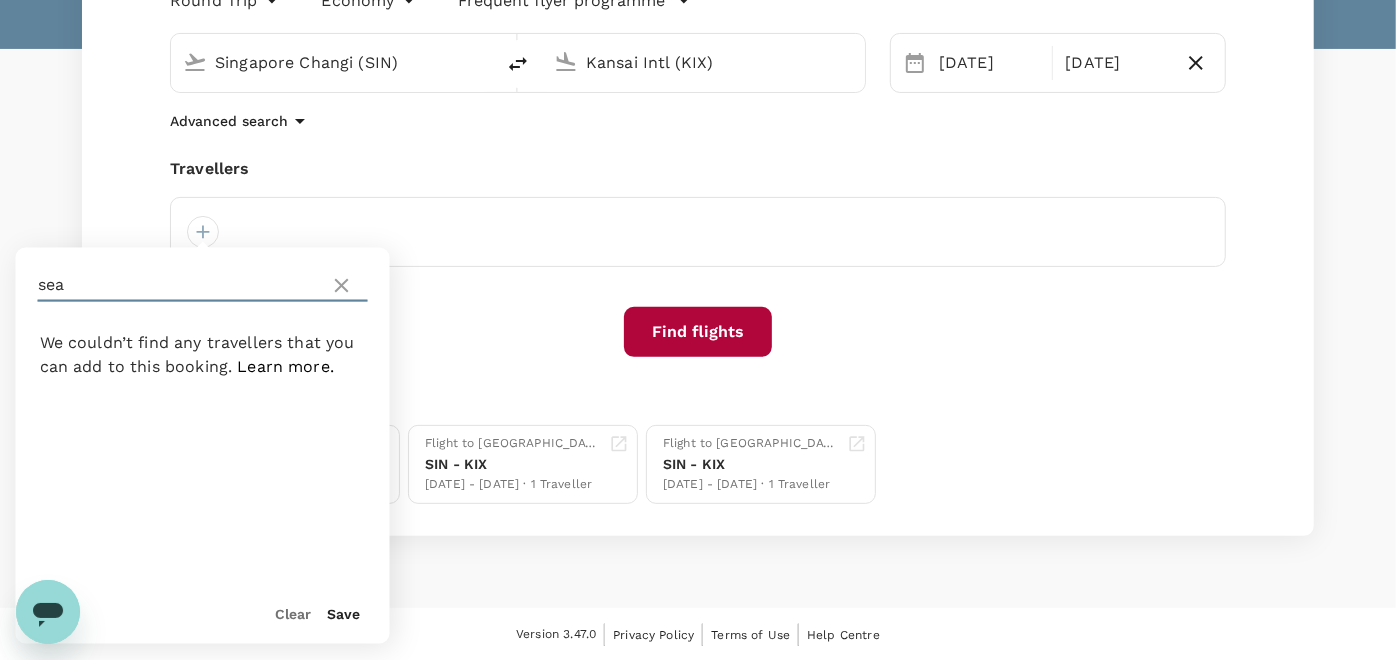 type on "[PERSON_NAME]" 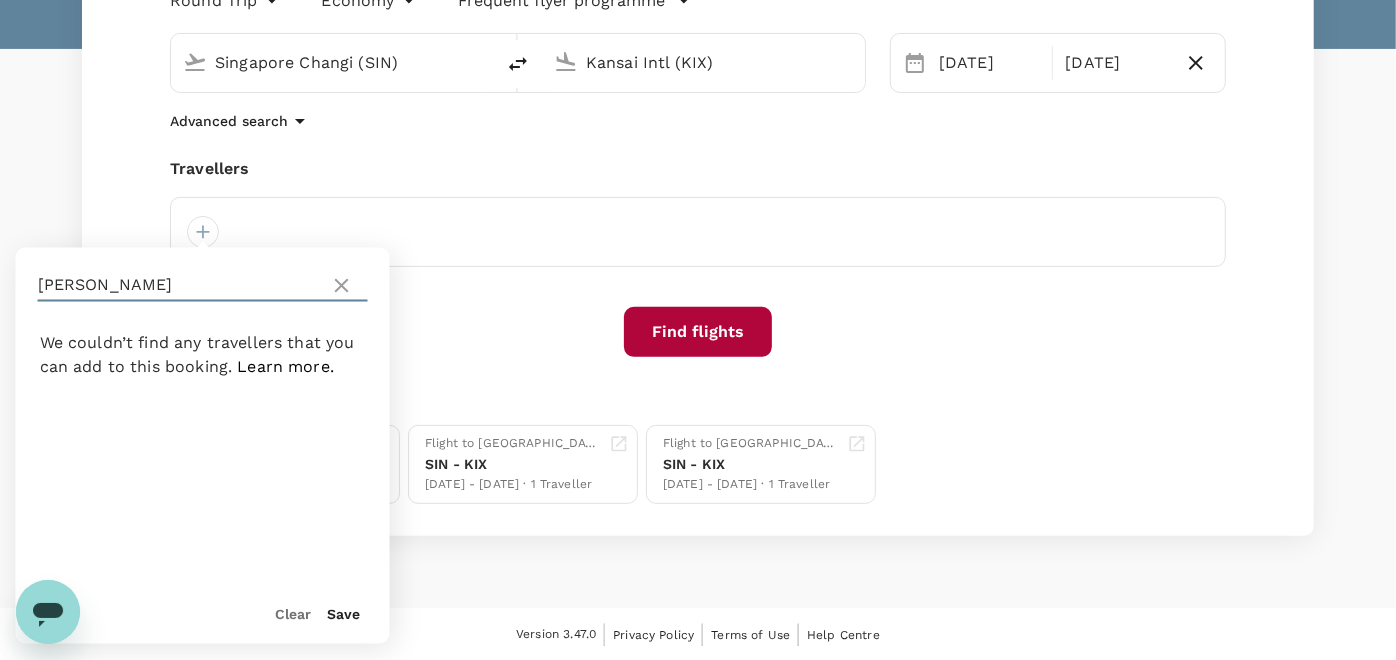 drag, startPoint x: 152, startPoint y: 294, endPoint x: 11, endPoint y: 283, distance: 141.42842 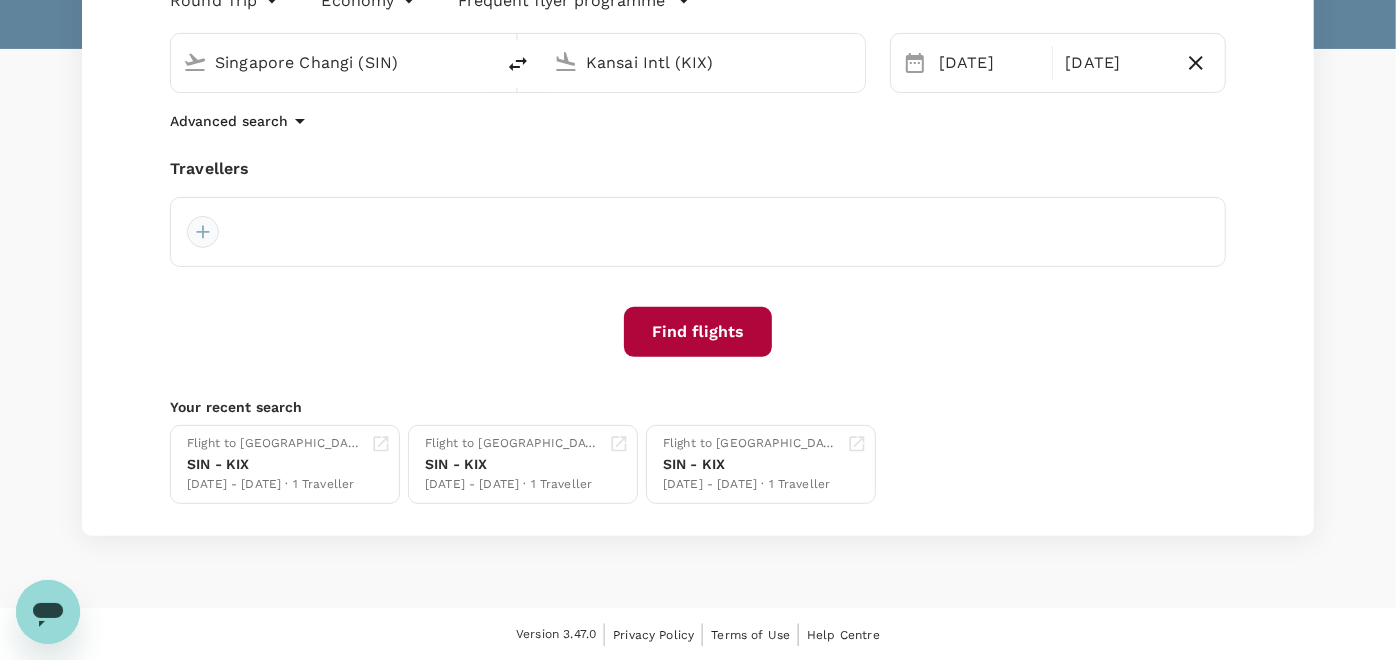 click at bounding box center [203, 232] 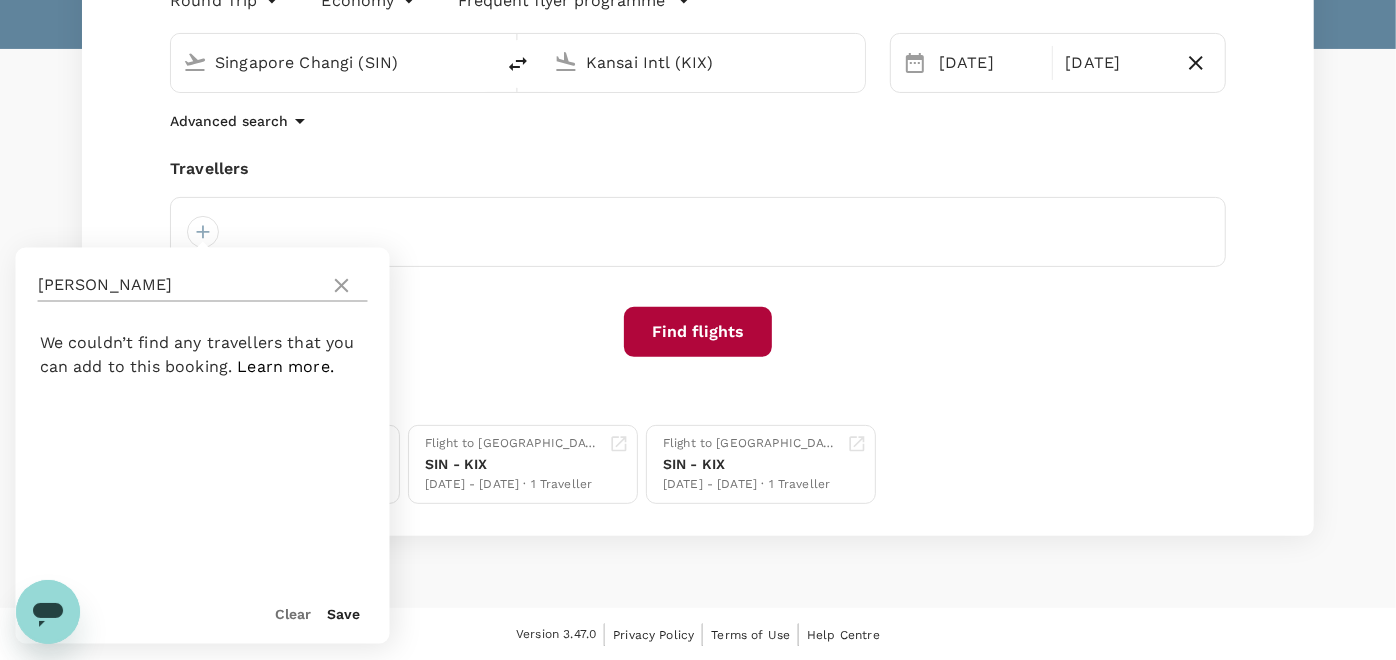 click 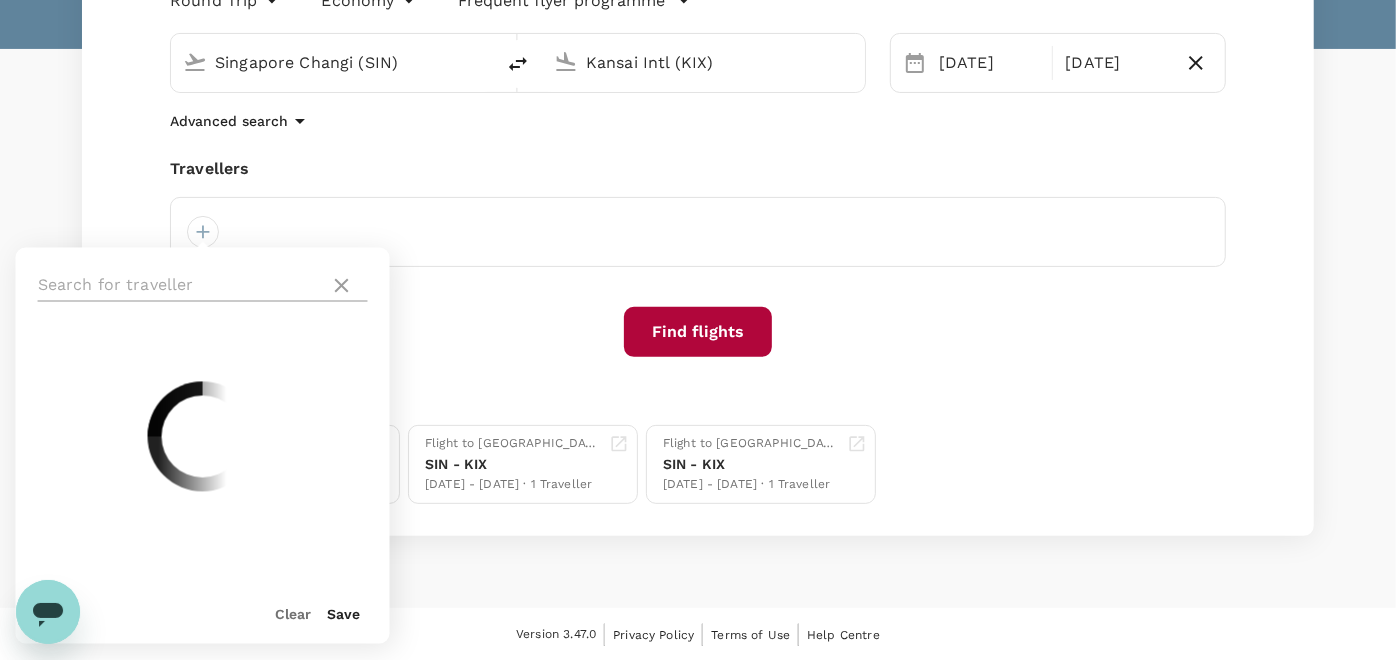 click at bounding box center [180, 286] 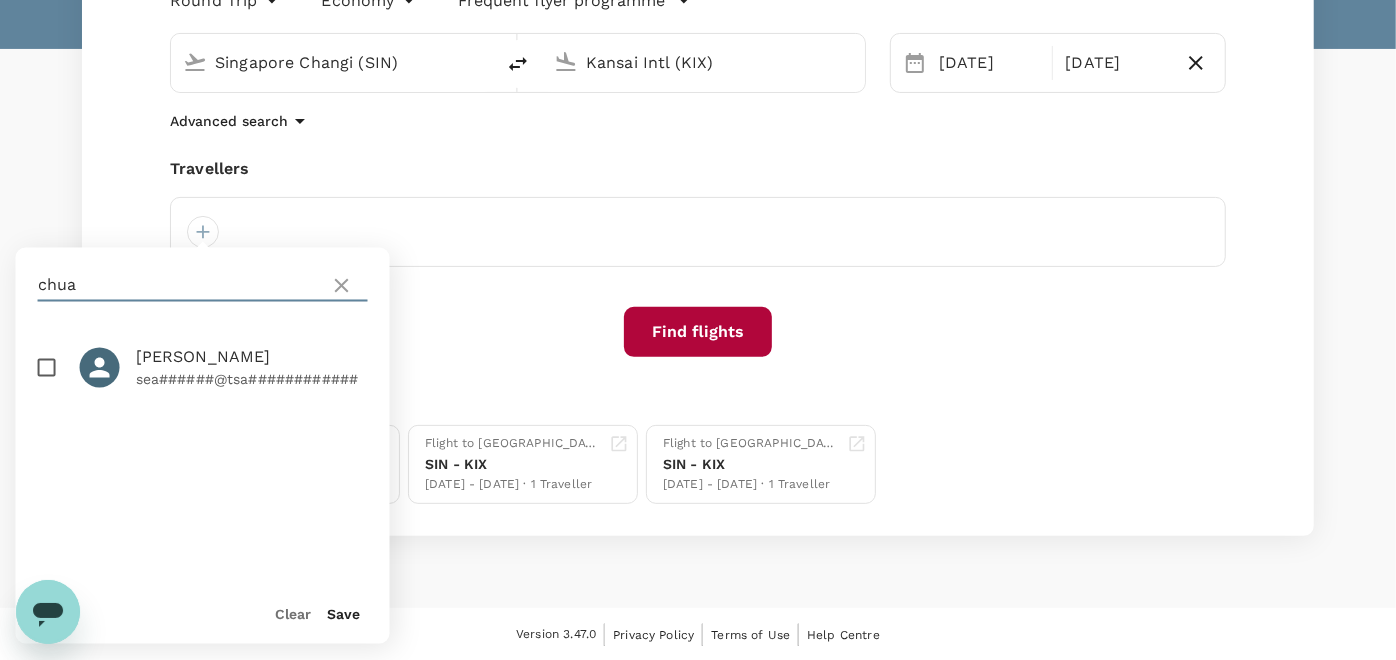 type on "chua" 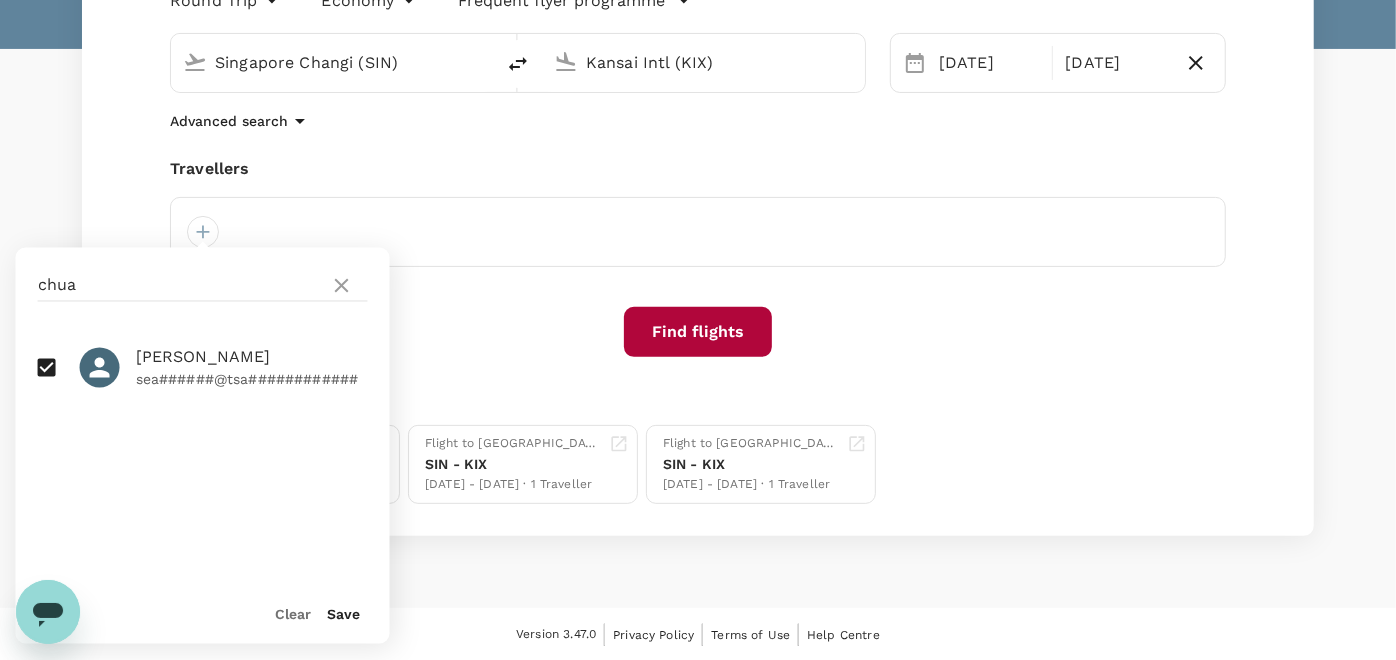 drag, startPoint x: 354, startPoint y: 618, endPoint x: 293, endPoint y: 422, distance: 205.273 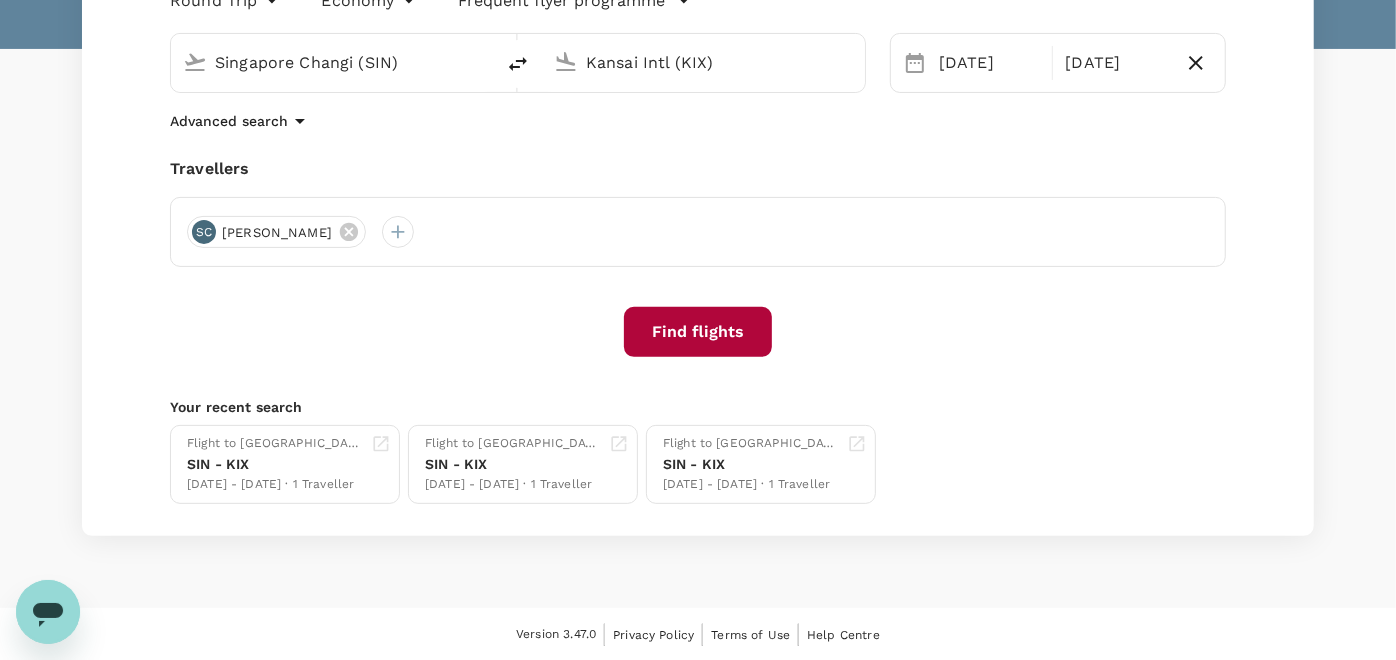 click on "Find flights" at bounding box center (698, 332) 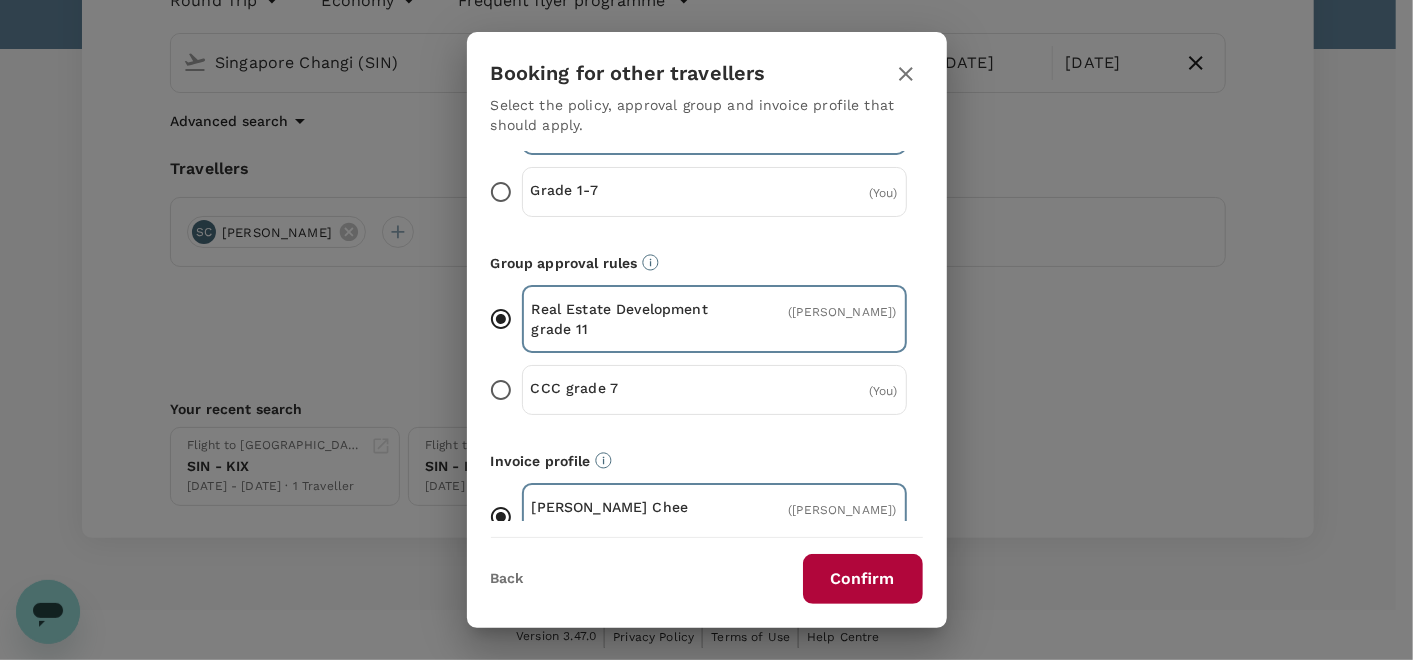 scroll, scrollTop: 202, scrollLeft: 0, axis: vertical 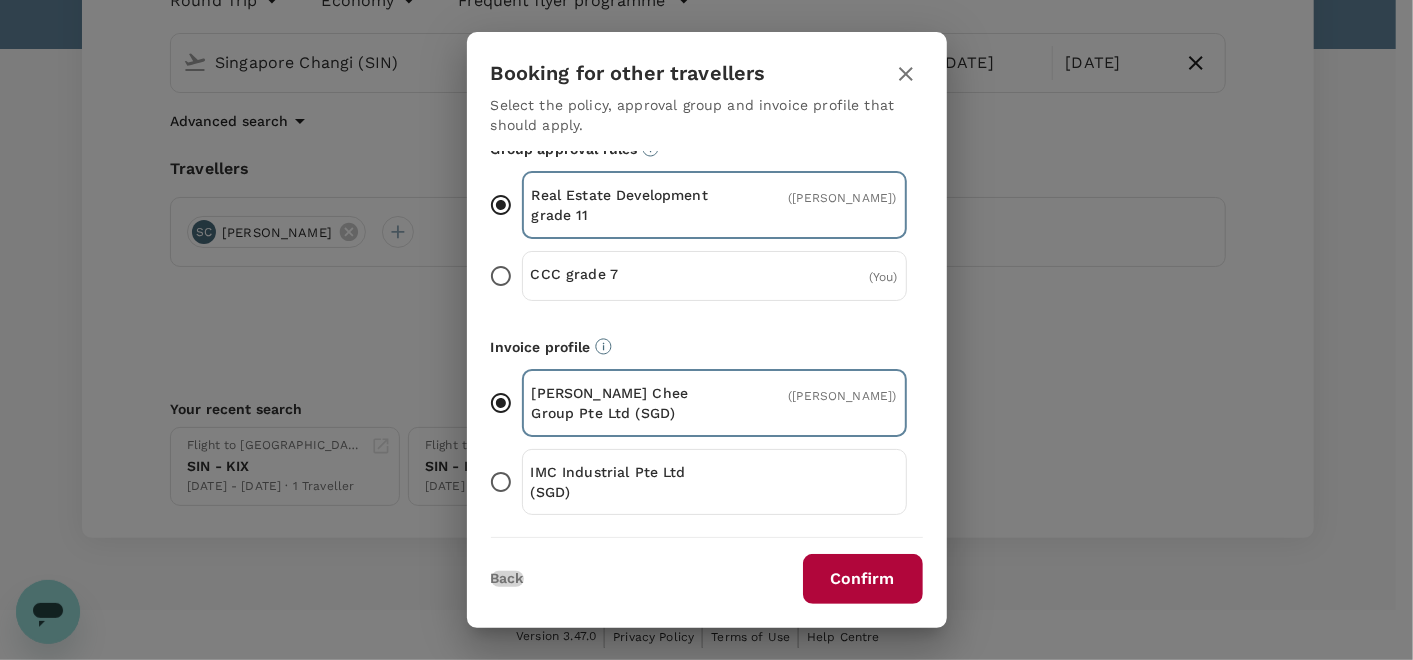 click on "Back" at bounding box center [507, 579] 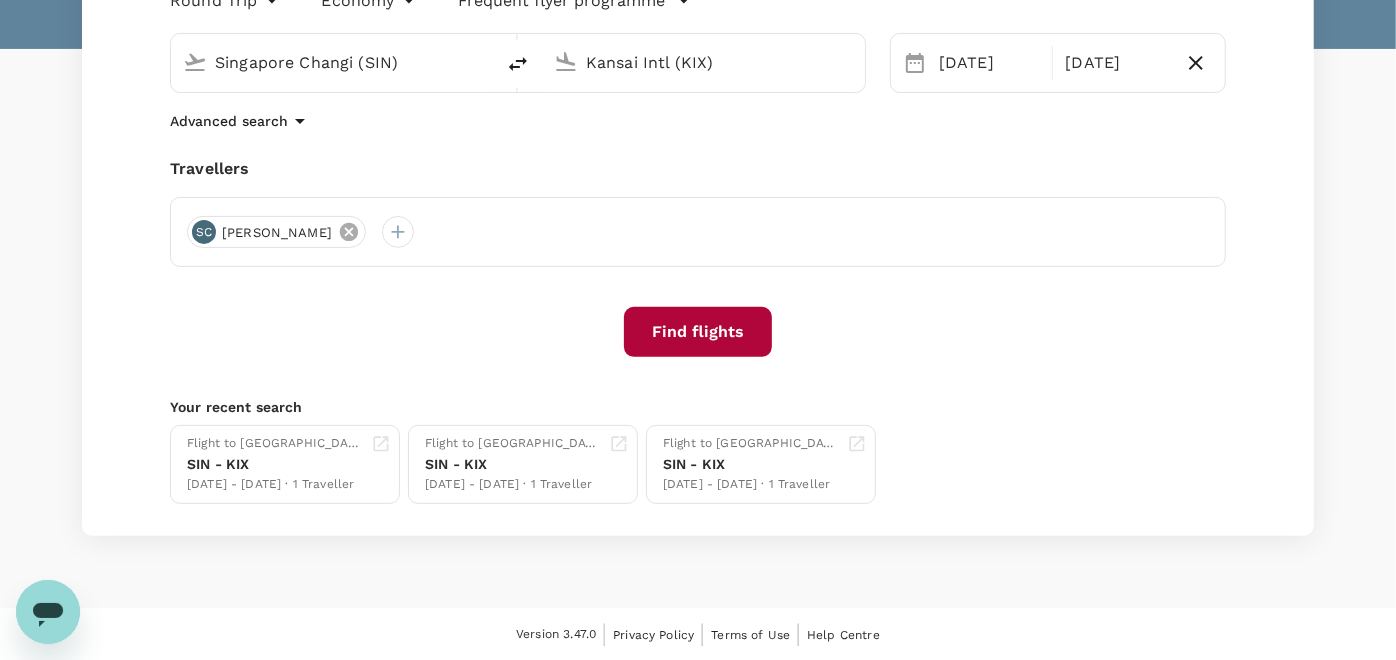 click 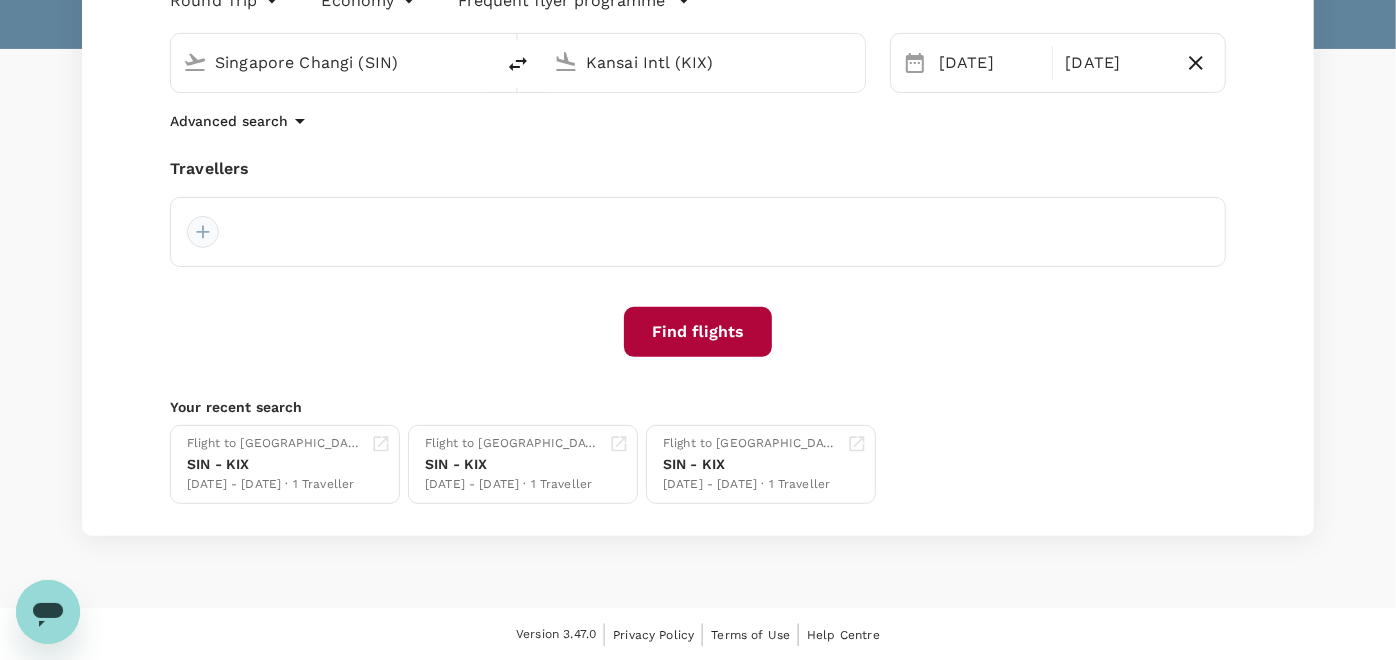 click at bounding box center [203, 232] 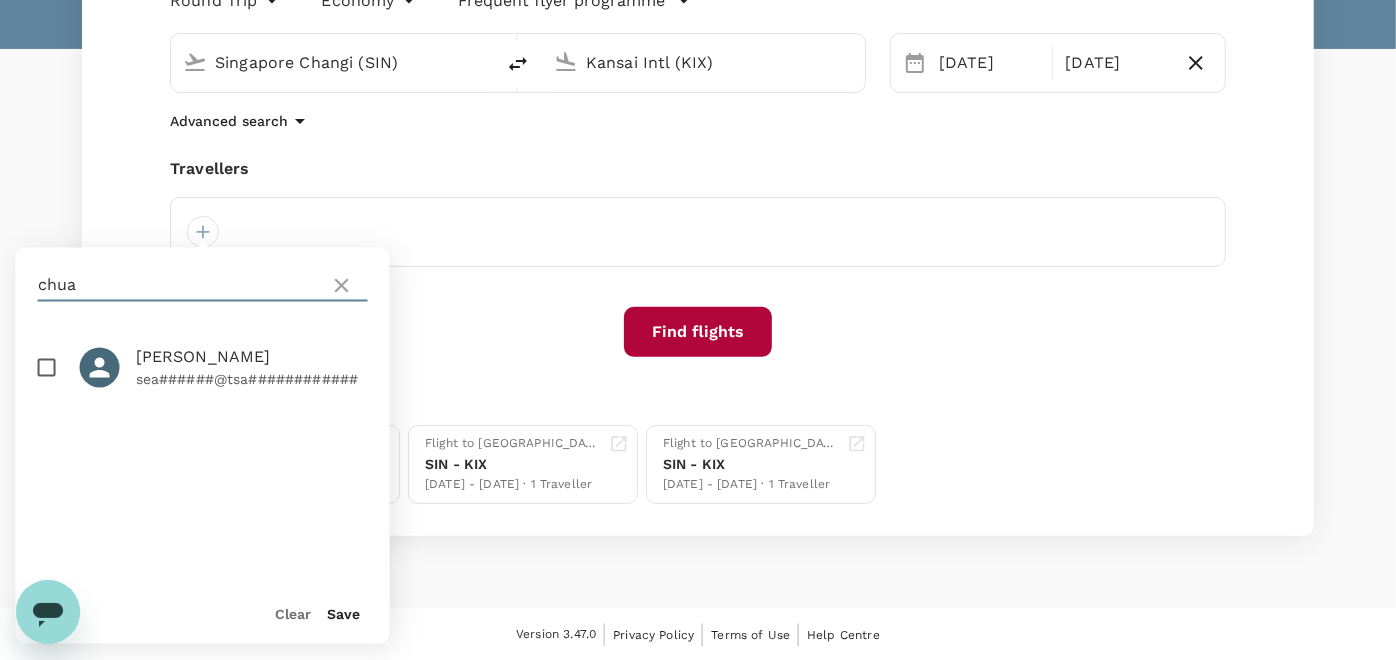 drag, startPoint x: 138, startPoint y: 290, endPoint x: -5, endPoint y: 273, distance: 144.00694 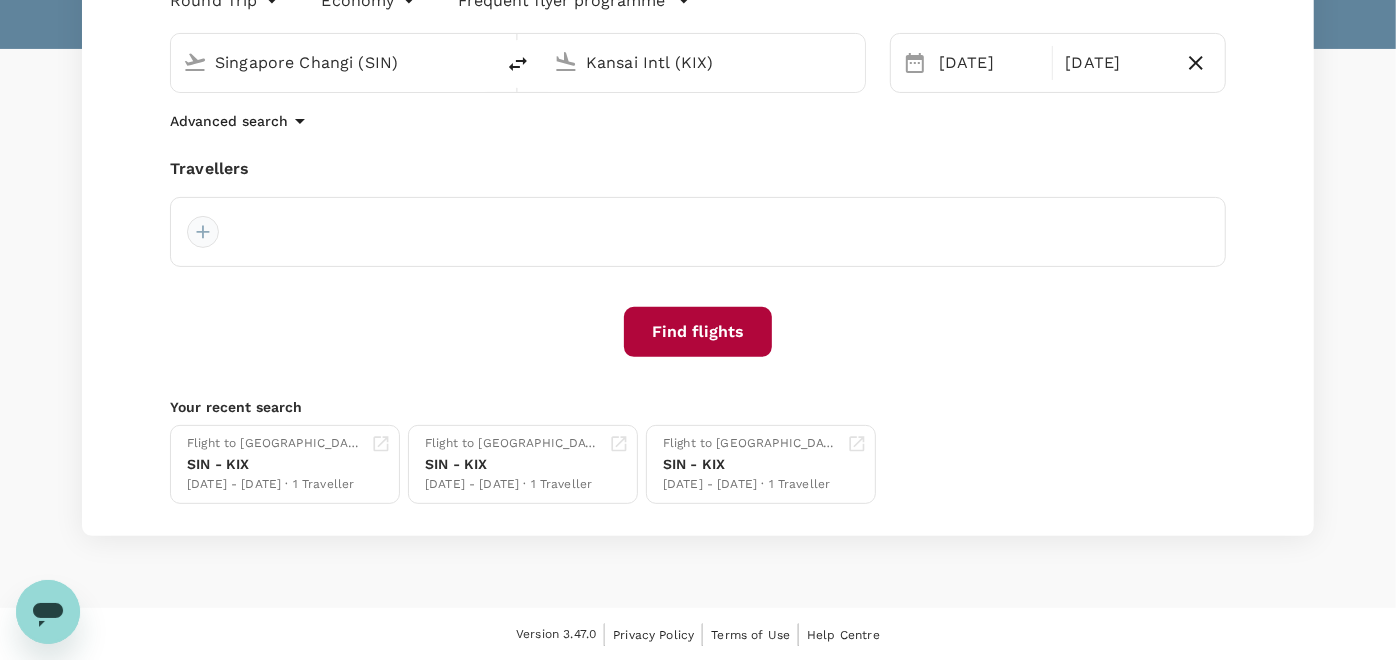 click at bounding box center (203, 232) 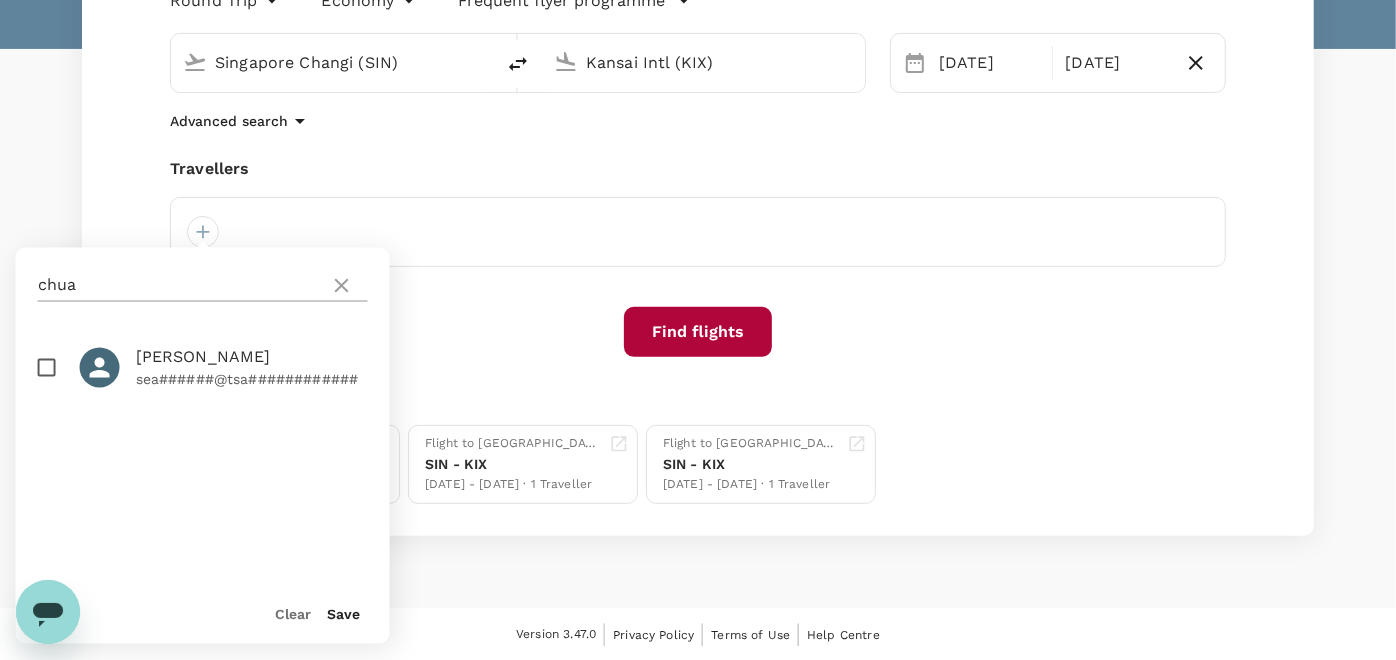 click 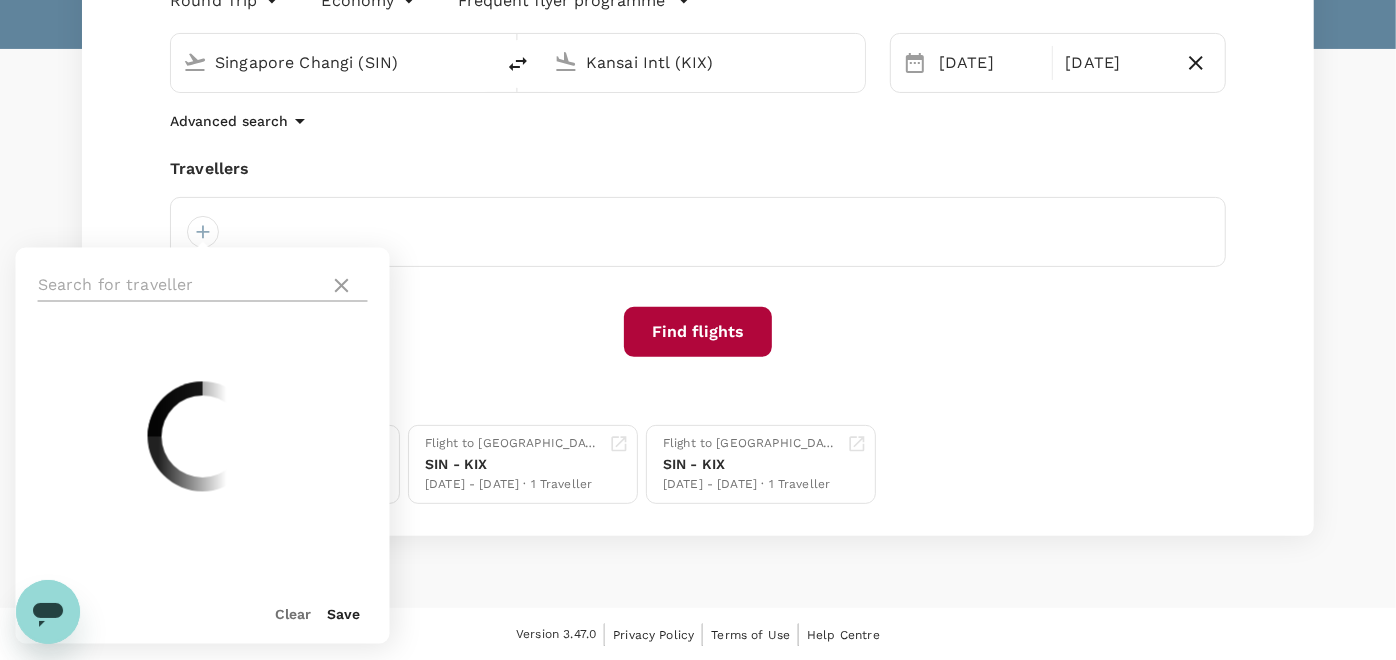 click at bounding box center (180, 286) 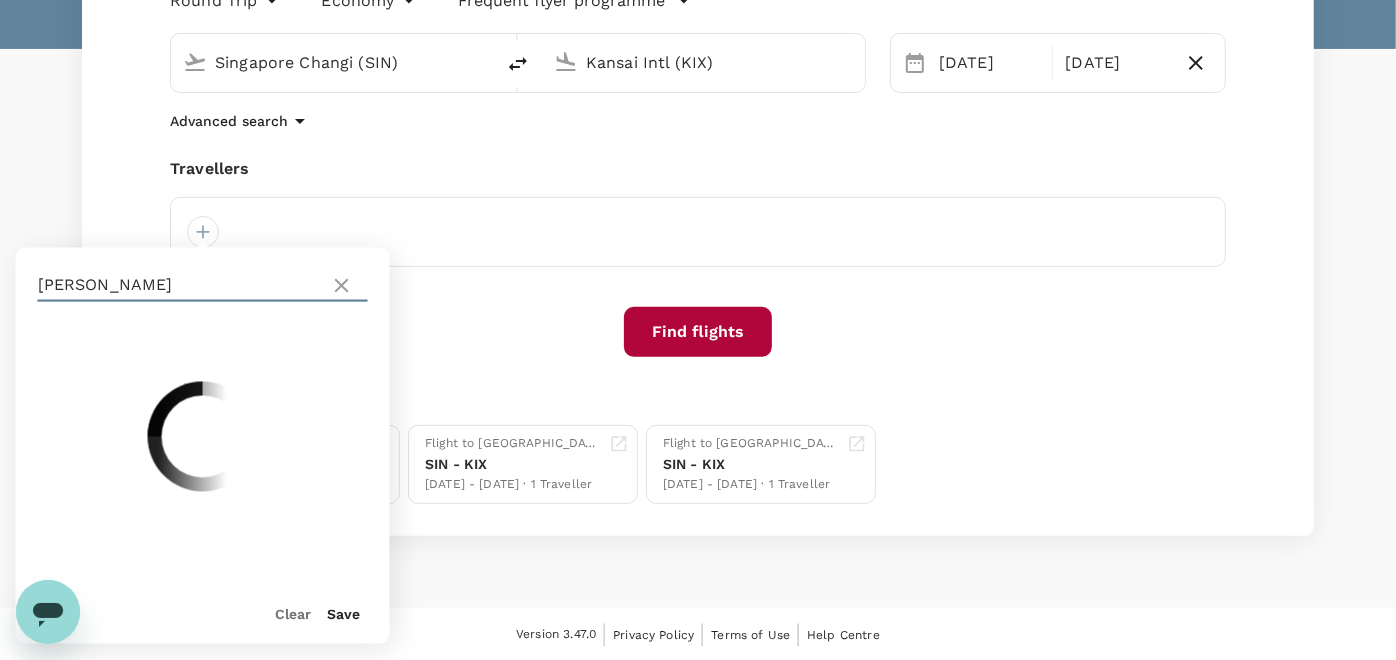 type on "[PERSON_NAME]" 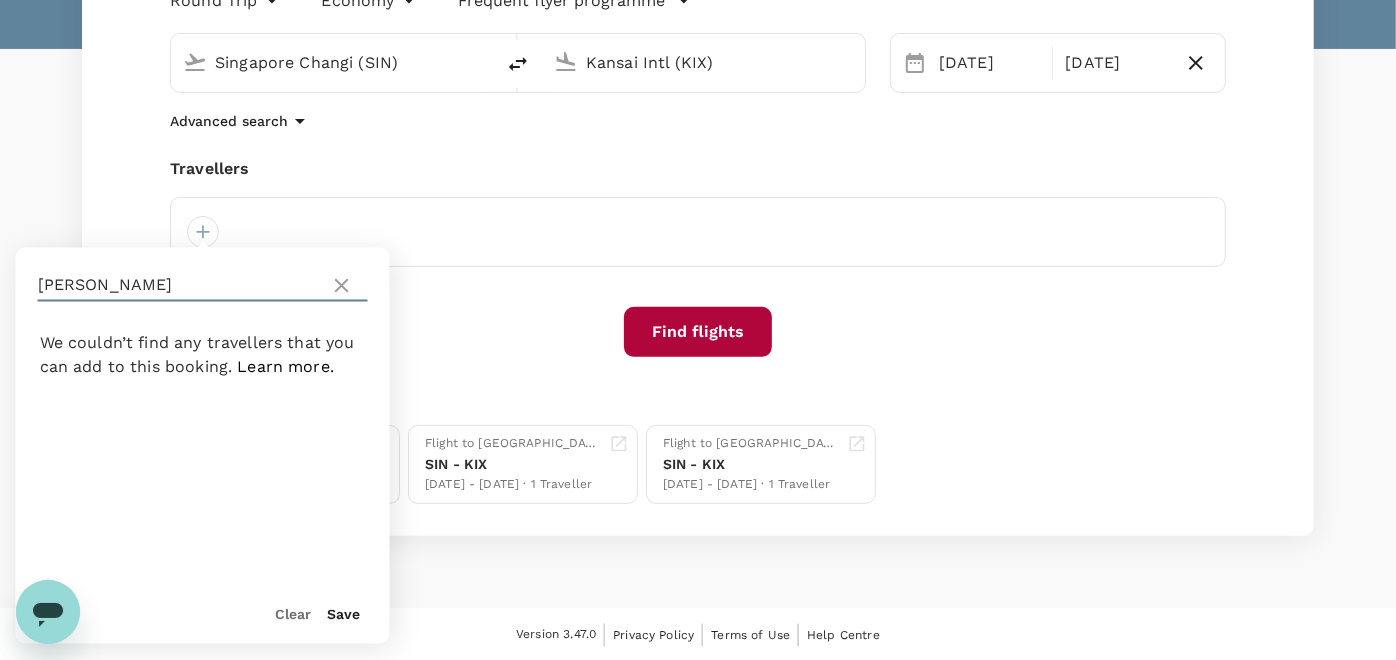 drag, startPoint x: 122, startPoint y: 282, endPoint x: -5, endPoint y: 269, distance: 127.66362 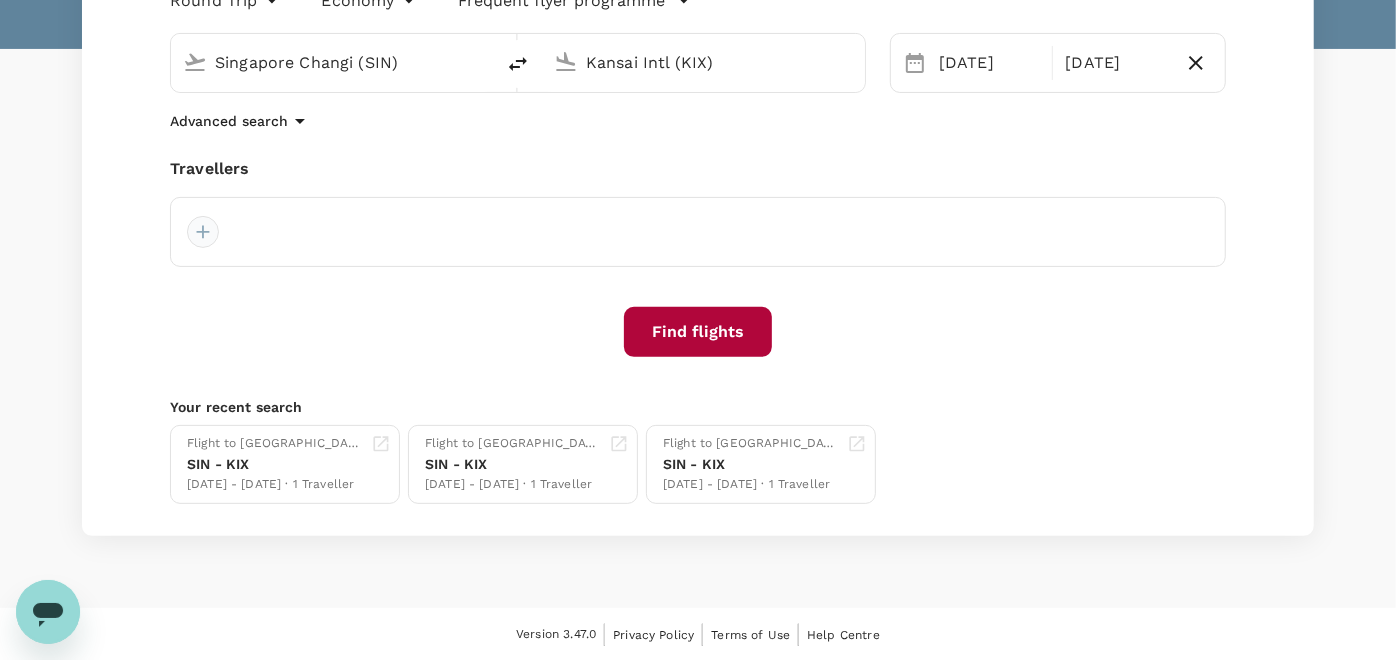 click at bounding box center (203, 232) 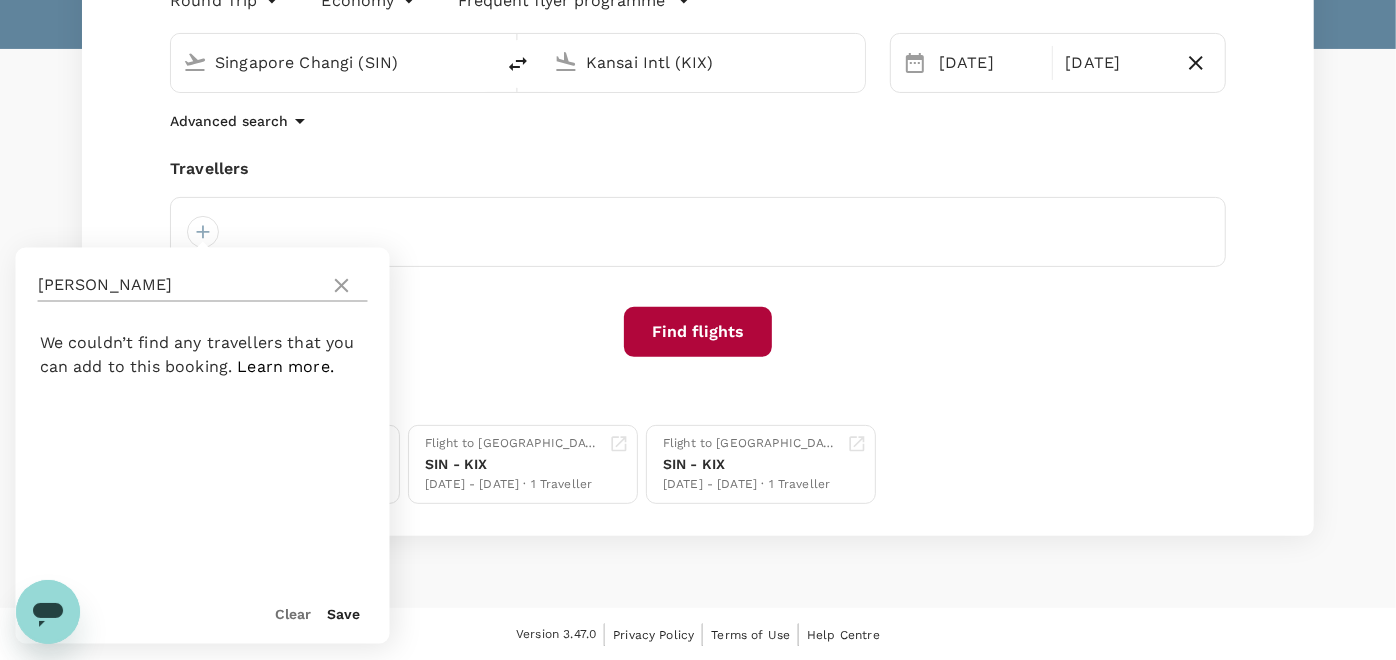 click 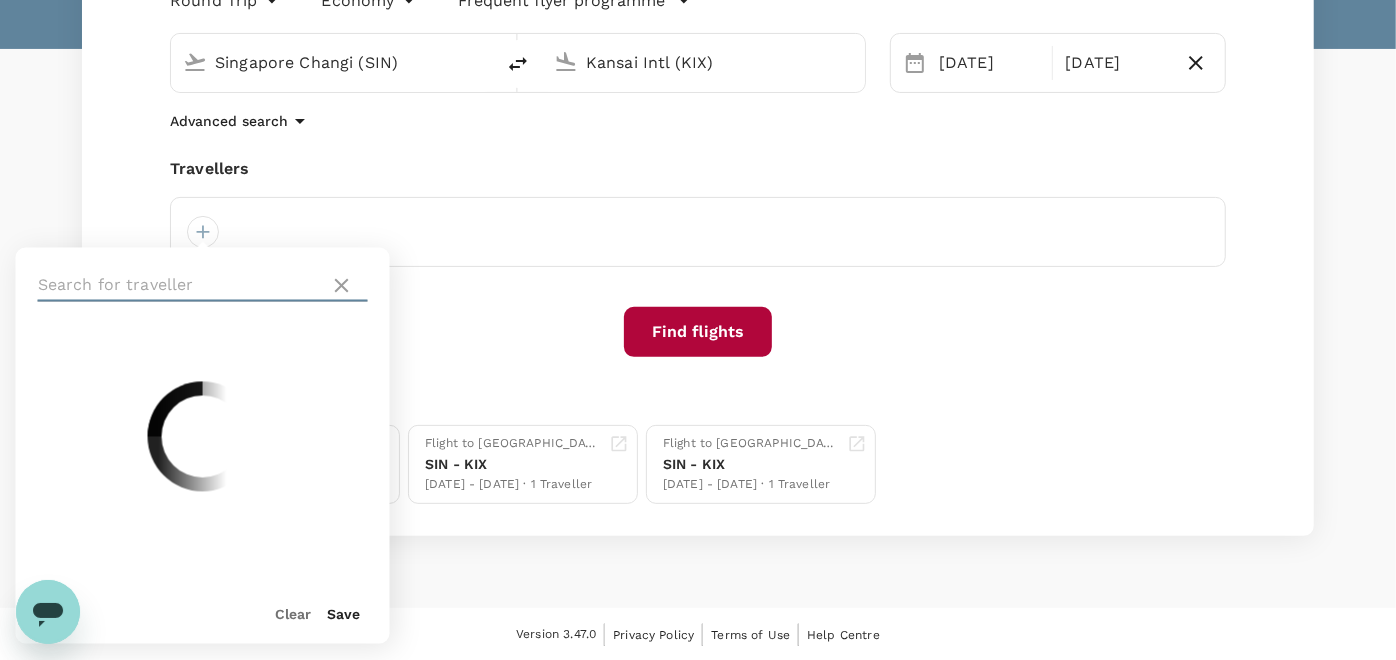 click at bounding box center (180, 286) 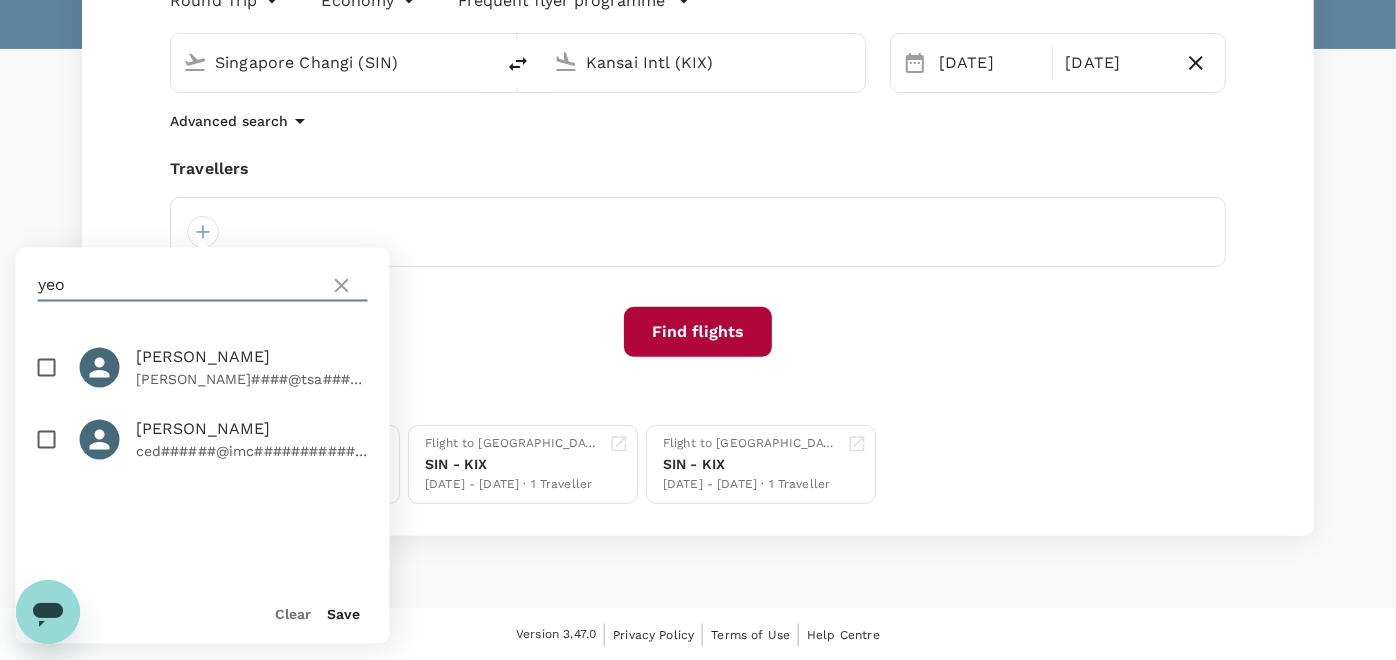 type on "yeo" 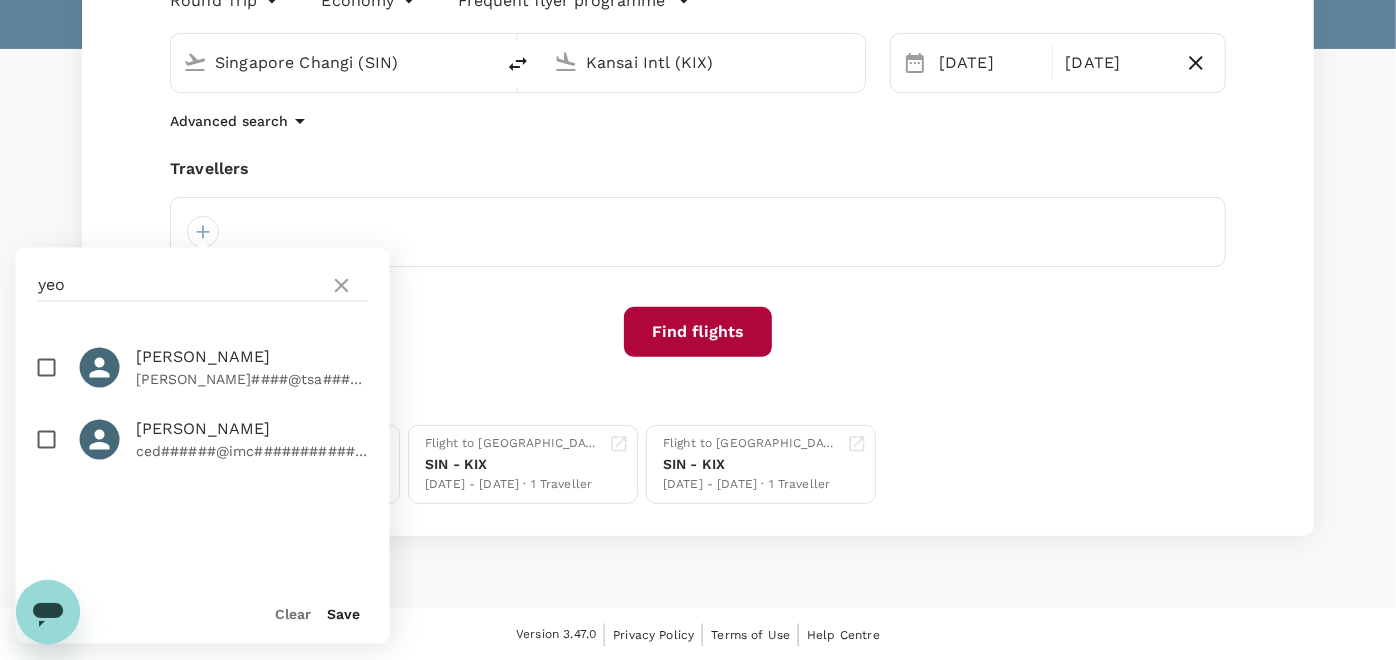 click at bounding box center (47, 368) 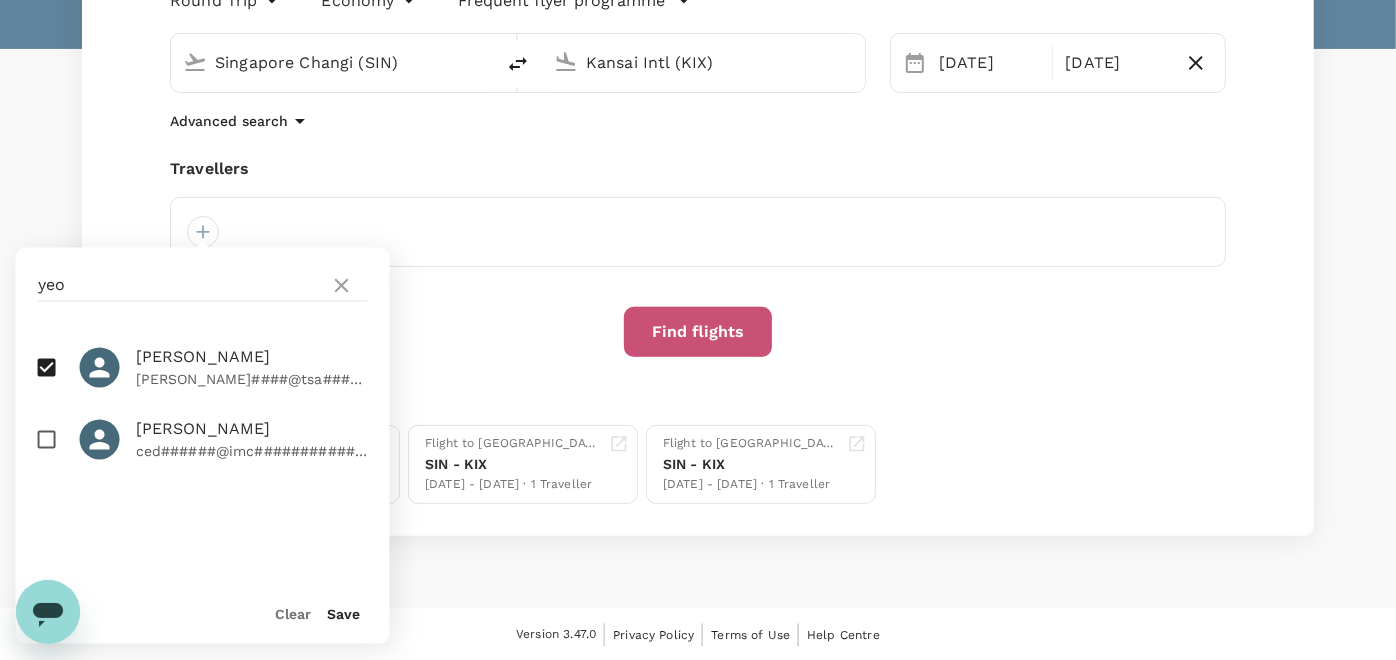 click on "Find flights" at bounding box center (698, 332) 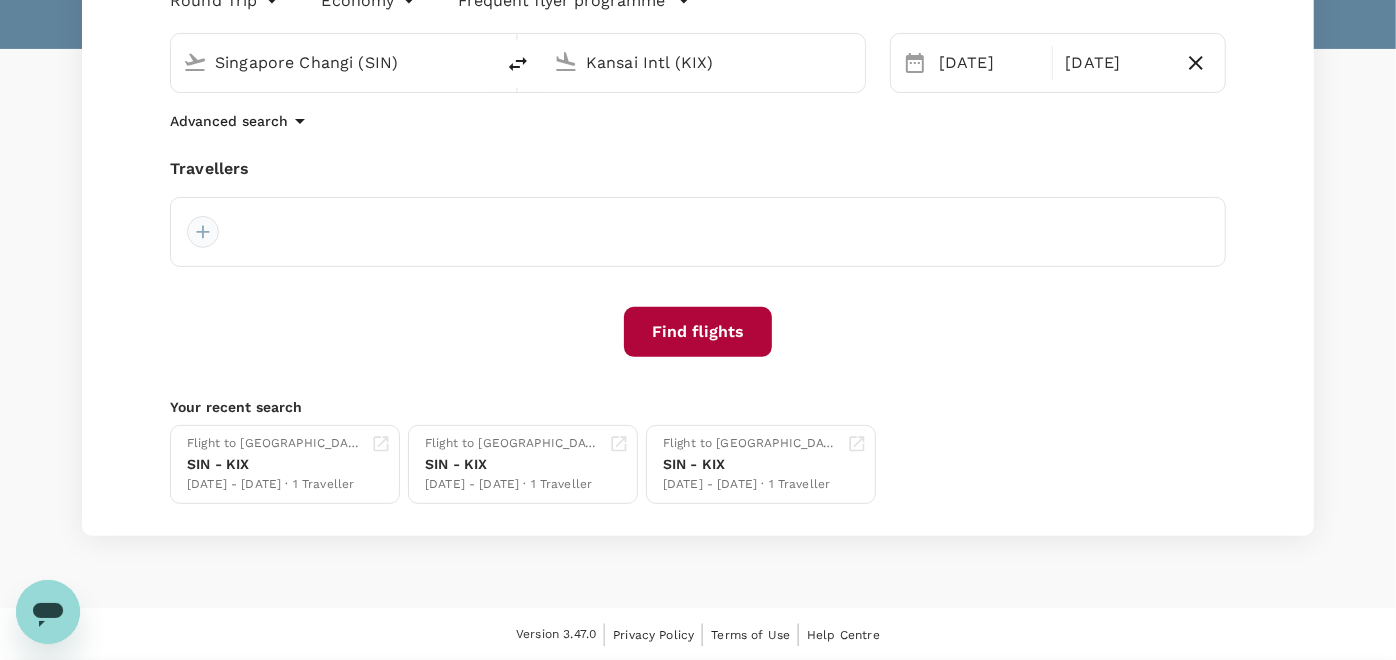 click at bounding box center [203, 232] 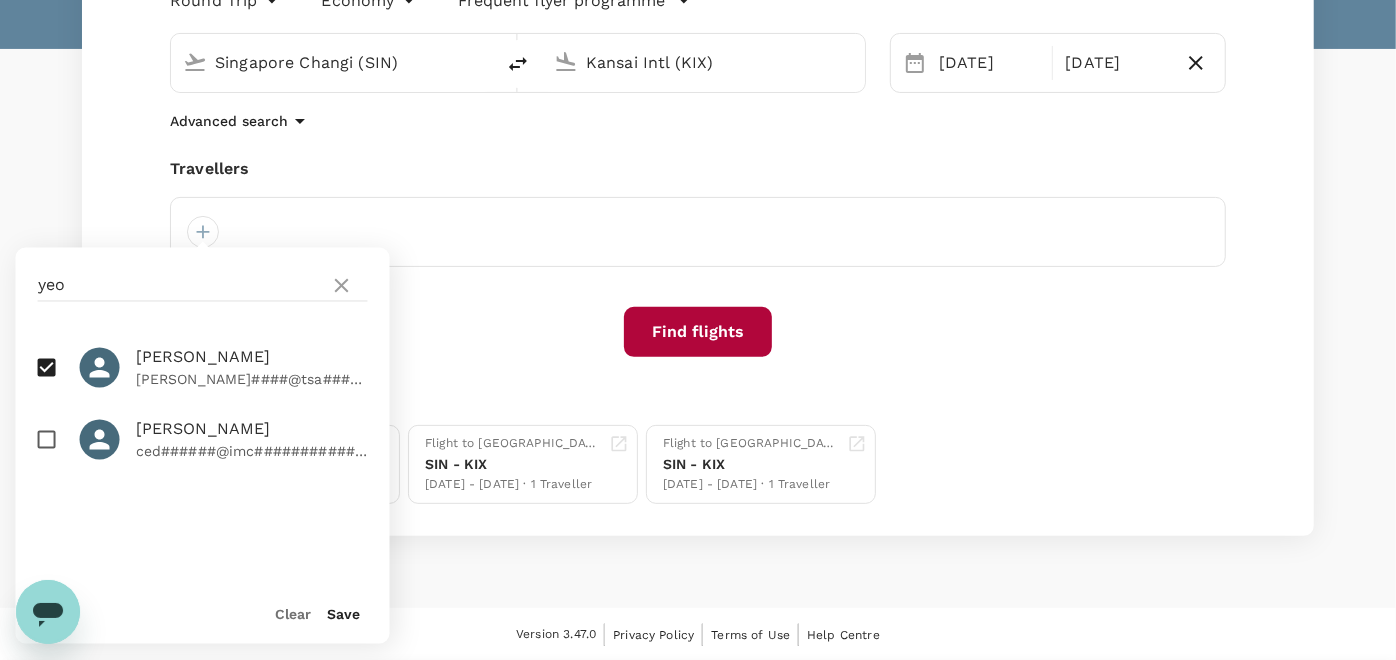 click 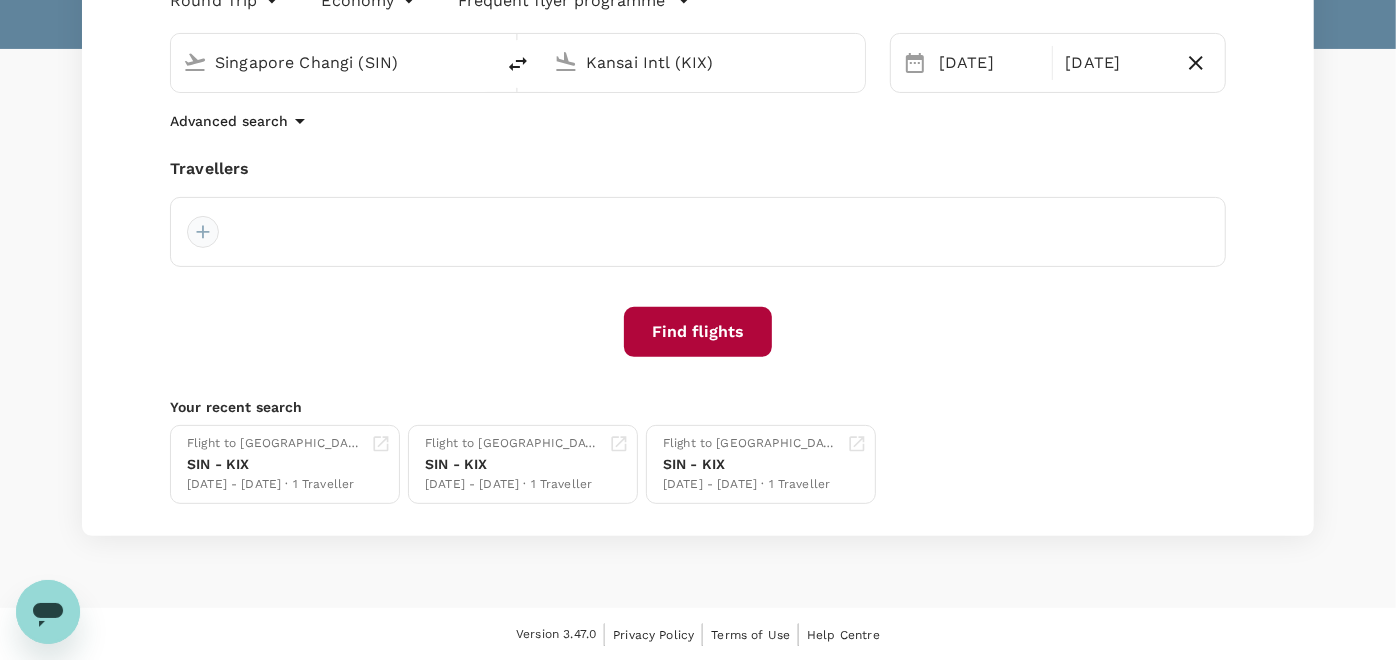 click at bounding box center (203, 232) 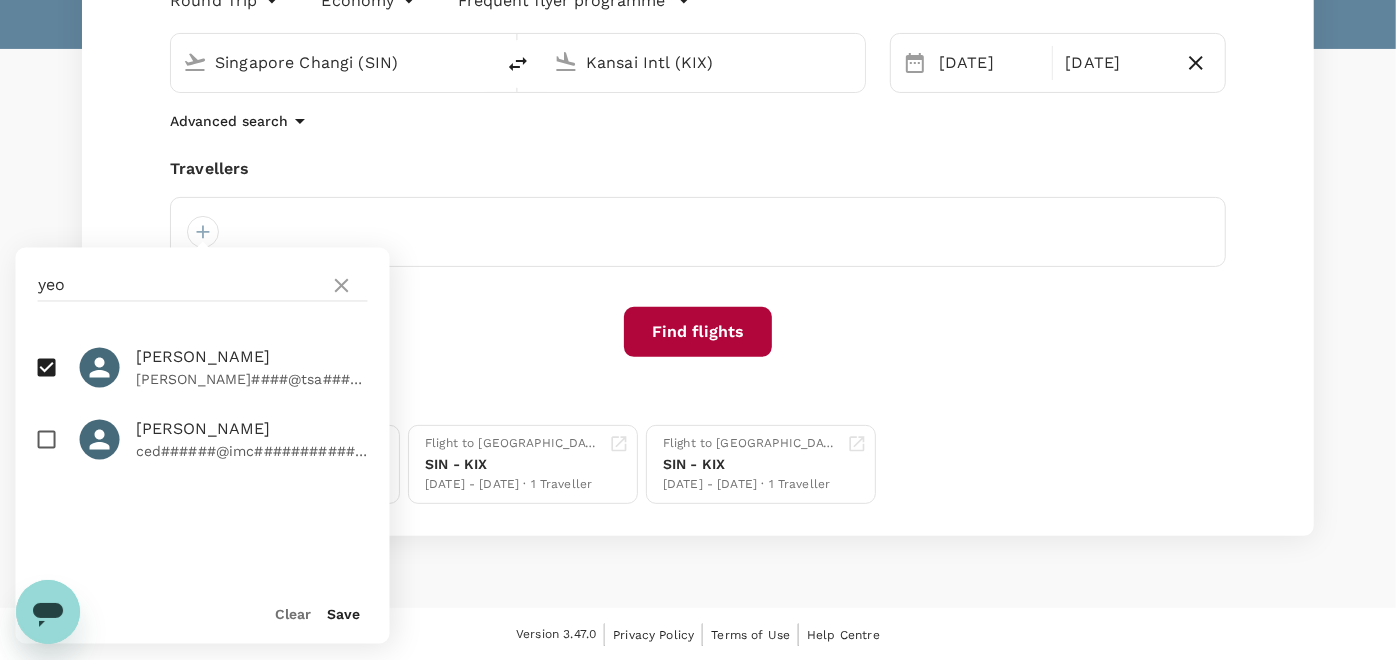 click on "Save" at bounding box center [344, 615] 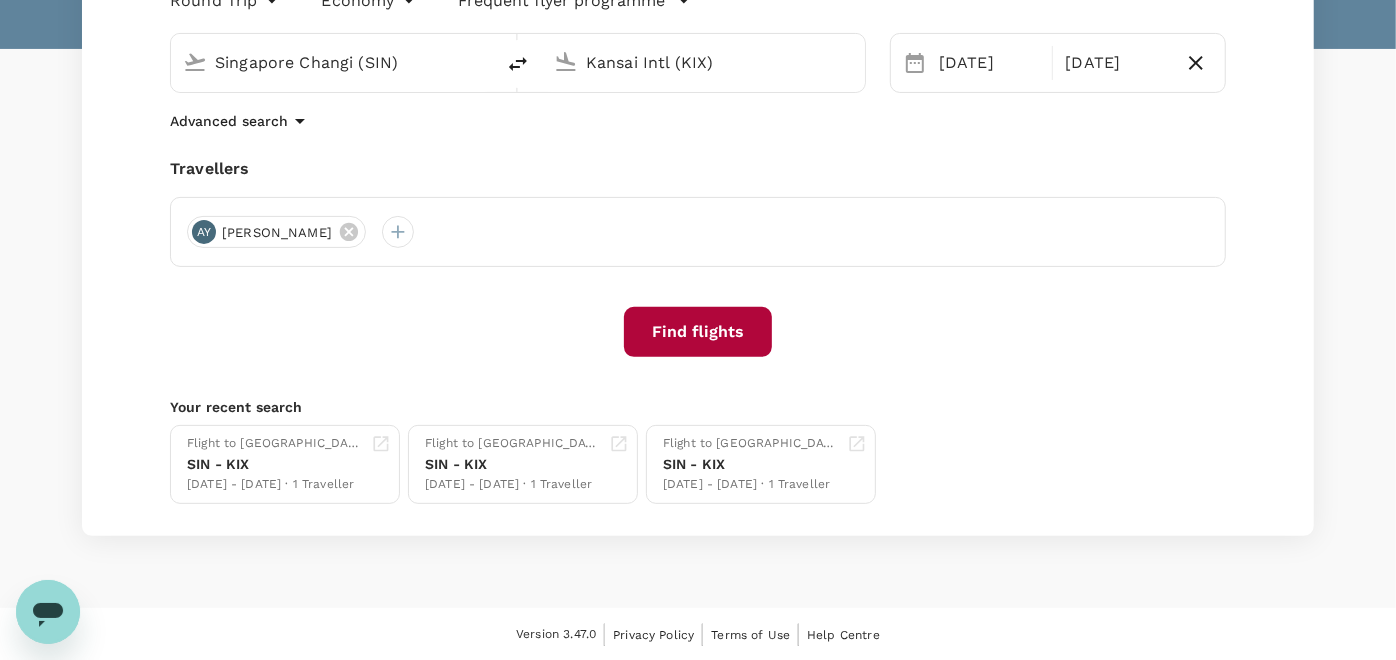 click on "Find flights" at bounding box center [698, 332] 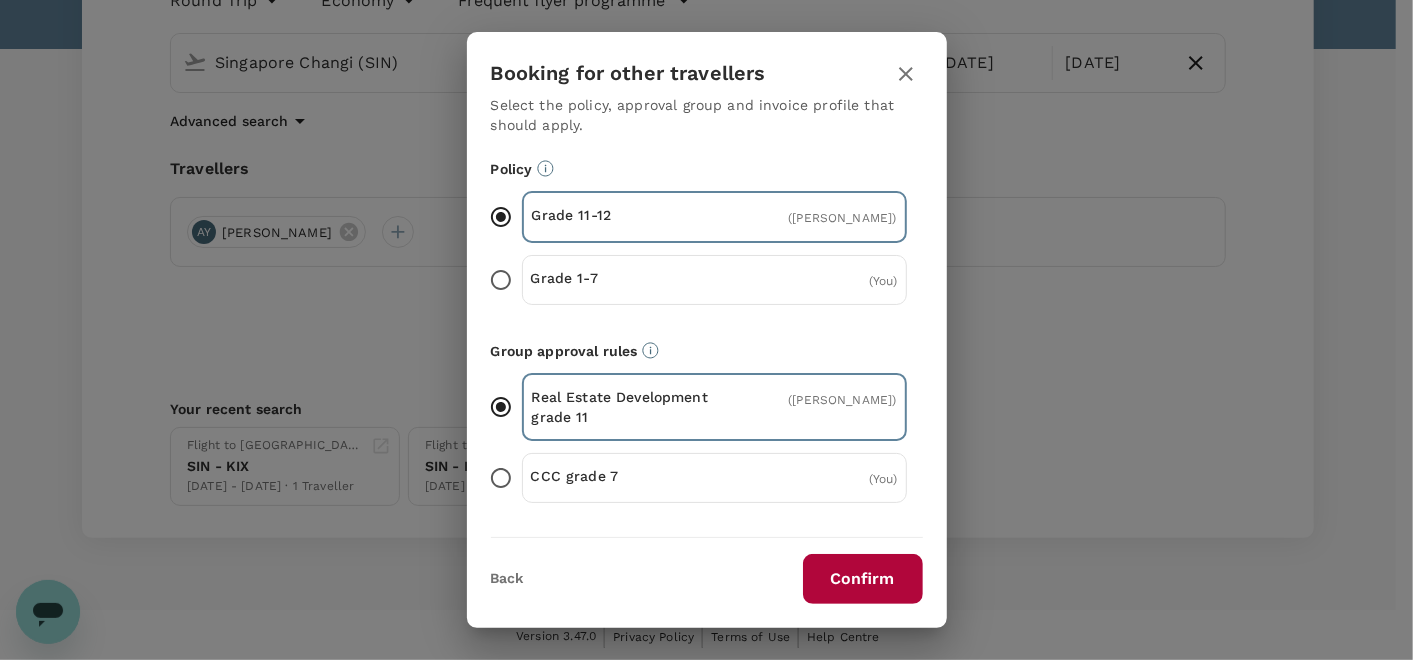 scroll, scrollTop: 202, scrollLeft: 0, axis: vertical 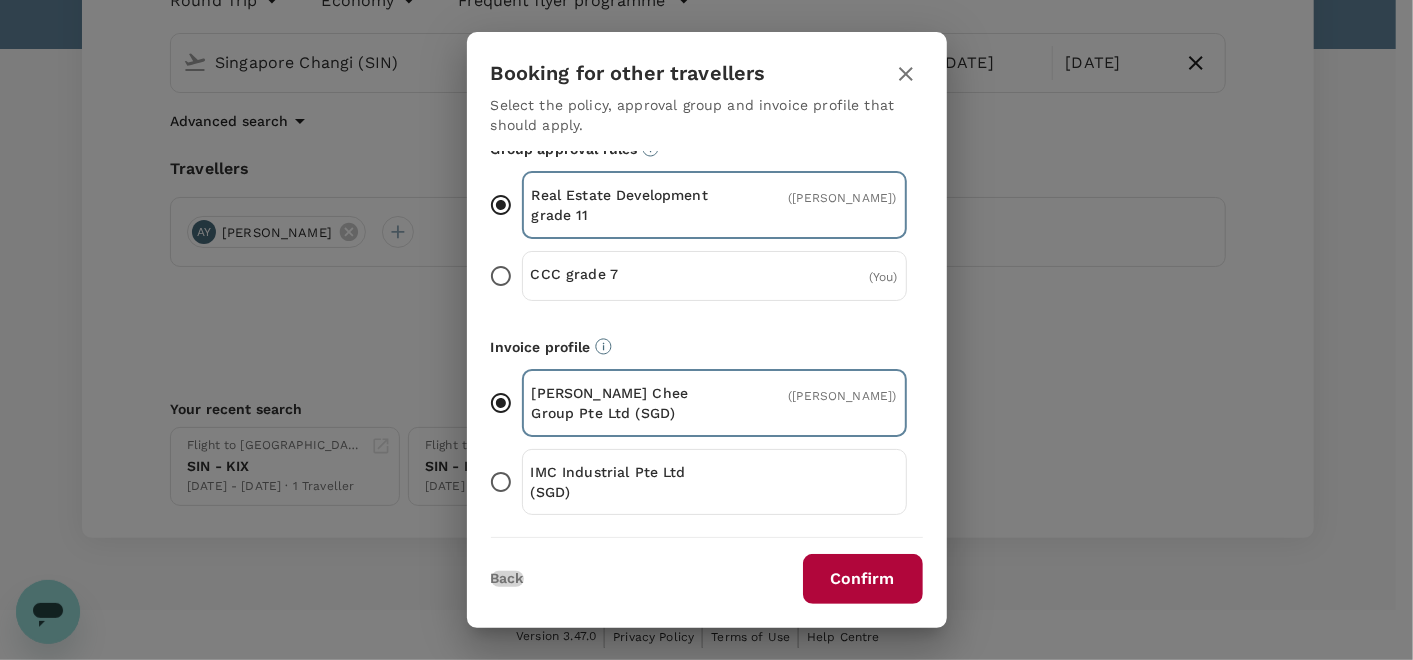 click on "Back" at bounding box center [507, 579] 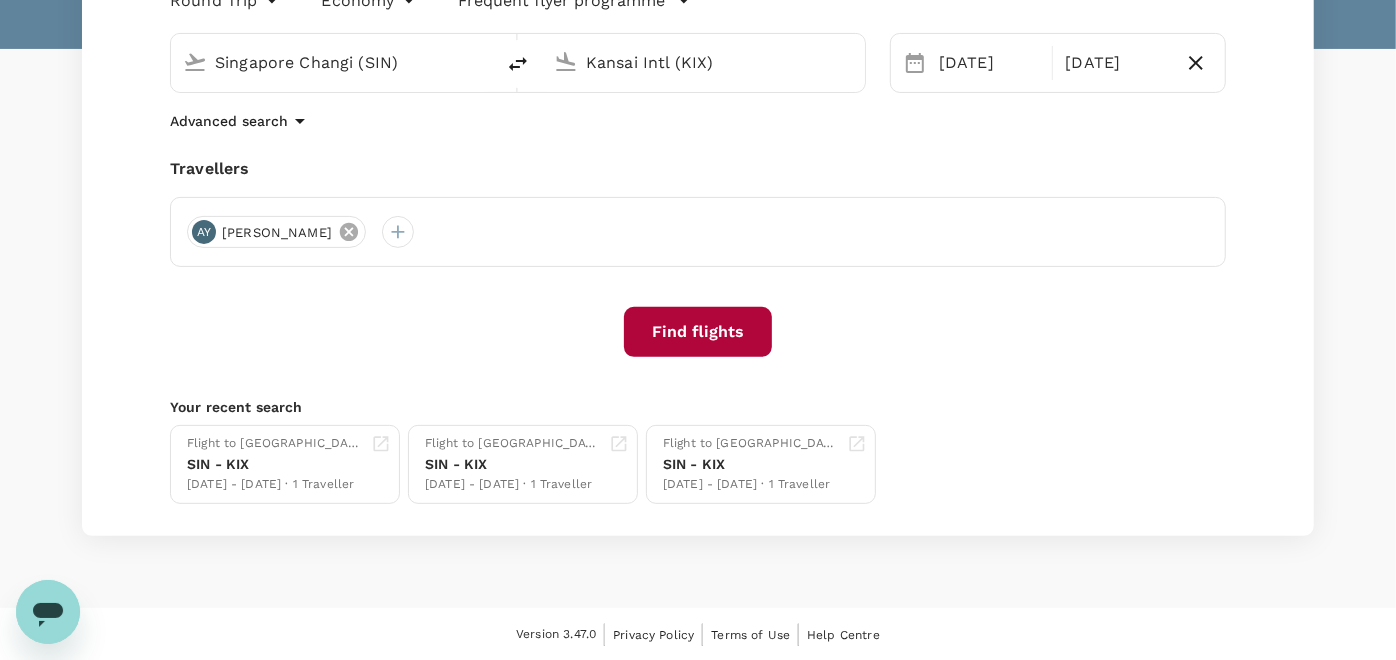 click 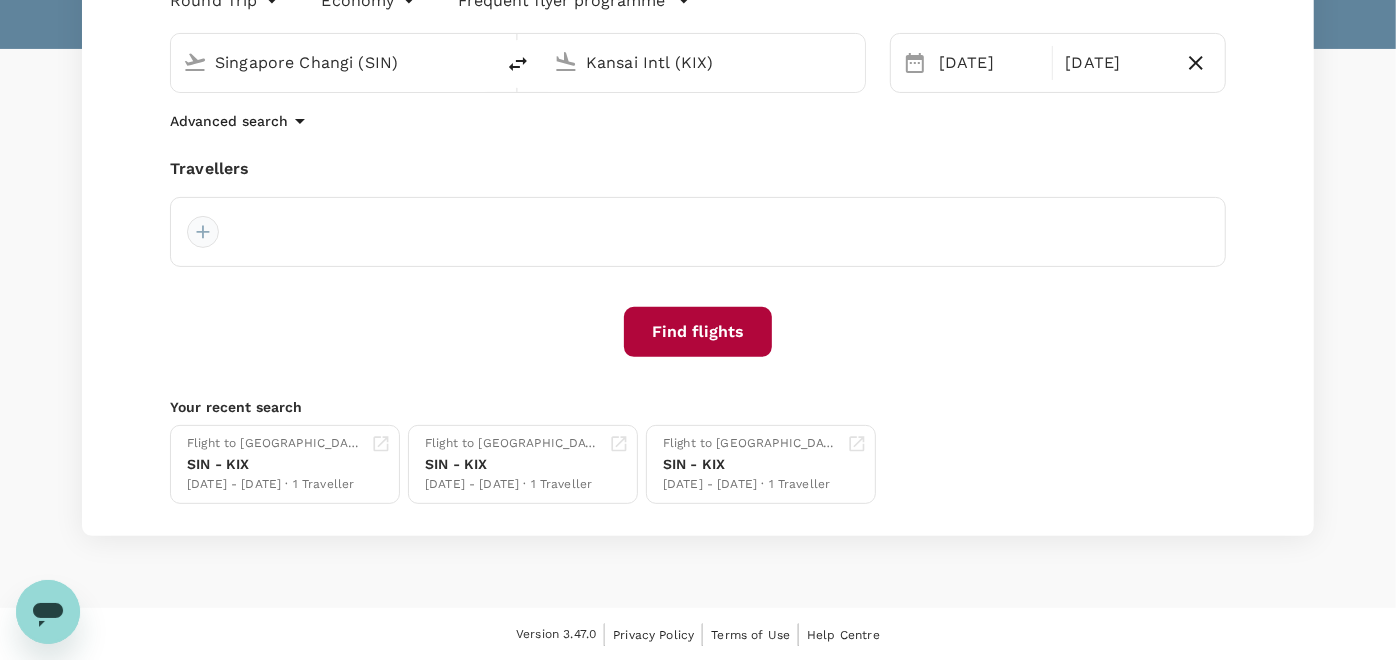 click at bounding box center [203, 232] 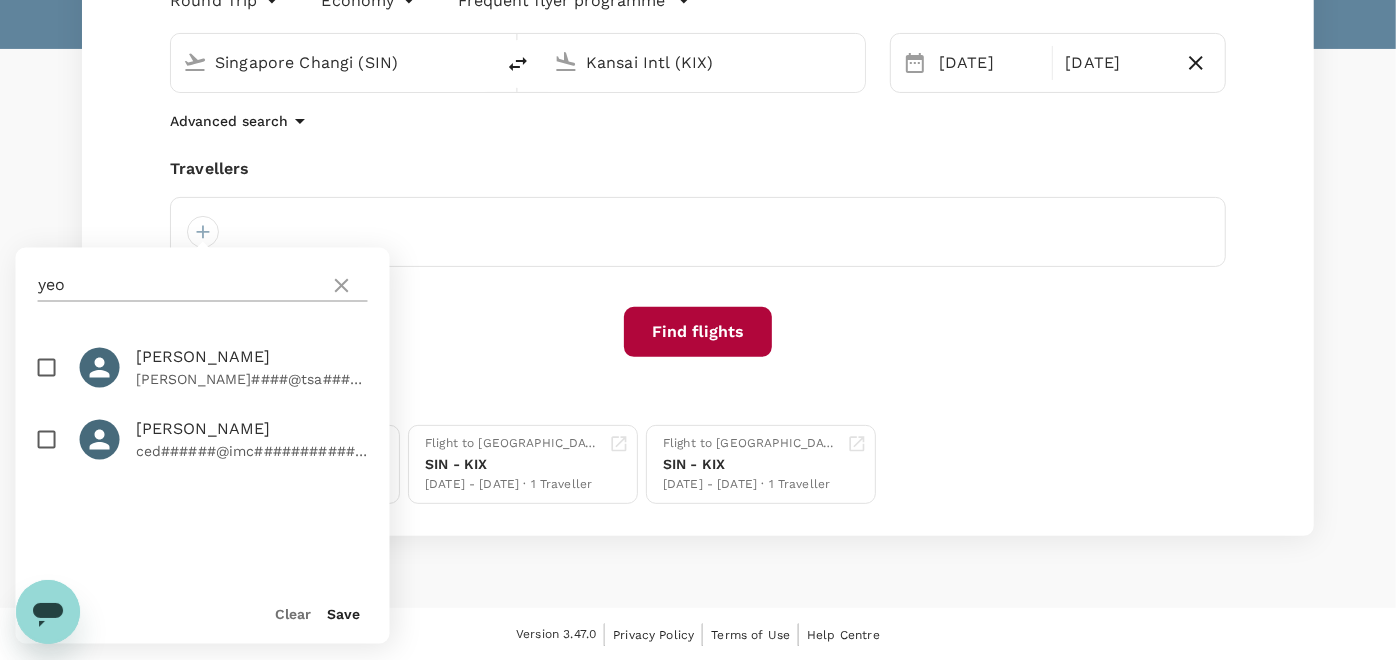 drag, startPoint x: 340, startPoint y: 284, endPoint x: 267, endPoint y: 274, distance: 73.68175 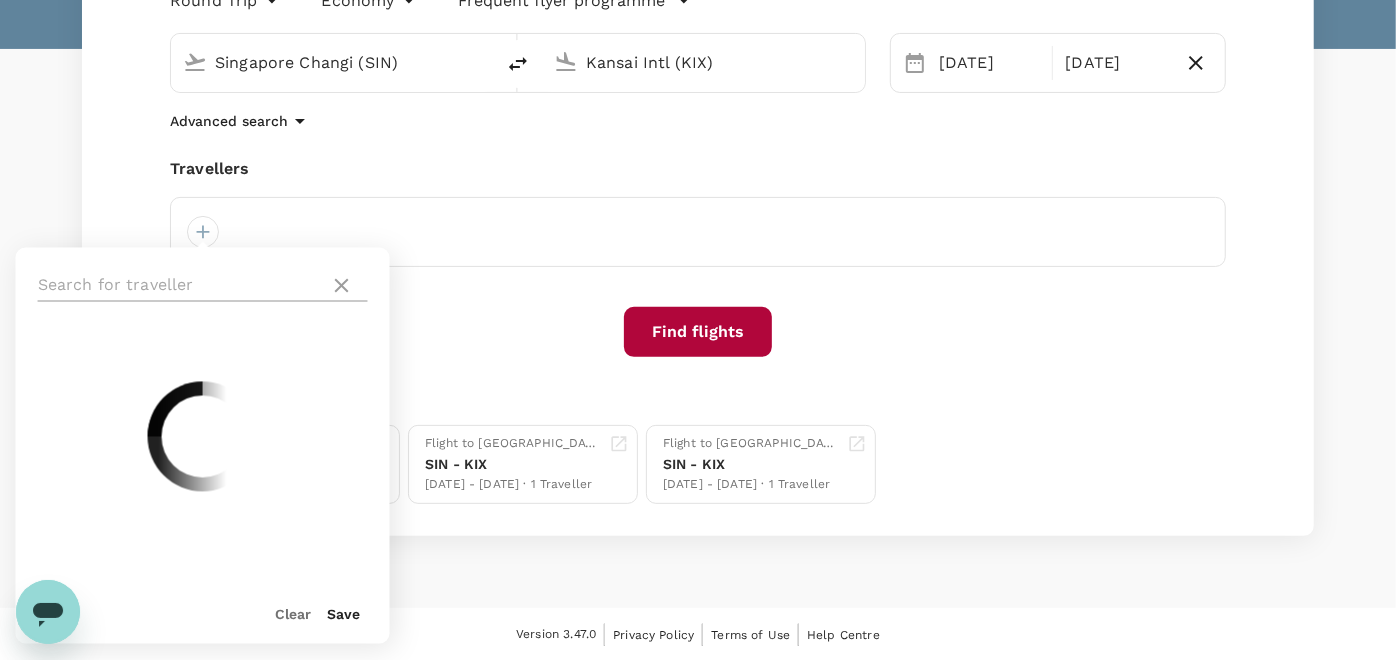 click at bounding box center (180, 286) 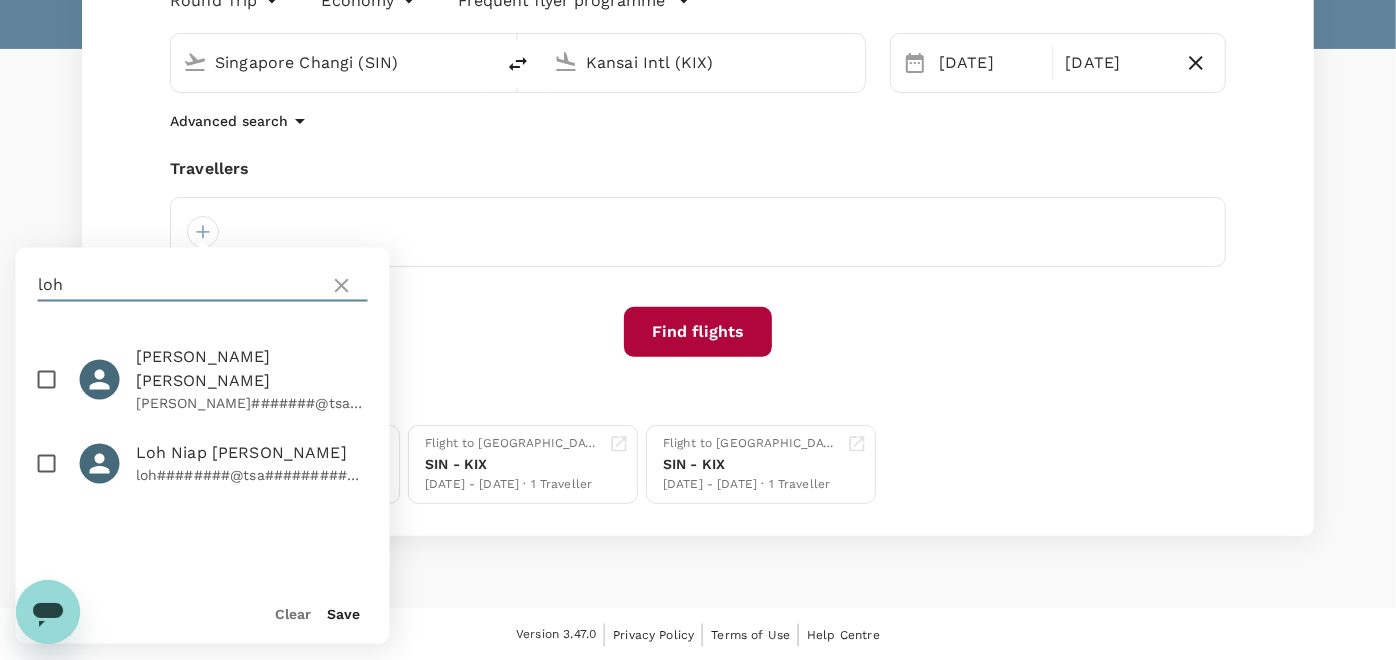 type on "loh" 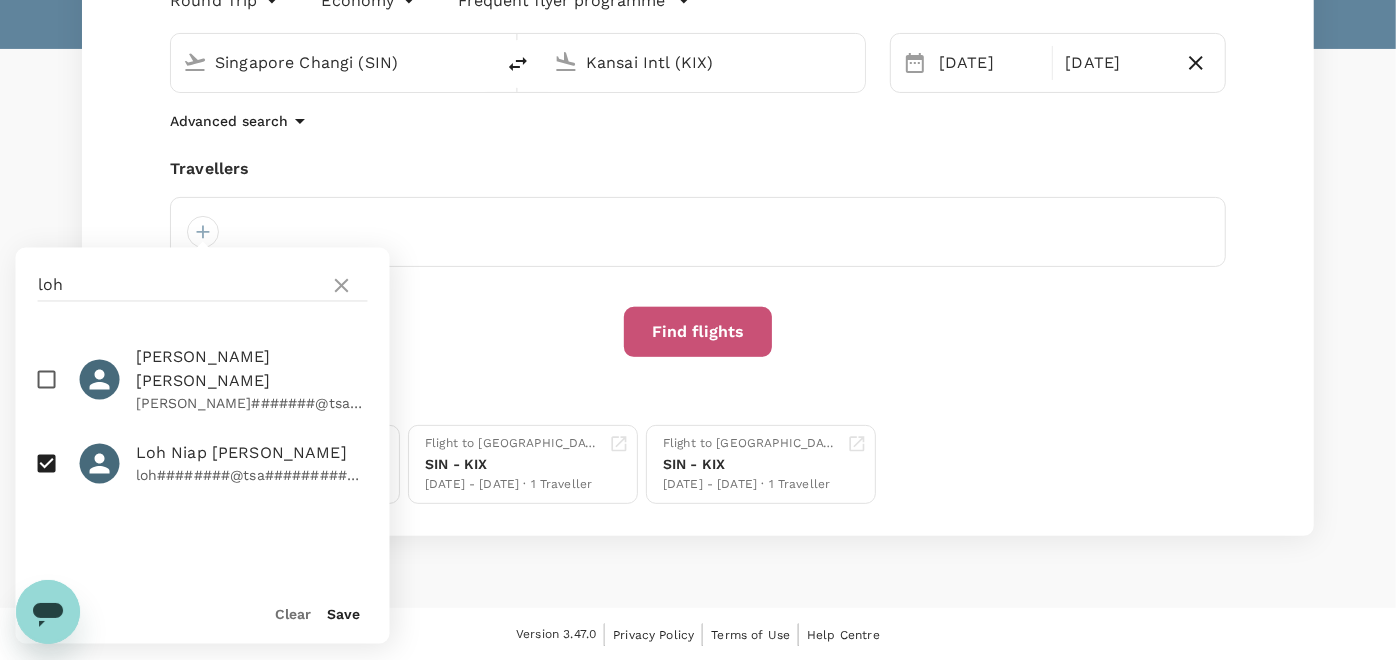 click on "Find flights" at bounding box center [698, 332] 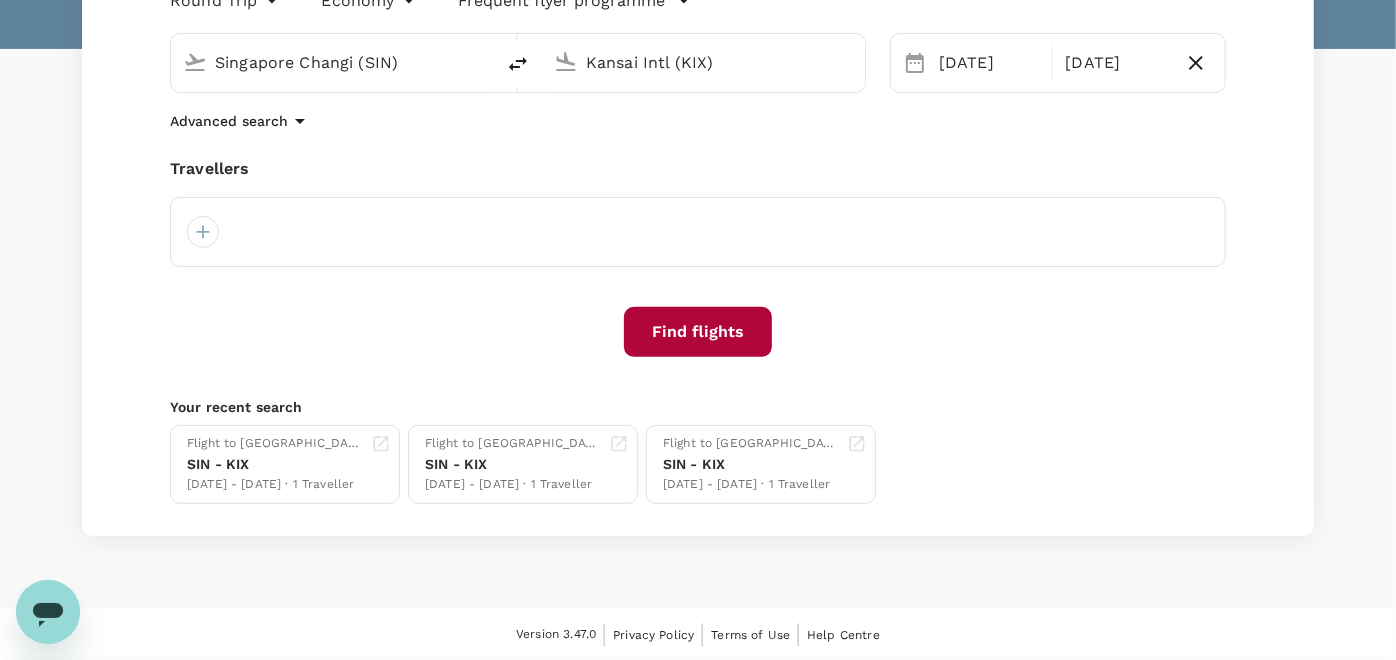 click 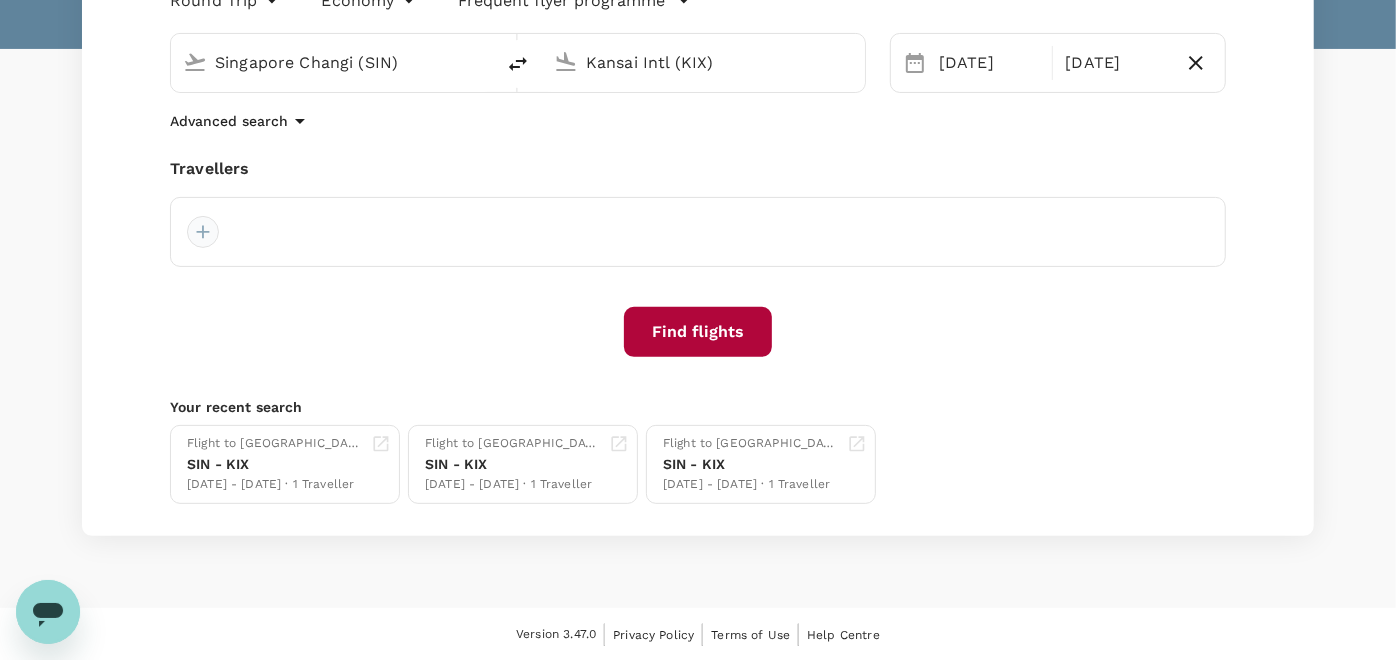 click at bounding box center [203, 232] 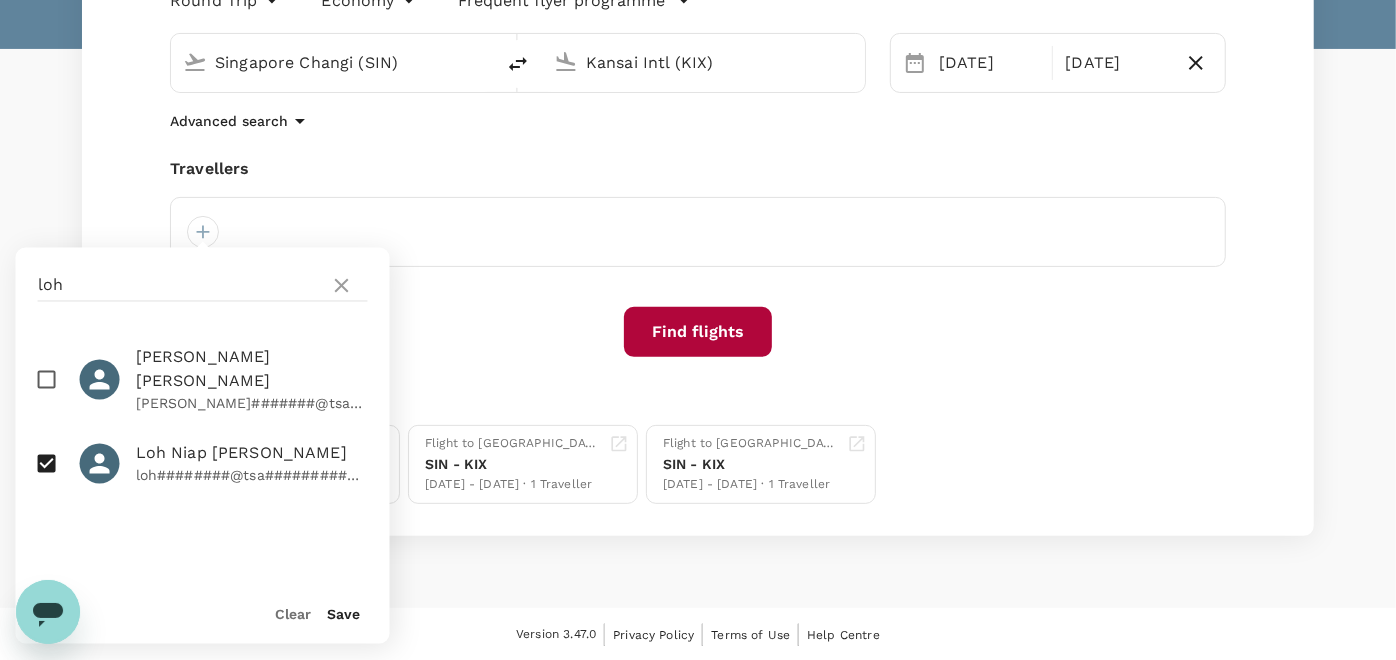 click on "Save" at bounding box center [344, 615] 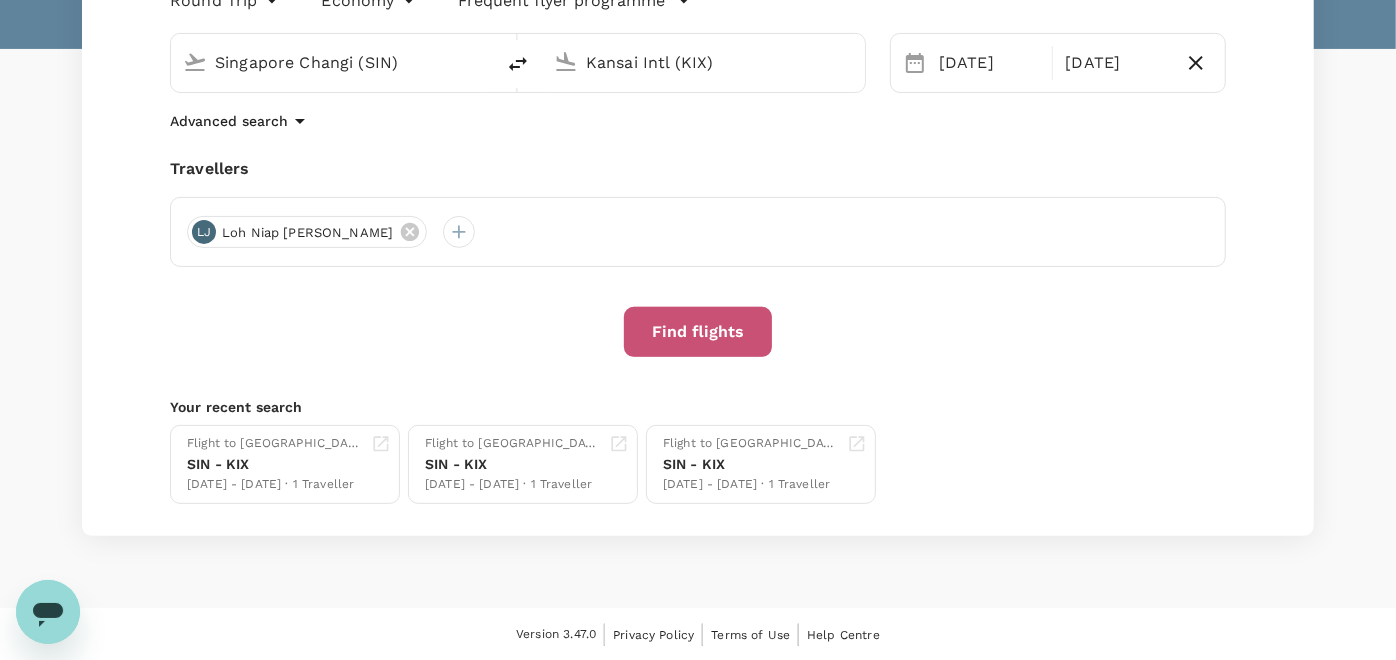 click on "Find flights" at bounding box center (698, 332) 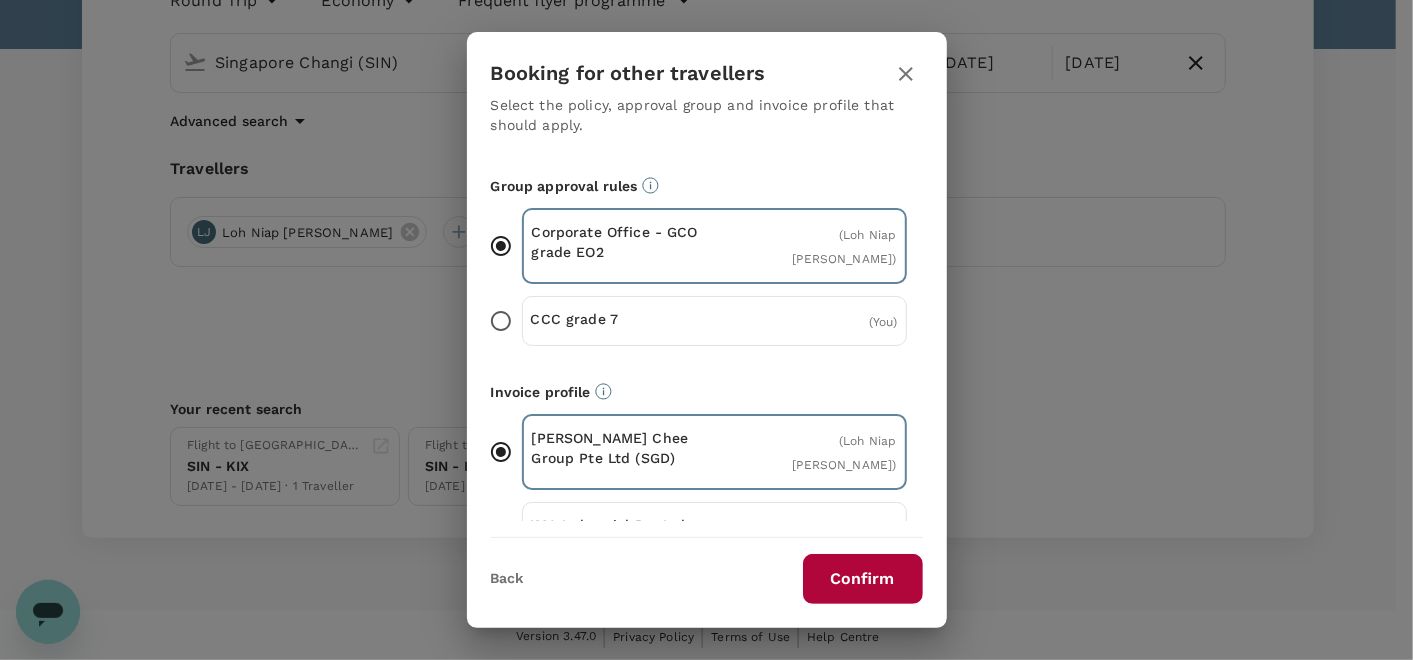 scroll, scrollTop: 164, scrollLeft: 0, axis: vertical 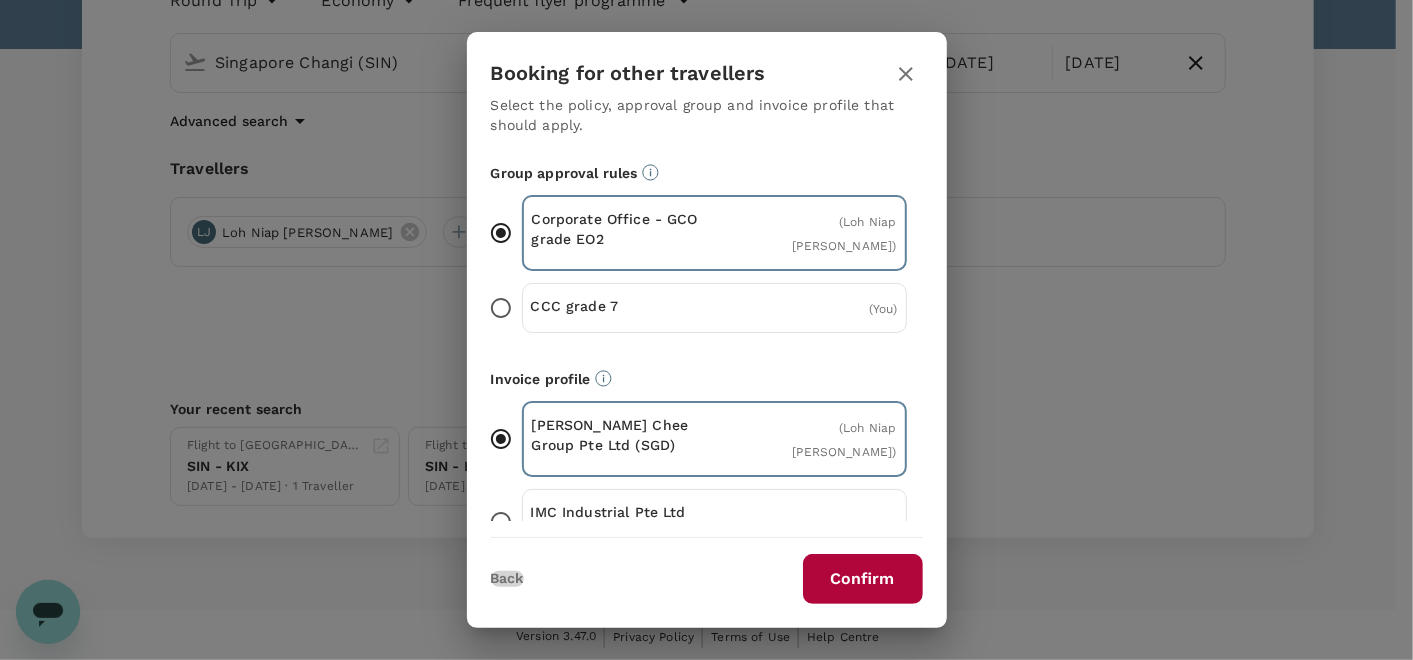 click on "Back" at bounding box center [507, 579] 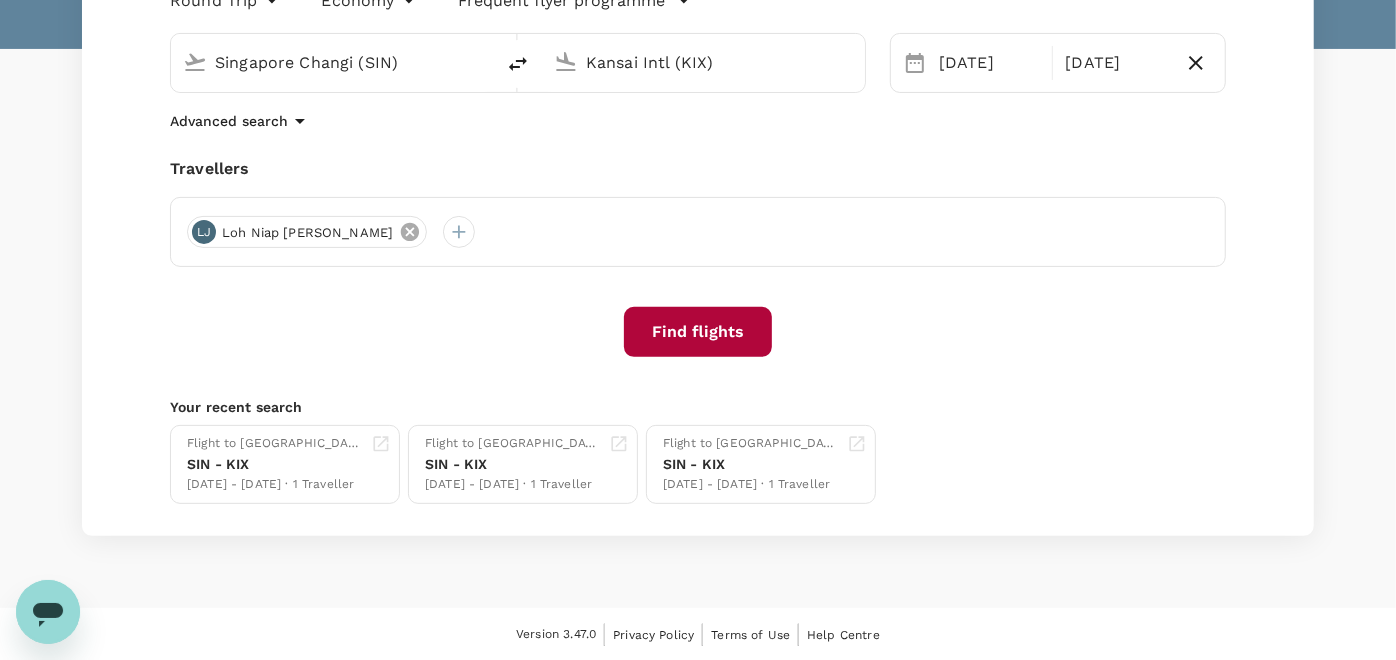 click 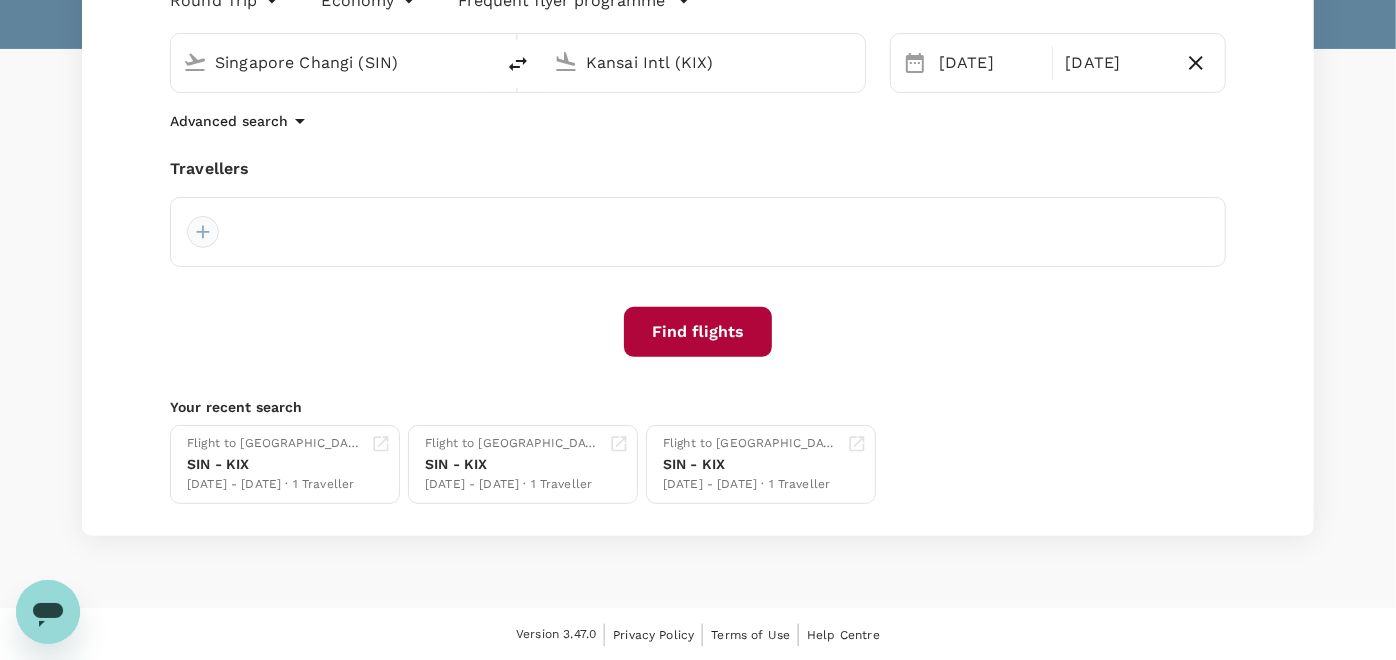 click at bounding box center (203, 232) 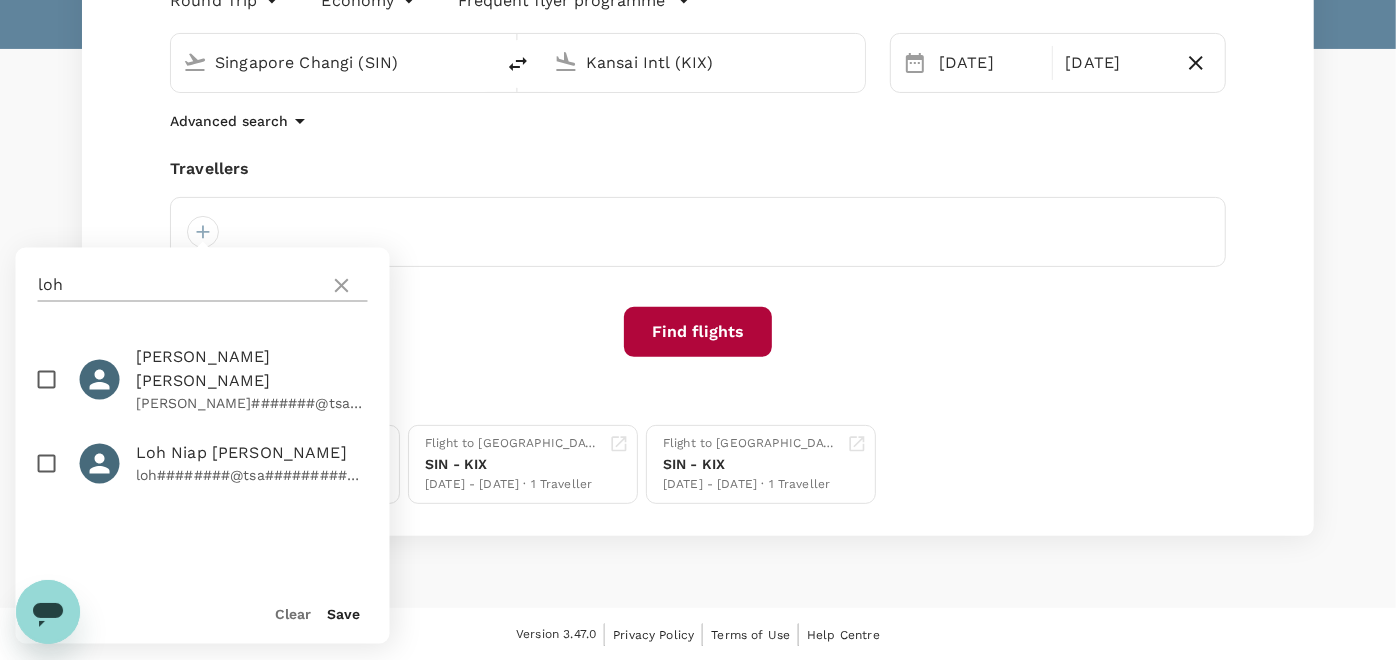 click 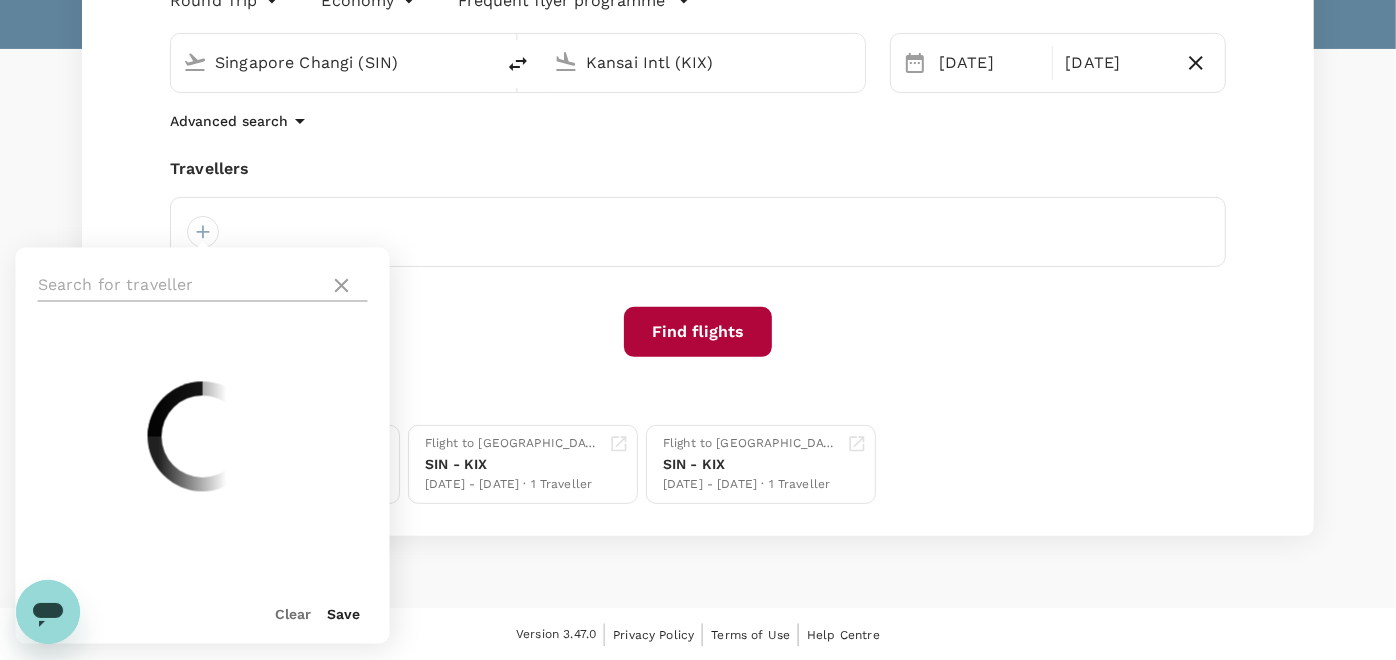 click at bounding box center [180, 286] 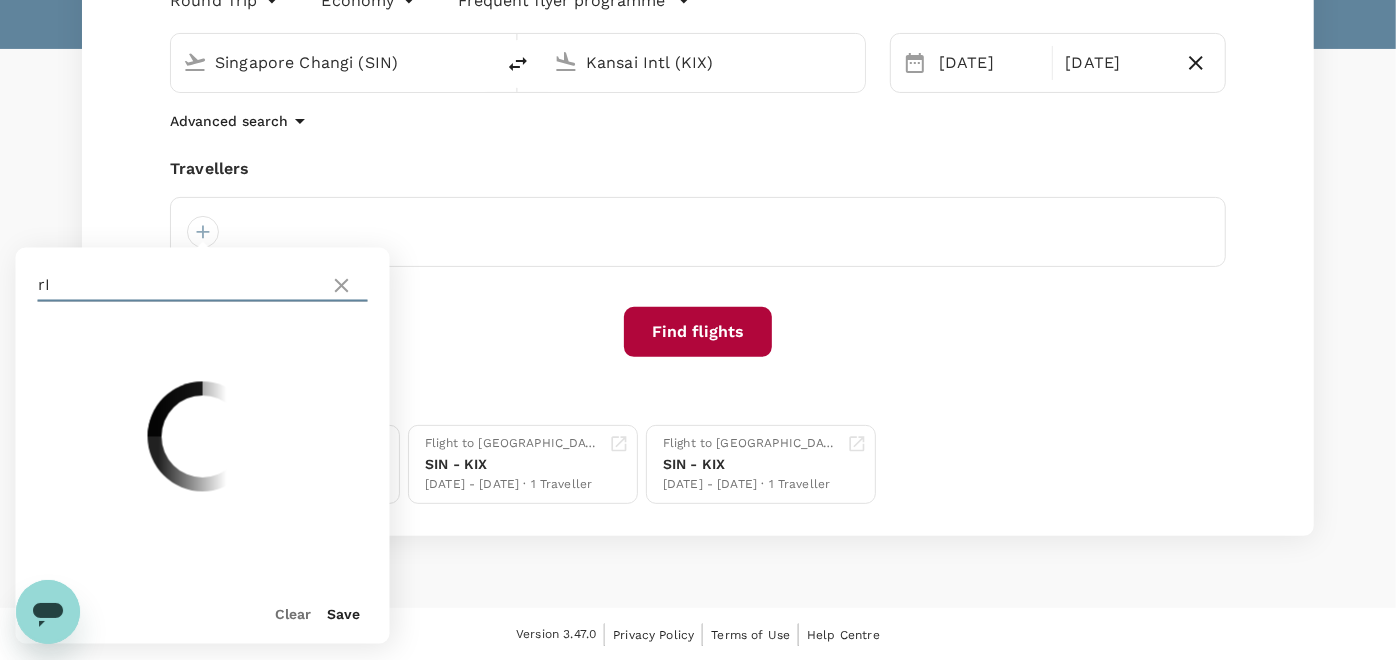 type on "r" 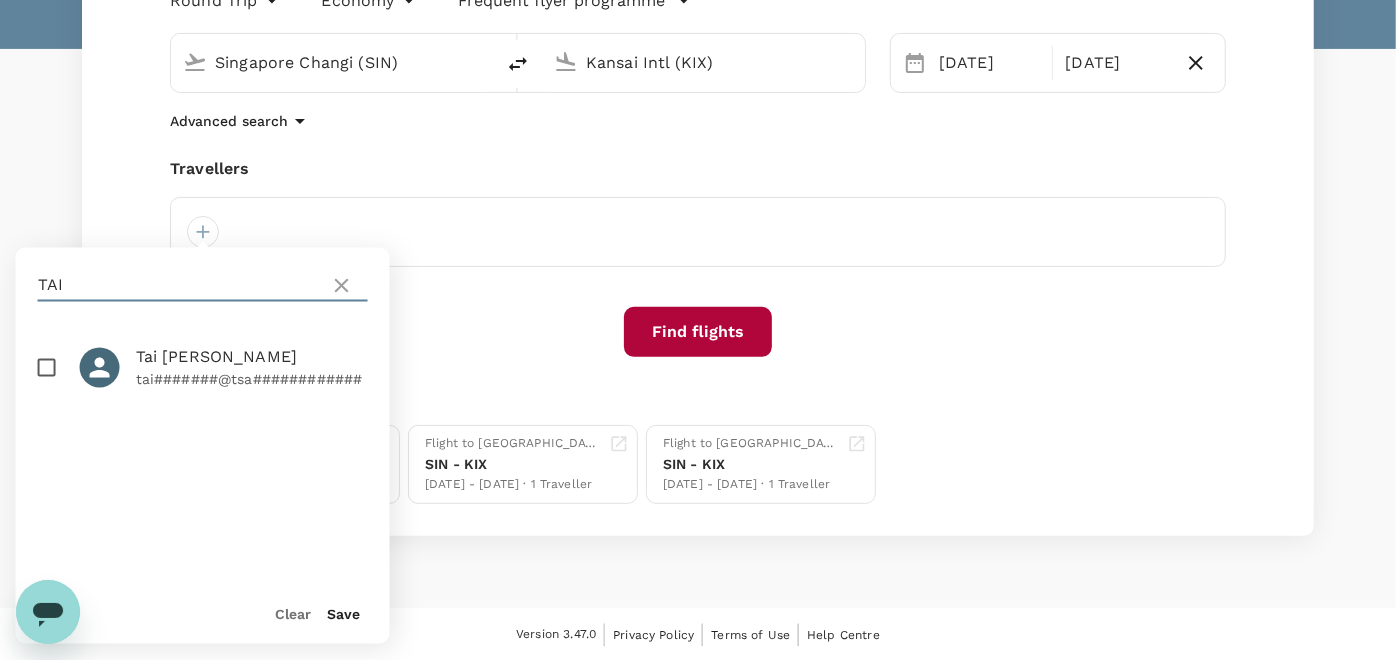type on "TAI" 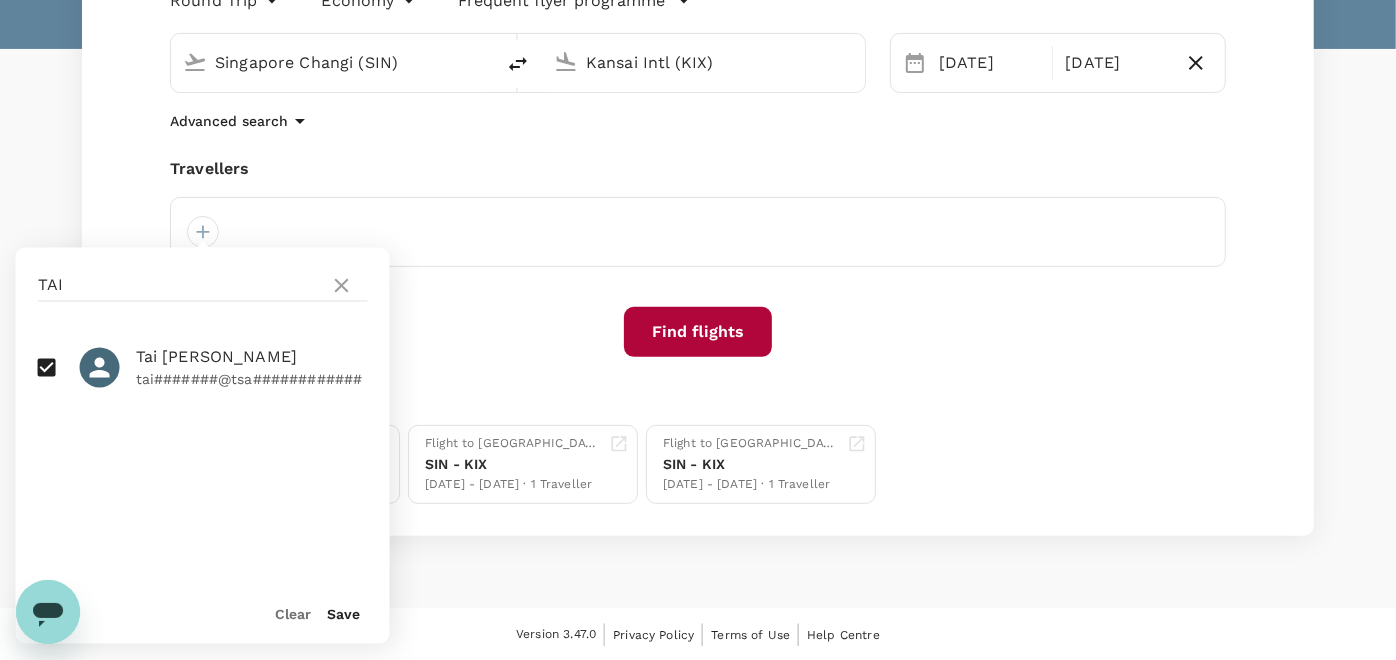 click on "Save" at bounding box center [344, 615] 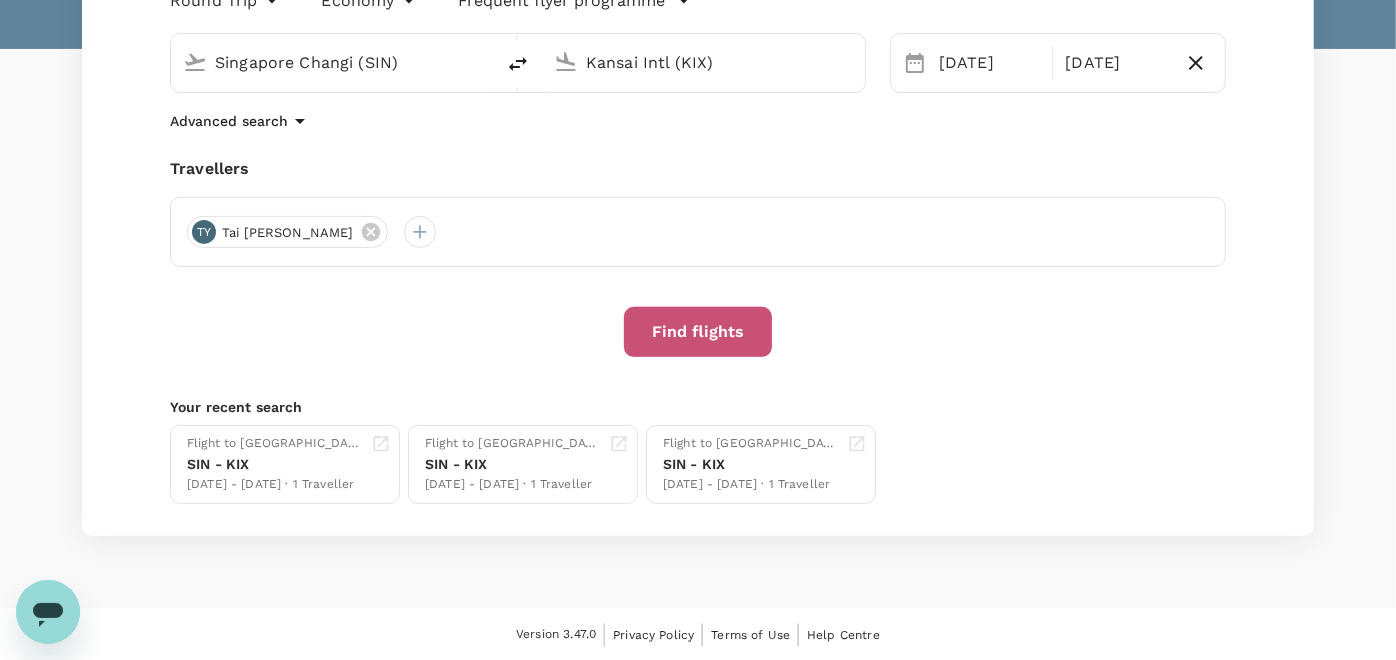 click on "Find flights" at bounding box center (698, 332) 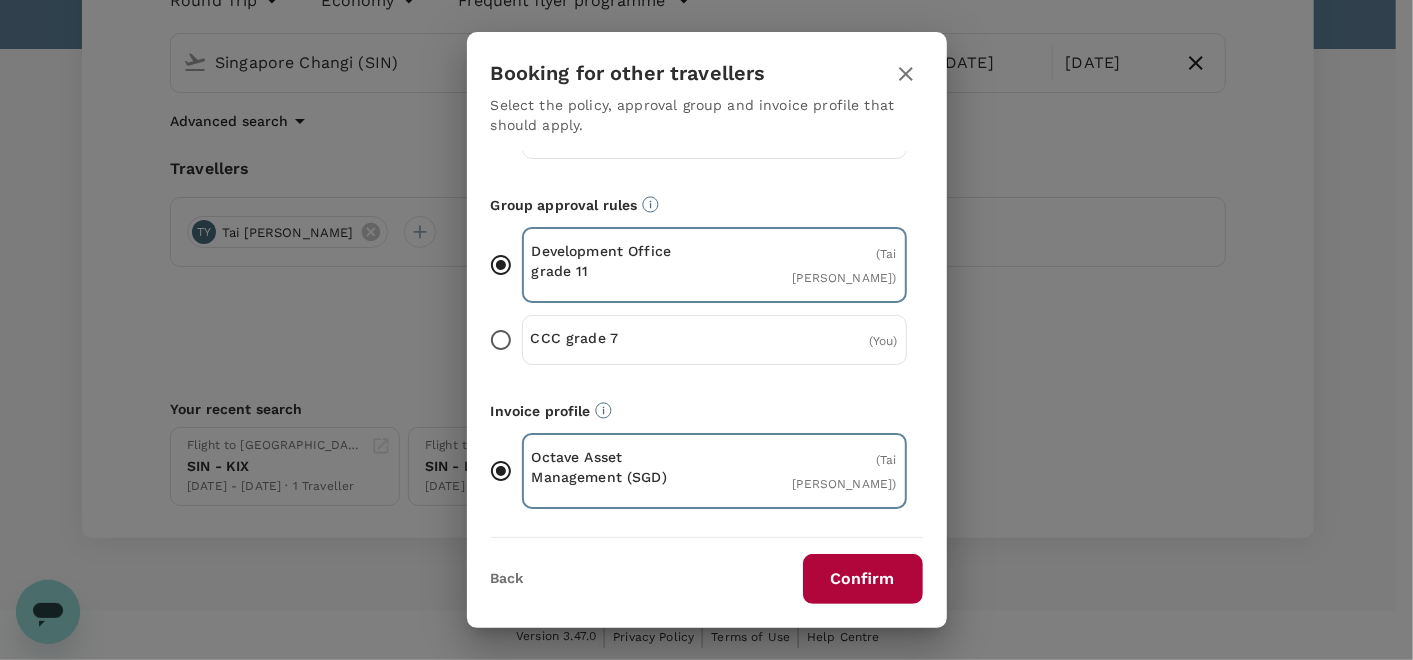scroll, scrollTop: 202, scrollLeft: 0, axis: vertical 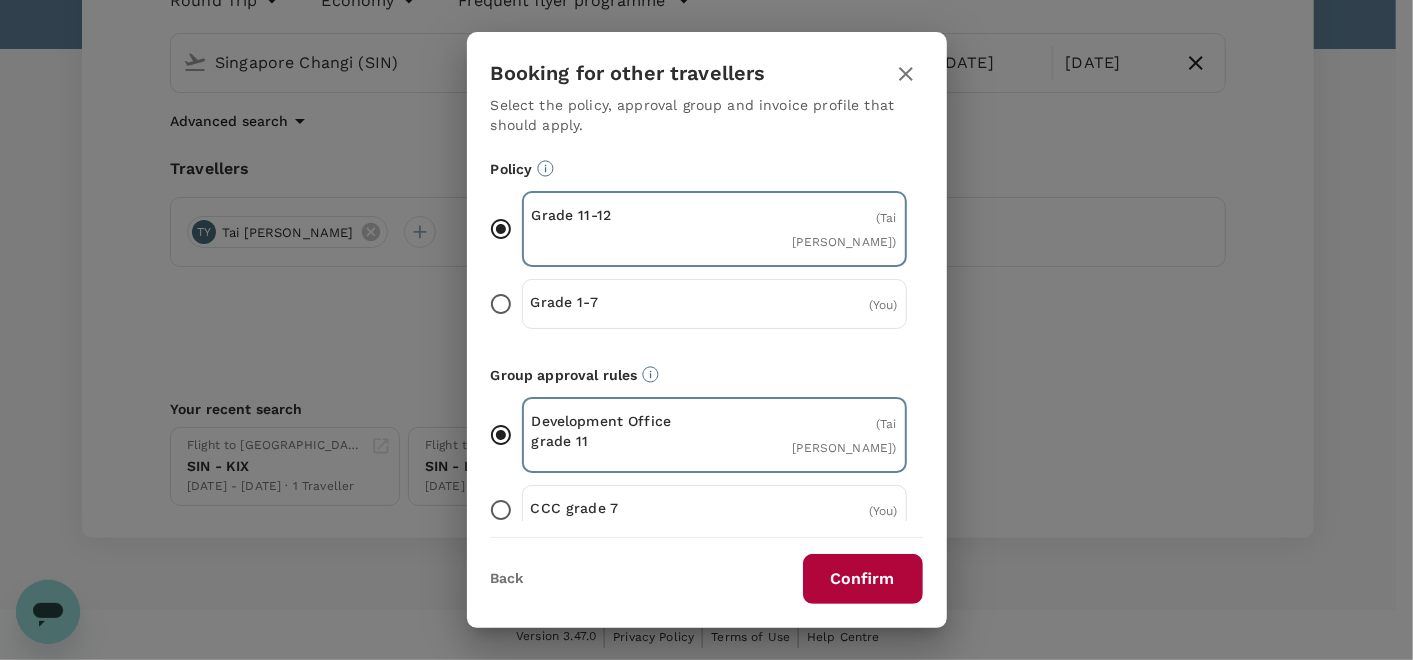 click on "Booking for other travellers Select the policy, approval group and invoice profile that should apply. Policy   Grade 11-12 ( [PERSON_NAME] ) Grade 1-7 ( You ) Group approval rules   Development Office grade 11 ( [PERSON_NAME] ) CCC grade 7 ( You ) Invoice profile   Octave Asset Management (SGD) ( Tai [PERSON_NAME] ) IMC Industrial Pte Ltd (SGD) Back Confirm" at bounding box center (706, 330) 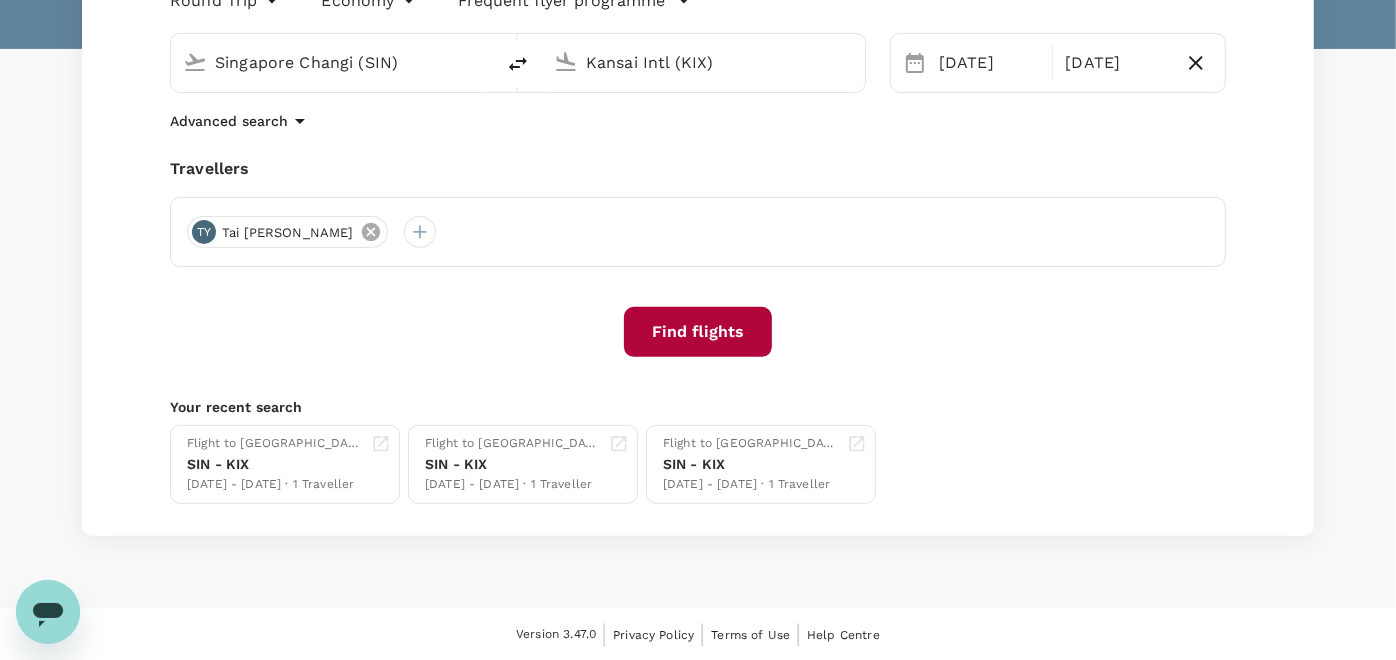 click 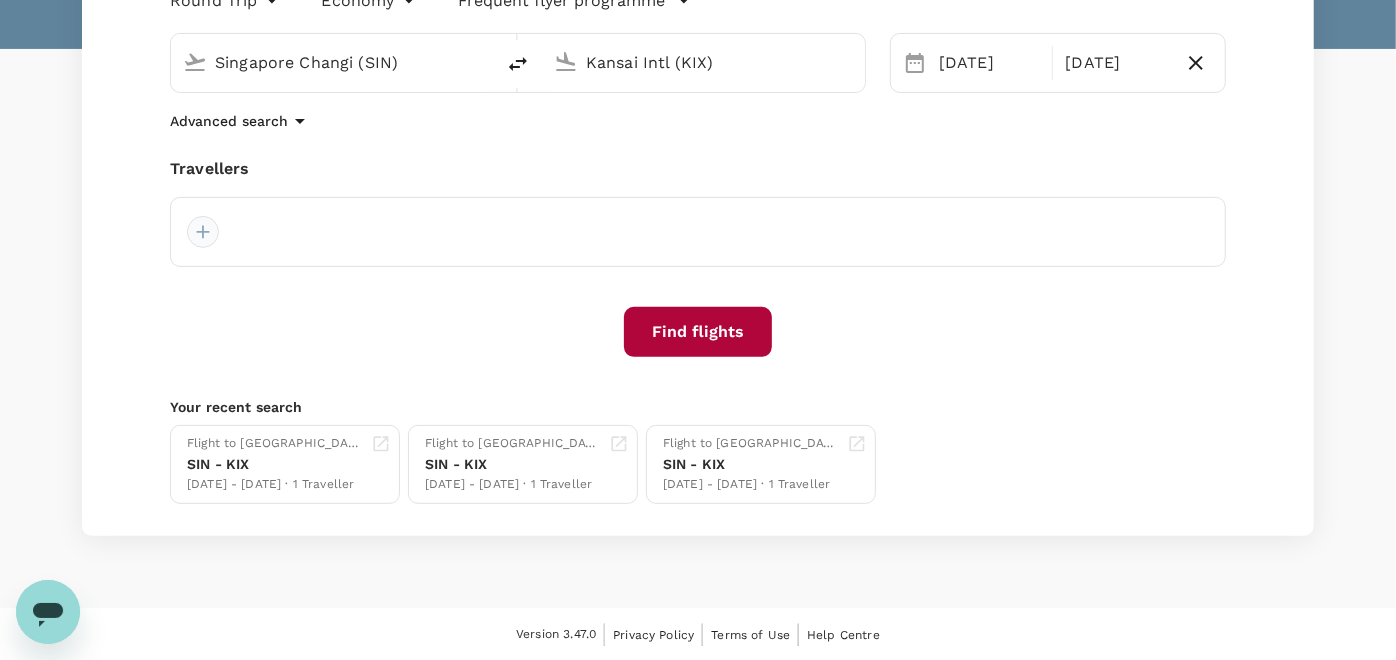 click at bounding box center [203, 232] 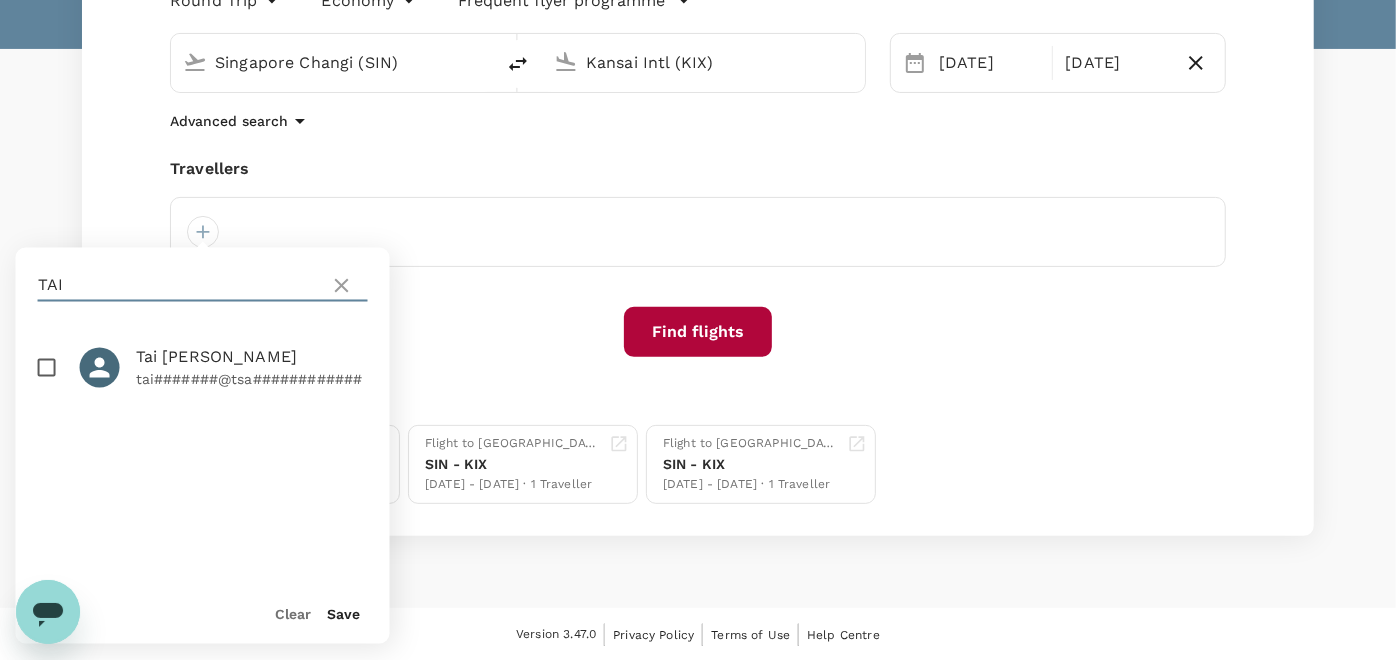 drag, startPoint x: 105, startPoint y: 292, endPoint x: 2, endPoint y: 268, distance: 105.75916 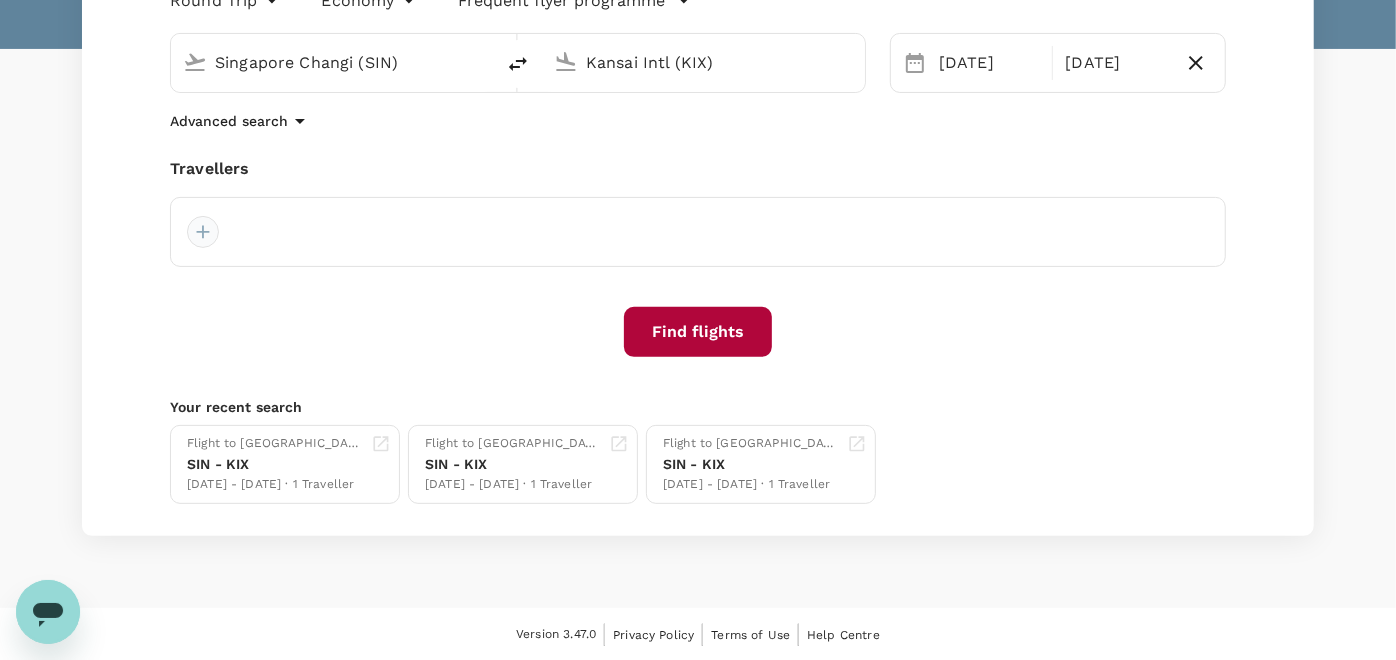 click at bounding box center [203, 232] 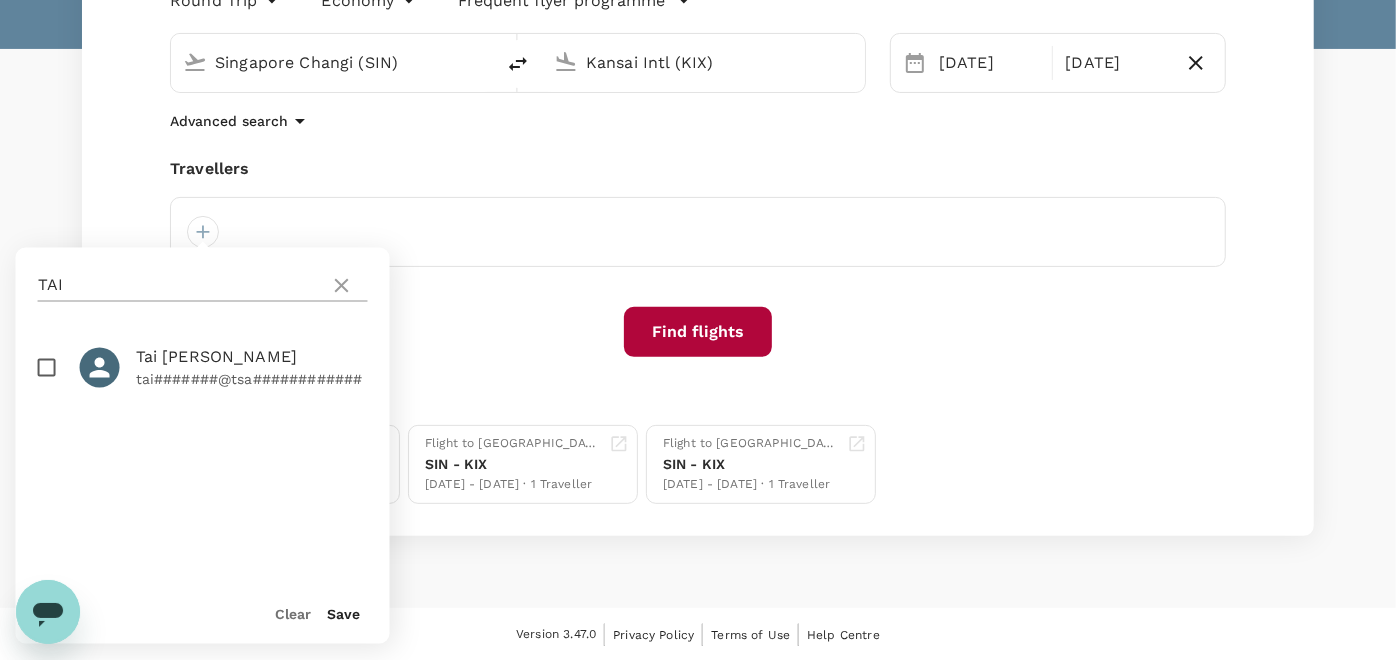 drag, startPoint x: 346, startPoint y: 284, endPoint x: 234, endPoint y: 286, distance: 112.01785 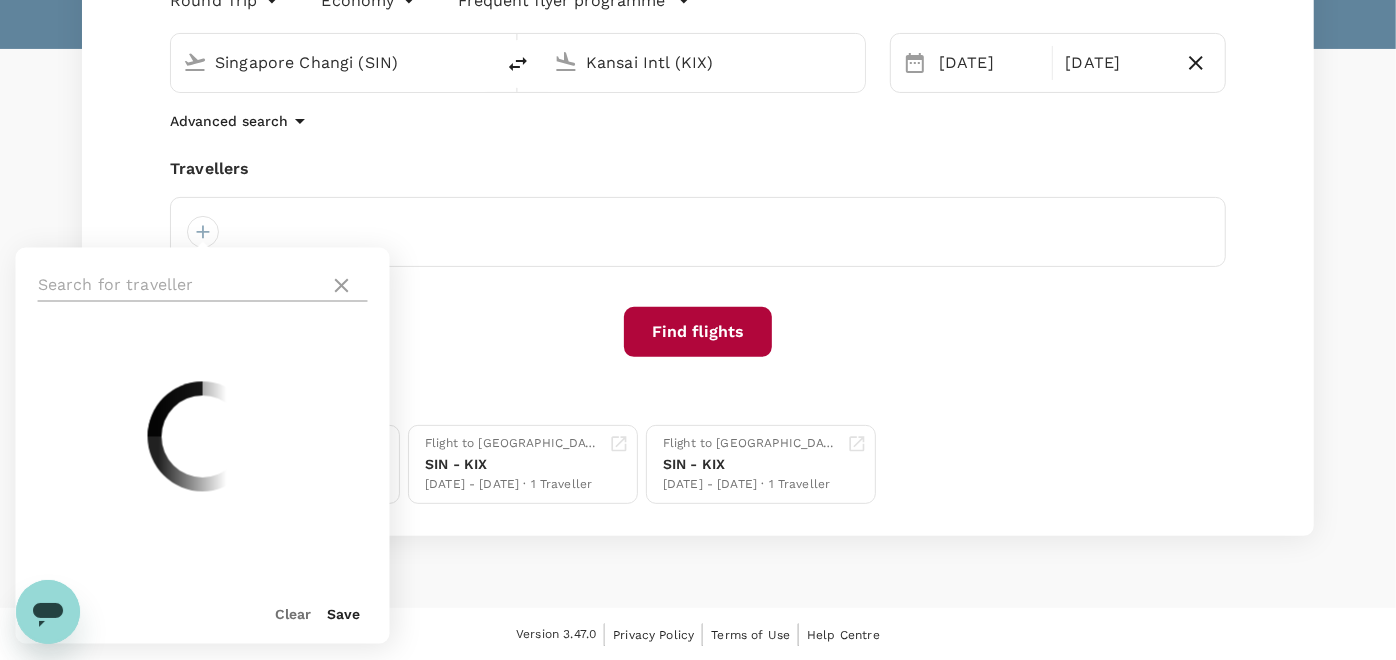click at bounding box center (180, 286) 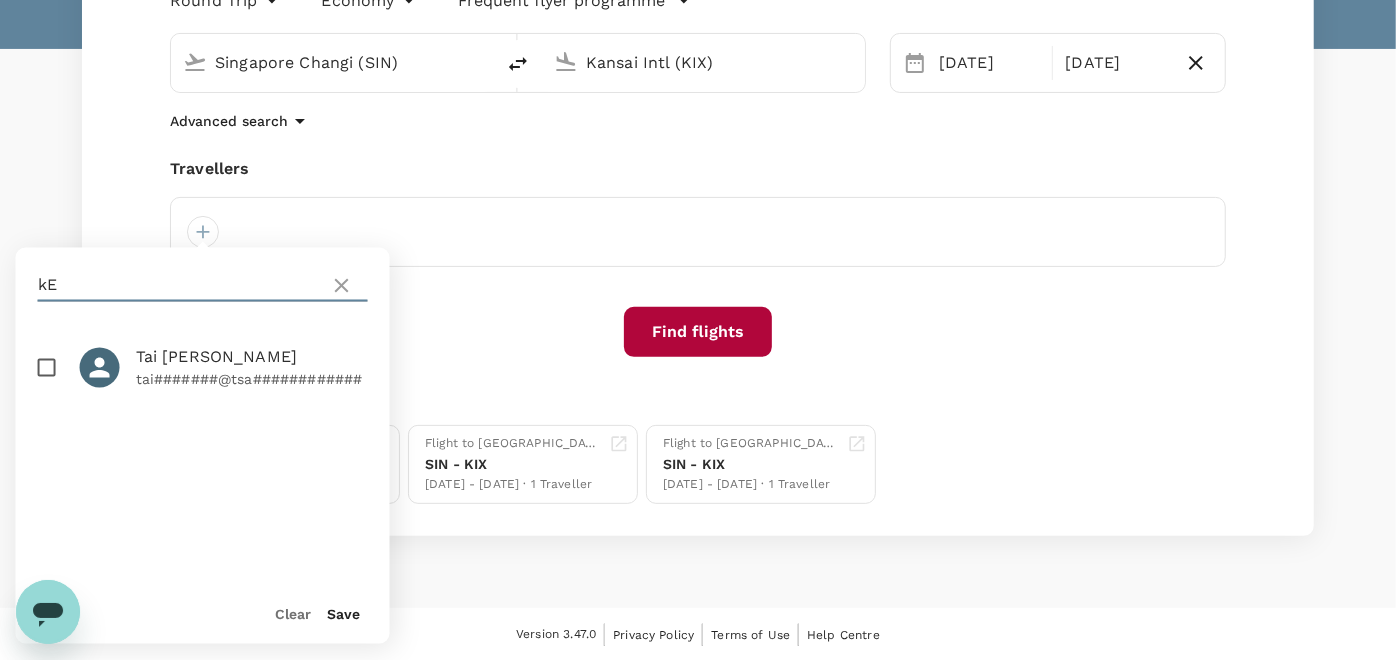 type on "k" 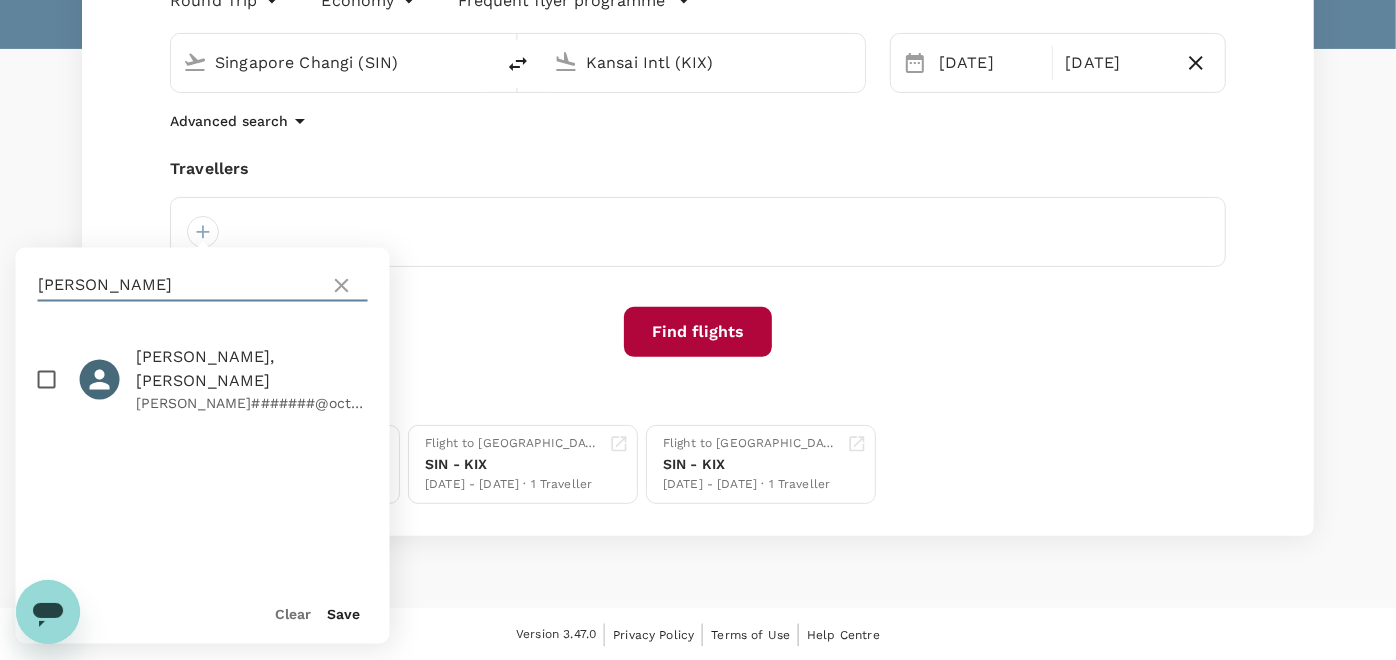 type on "[PERSON_NAME]" 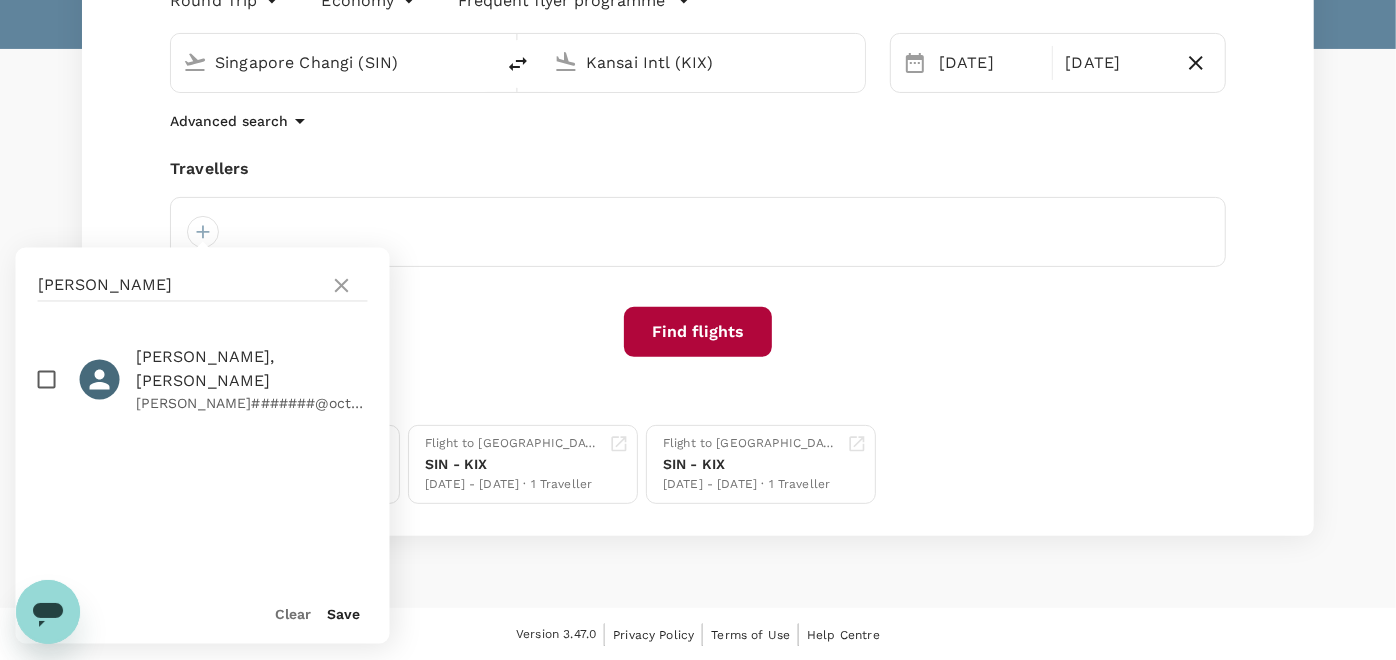 click at bounding box center (47, 380) 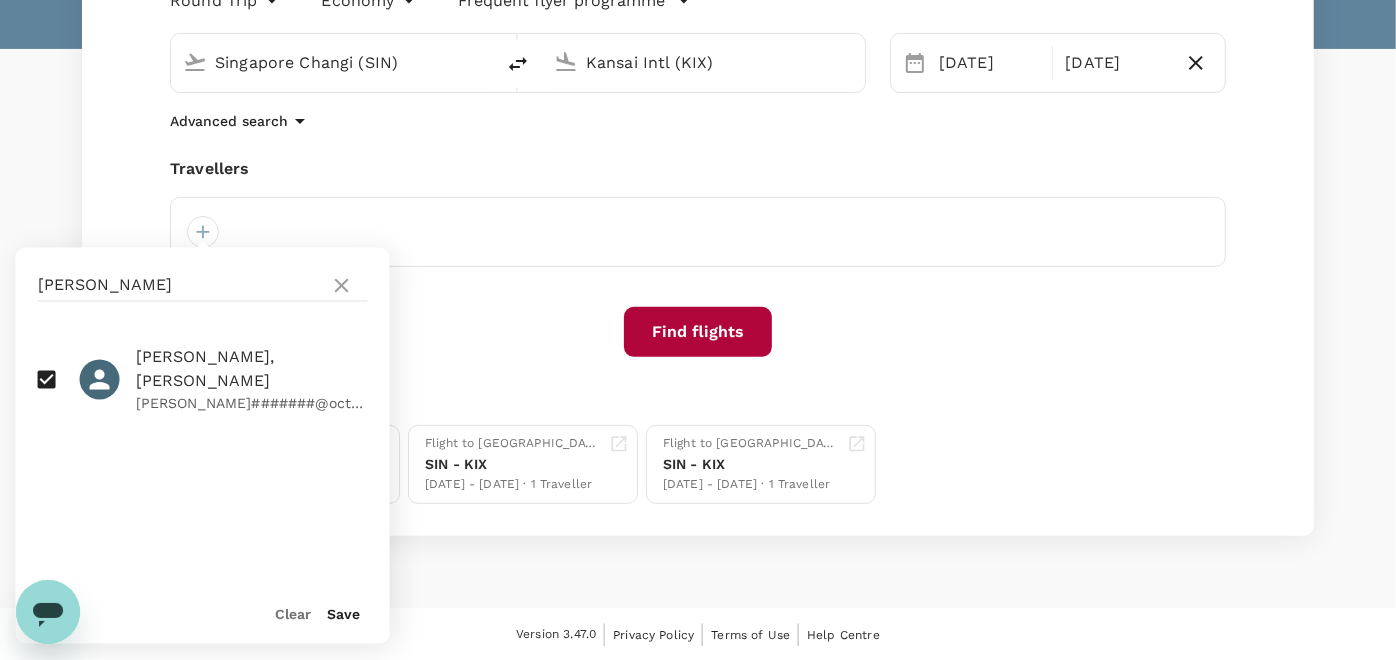 click on "Save" at bounding box center [344, 615] 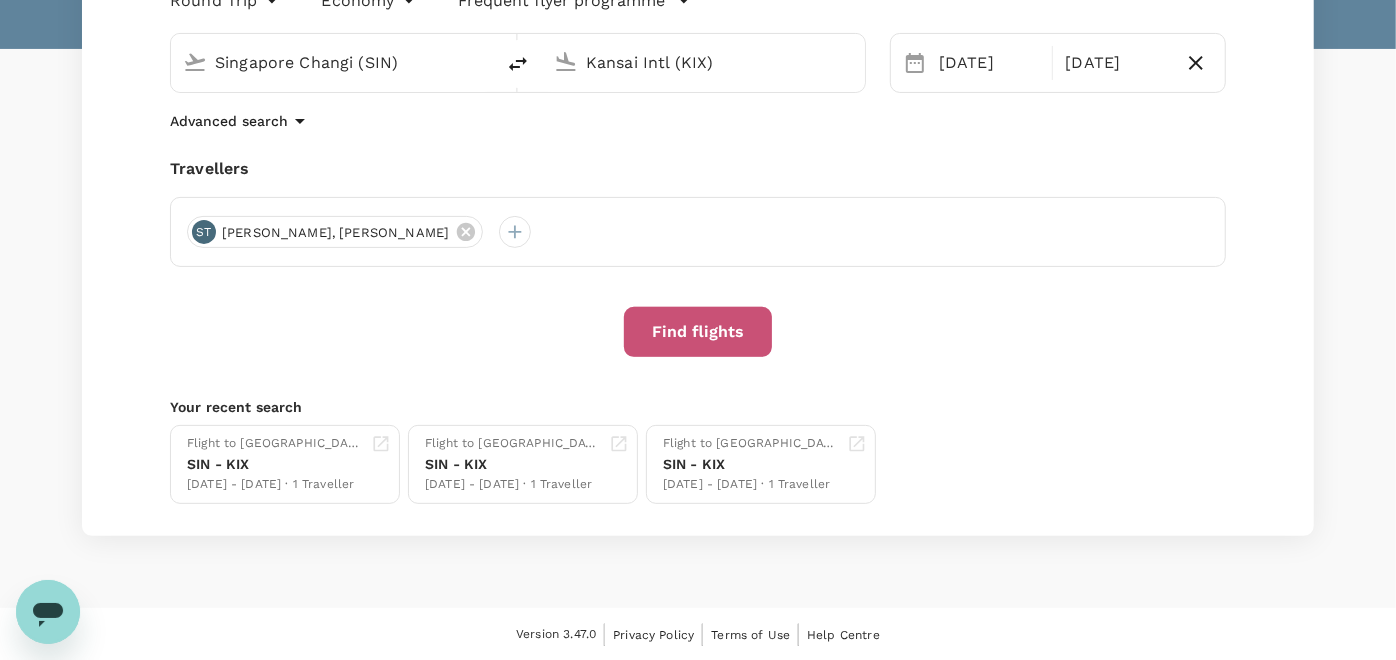 click on "Find flights" at bounding box center (698, 332) 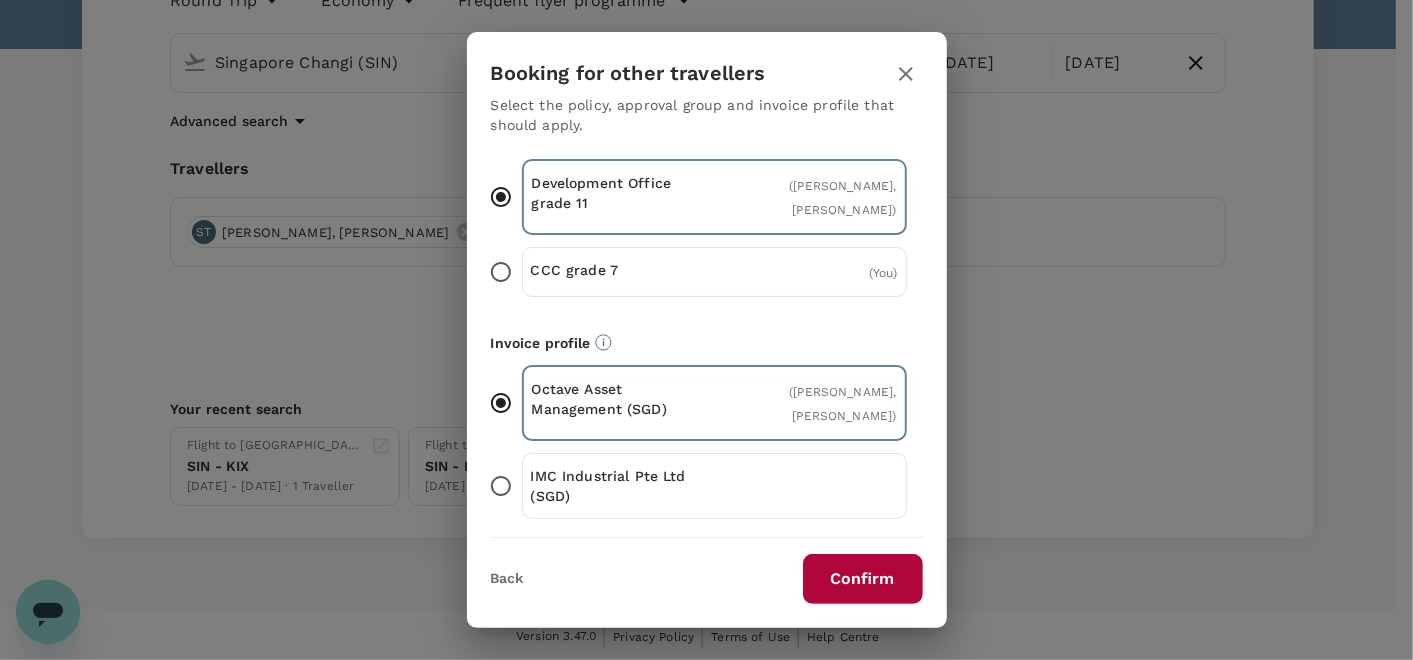 scroll, scrollTop: 242, scrollLeft: 0, axis: vertical 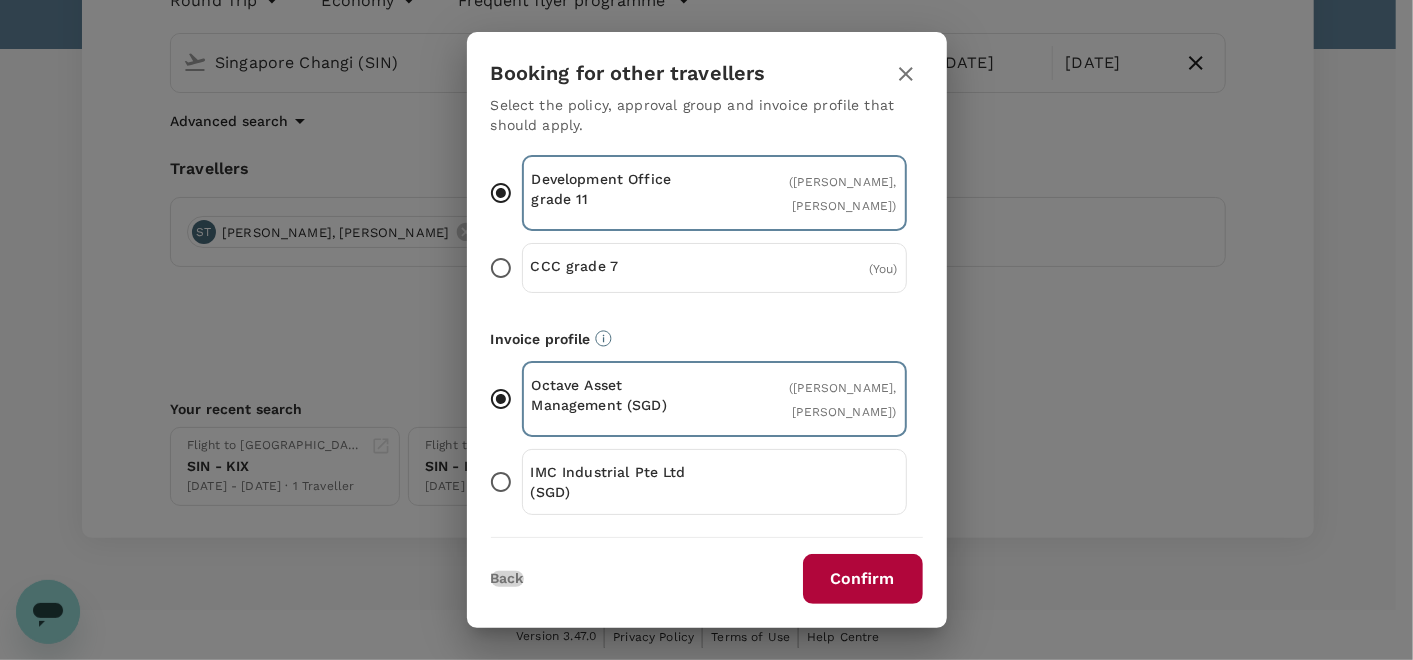 click on "Back" at bounding box center (507, 579) 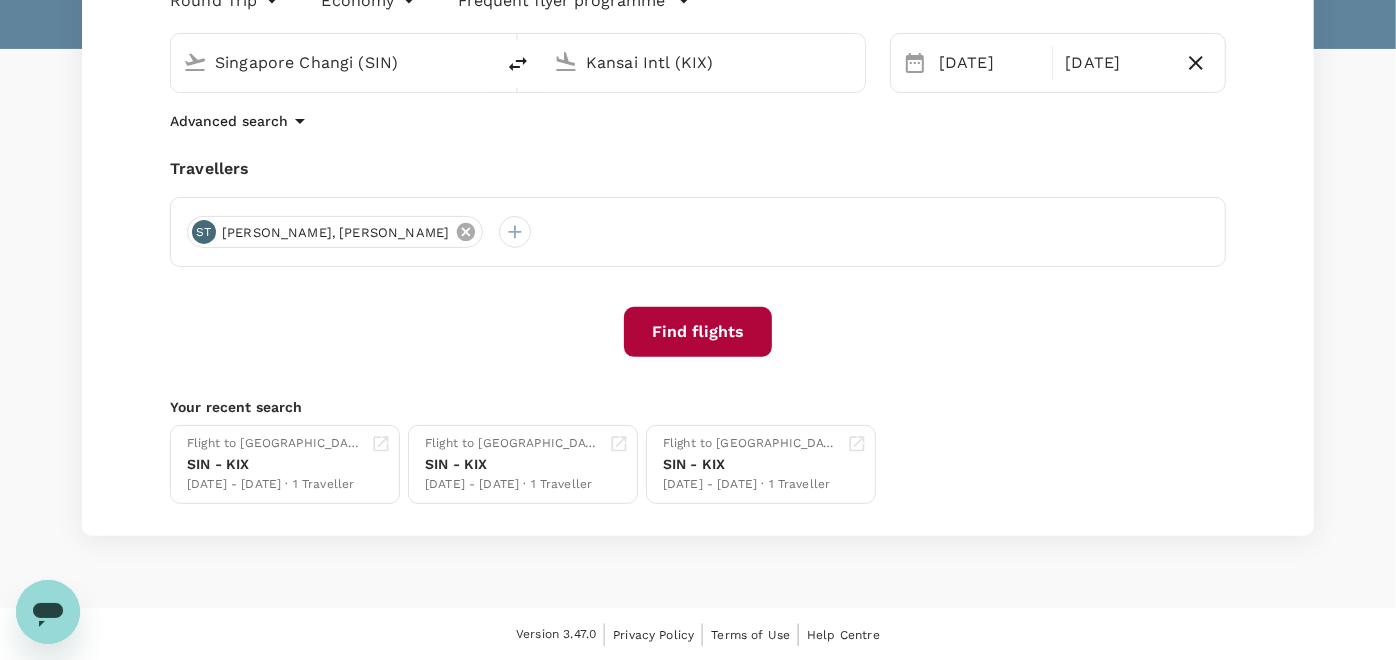 click 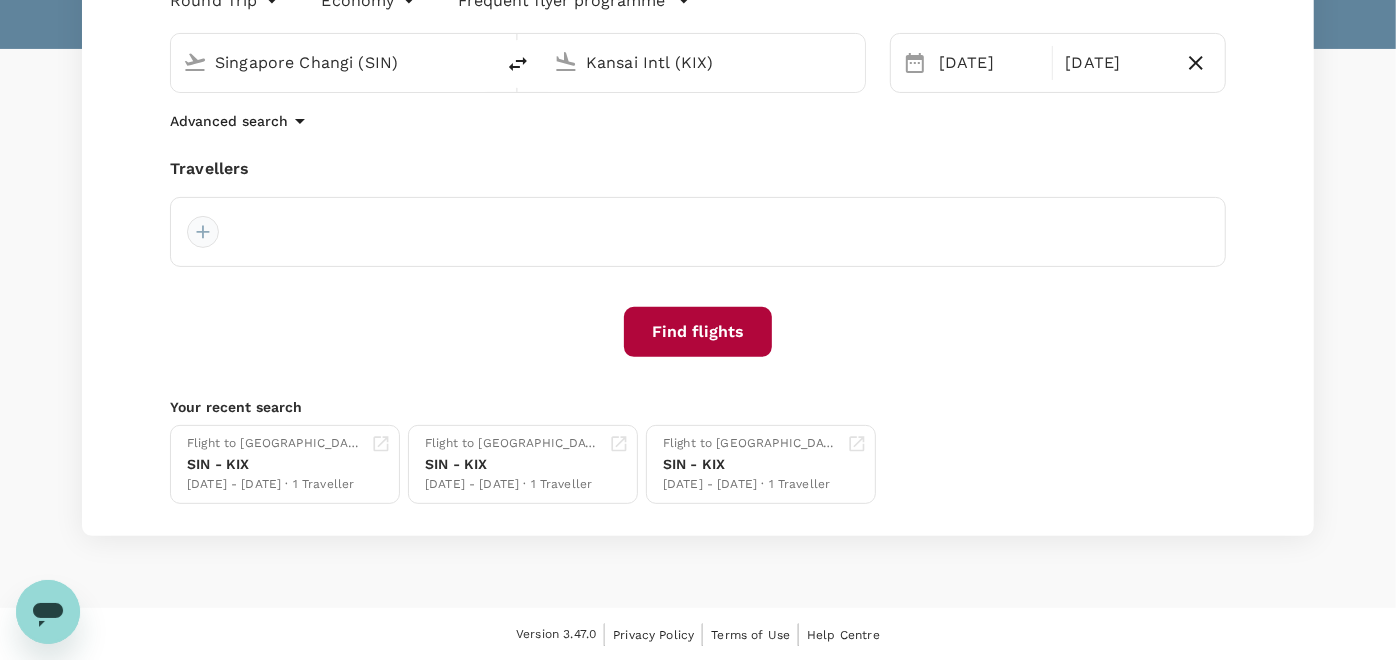 click at bounding box center [203, 232] 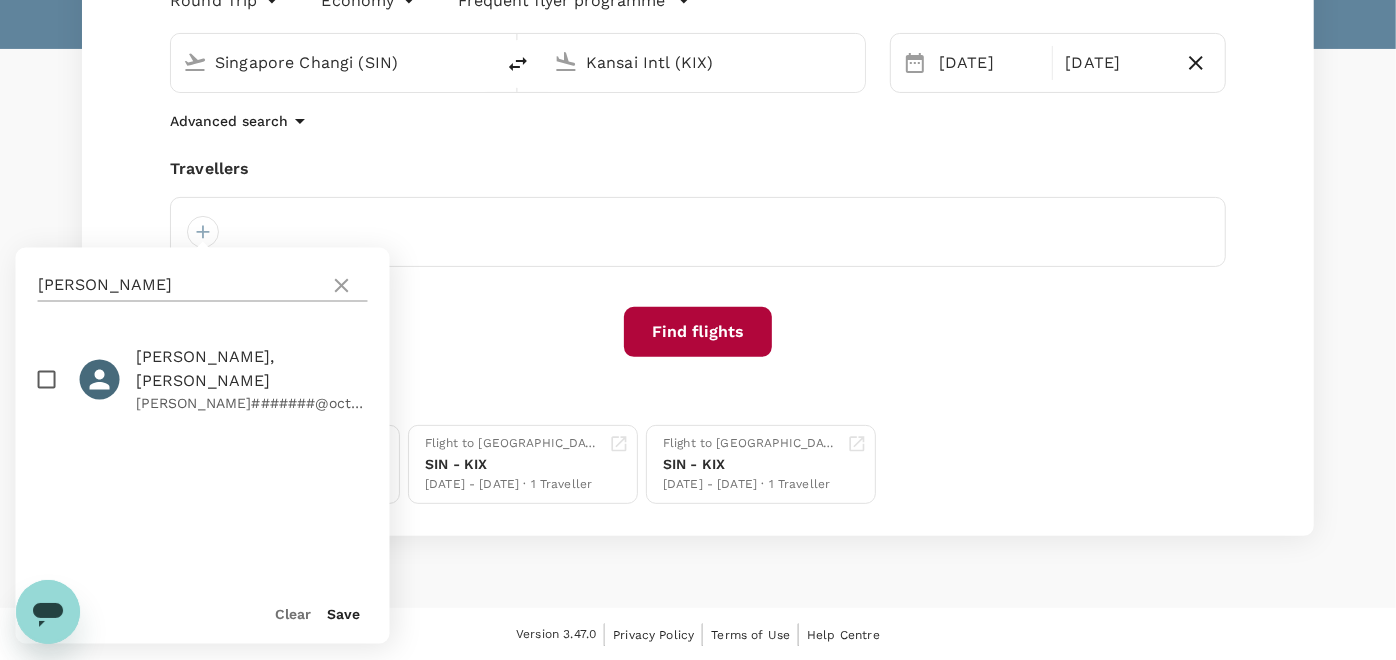 click 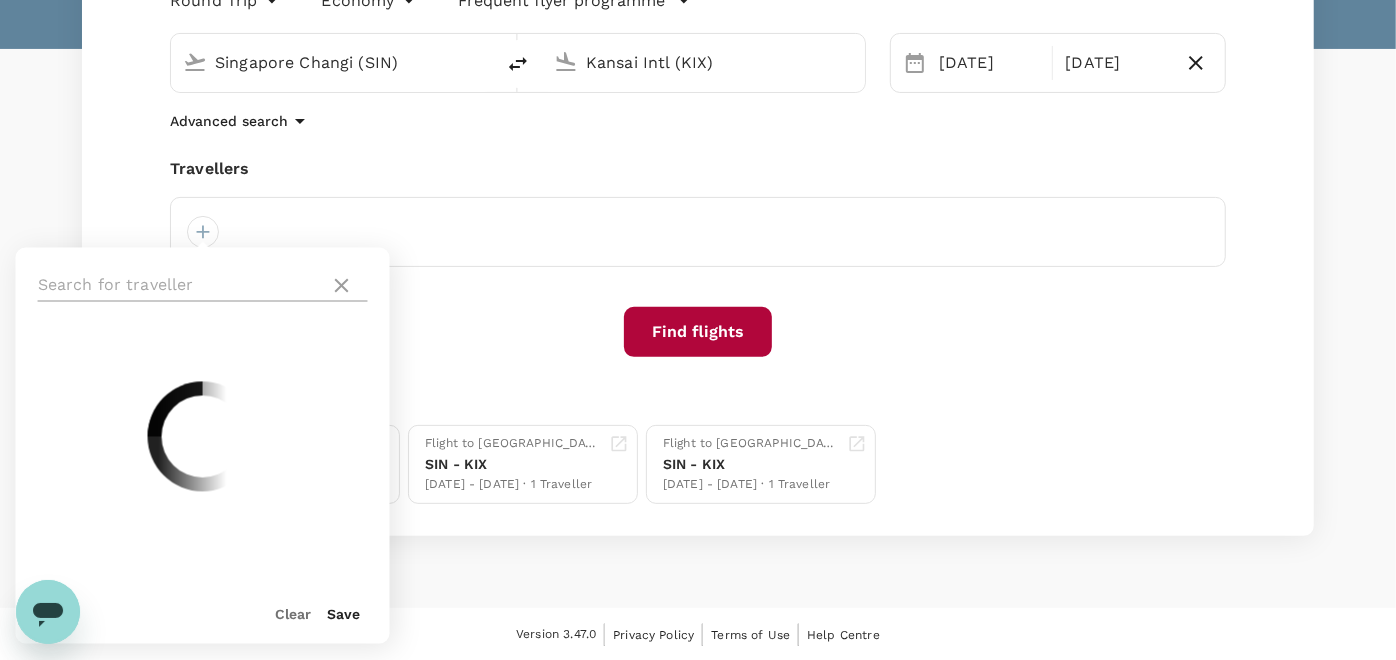 click at bounding box center (180, 286) 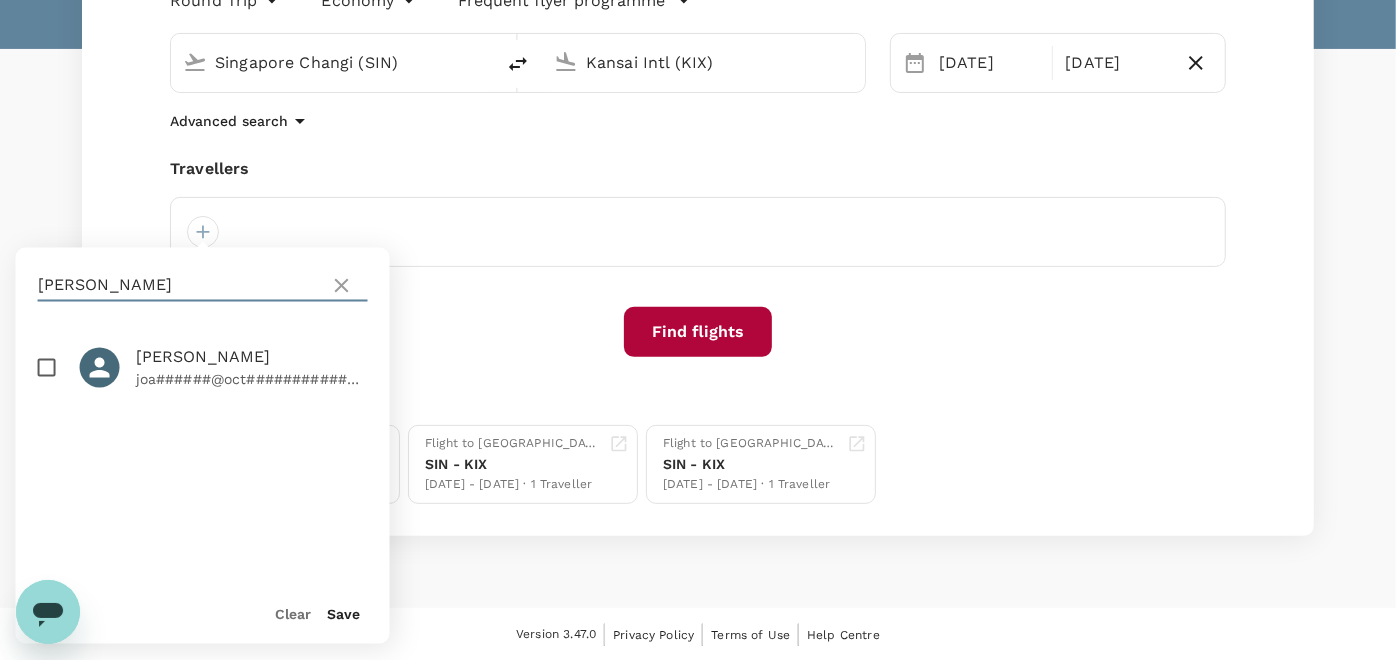 type on "[PERSON_NAME]" 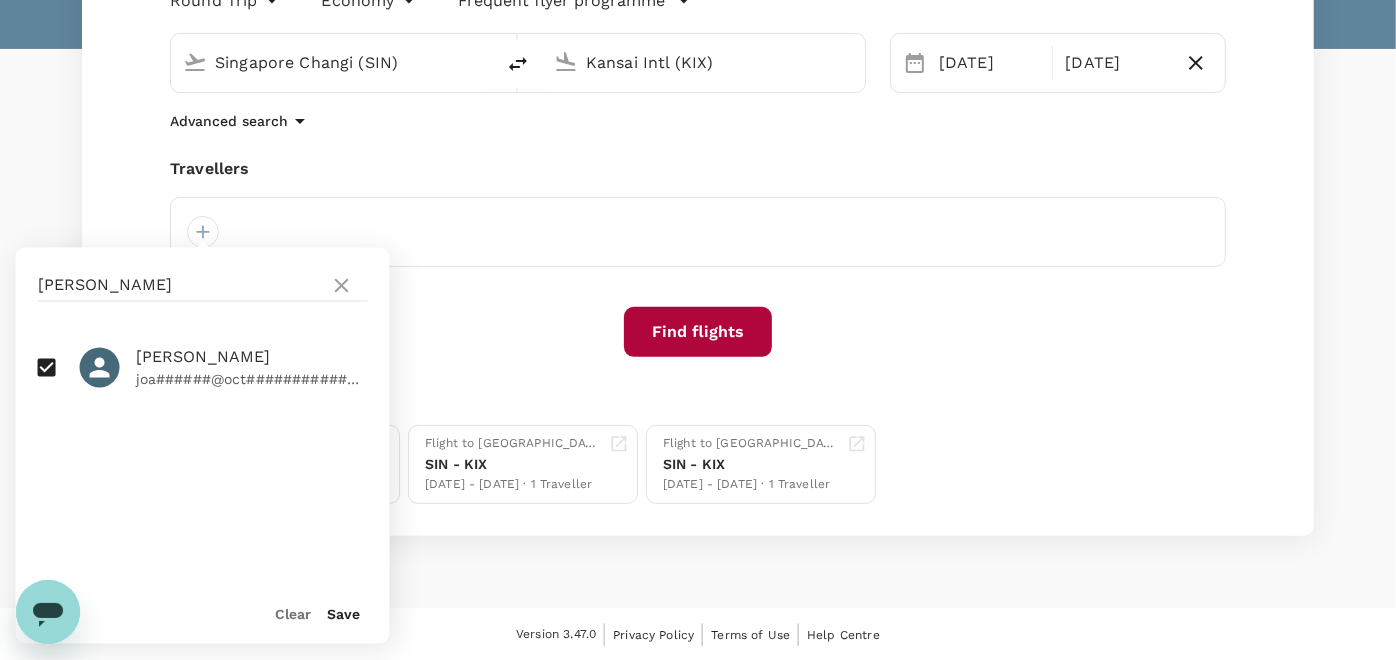 click on "Save" at bounding box center (344, 615) 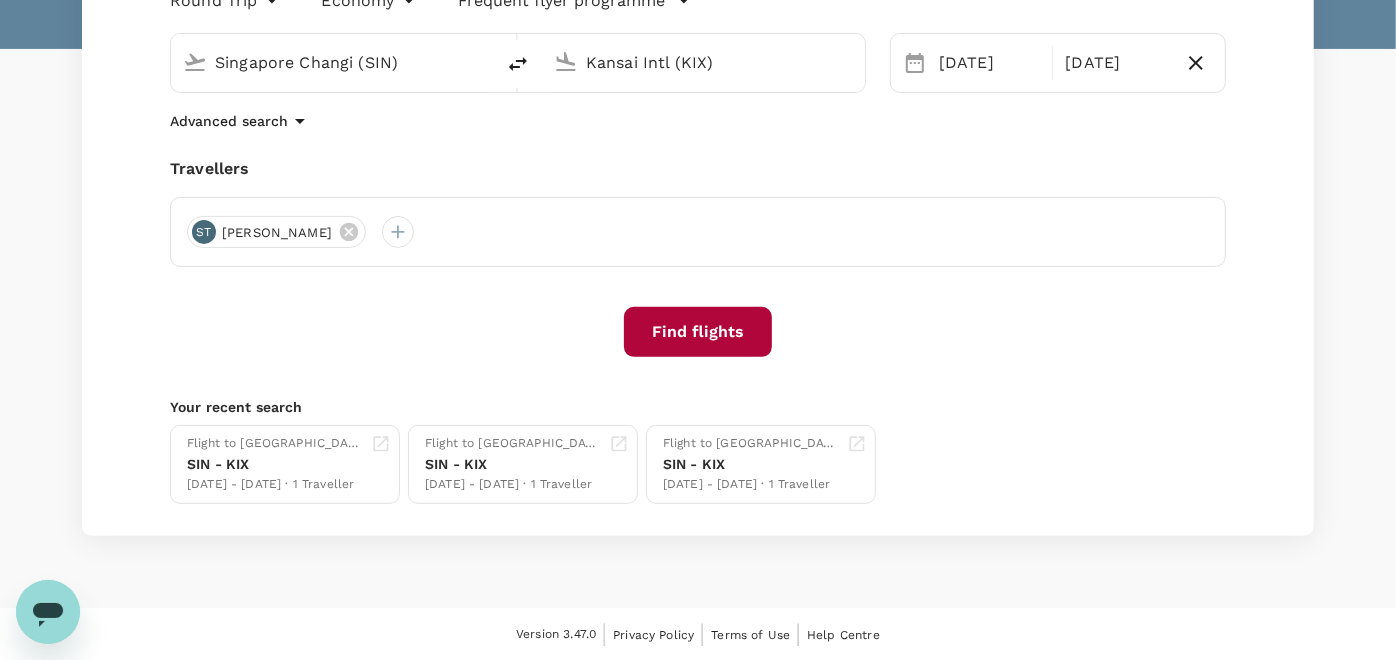 click on "Find flights" at bounding box center [698, 332] 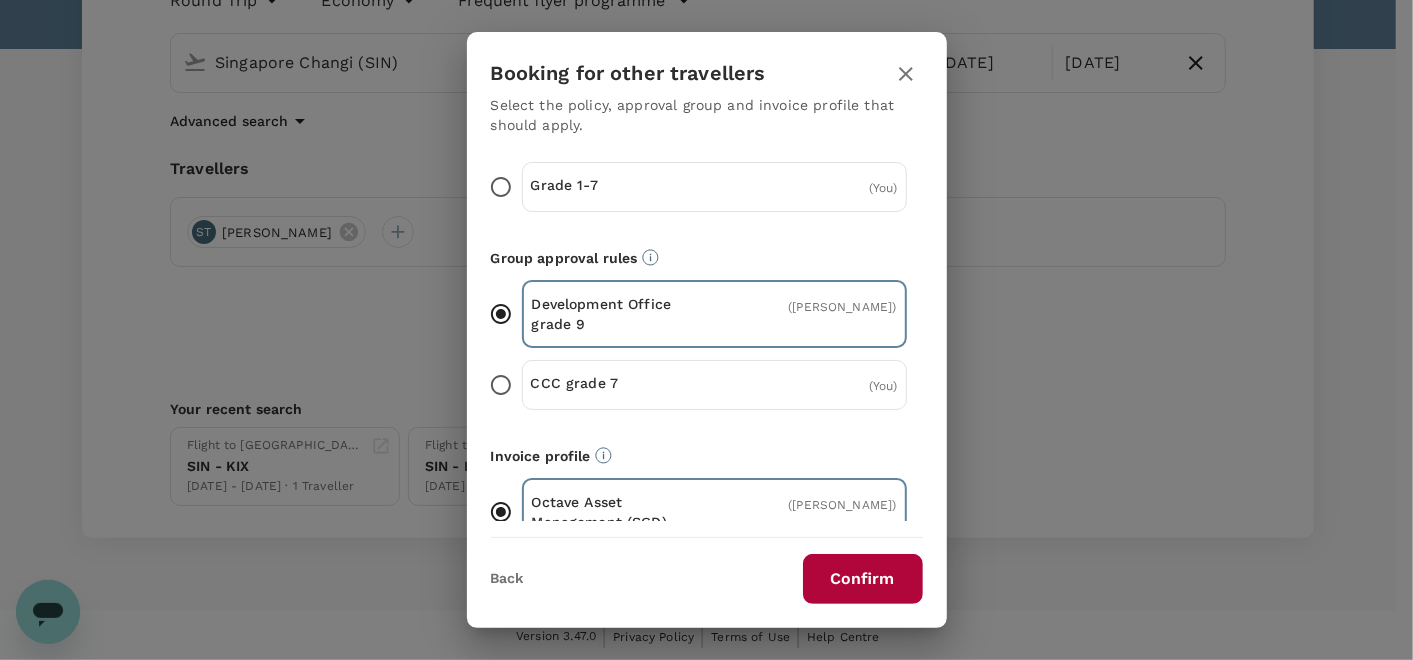 scroll, scrollTop: 202, scrollLeft: 0, axis: vertical 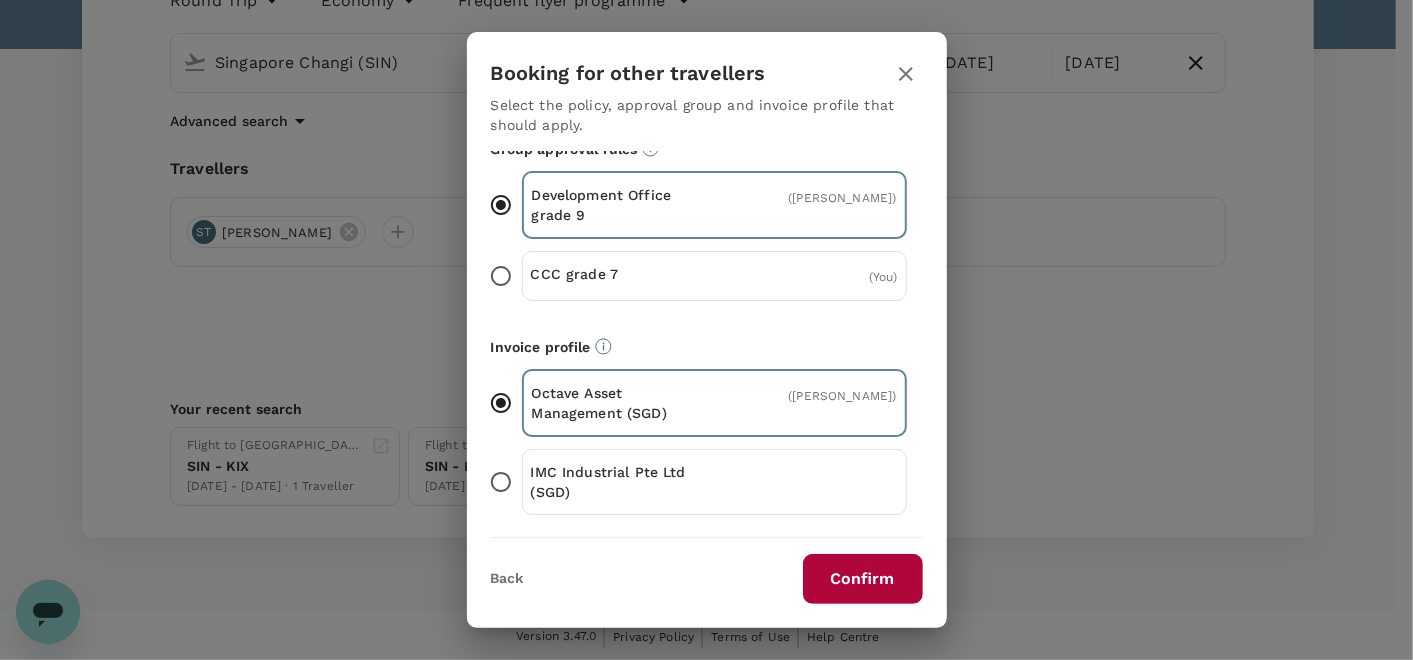 click 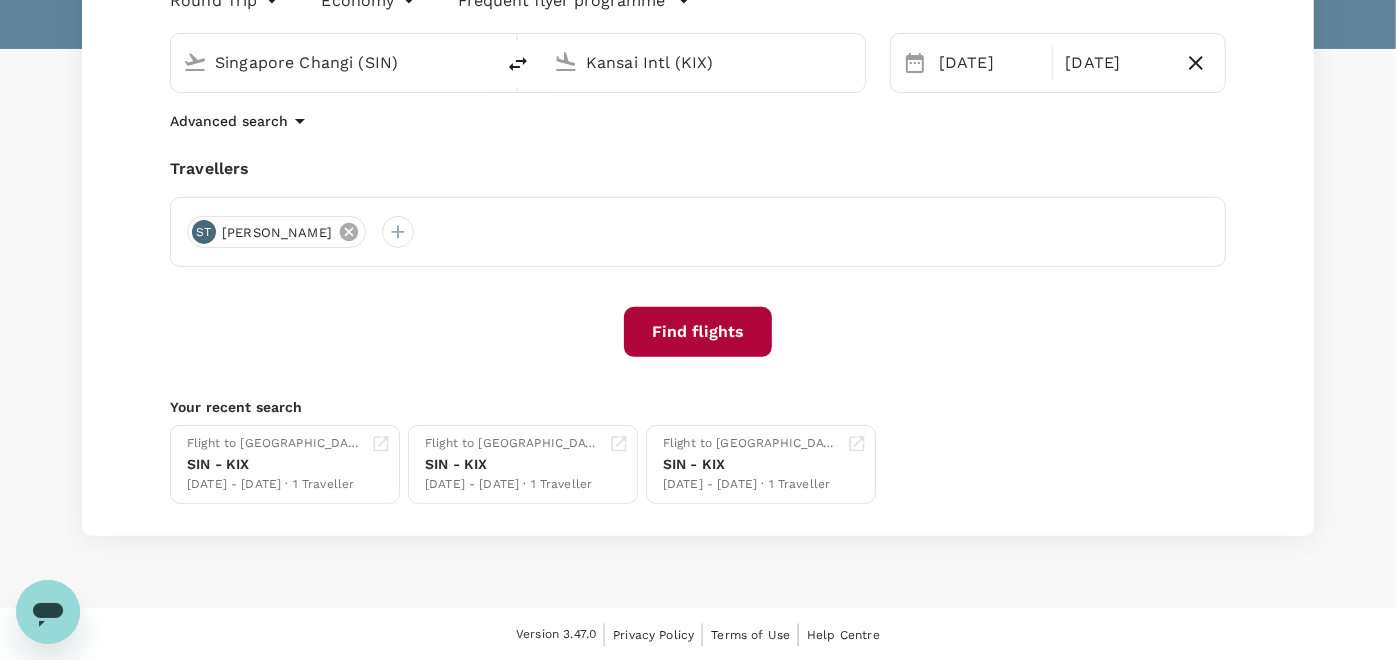 click 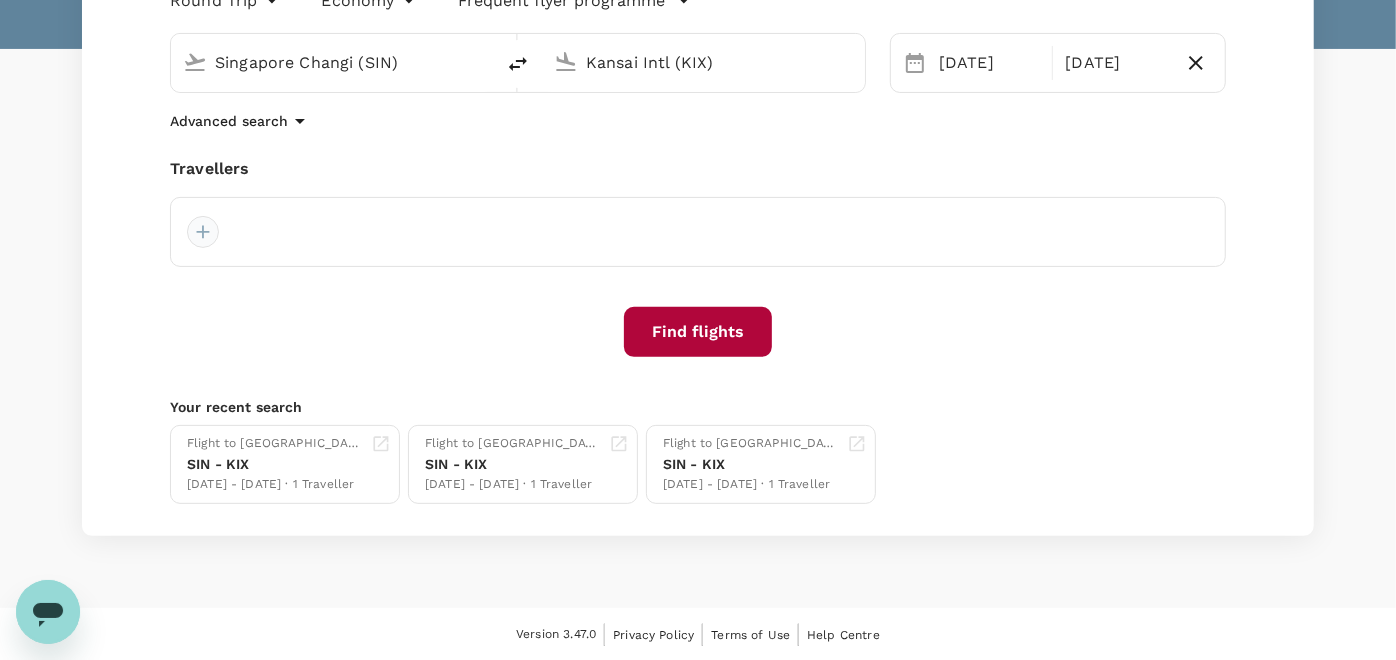 click at bounding box center [203, 232] 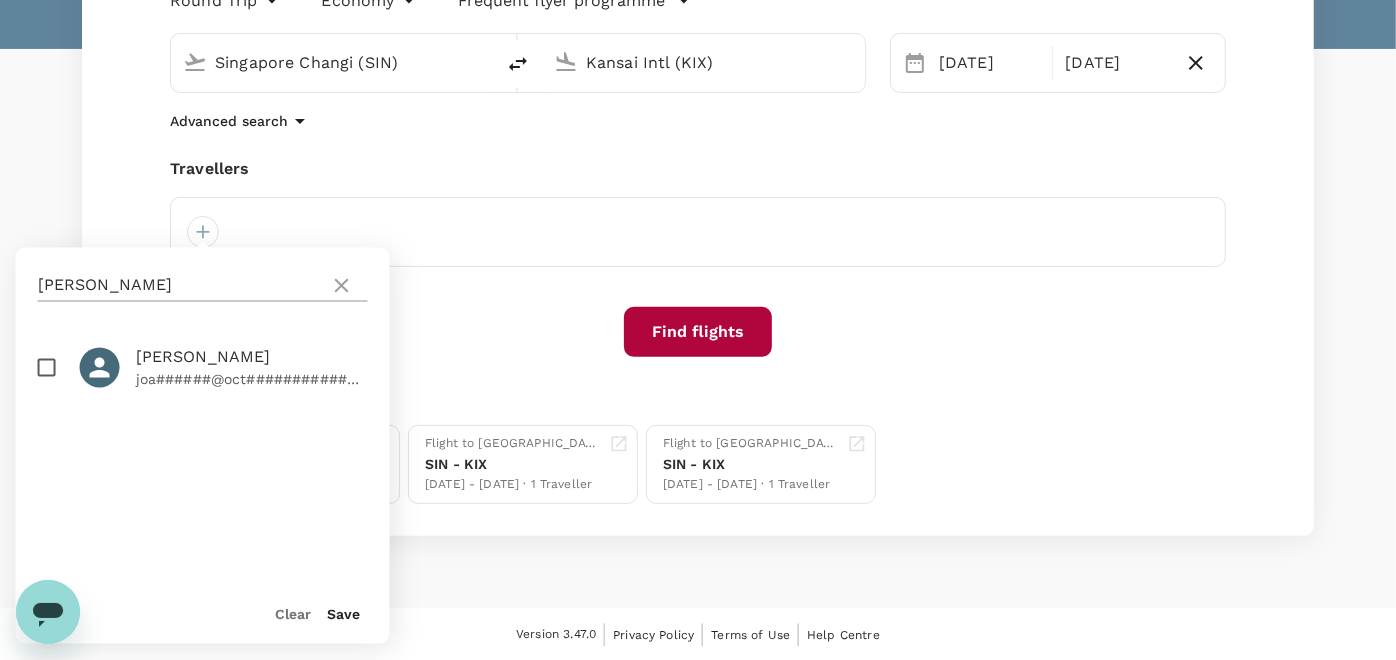 click 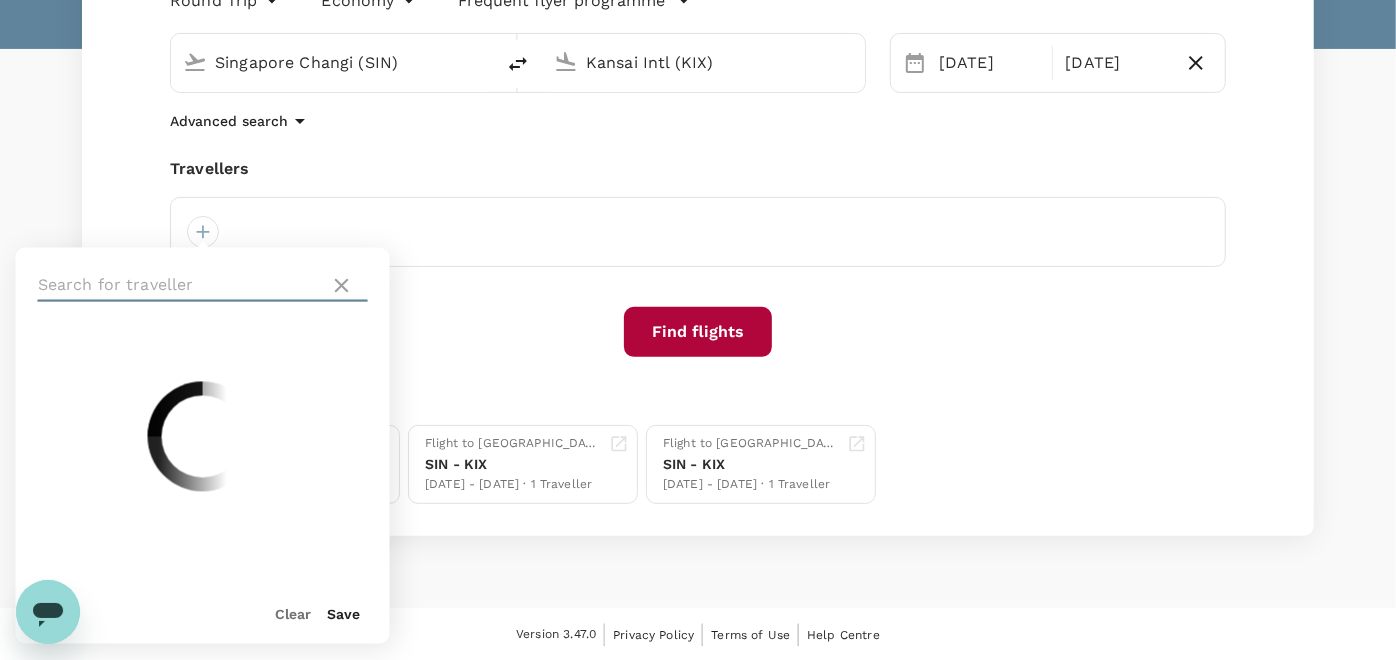 click at bounding box center (180, 286) 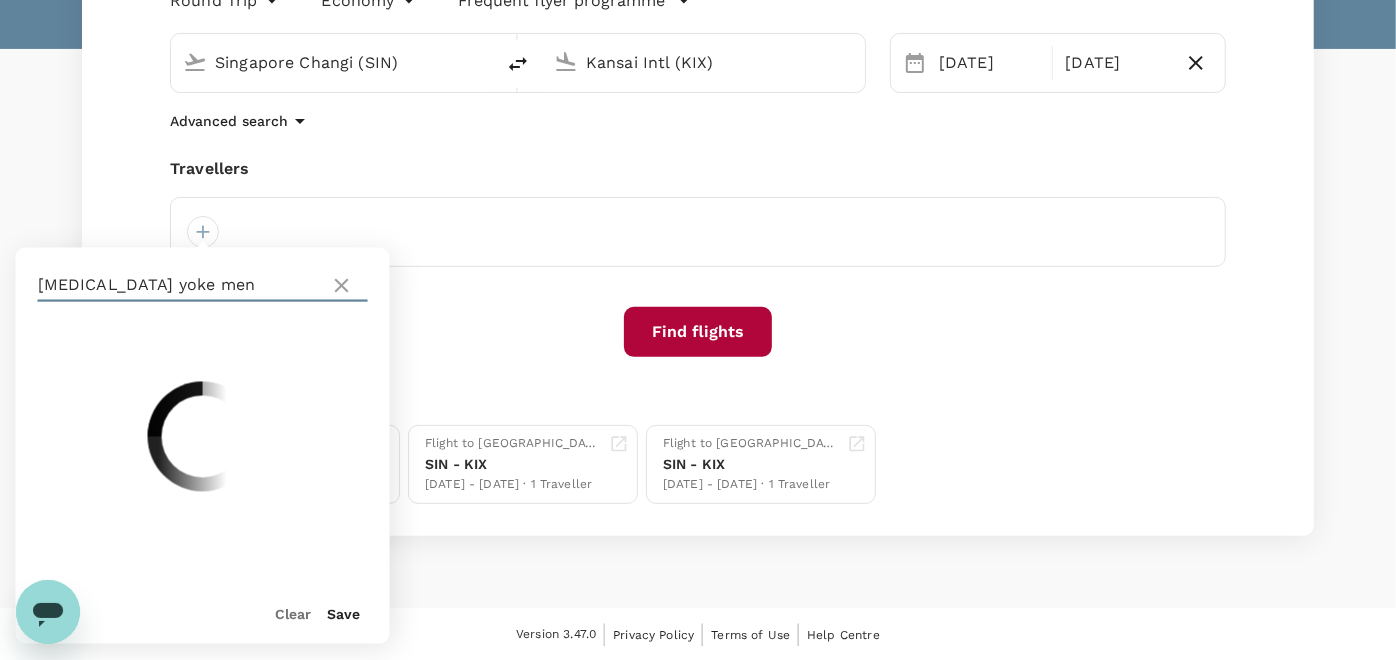 type on "[MEDICAL_DATA] yoke meng" 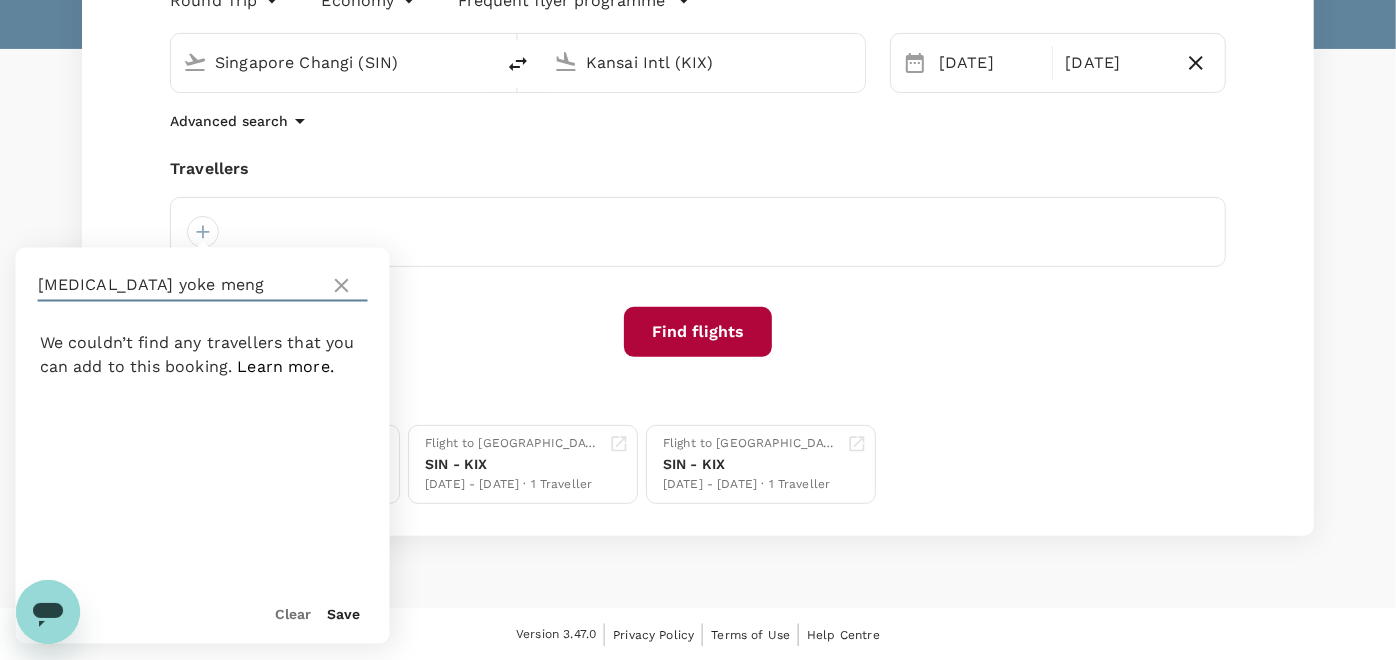 drag, startPoint x: 228, startPoint y: 282, endPoint x: -5, endPoint y: 268, distance: 233.42023 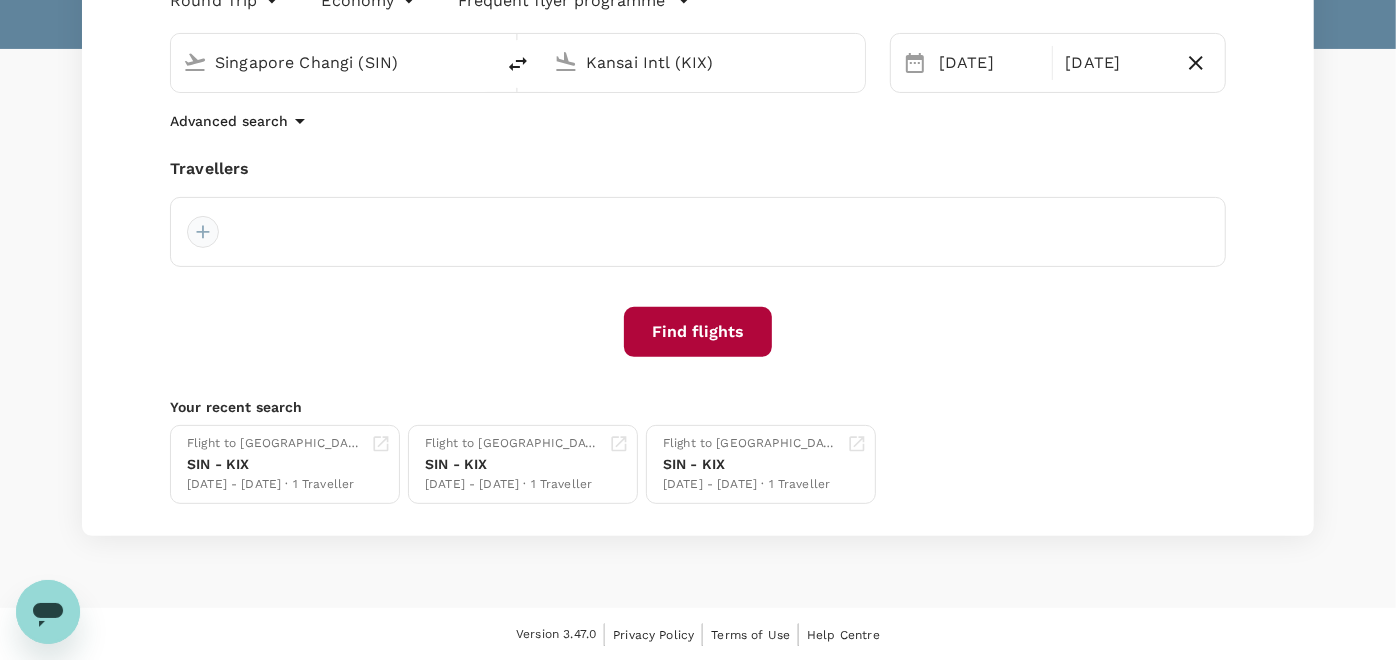 click at bounding box center (203, 232) 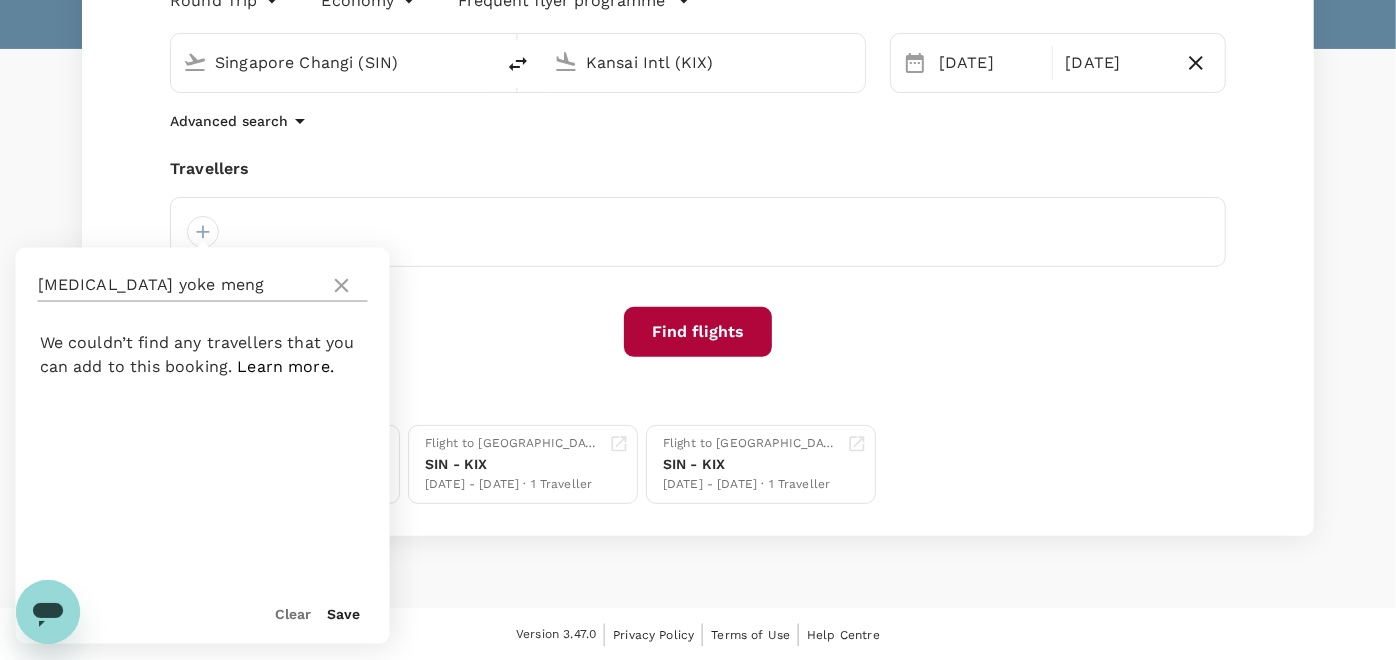click 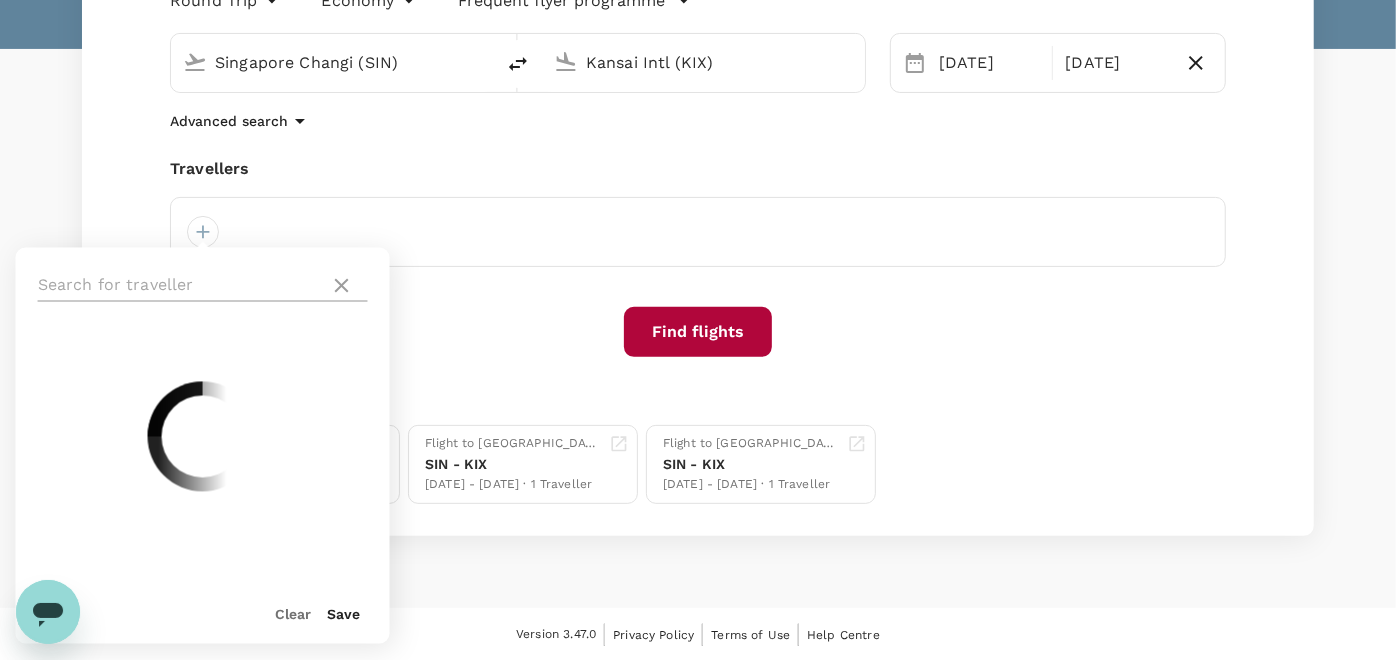 click at bounding box center (180, 286) 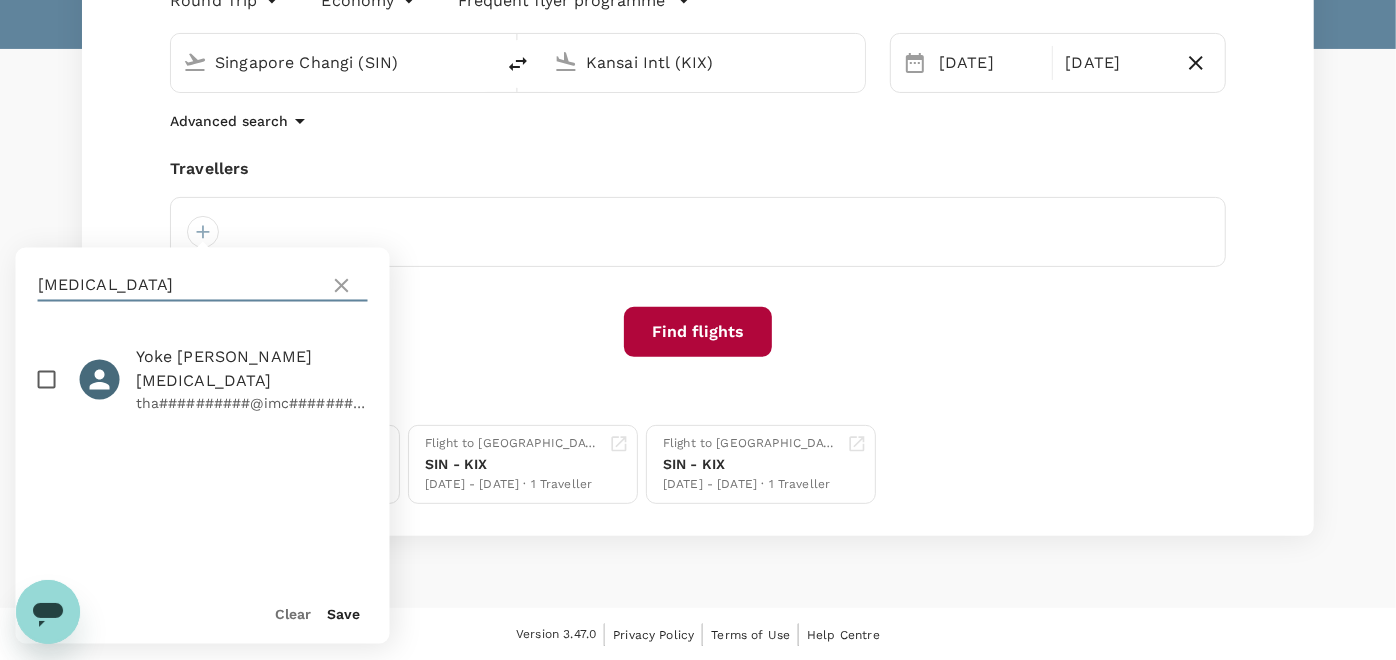 type on "[MEDICAL_DATA]" 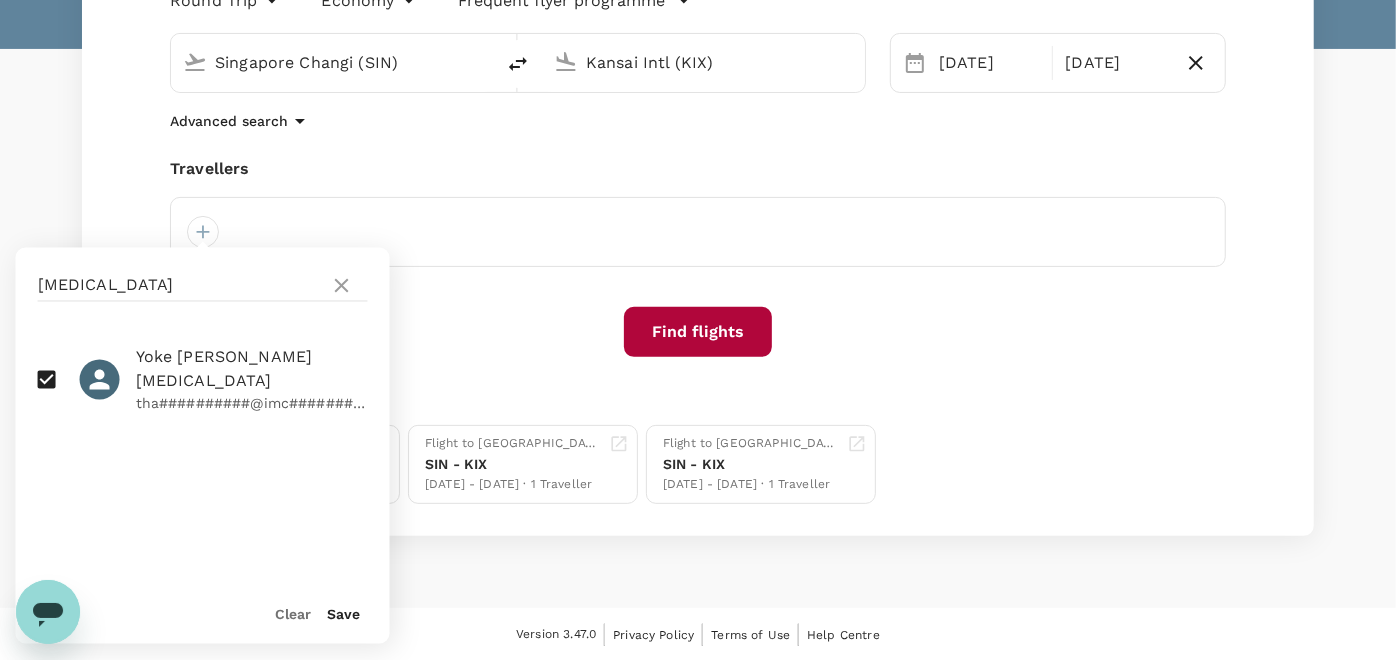 click on "Save" at bounding box center (344, 615) 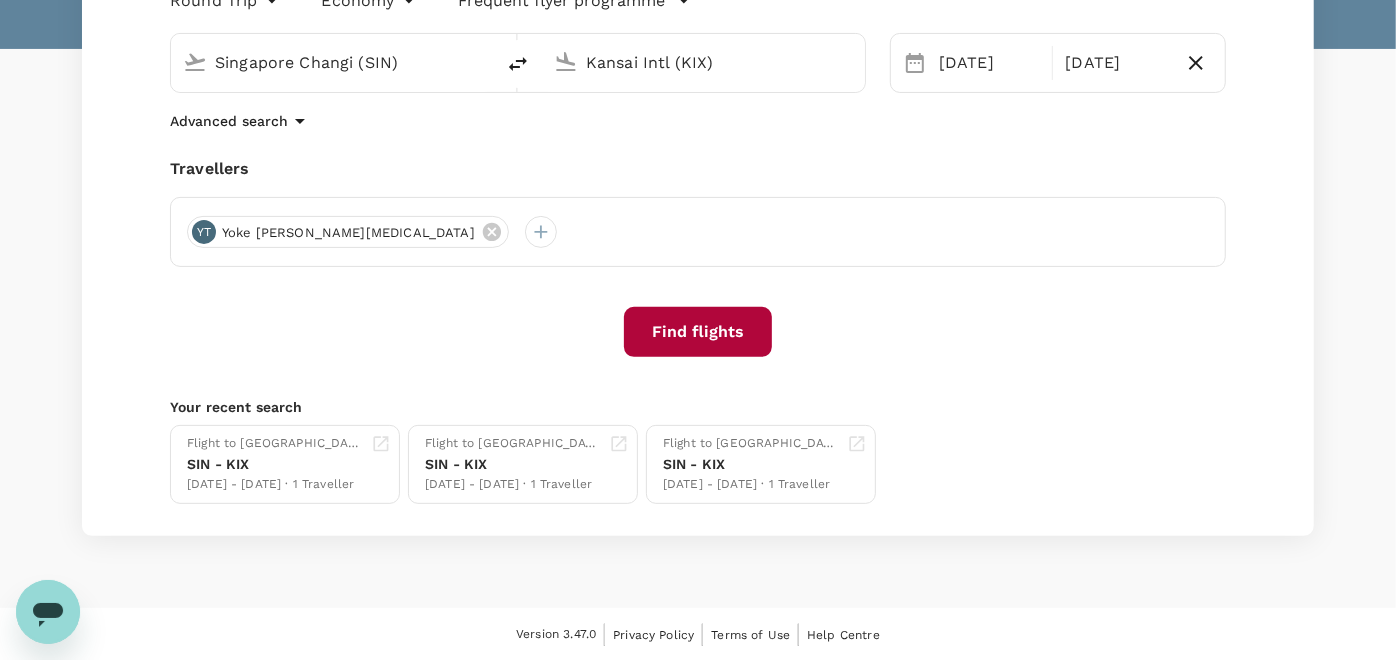 click on "Find flights" at bounding box center [698, 332] 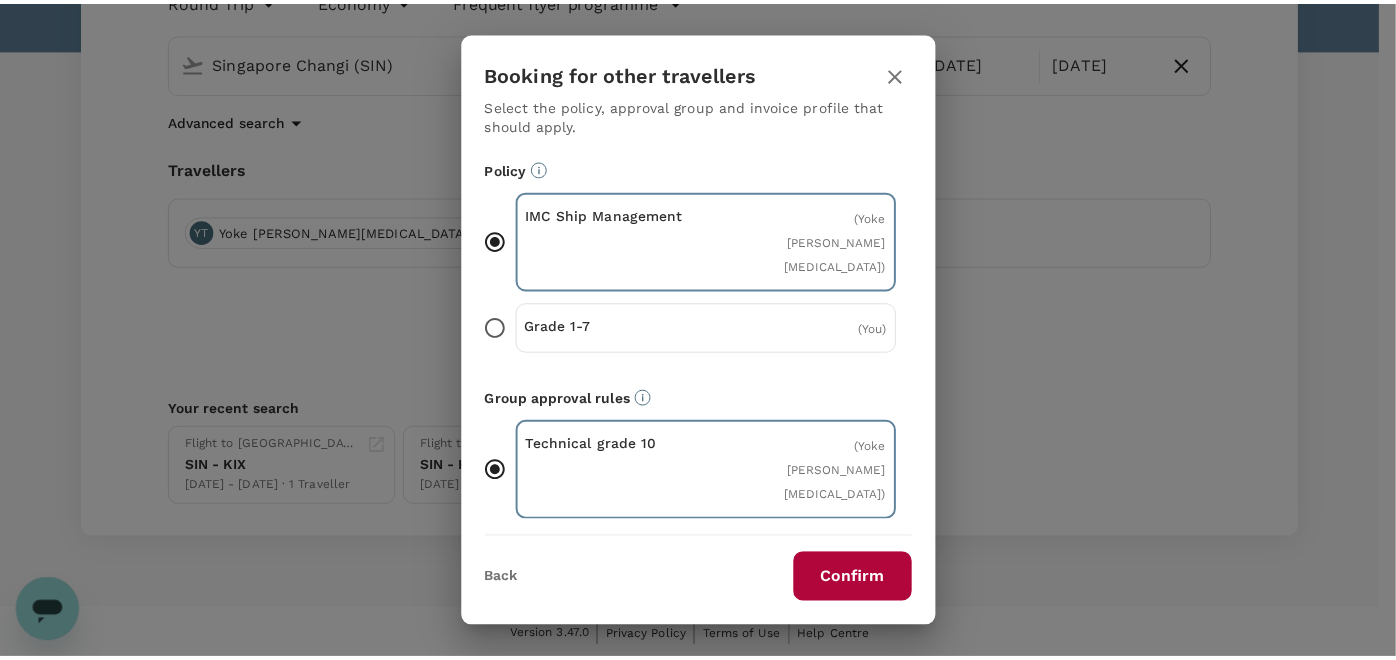 scroll, scrollTop: 185, scrollLeft: 0, axis: vertical 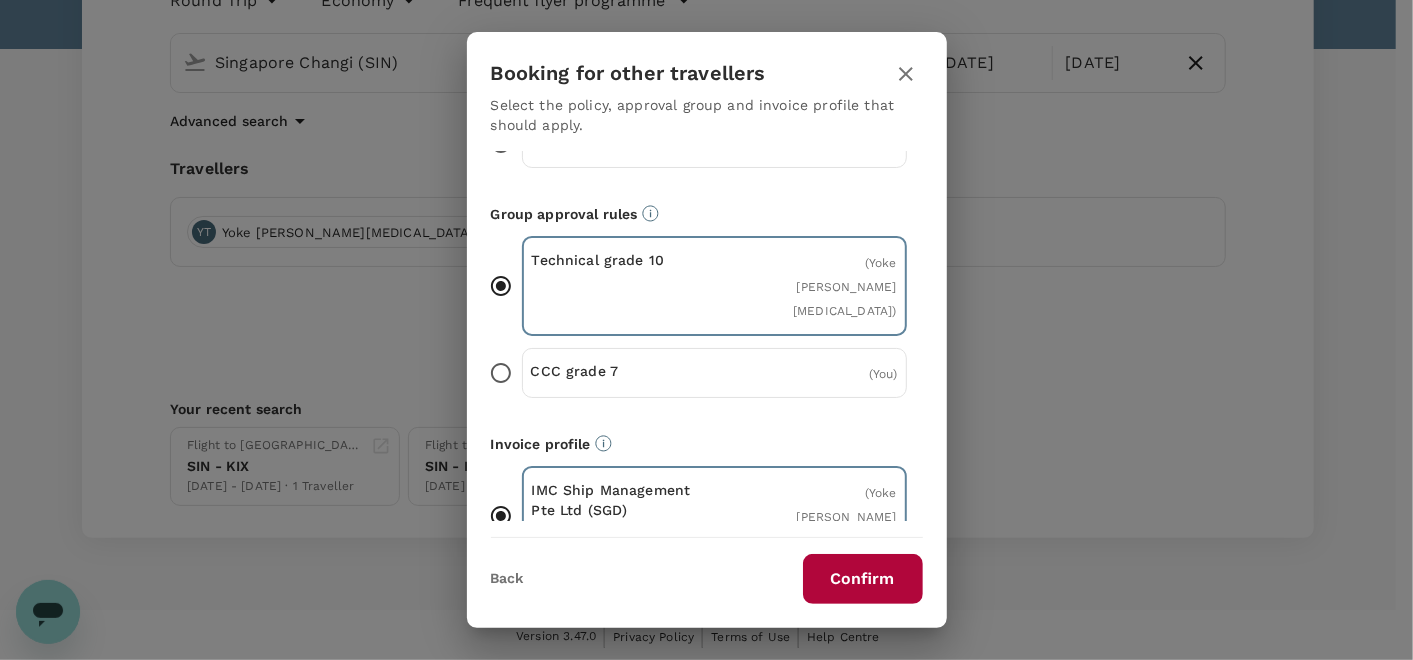click on "Back" at bounding box center (507, 579) 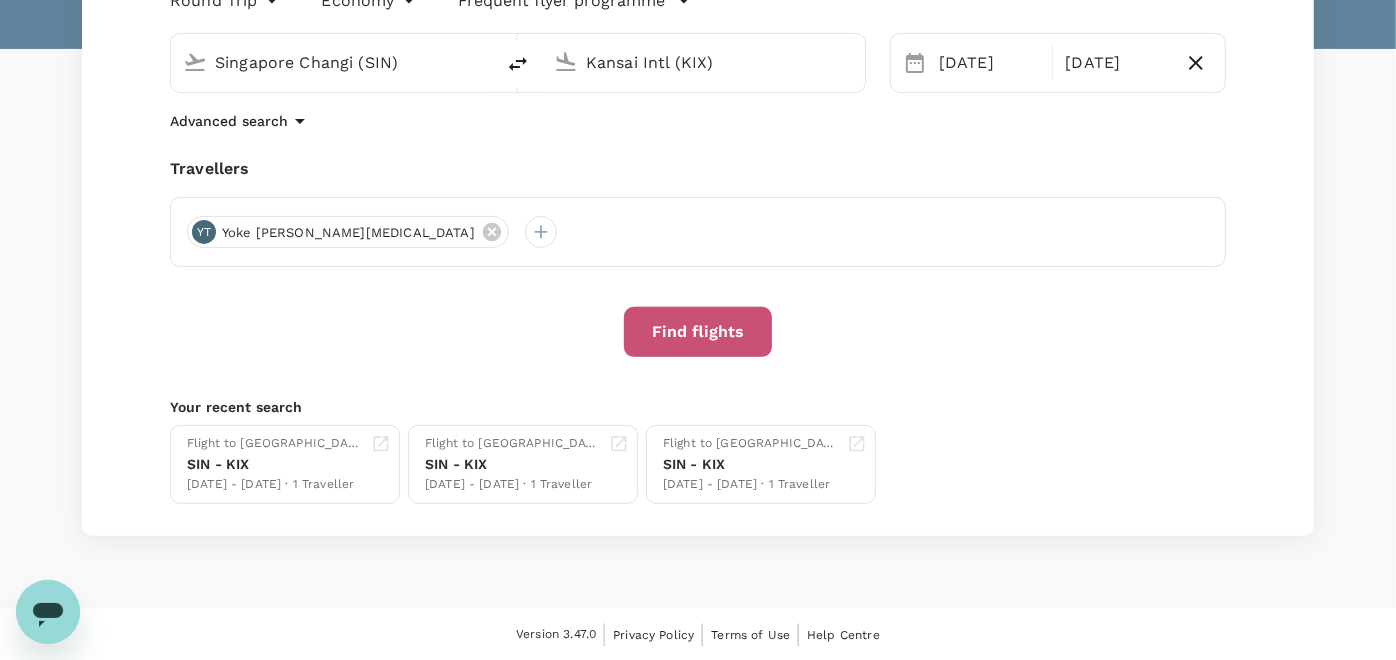 click on "Find flights" at bounding box center (698, 332) 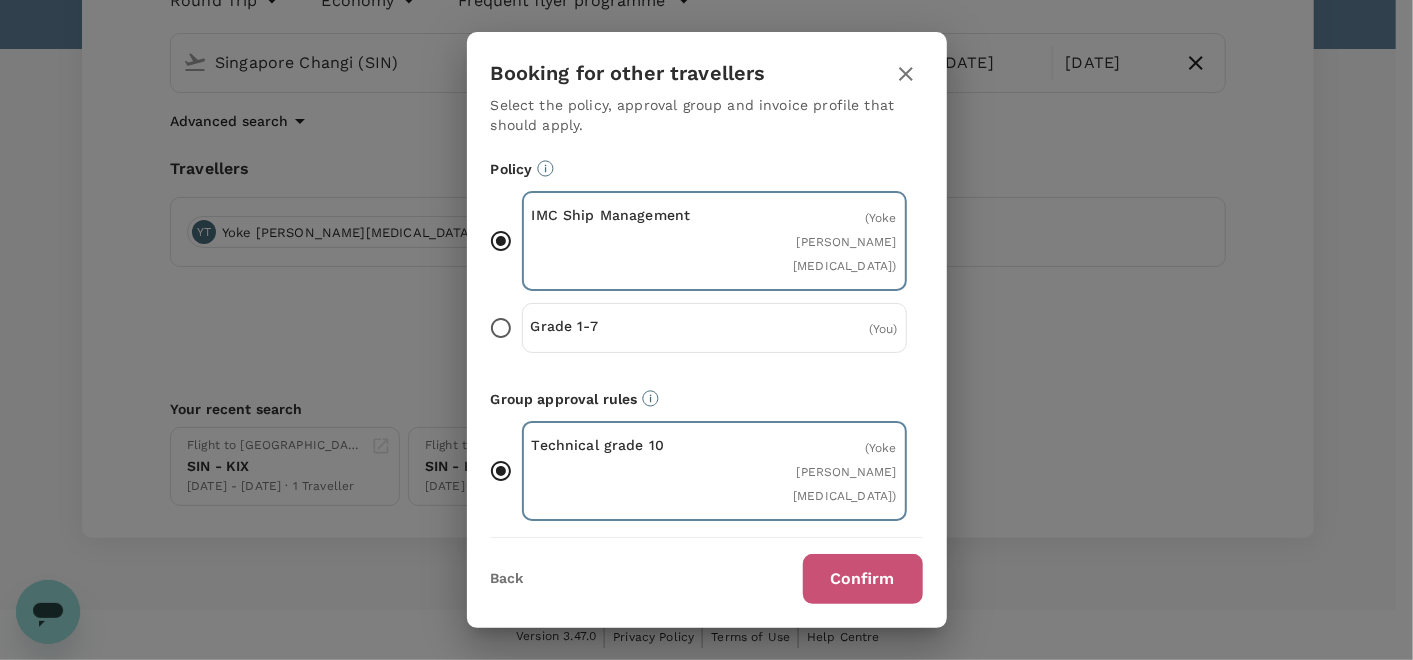 click on "Confirm" at bounding box center (863, 579) 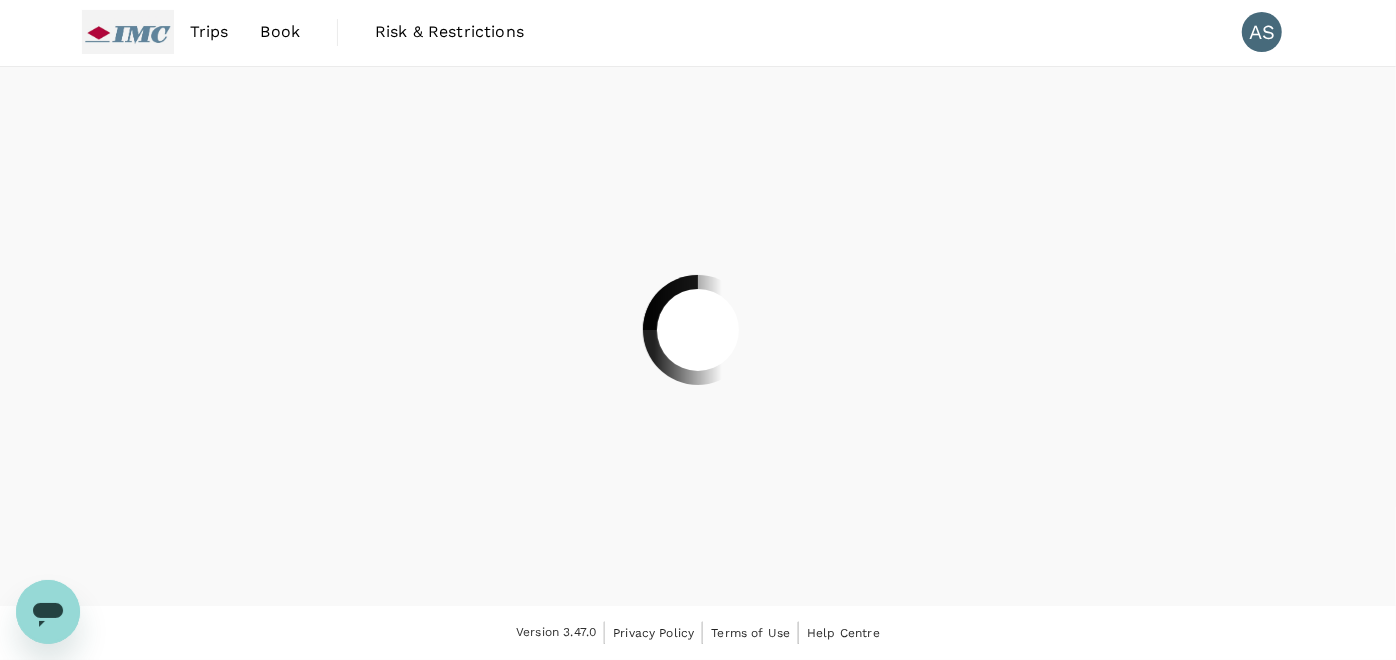 scroll, scrollTop: 0, scrollLeft: 0, axis: both 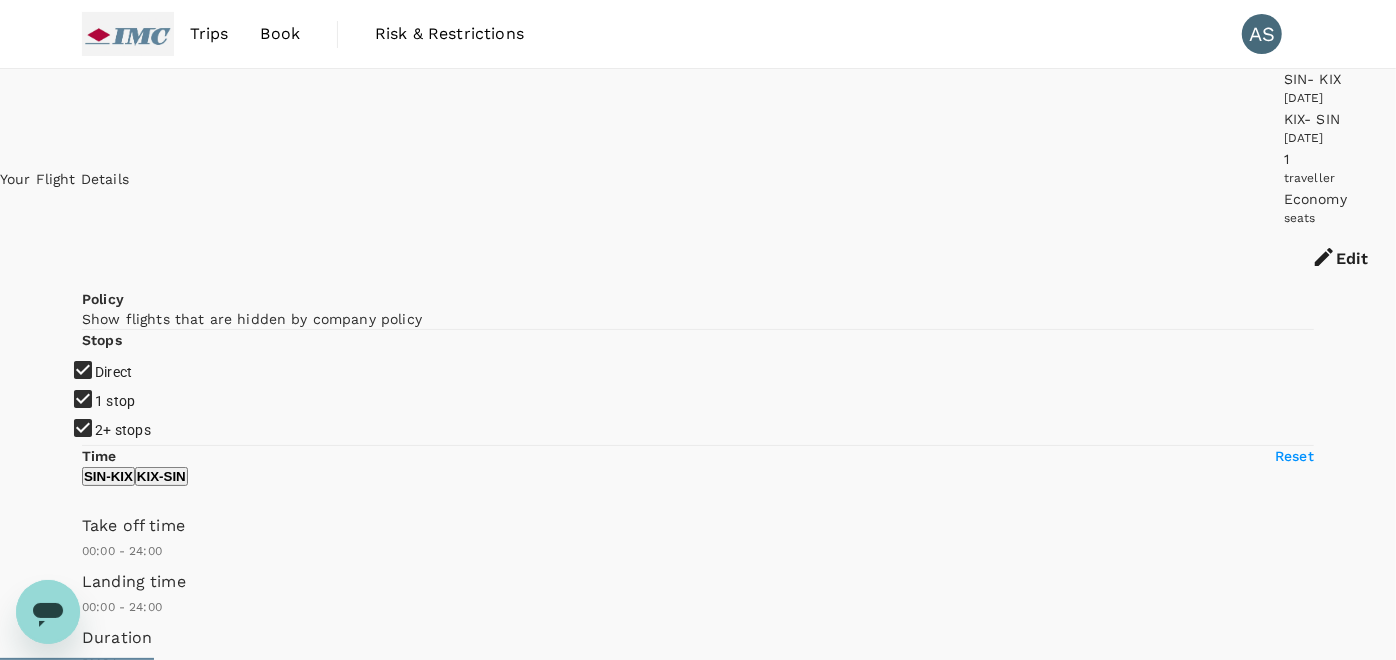 type on "1440" 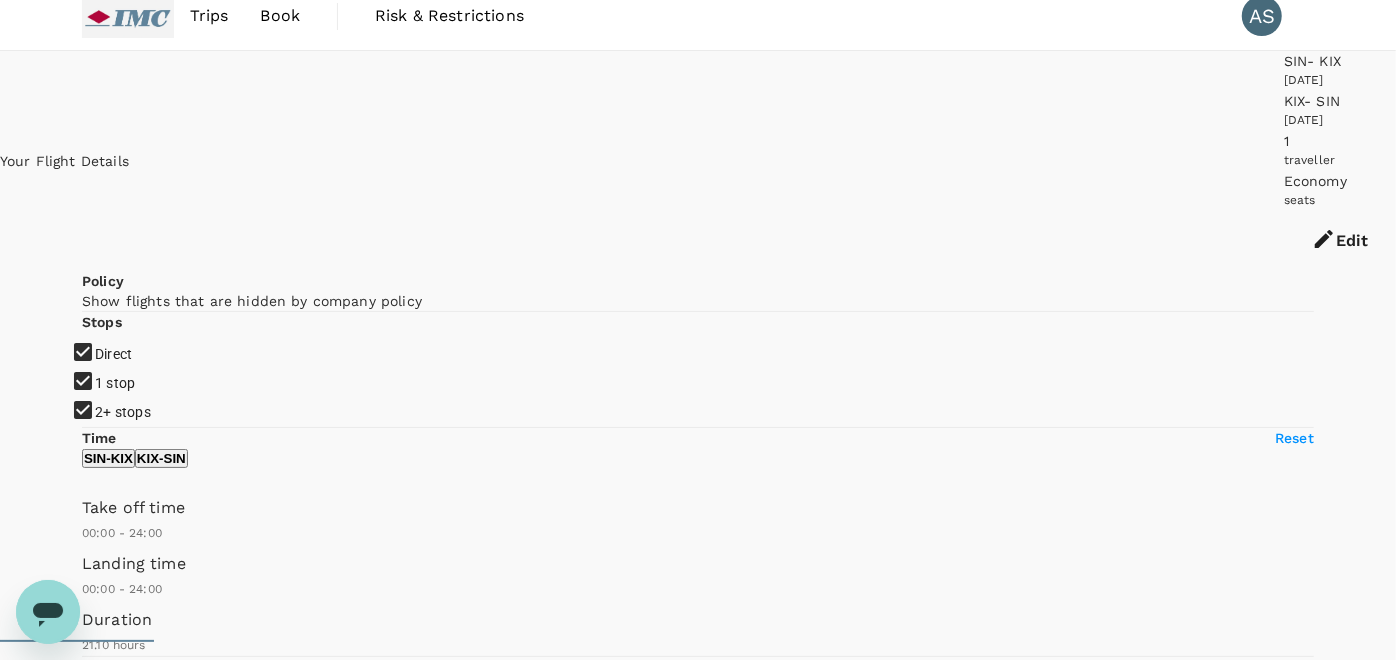 scroll, scrollTop: 0, scrollLeft: 0, axis: both 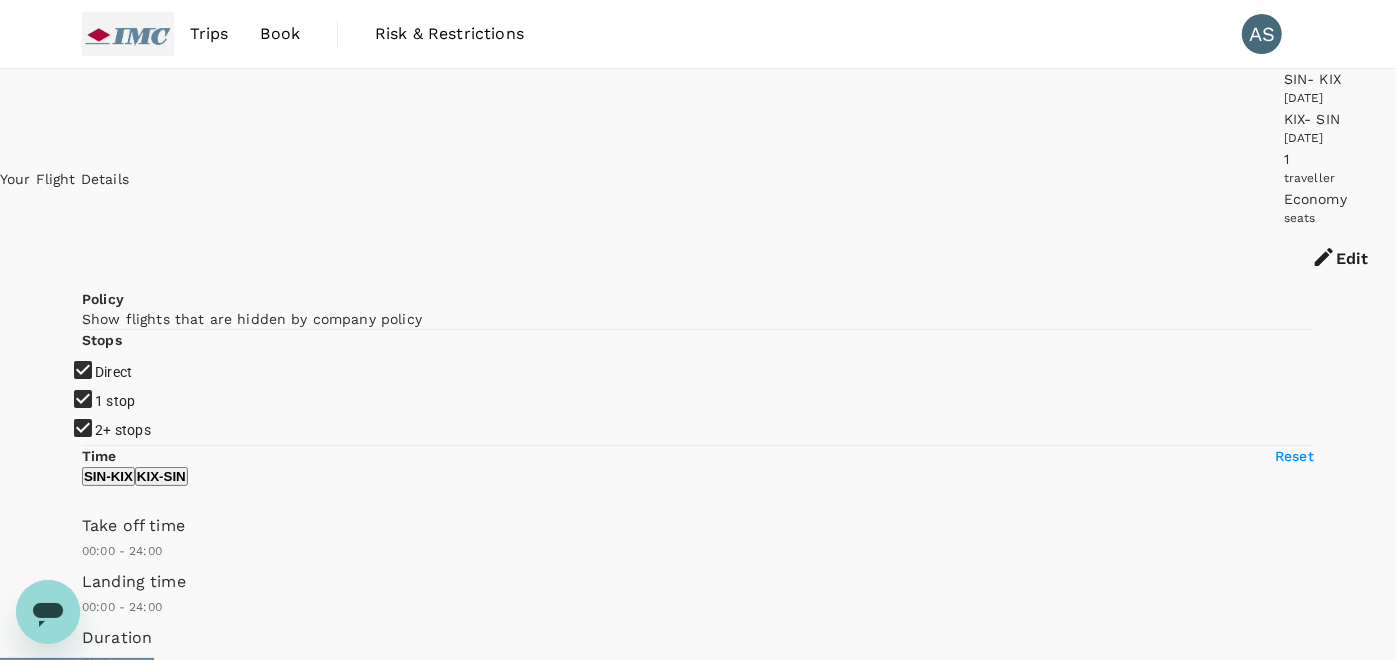 click on "1 stop" at bounding box center (698, 330) 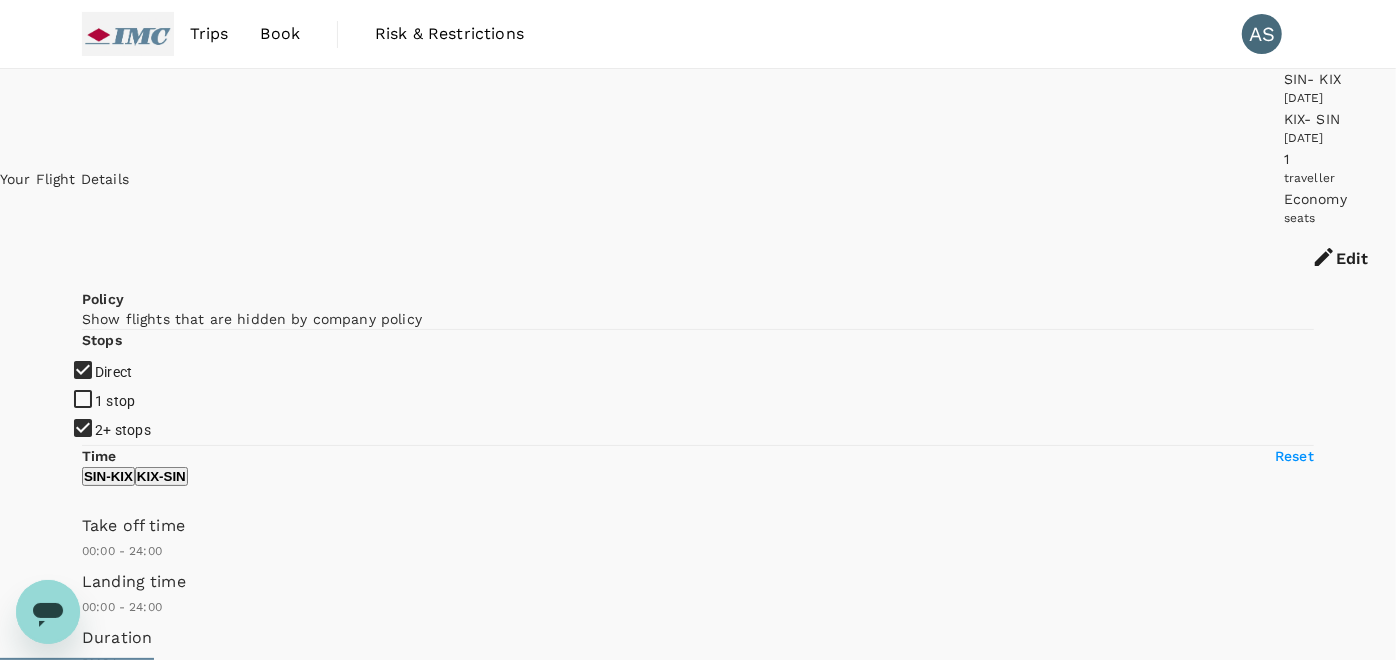 click on "2+ stops" at bounding box center (698, 330) 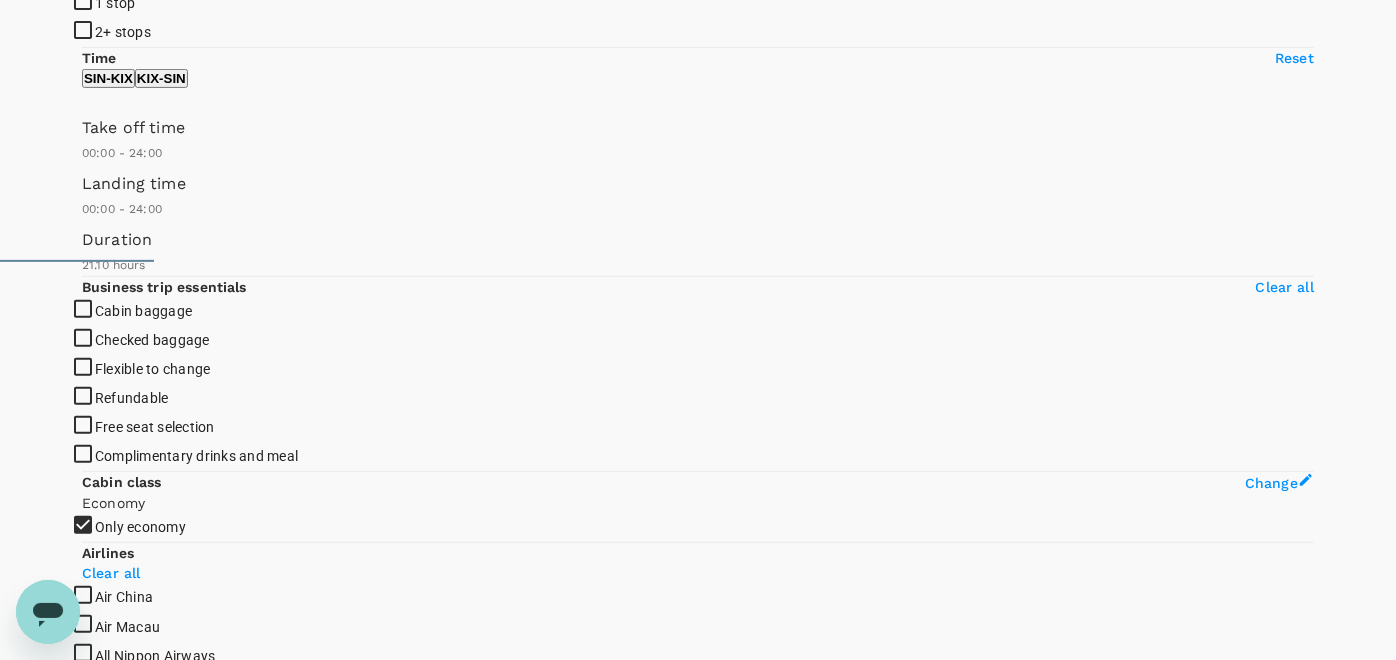 scroll, scrollTop: 444, scrollLeft: 0, axis: vertical 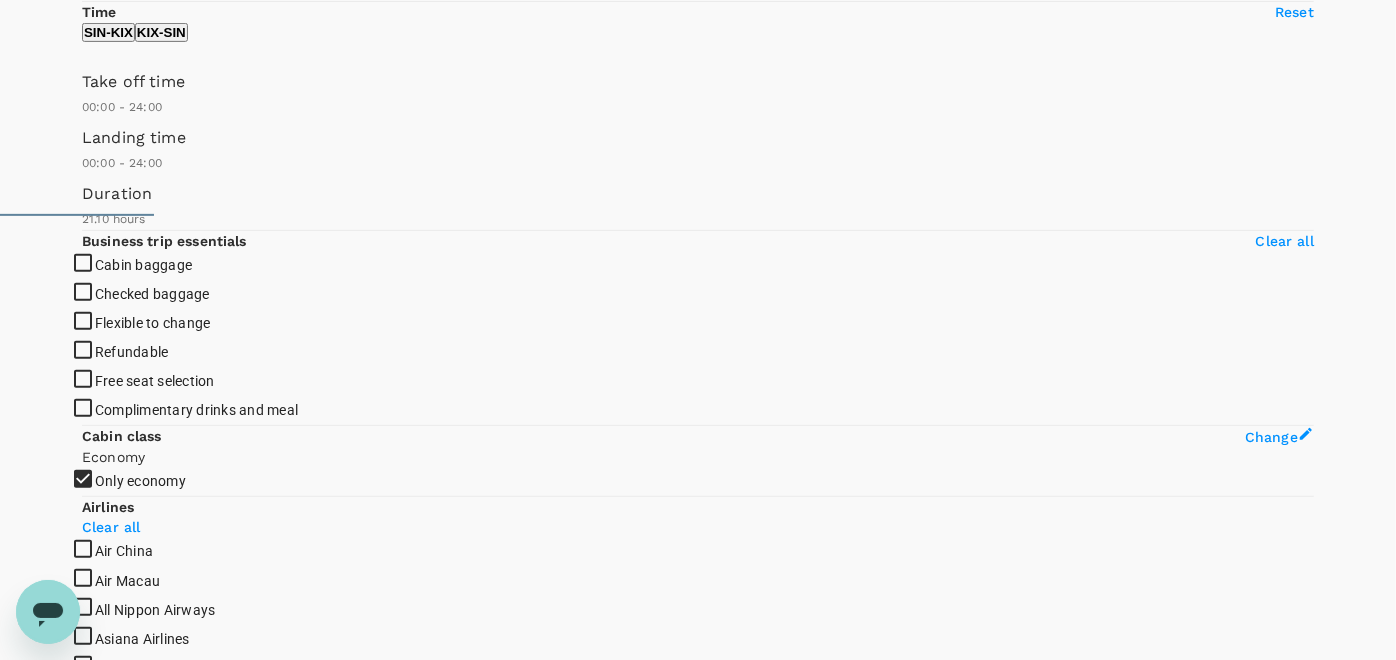 type on "1395" 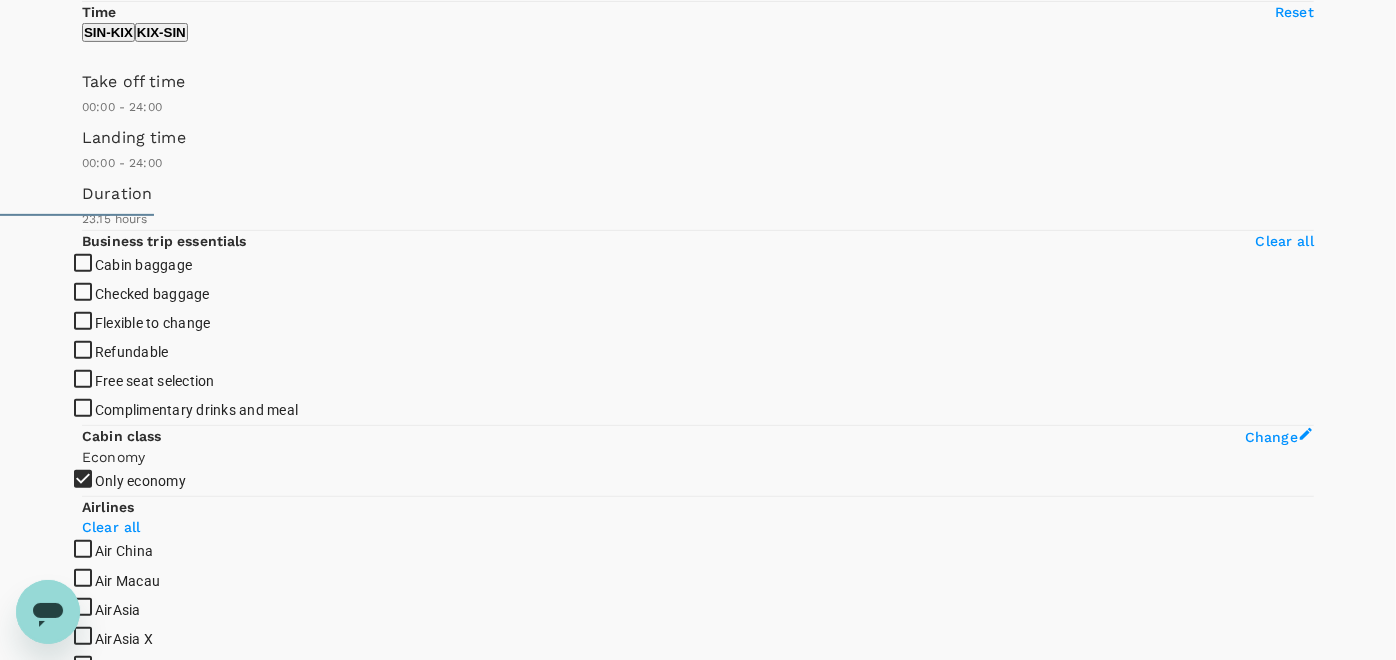 click on "View options" at bounding box center [121, 10243] 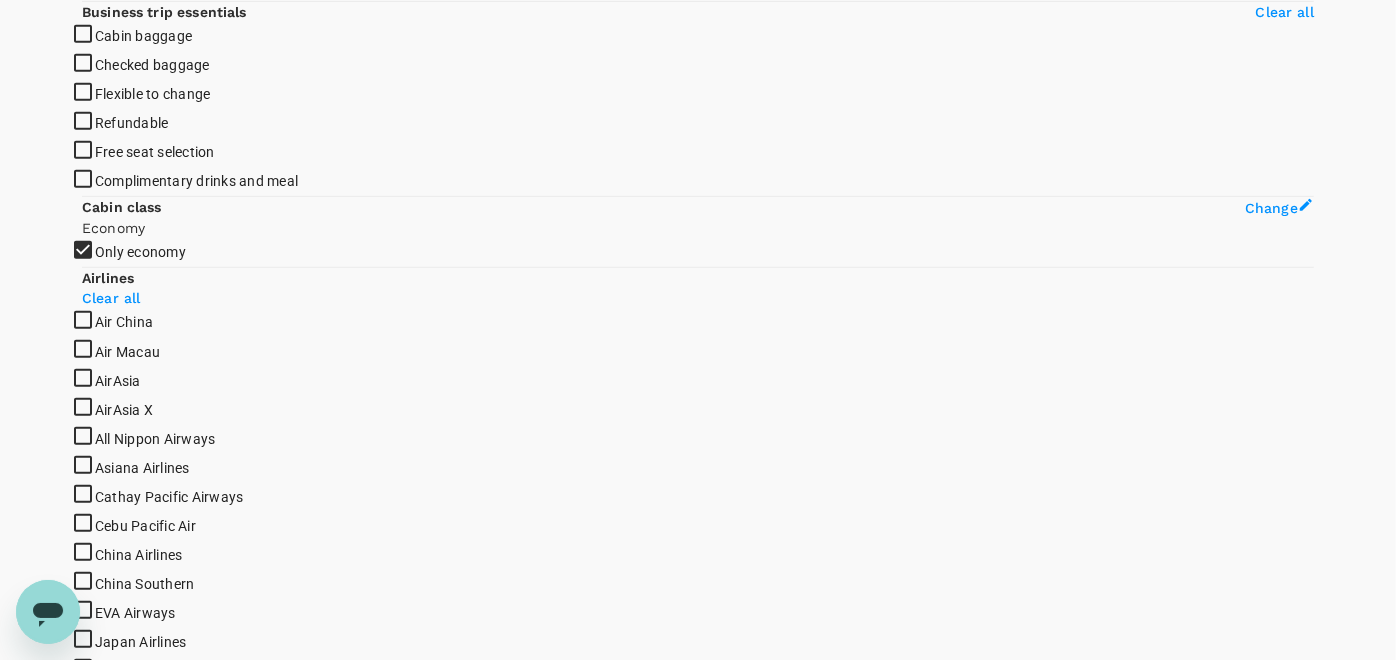scroll, scrollTop: 711, scrollLeft: 0, axis: vertical 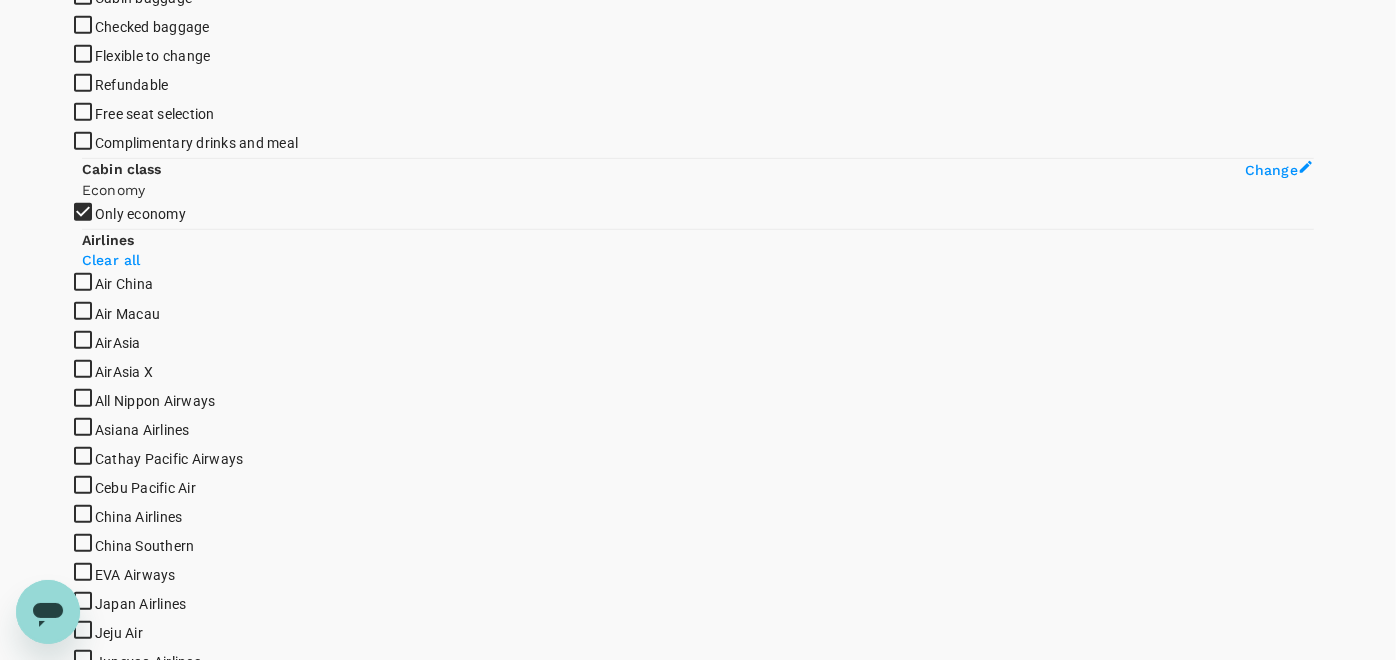 click on "SGD 1,385.45" at bounding box center [130, 10372] 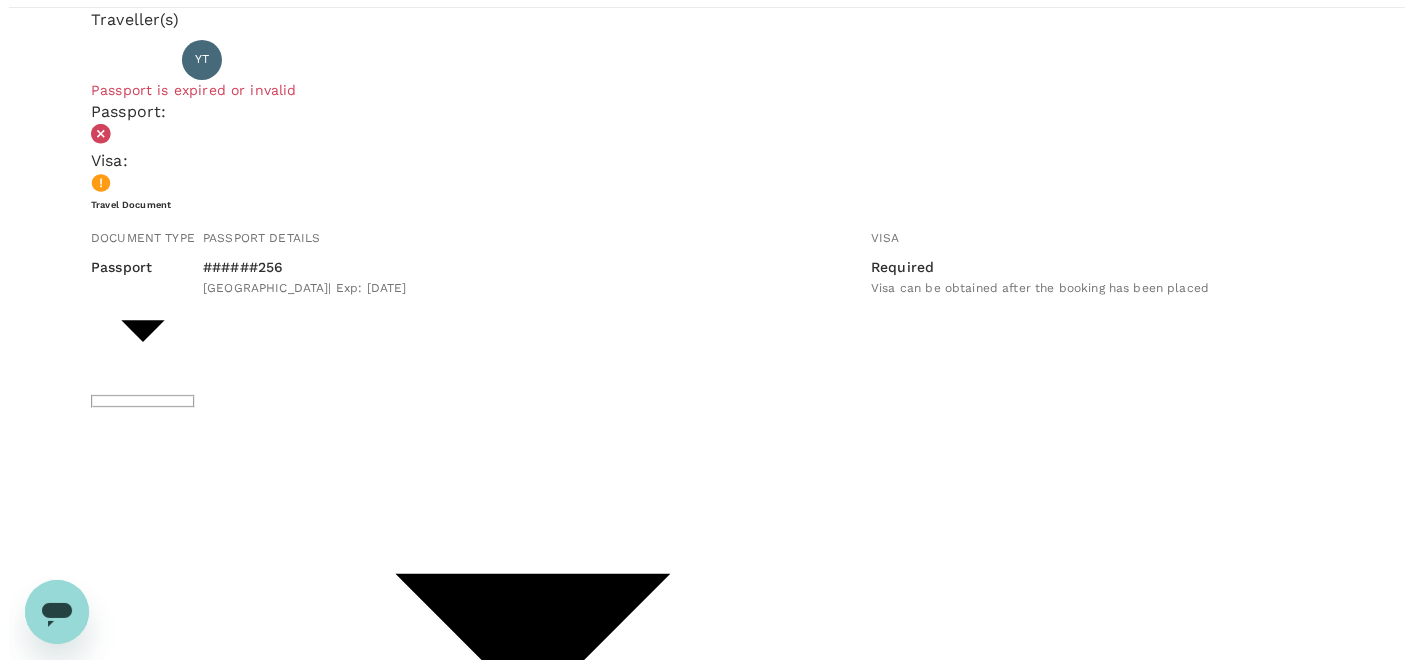 scroll, scrollTop: 222, scrollLeft: 0, axis: vertical 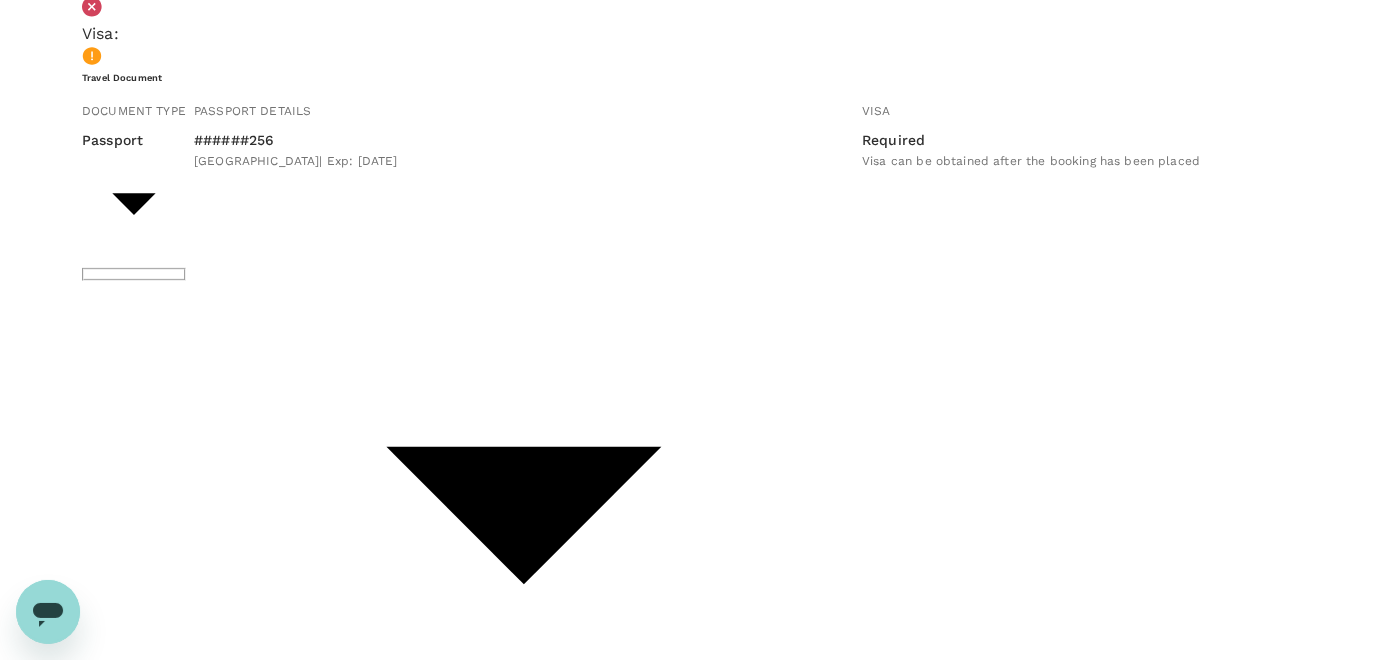click on "Continue to payment details" at bounding box center (698, 2373) 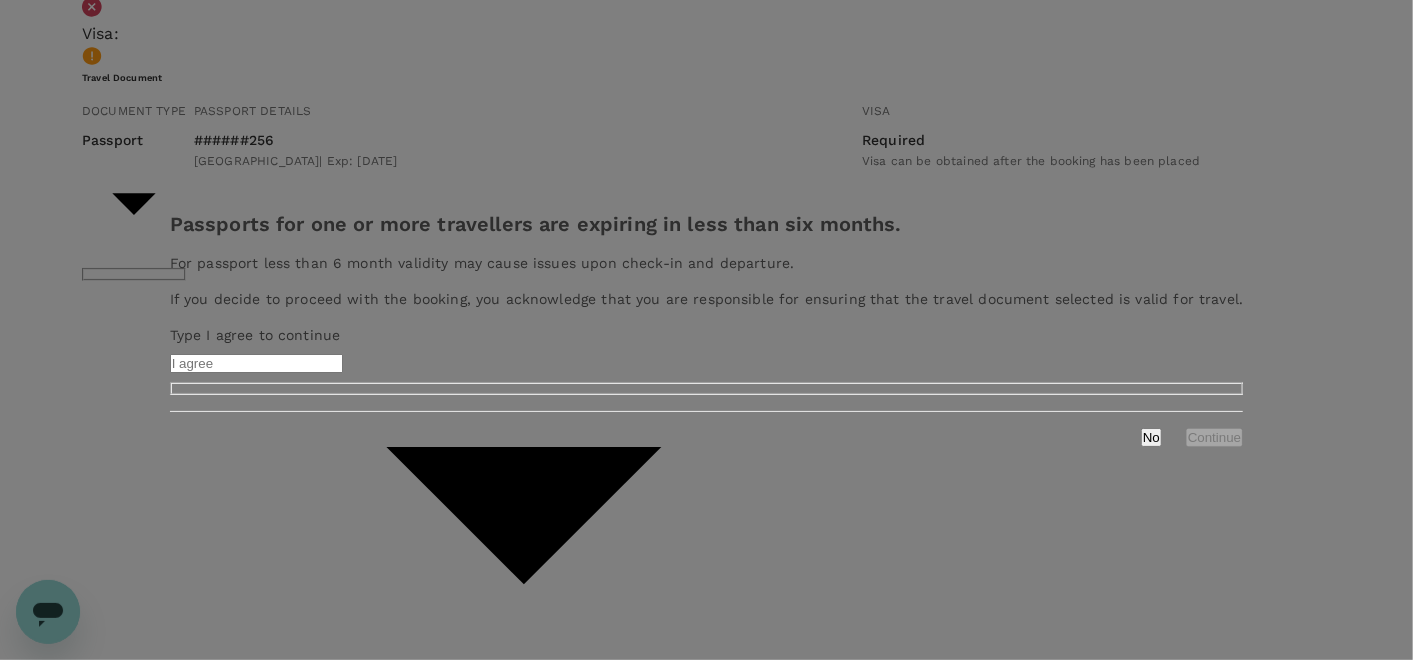 click at bounding box center (256, 363) 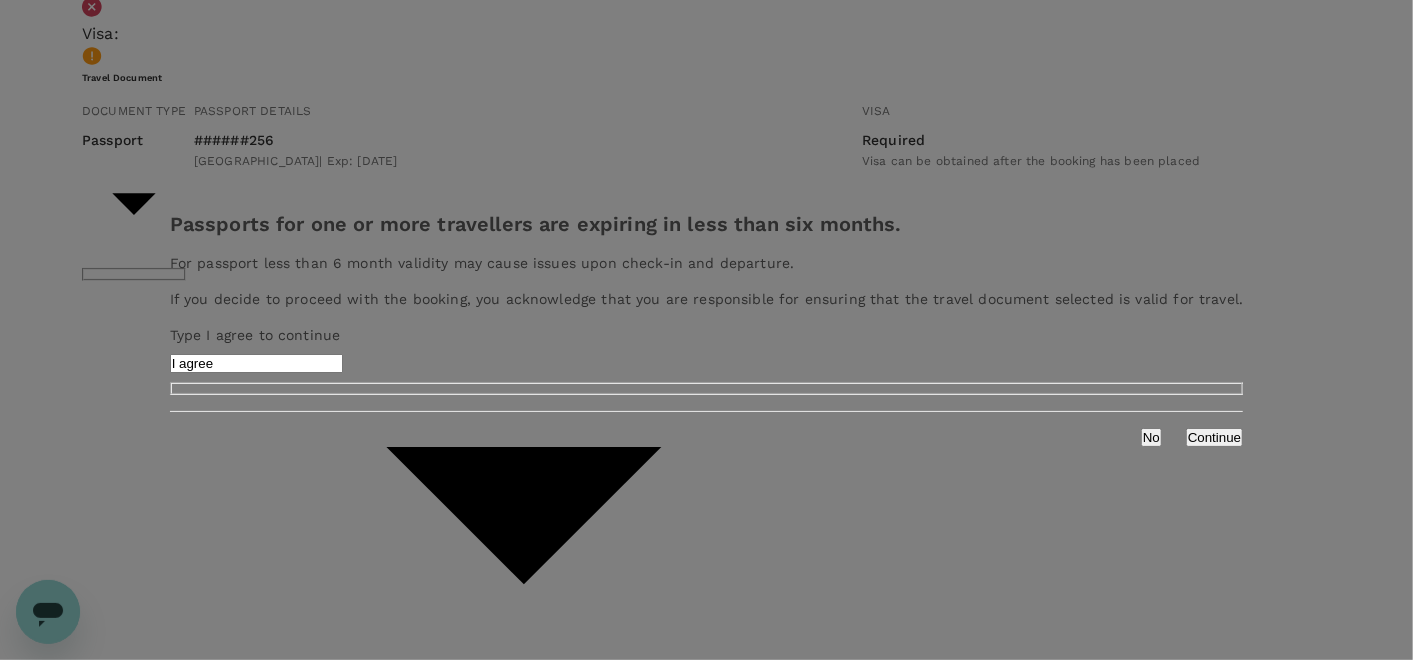 click on "Continue" at bounding box center (1214, 437) 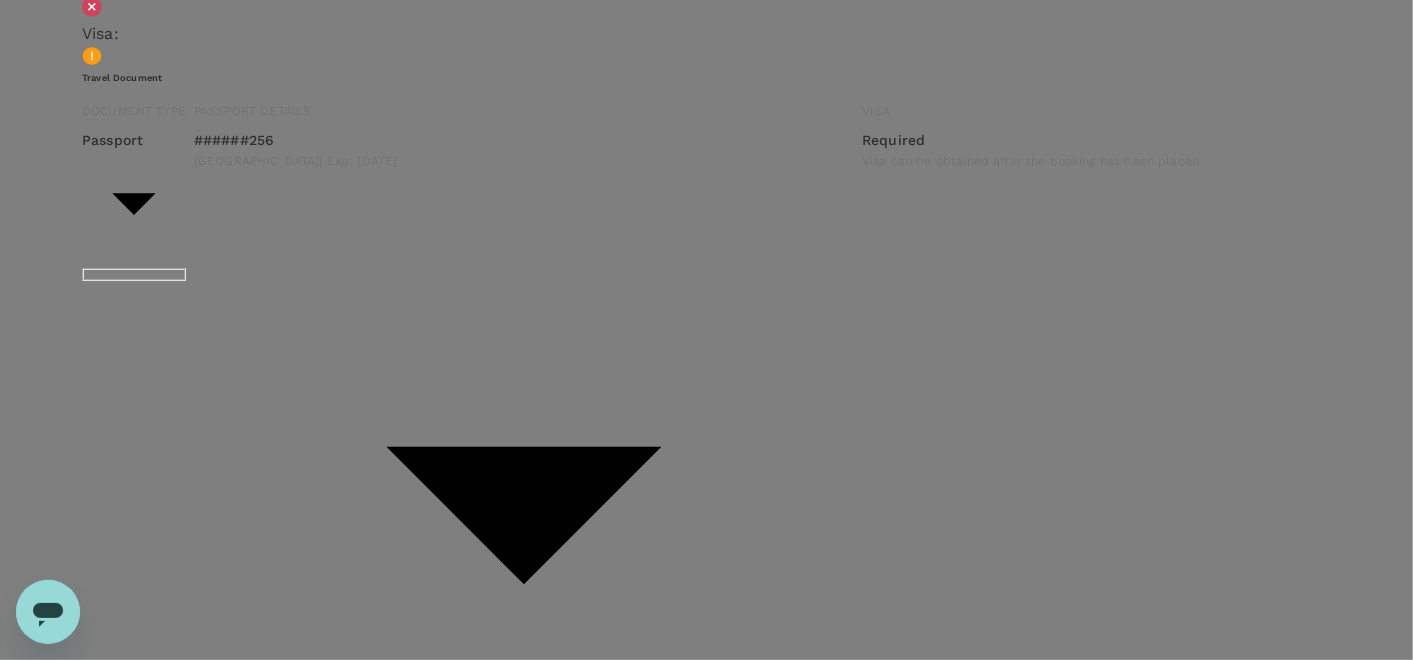 radio on "true" 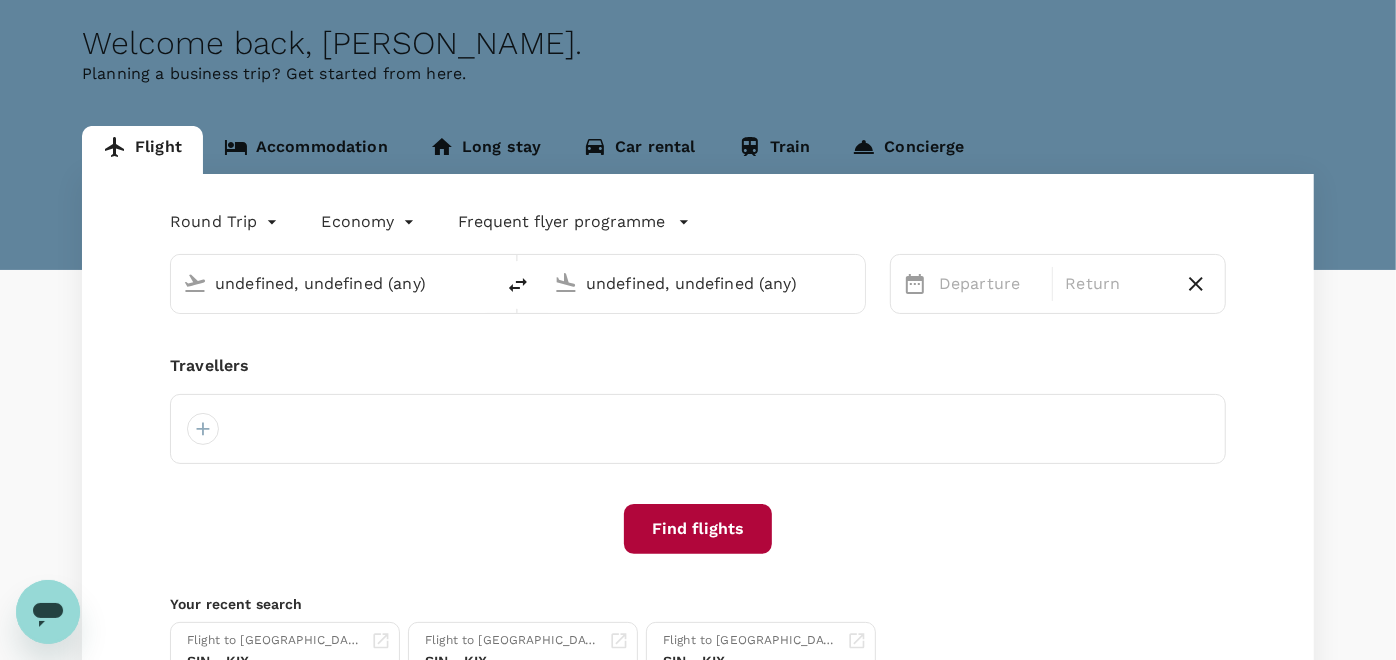 type on "Singapore Changi (SIN)" 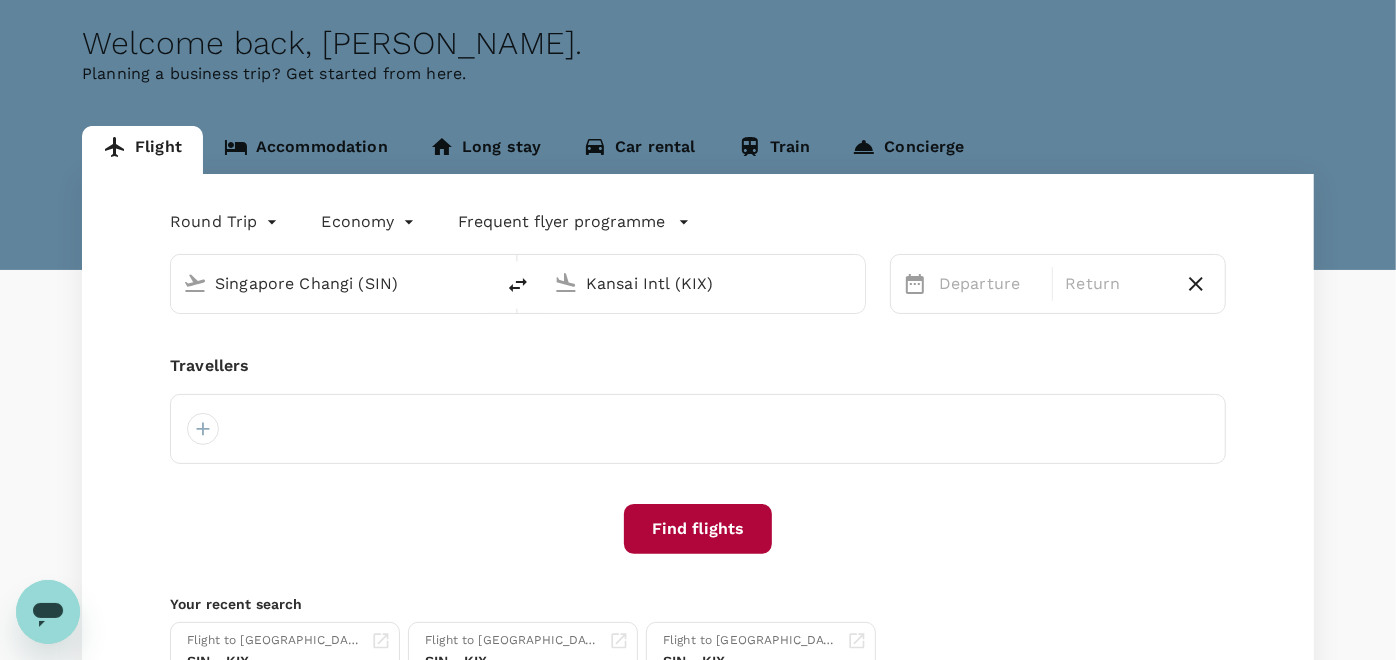 scroll, scrollTop: 33, scrollLeft: 0, axis: vertical 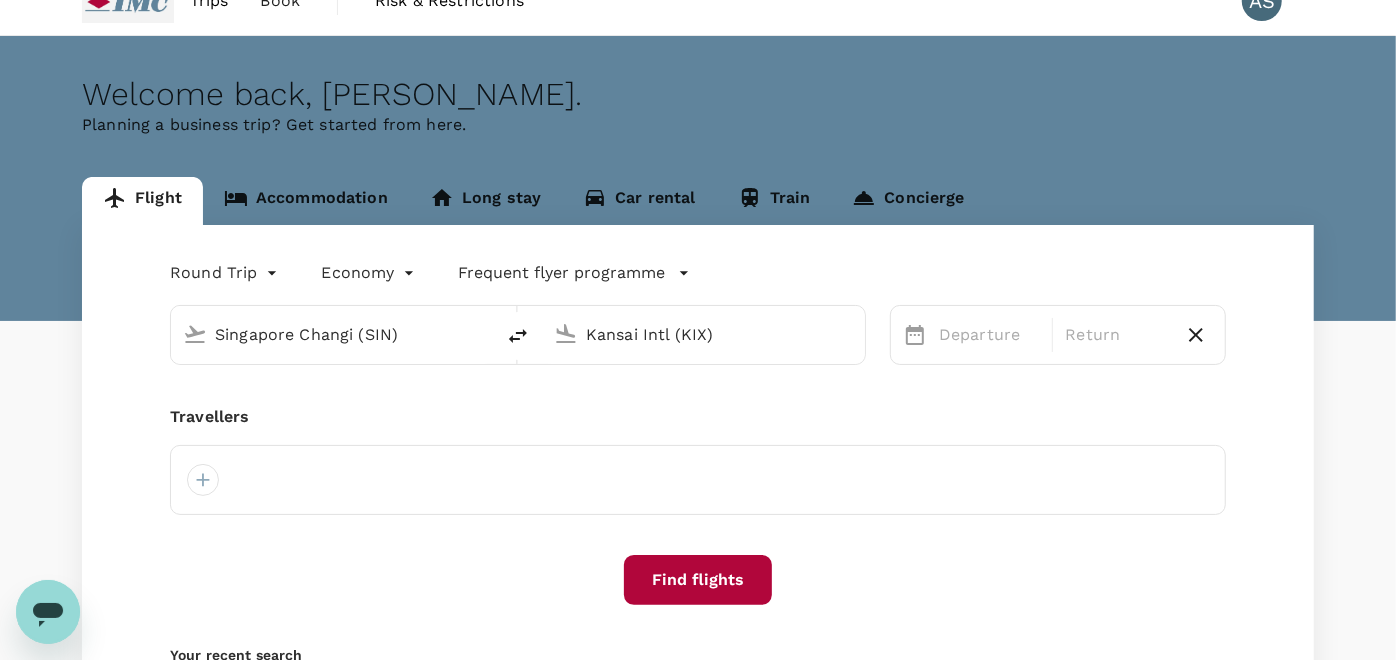 type 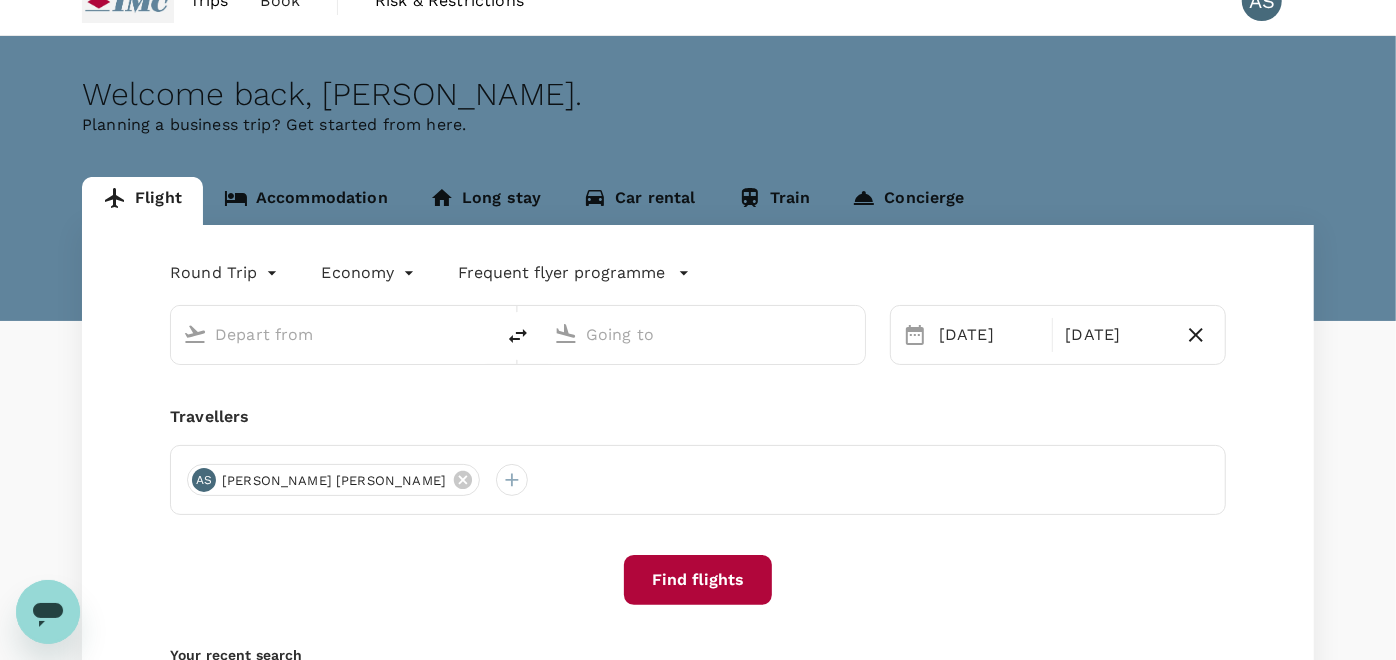 scroll, scrollTop: 0, scrollLeft: 0, axis: both 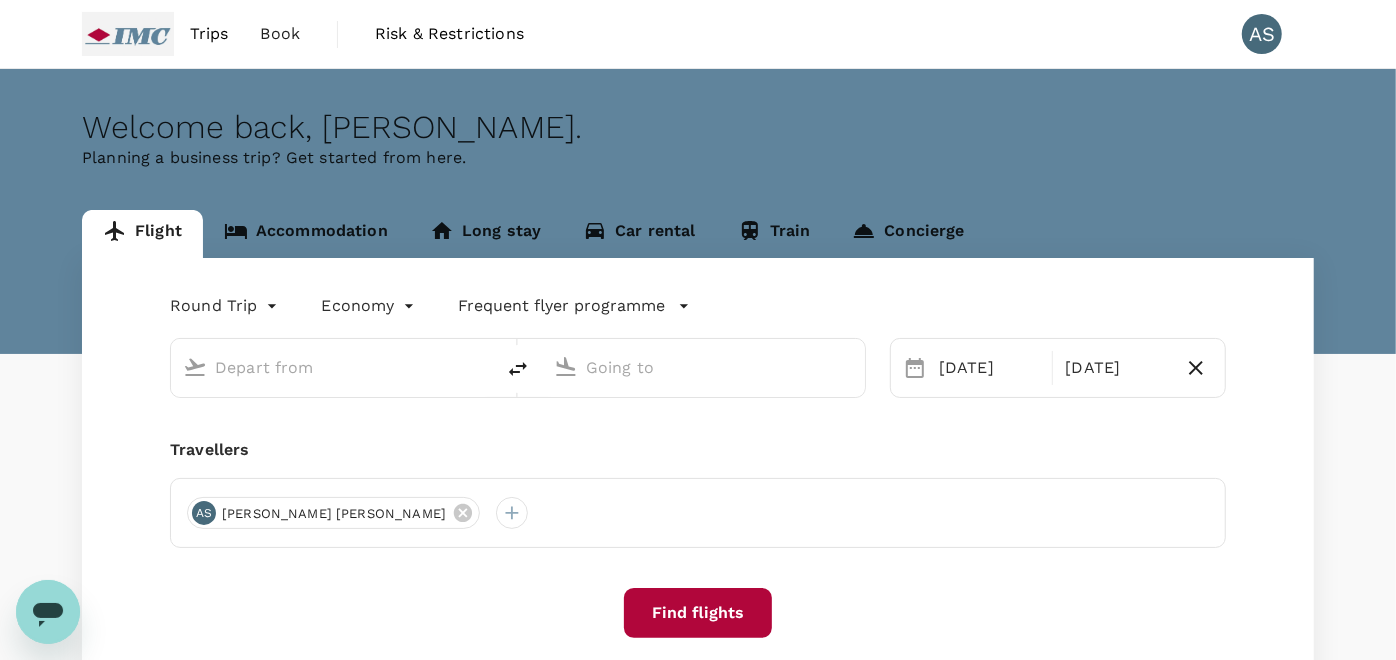 type on "Singapore Changi (SIN)" 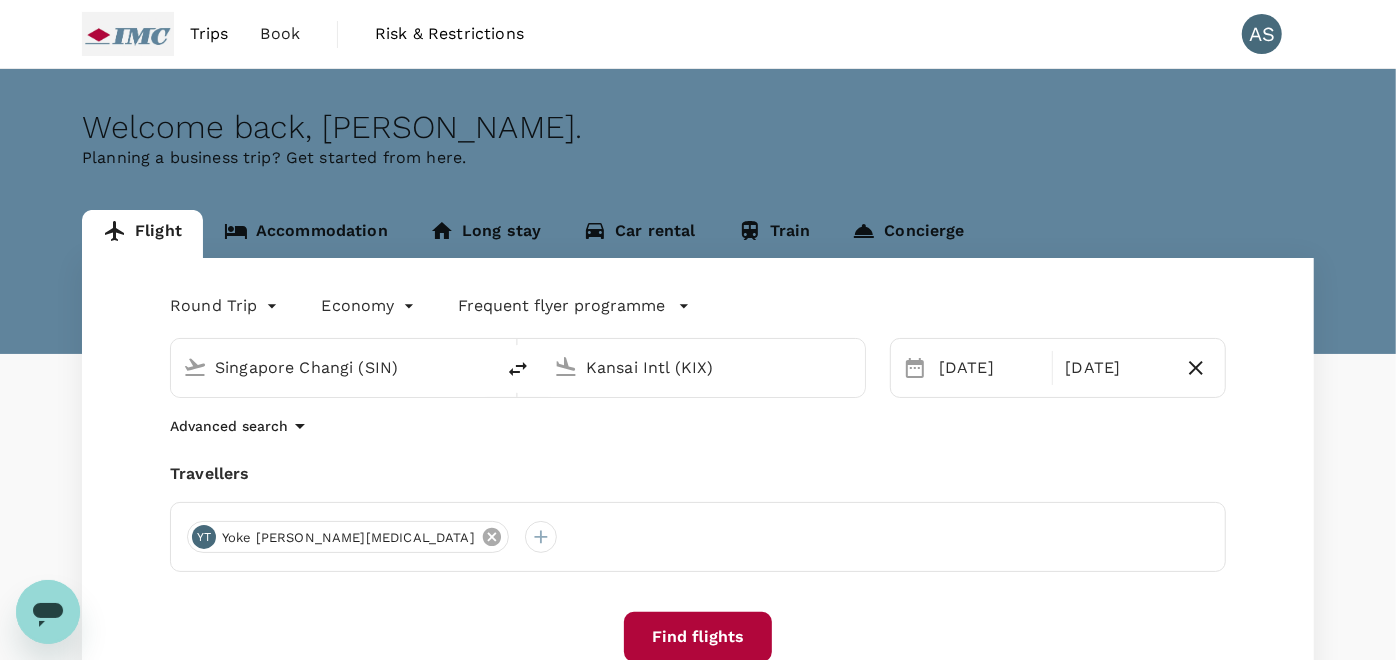 click 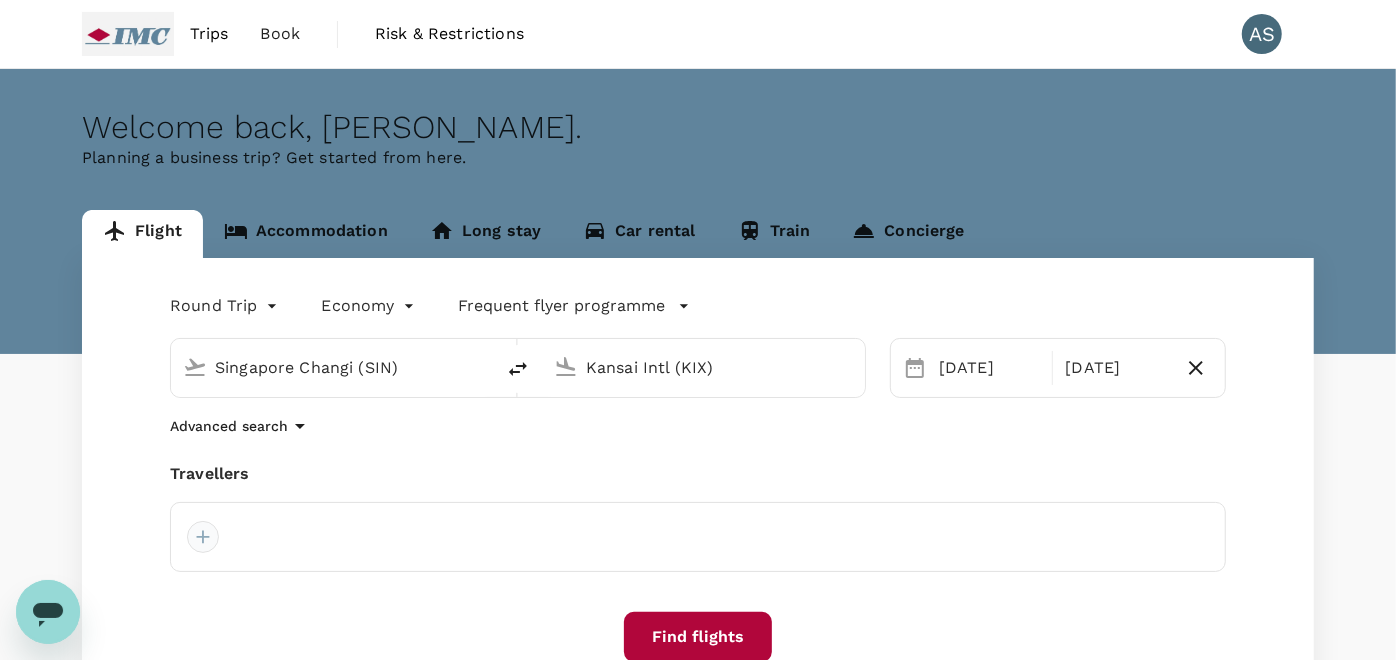 click at bounding box center (203, 537) 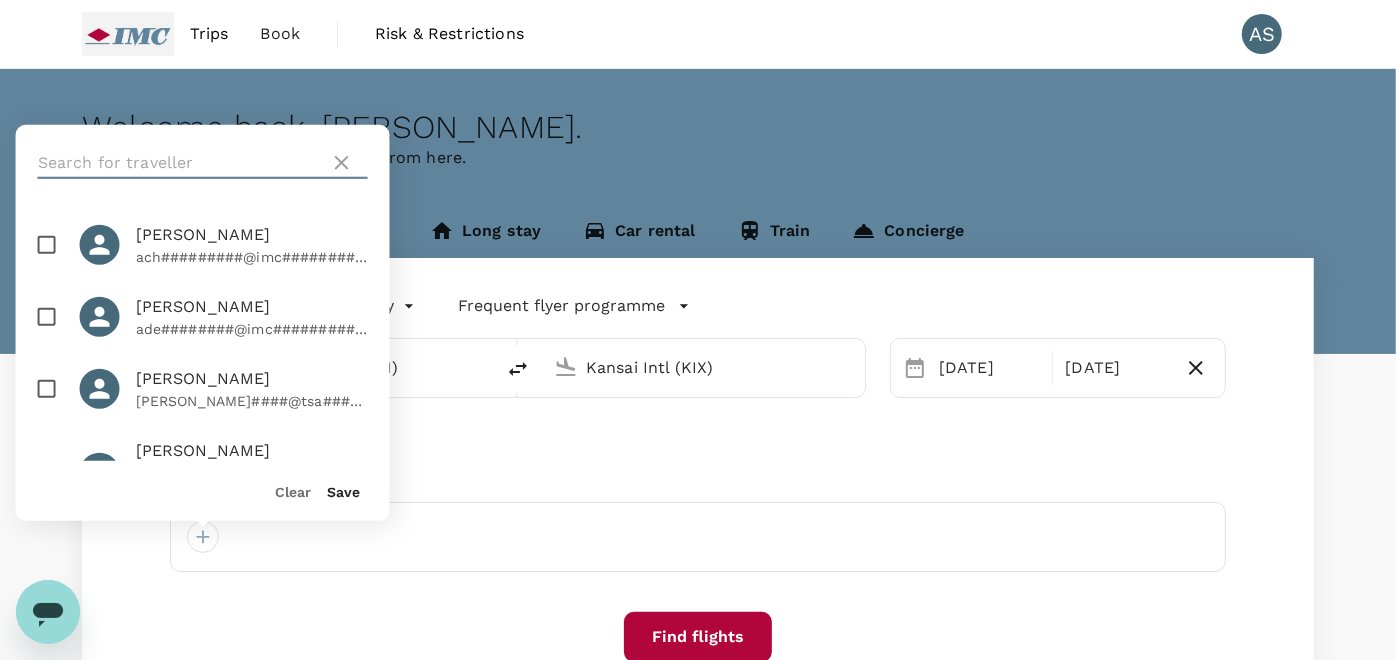 click at bounding box center [180, 163] 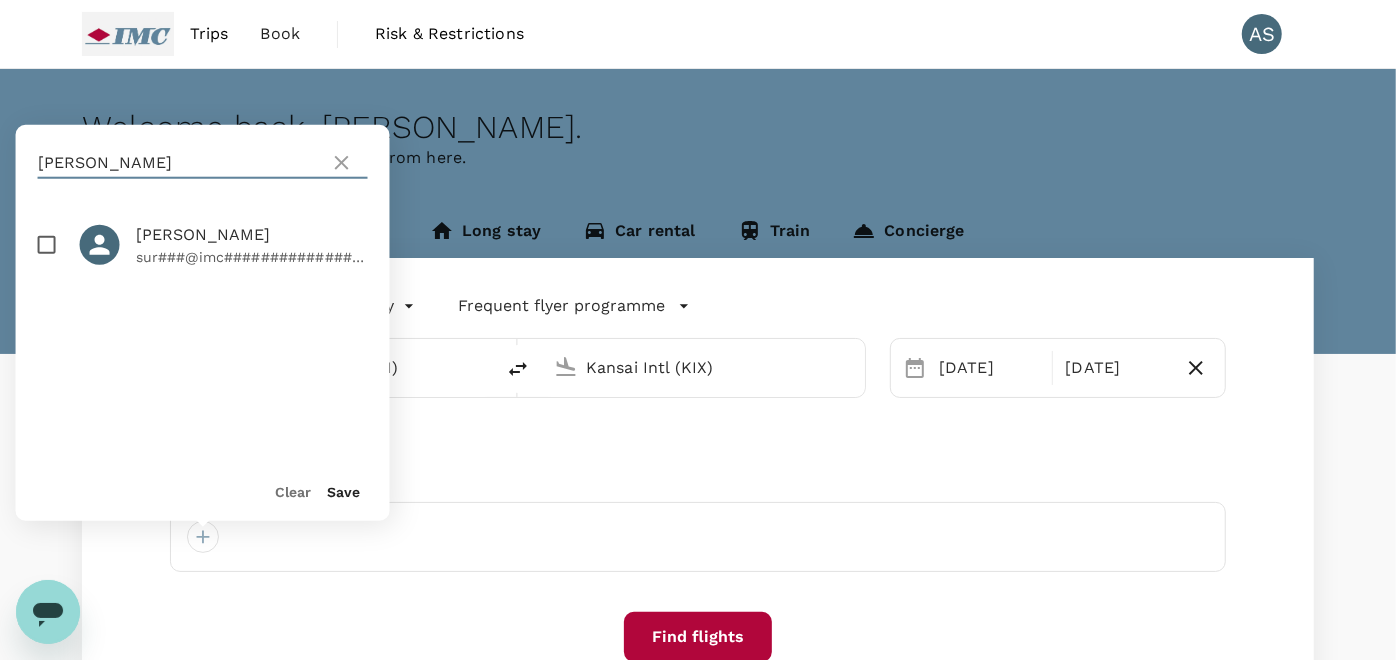 type on "[PERSON_NAME]" 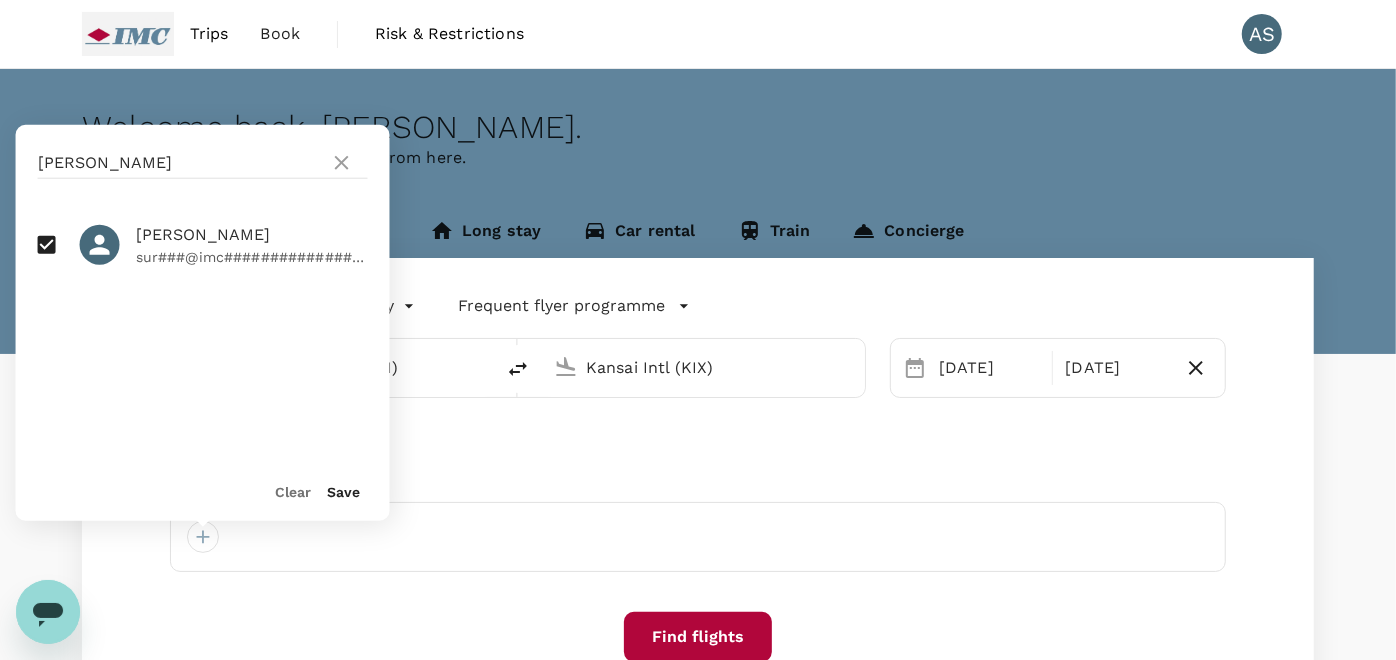 click on "Save" at bounding box center (344, 492) 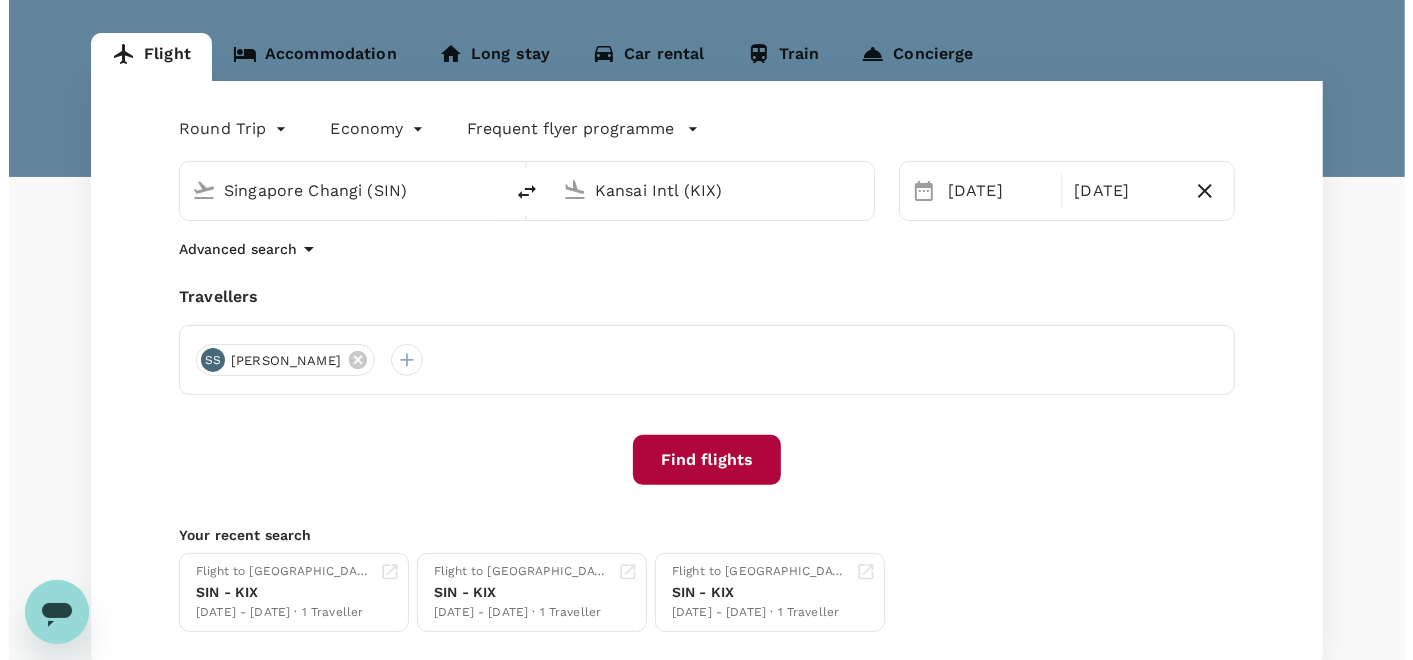 scroll, scrollTop: 222, scrollLeft: 0, axis: vertical 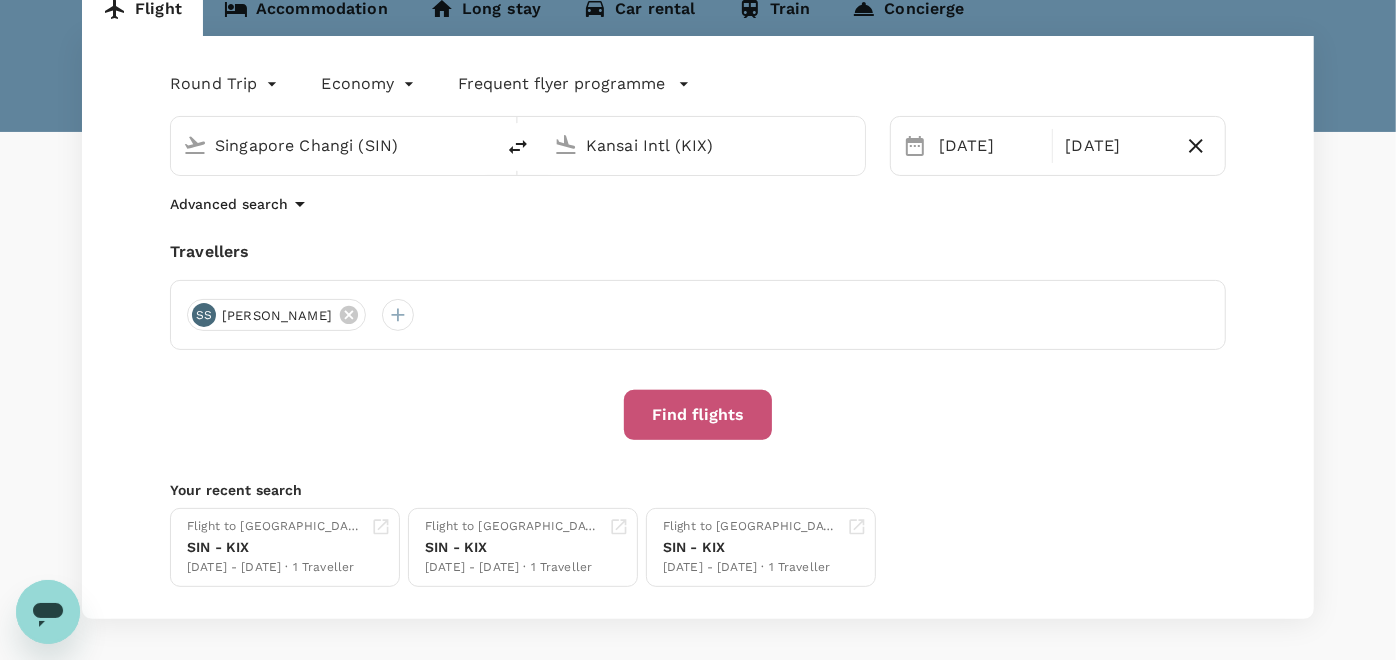 click on "Find flights" at bounding box center [698, 415] 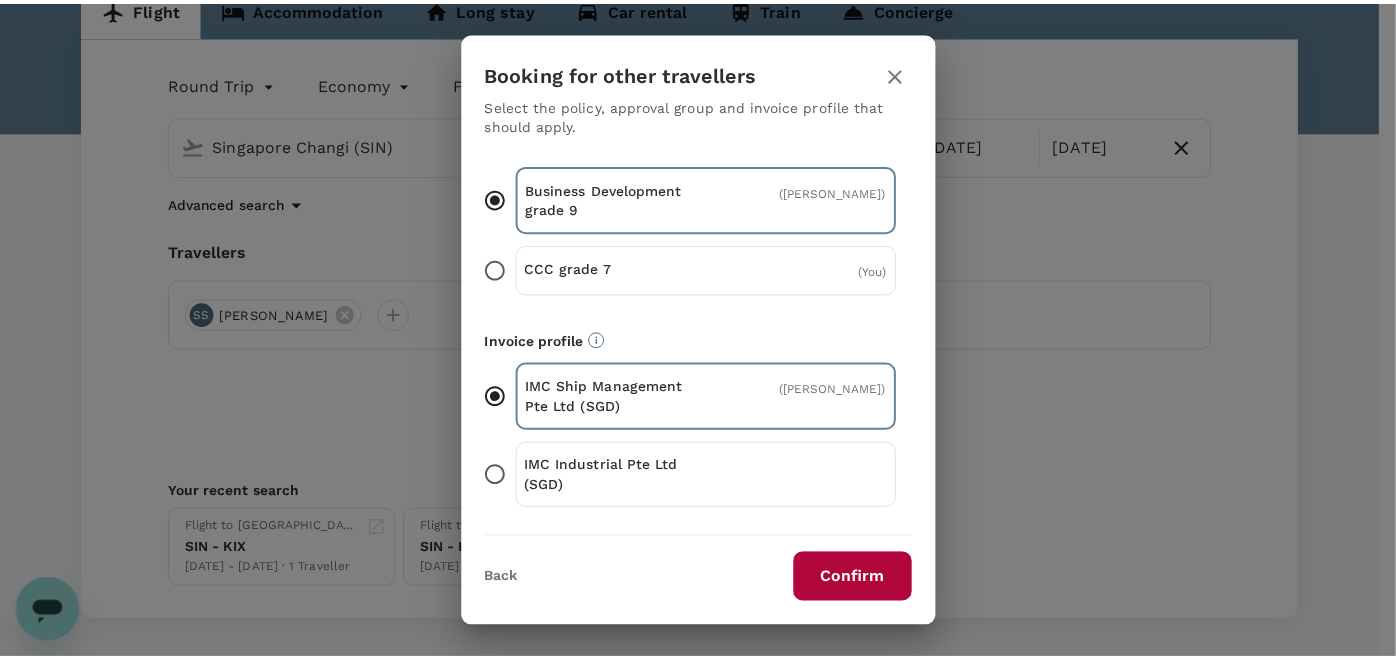 scroll, scrollTop: 242, scrollLeft: 0, axis: vertical 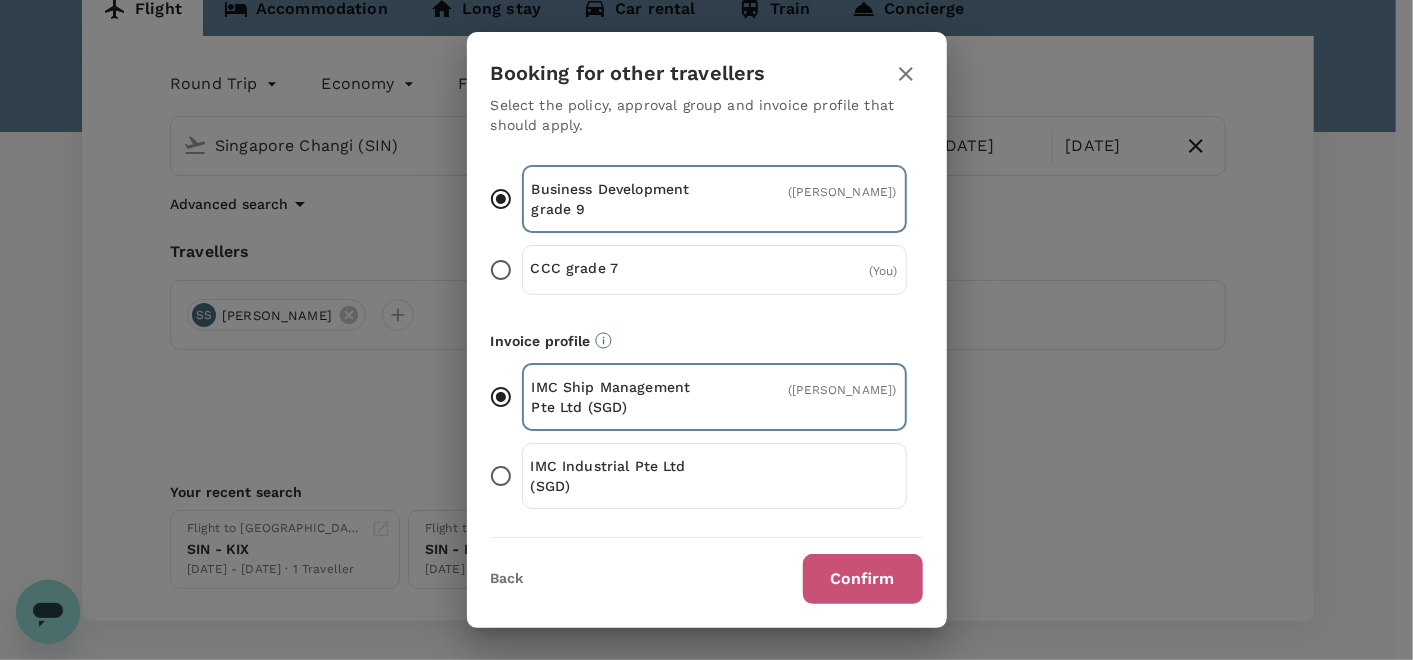 click on "Confirm" at bounding box center [863, 579] 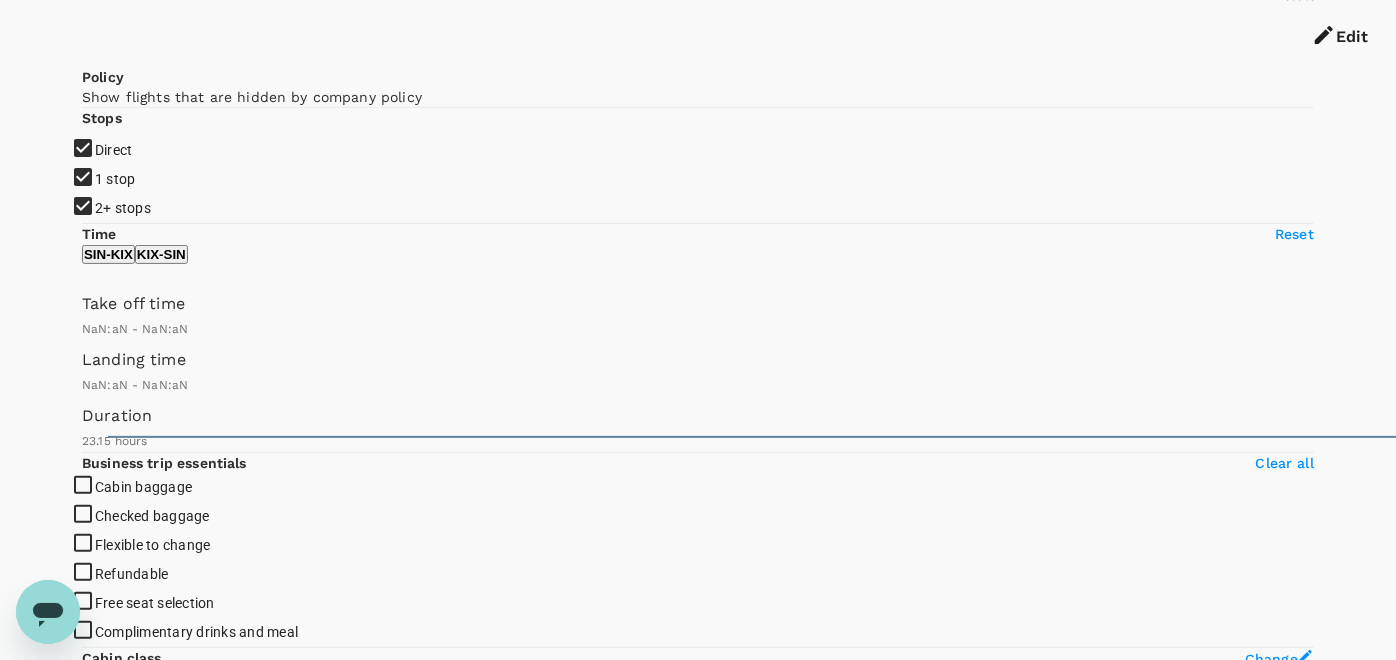 type on "1440" 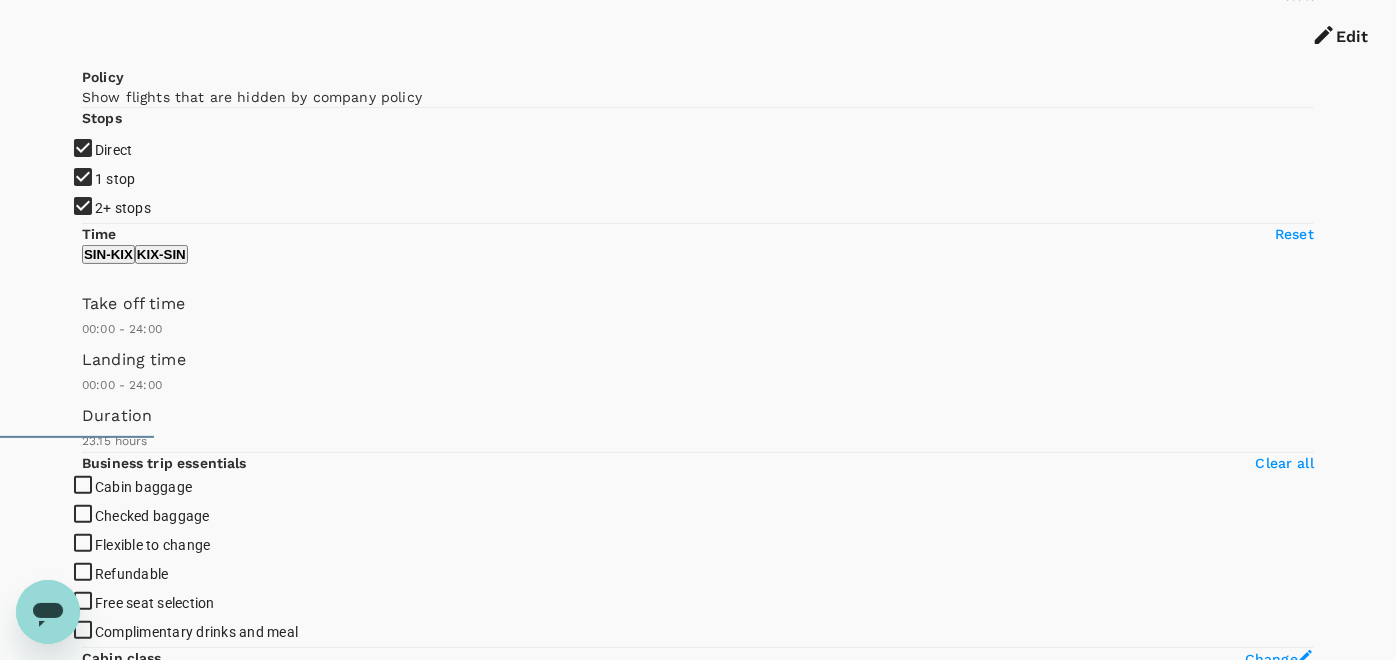 scroll, scrollTop: 0, scrollLeft: 0, axis: both 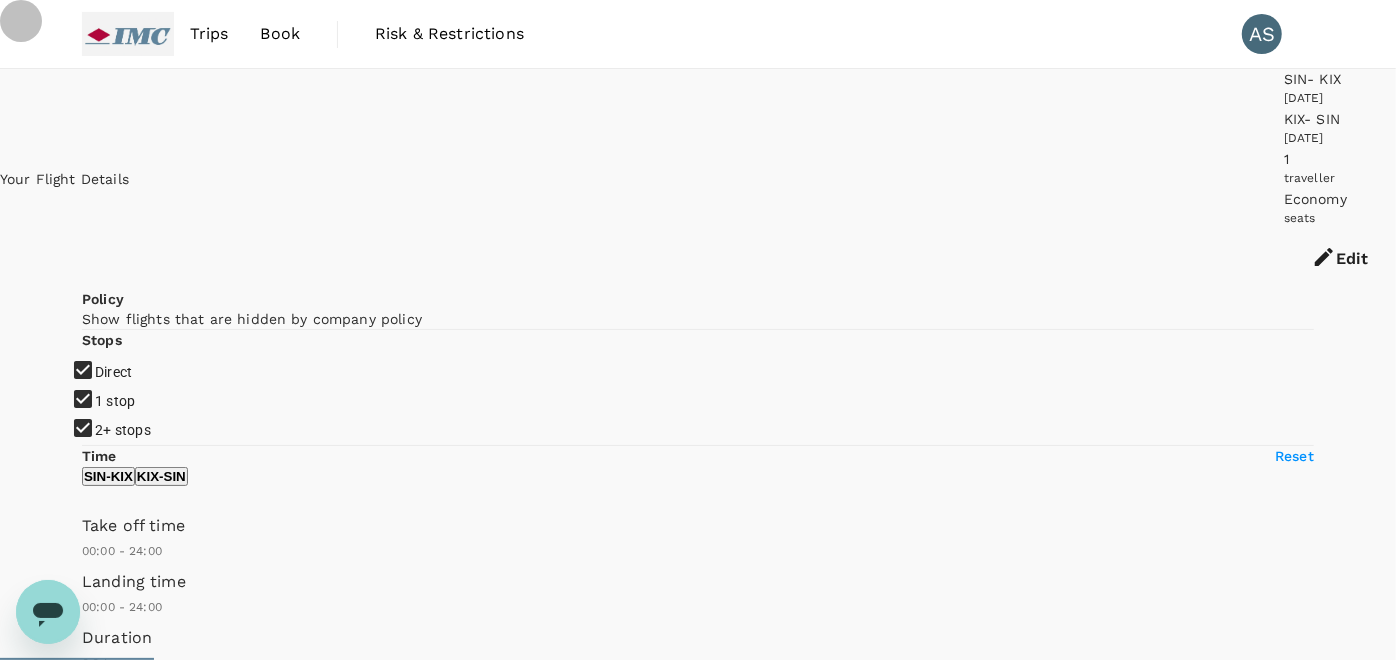 click on "1 stop" at bounding box center [698, 330] 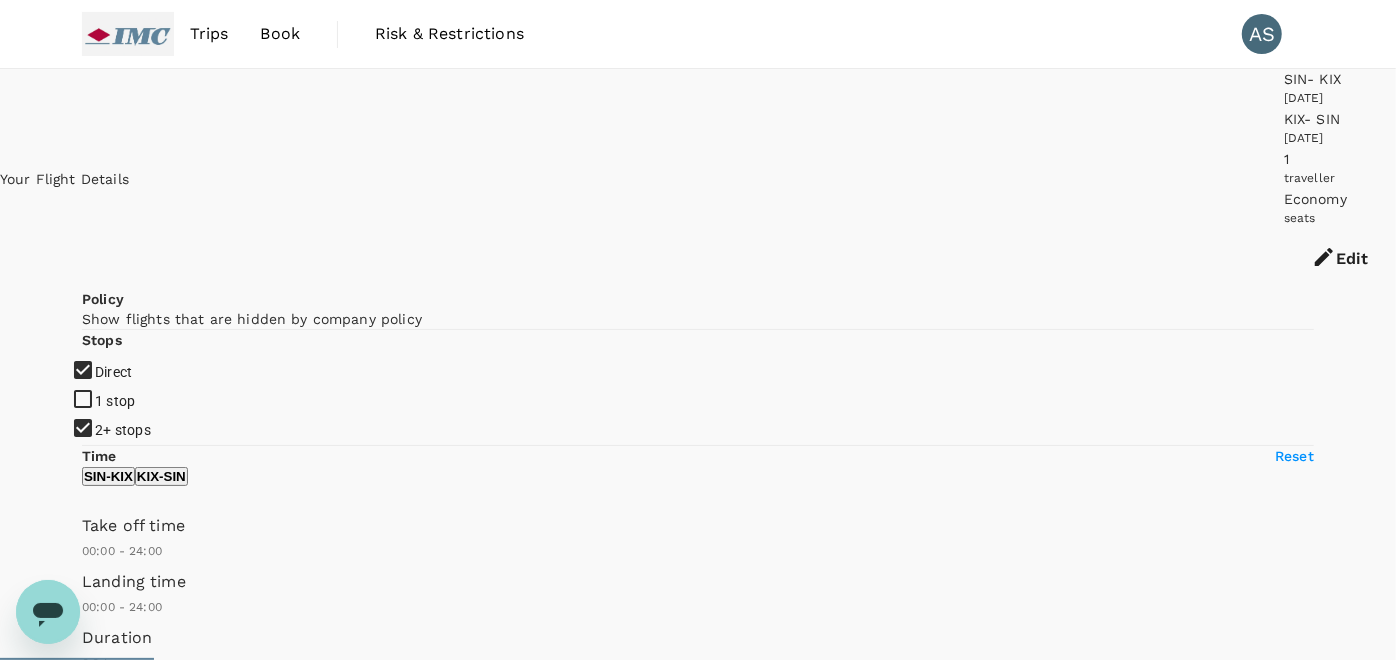 click on "2+ stops" at bounding box center [698, 330] 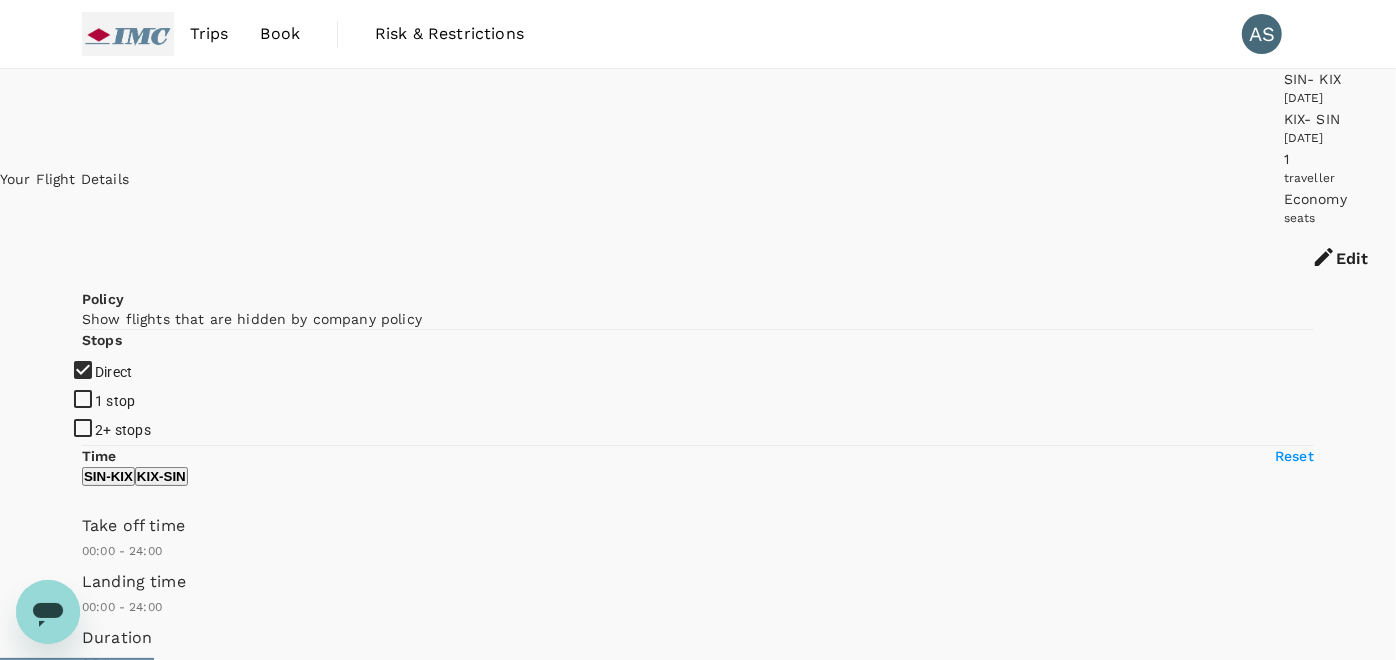 type on "1175" 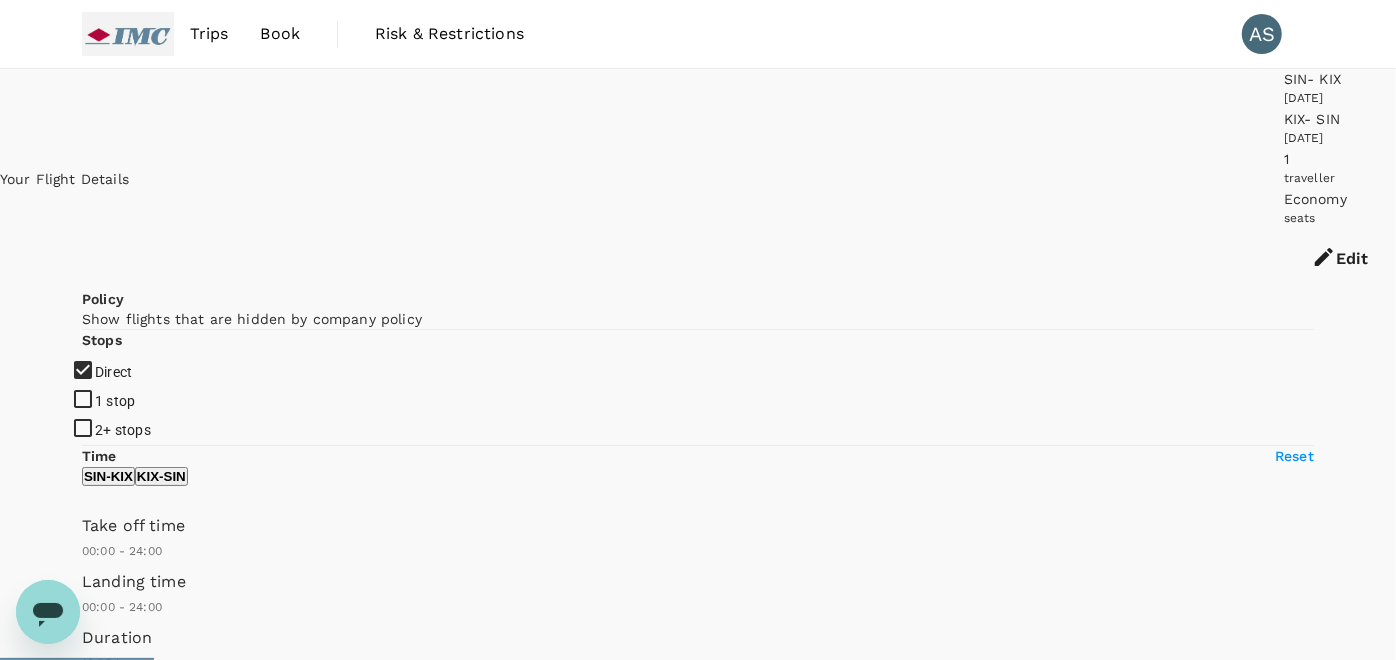 type on "SGD" 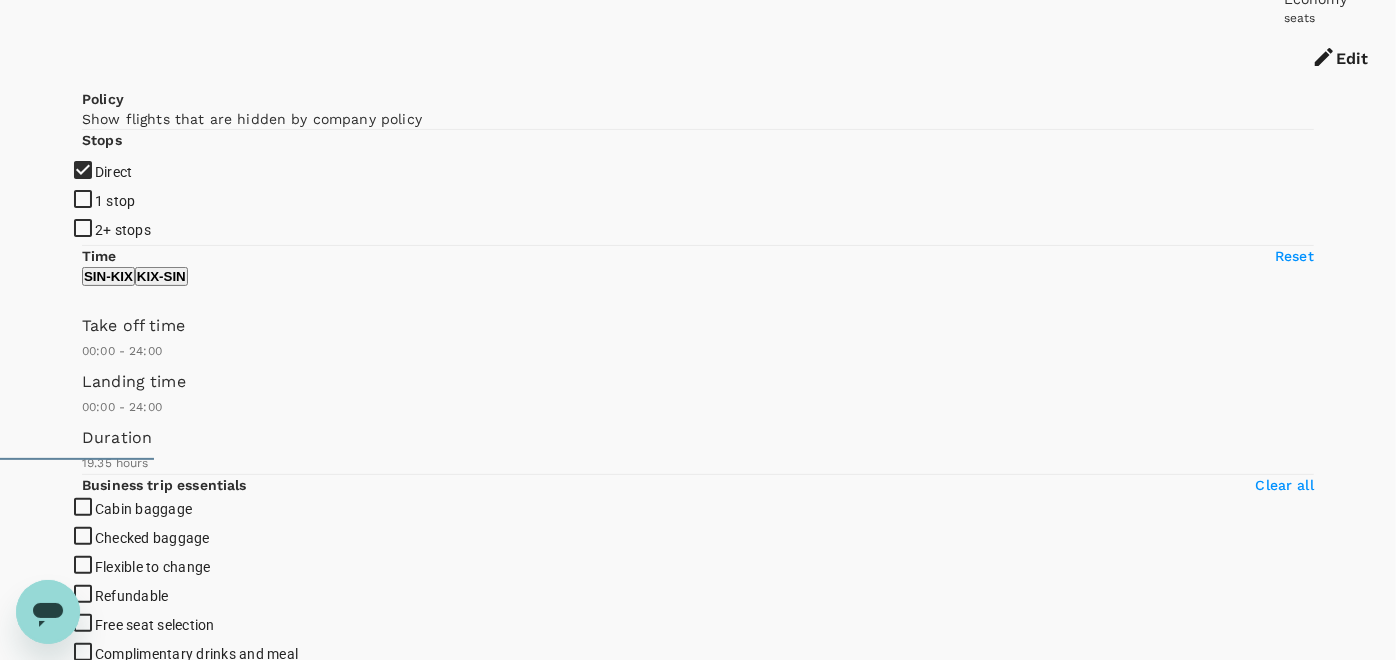 scroll, scrollTop: 222, scrollLeft: 0, axis: vertical 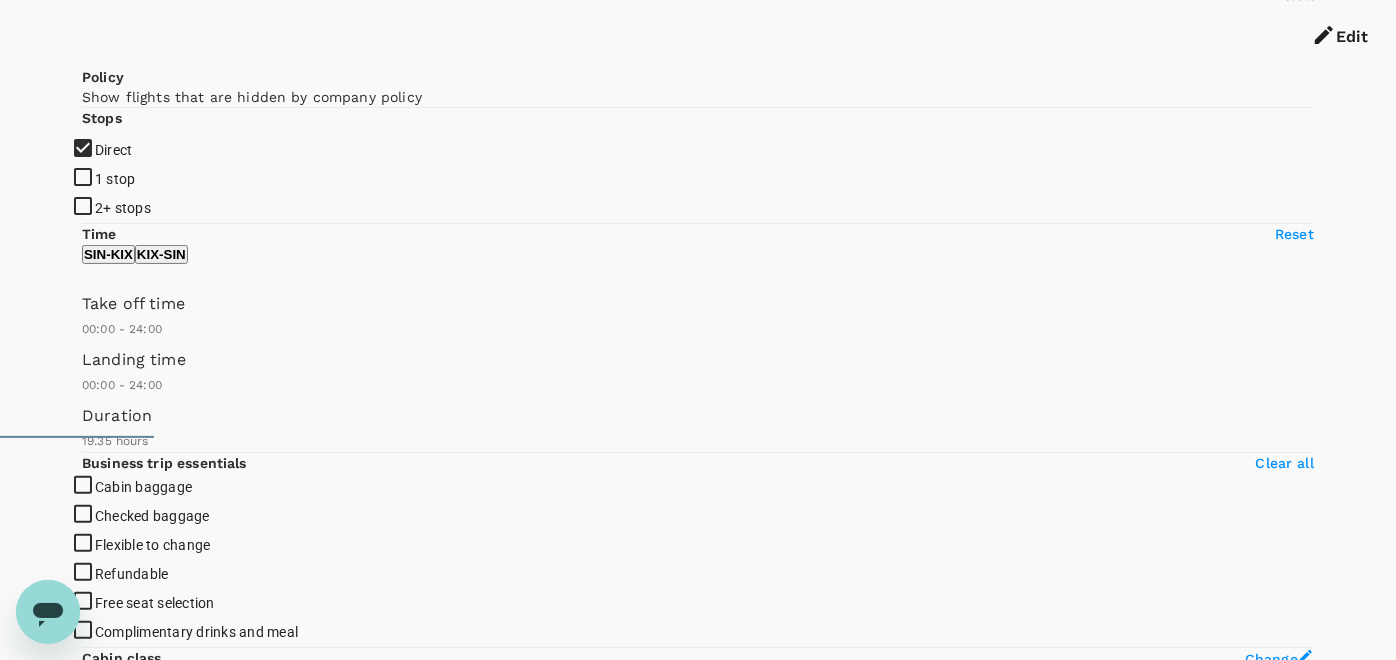 click on "View options" at bounding box center (121, 7194) 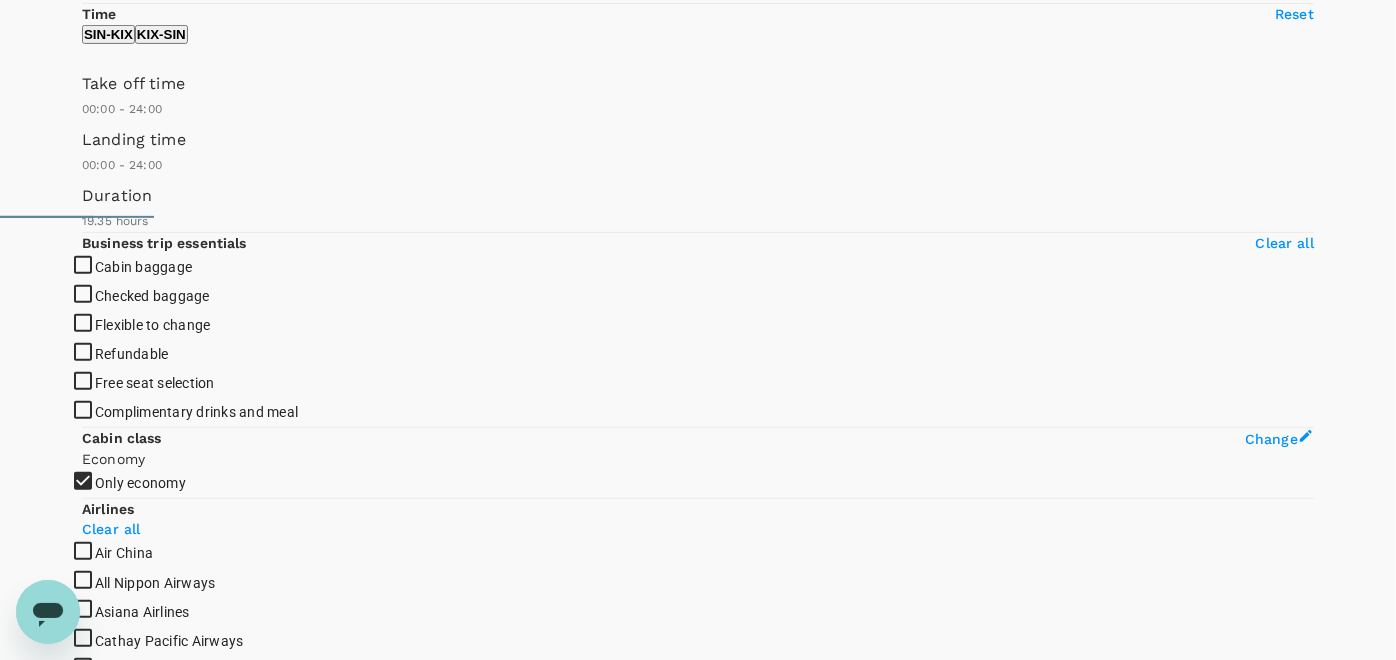 scroll, scrollTop: 471, scrollLeft: 0, axis: vertical 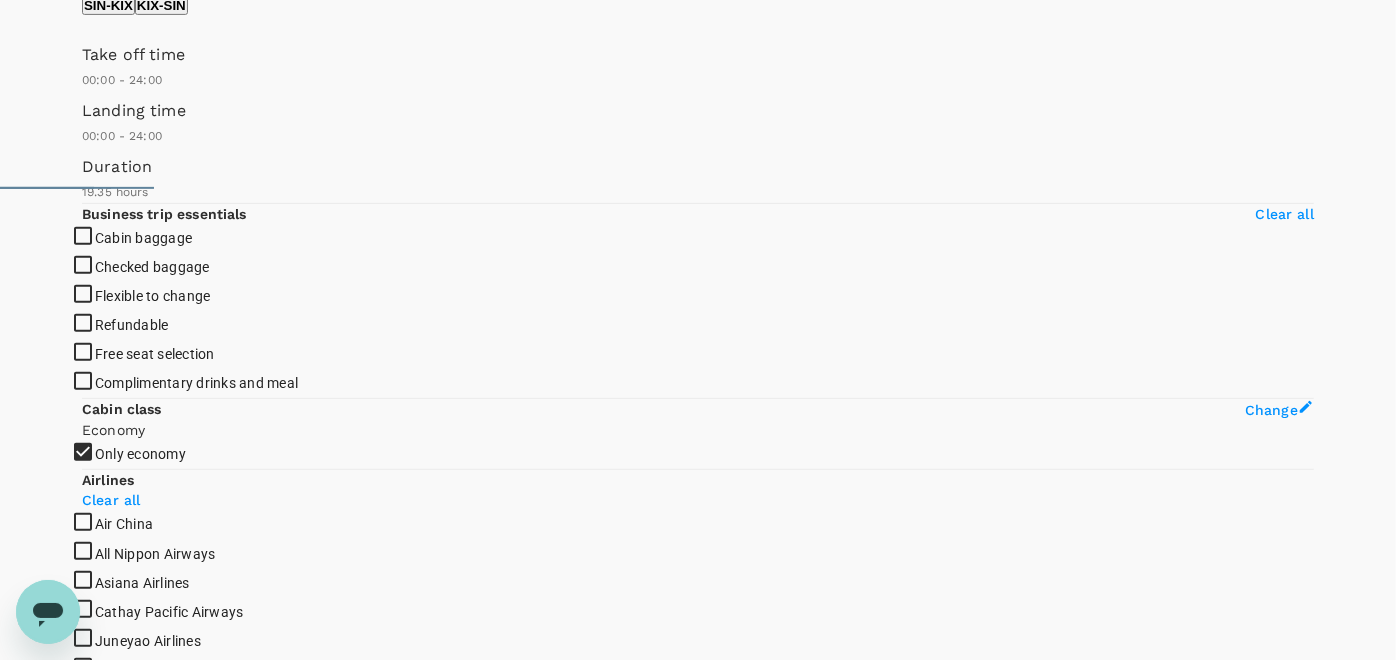 click on "SGD 1,385.45" at bounding box center (130, 7341) 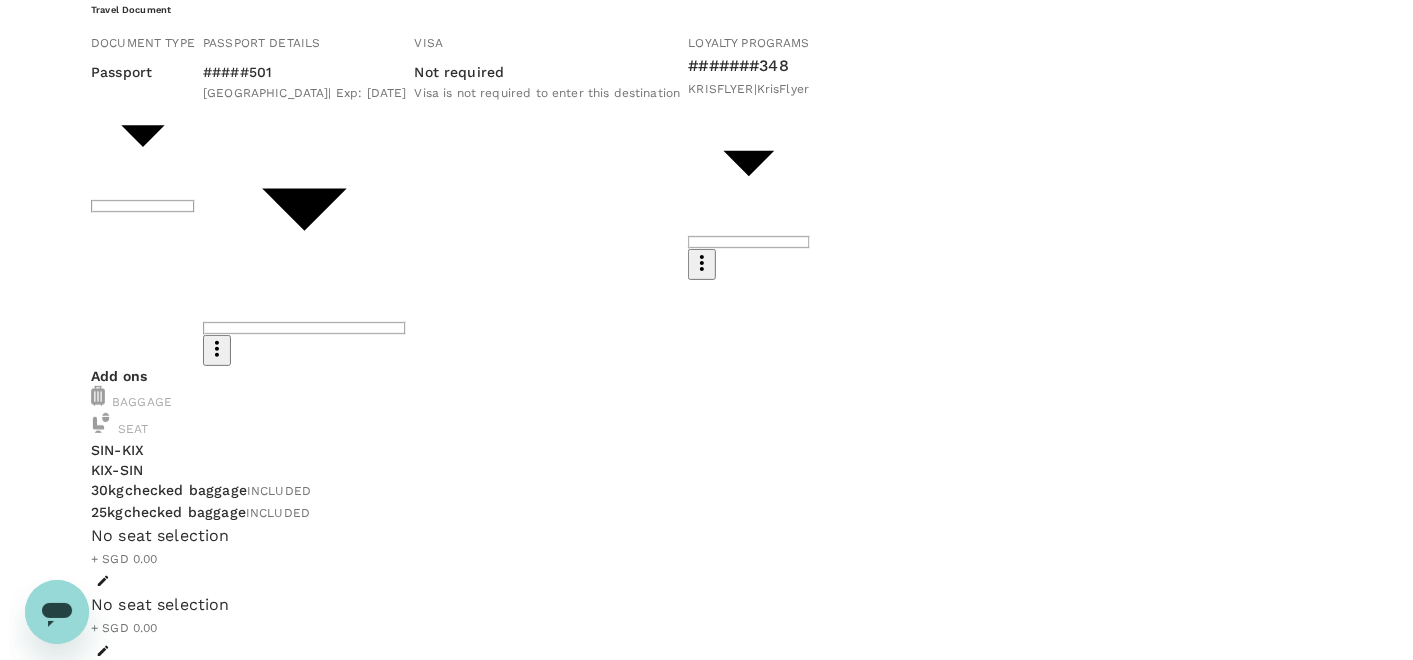scroll, scrollTop: 300, scrollLeft: 0, axis: vertical 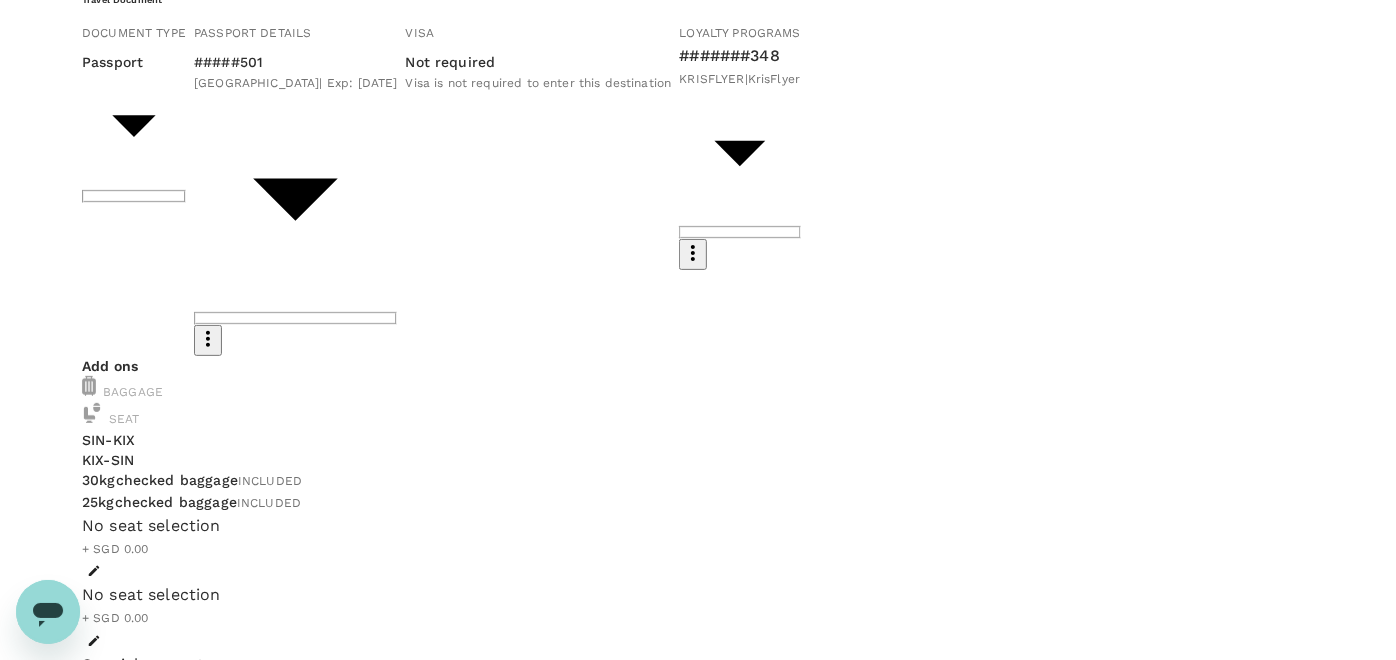 click on "Continue to payment details" at bounding box center (698, 1603) 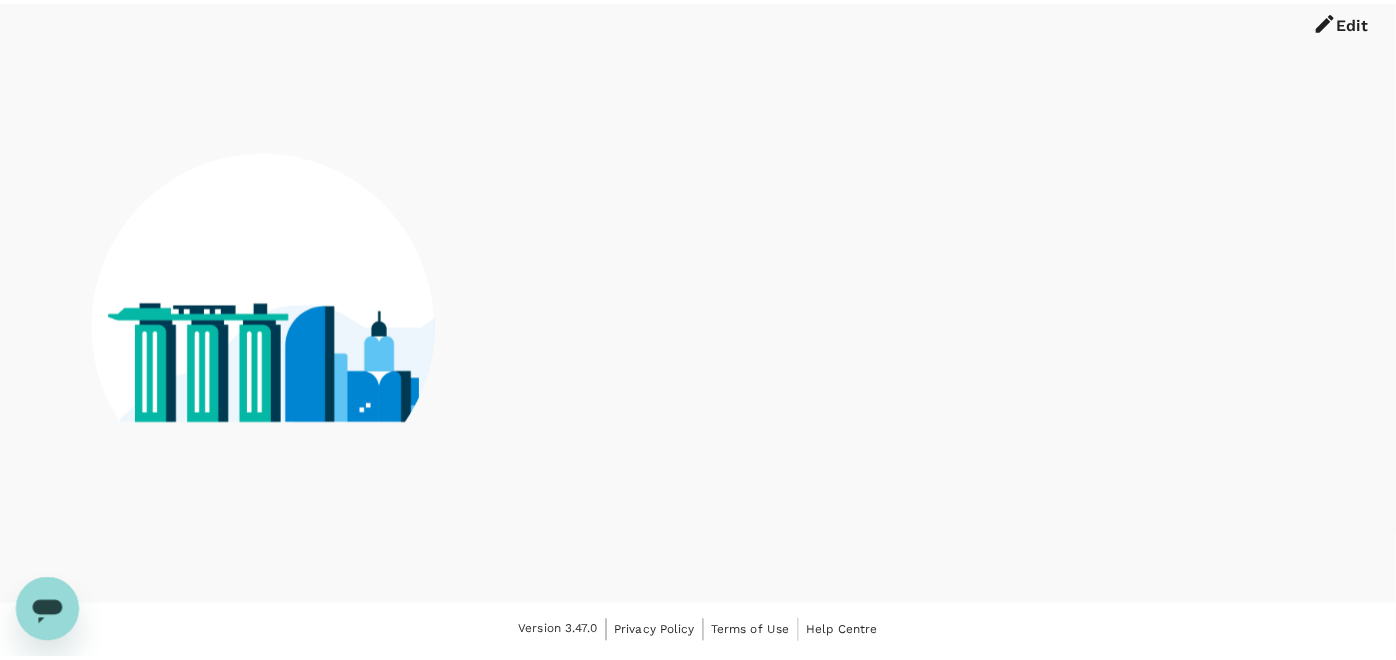 scroll, scrollTop: 84, scrollLeft: 0, axis: vertical 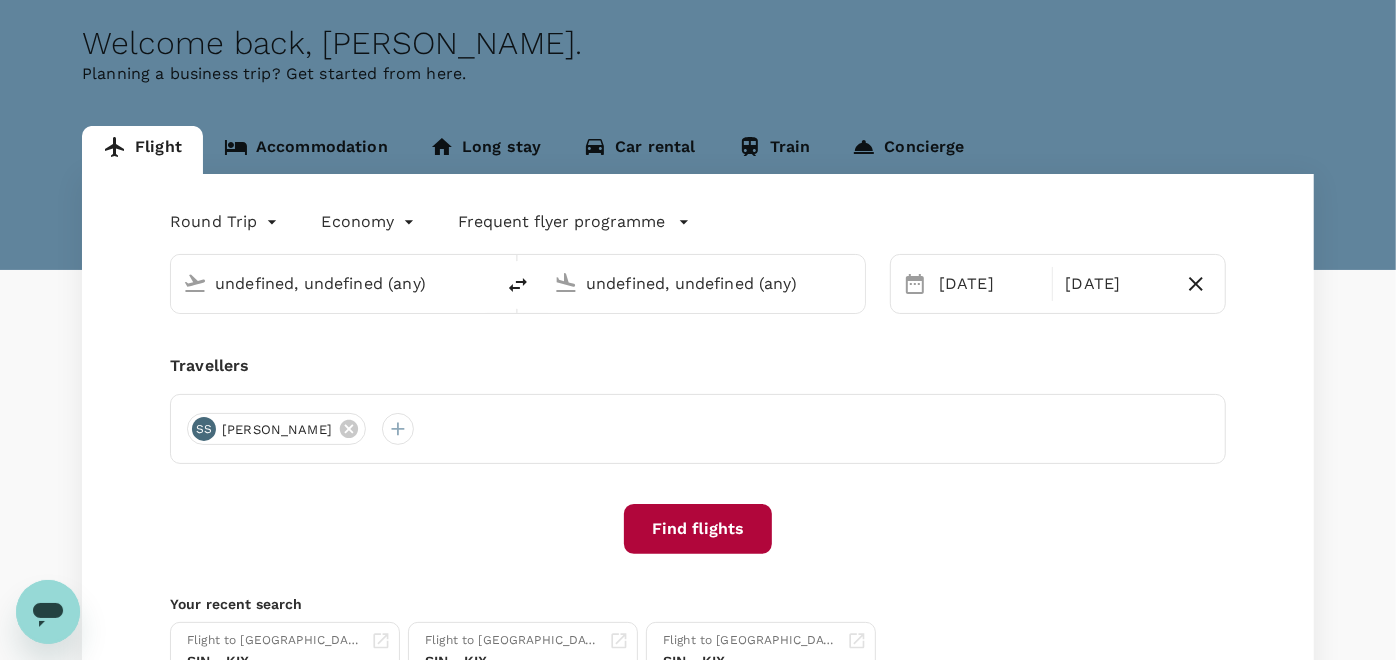 type on "Singapore Changi (SIN)" 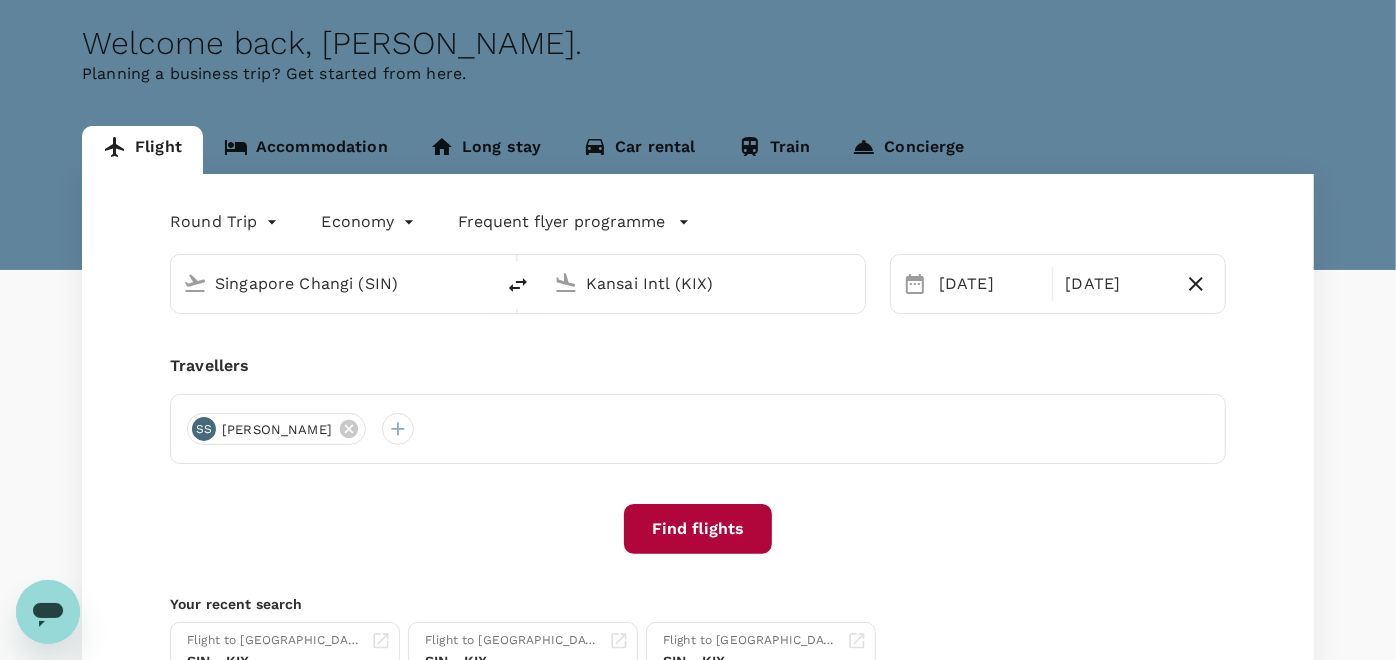 type 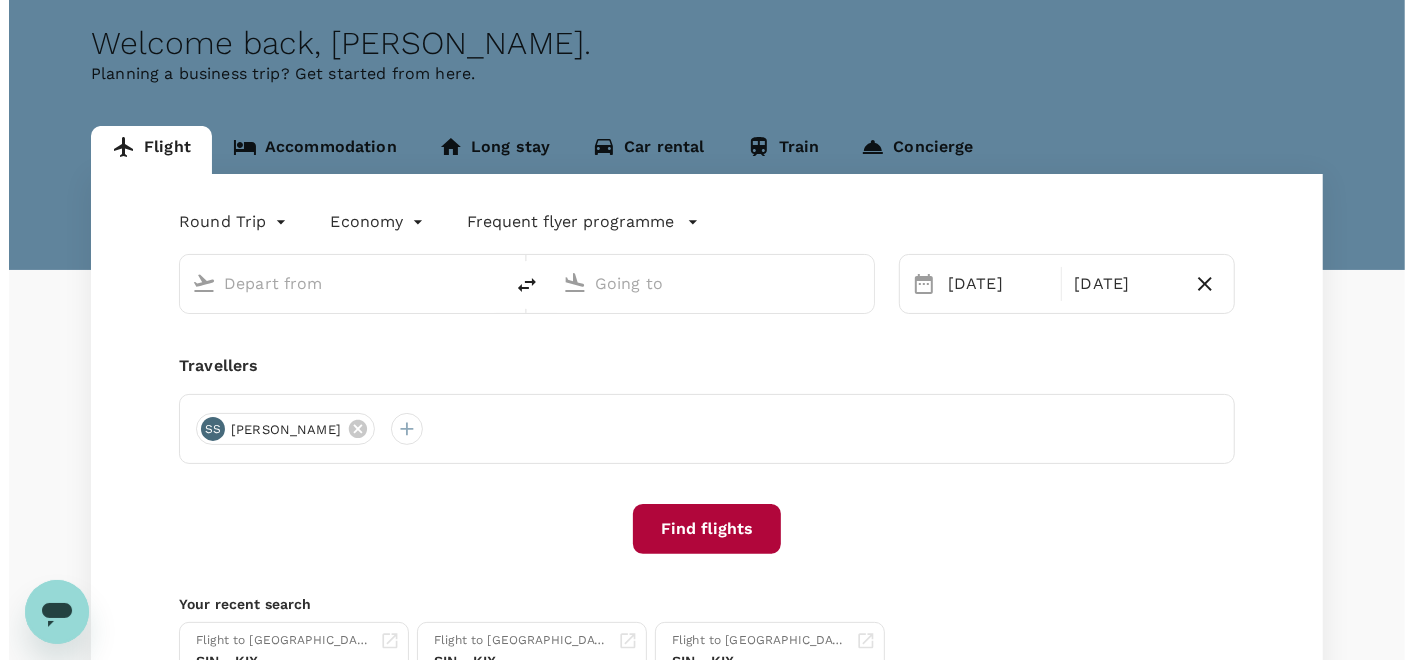 scroll, scrollTop: 0, scrollLeft: 0, axis: both 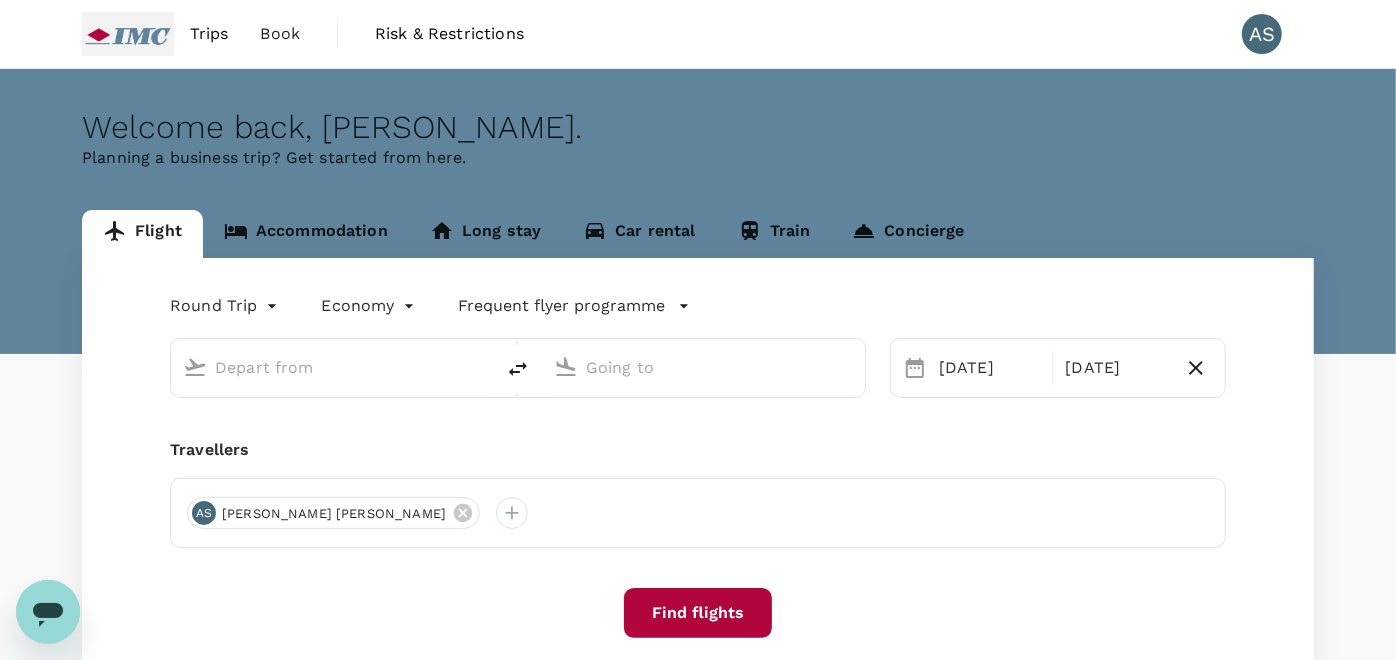 type on "Singapore Changi (SIN)" 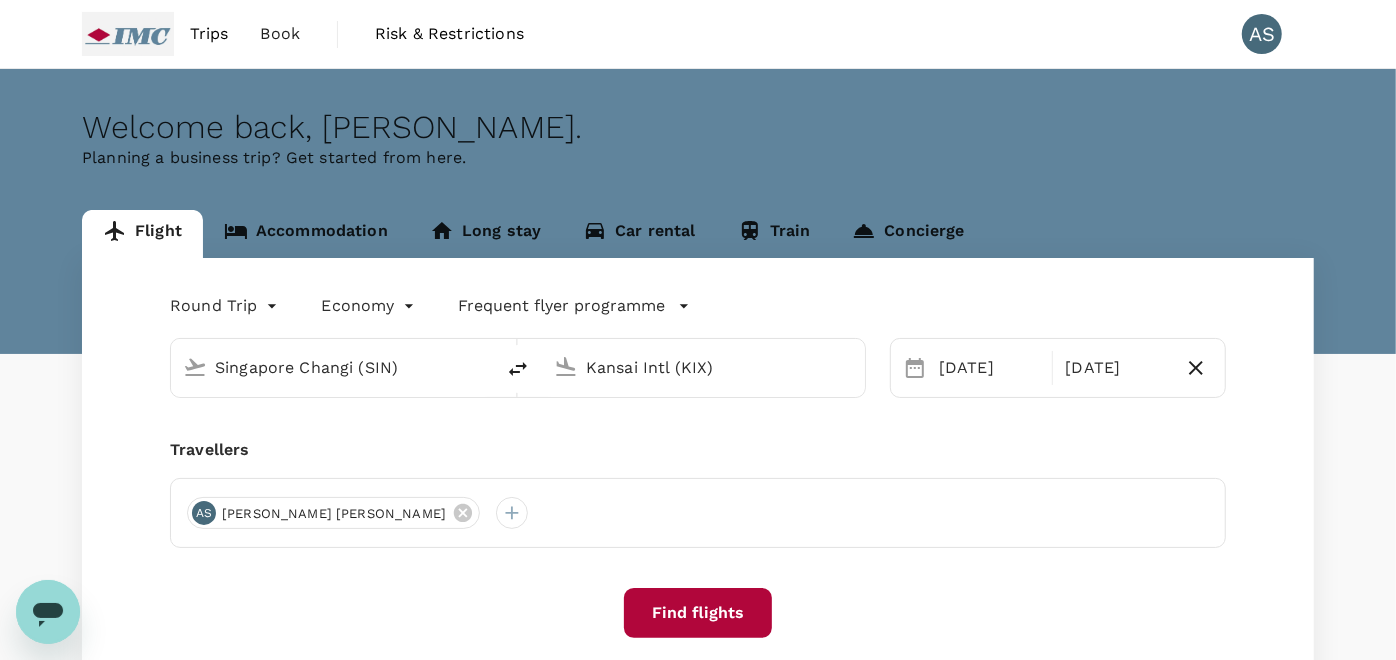 type 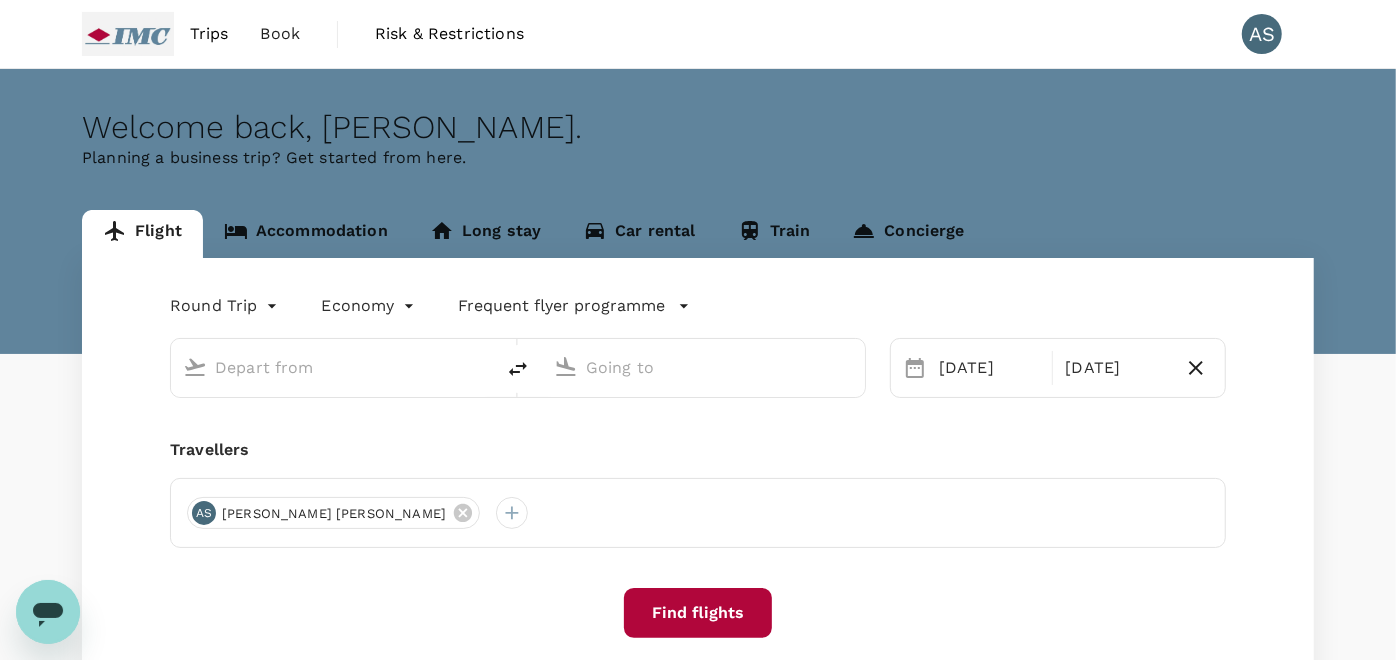 type on "Singapore Changi (SIN)" 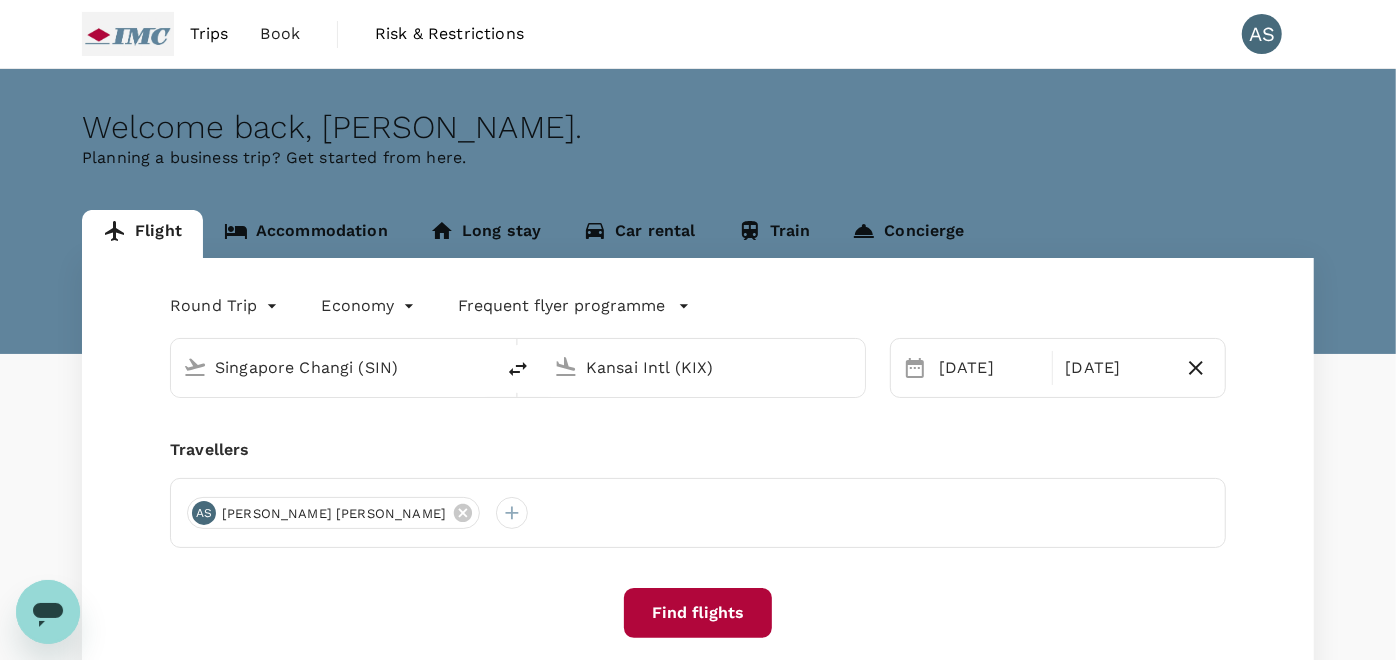 type 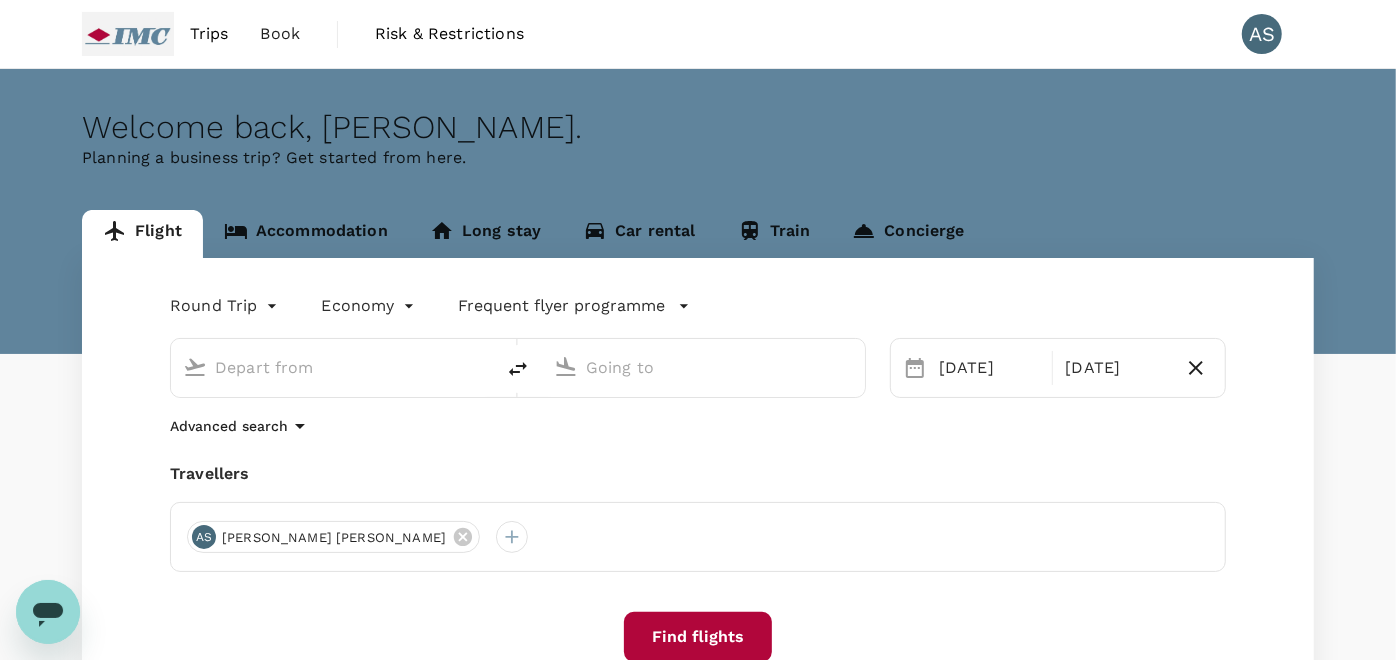 type on "Singapore Changi (SIN)" 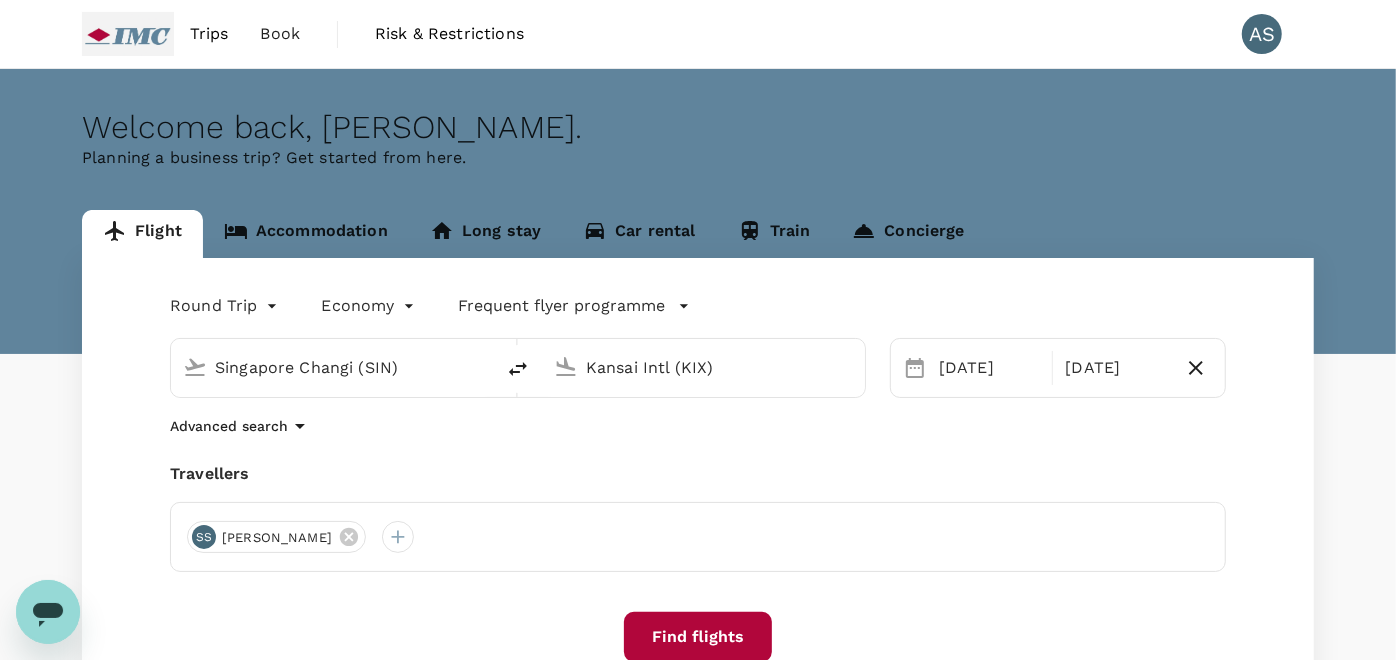 click 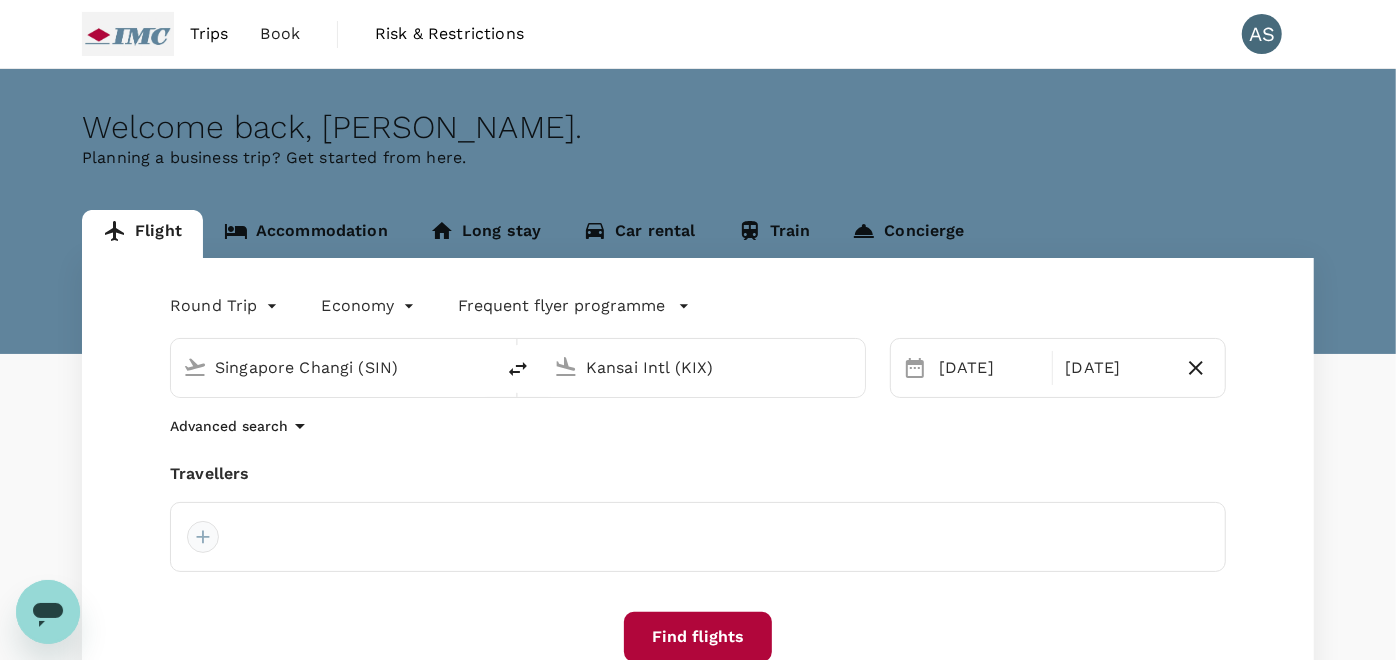 click at bounding box center [203, 537] 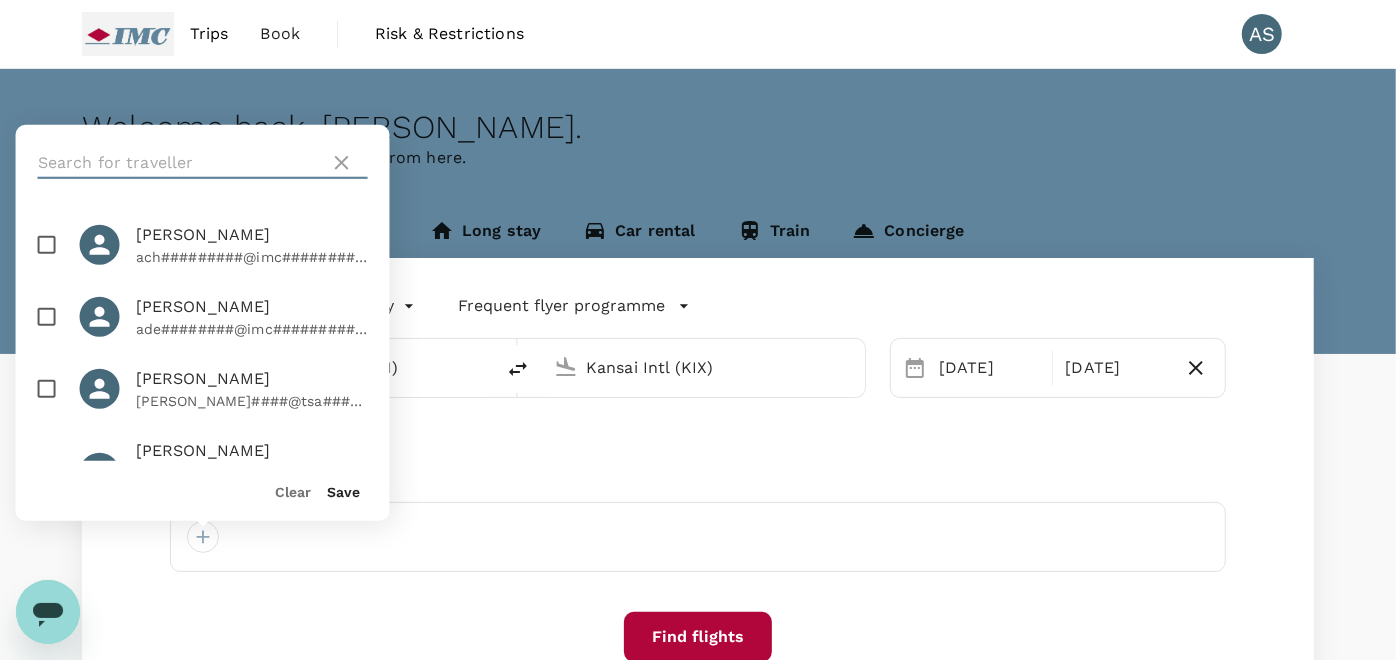 click at bounding box center (180, 163) 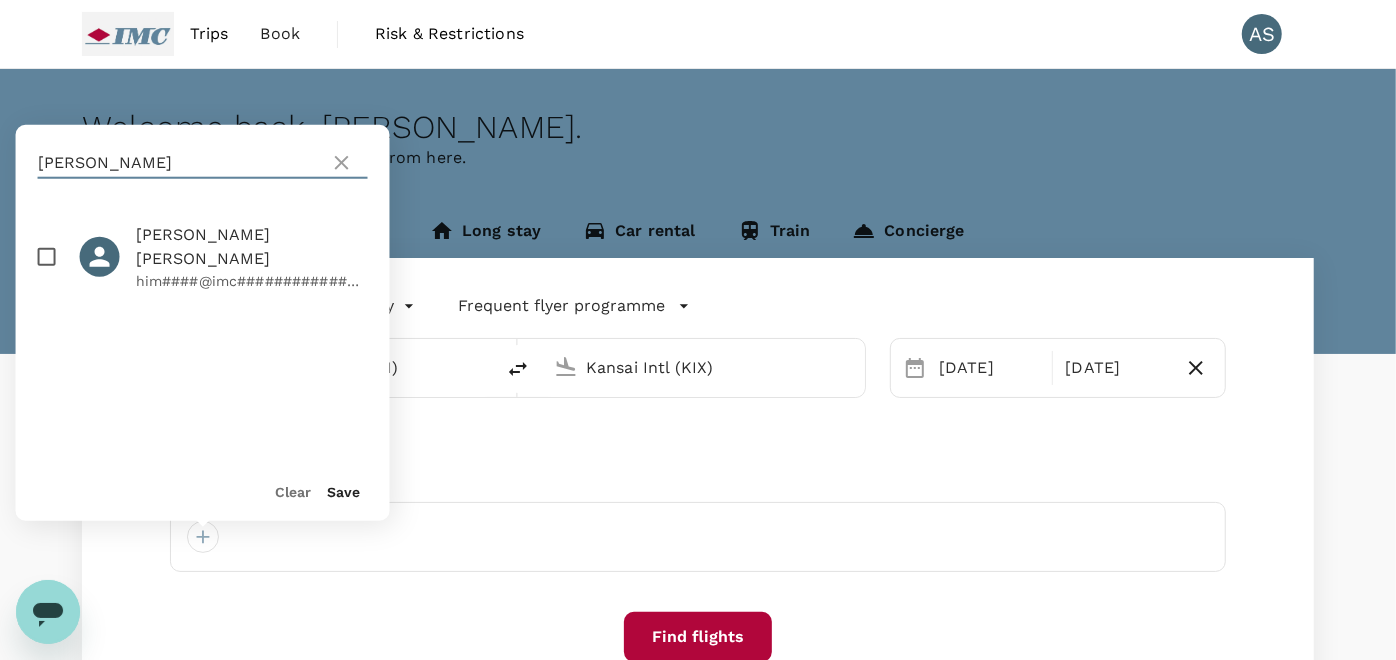 type on "[PERSON_NAME]" 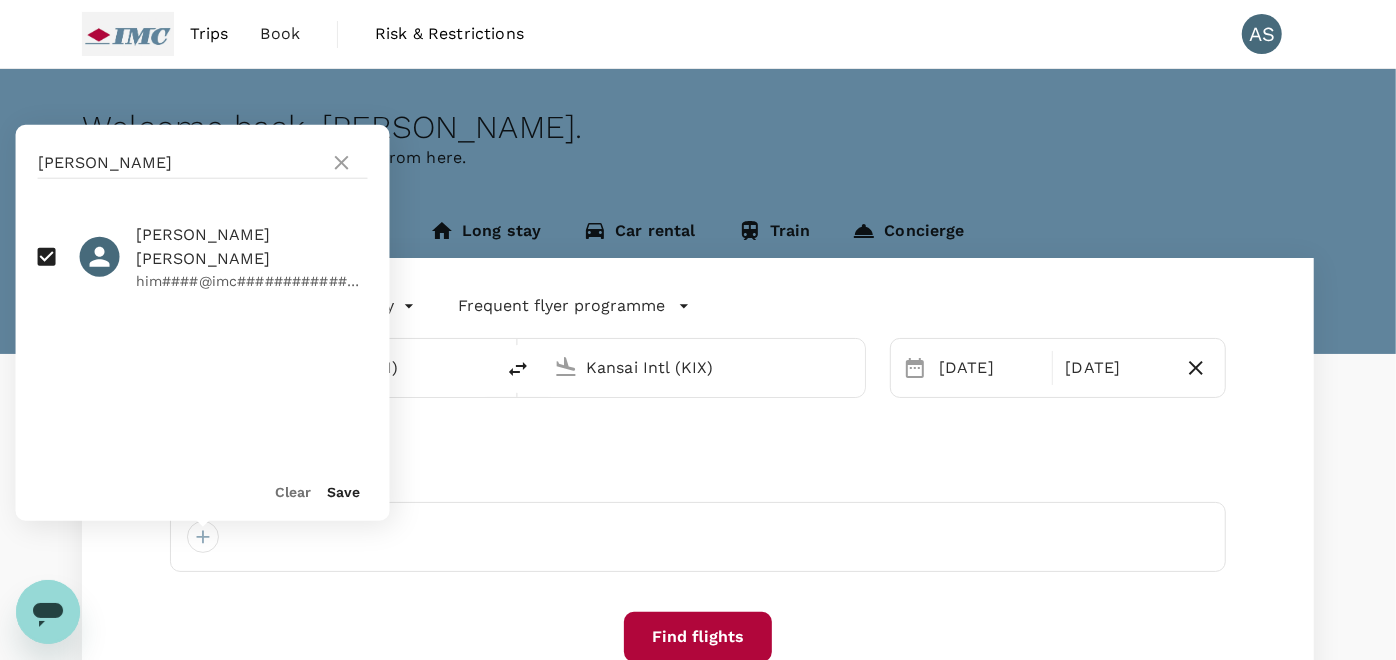 click on "Save" at bounding box center [344, 492] 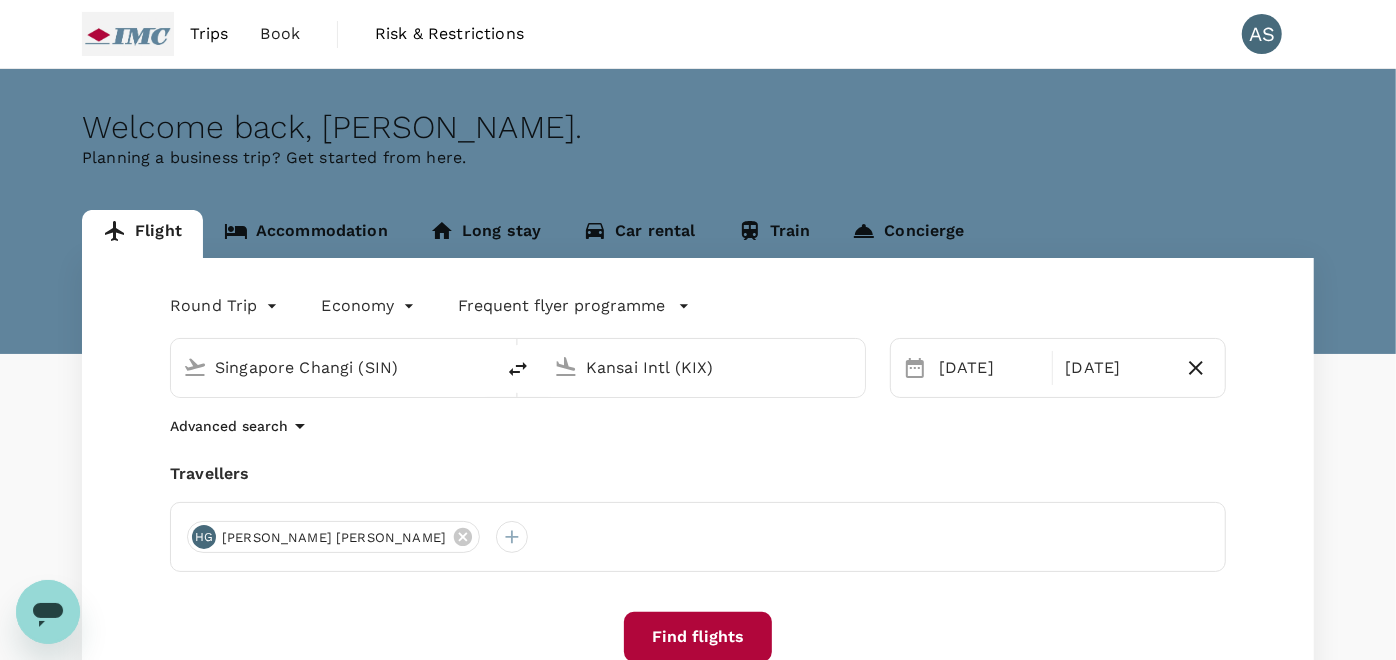 click on "Find flights" at bounding box center [698, 637] 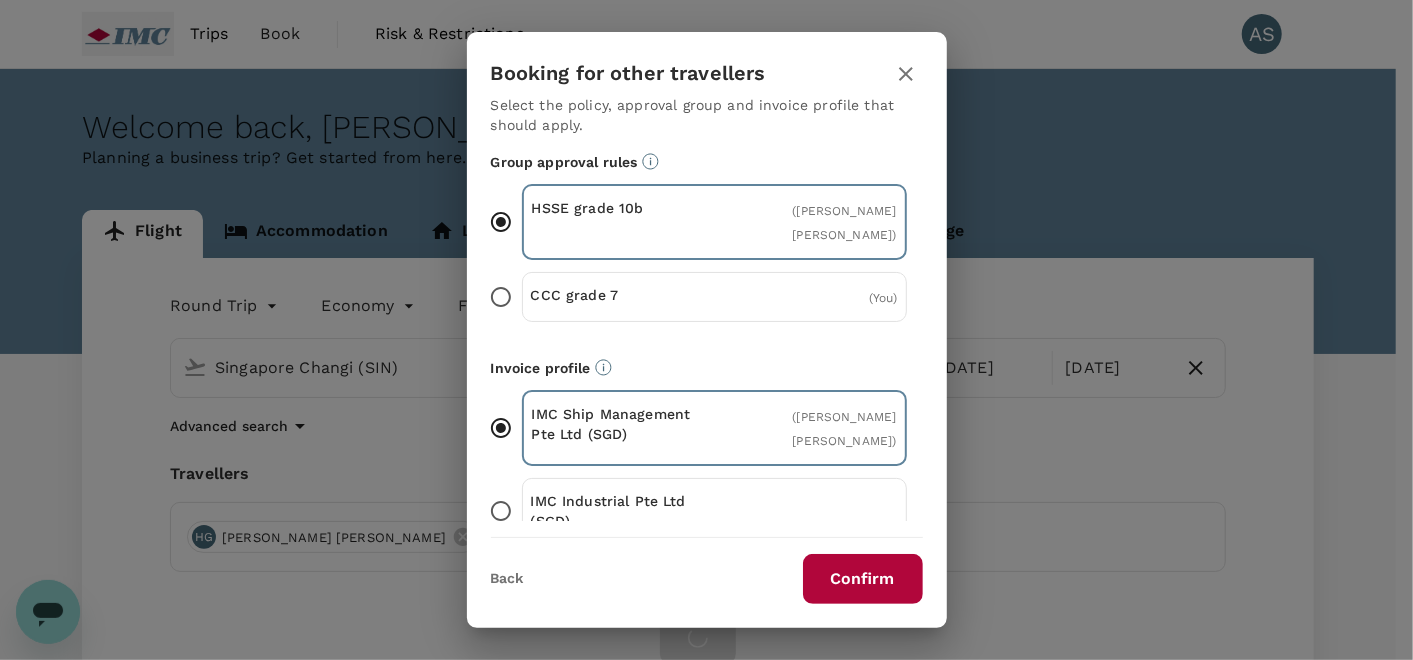scroll, scrollTop: 242, scrollLeft: 0, axis: vertical 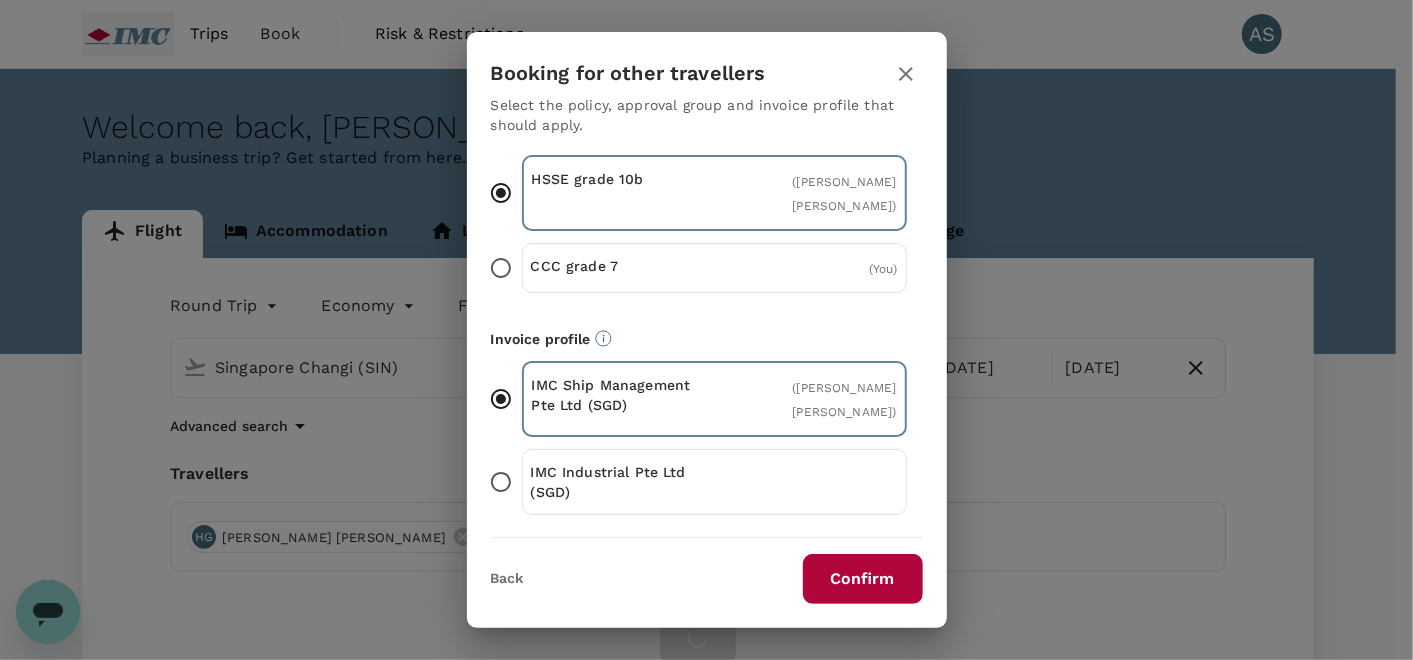 drag, startPoint x: 836, startPoint y: 573, endPoint x: 645, endPoint y: 540, distance: 193.82982 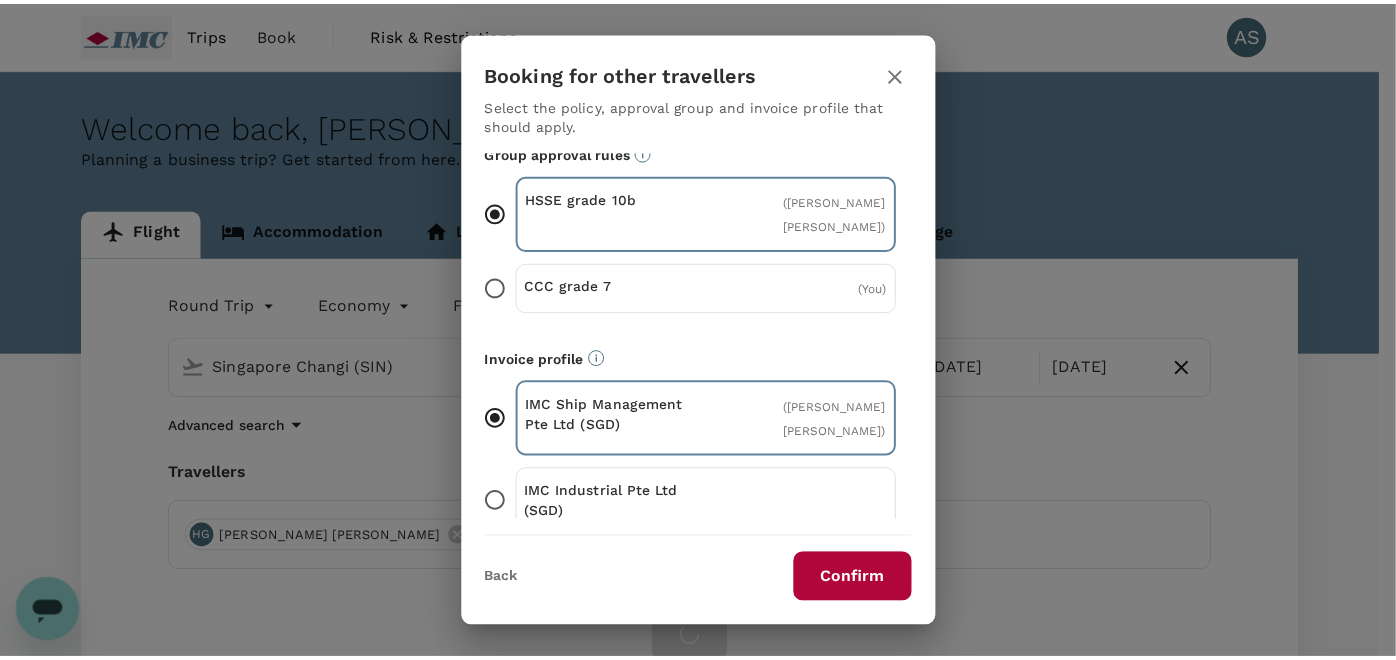 scroll, scrollTop: 242, scrollLeft: 0, axis: vertical 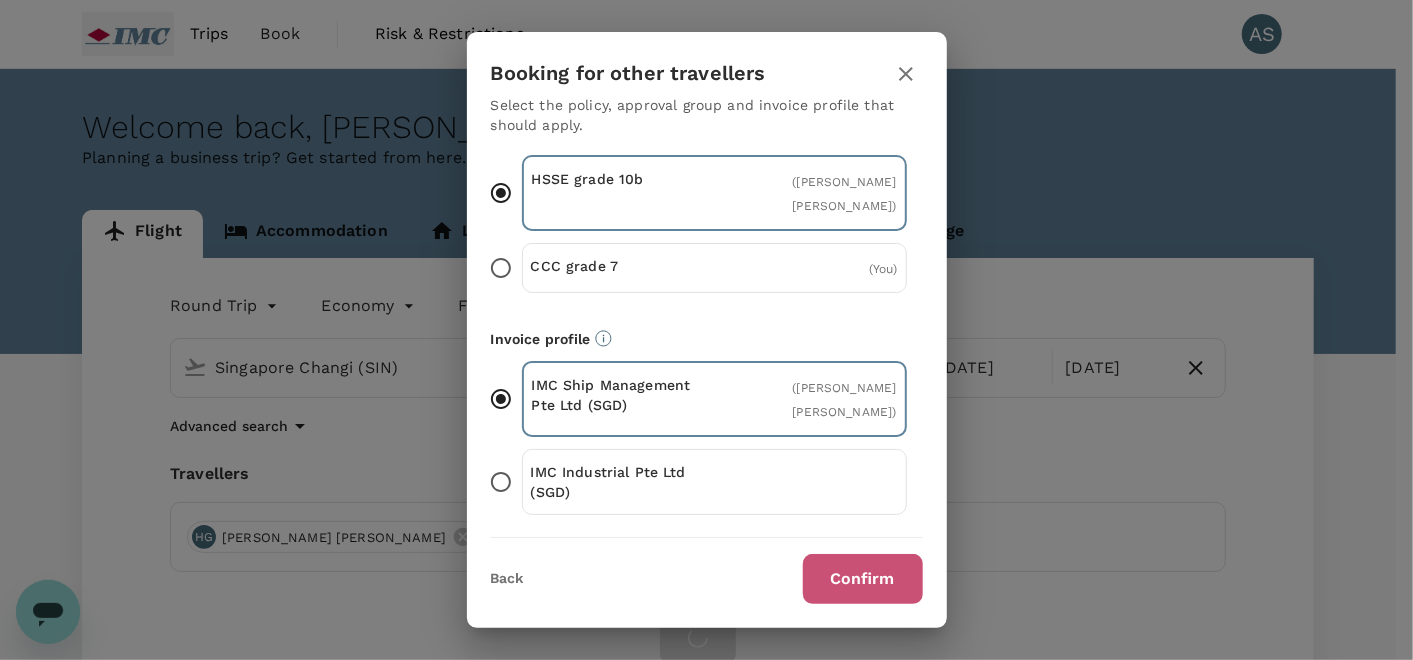 click on "Confirm" at bounding box center [863, 579] 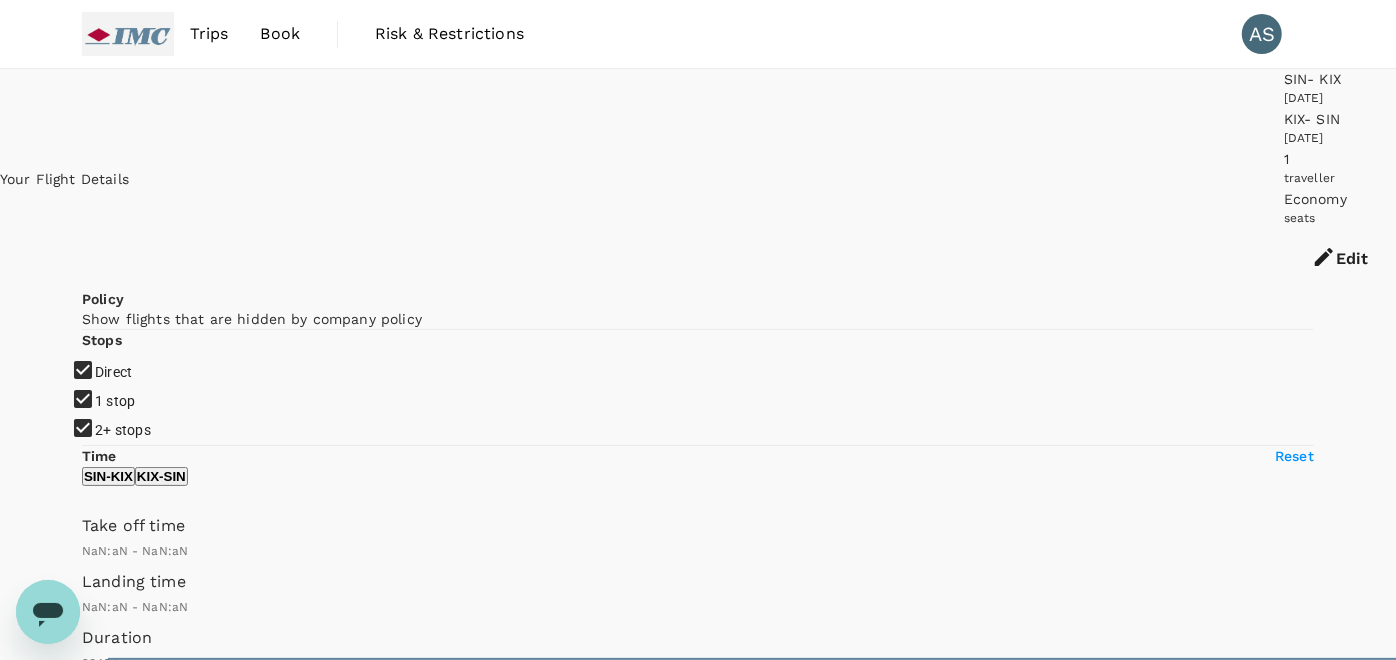 type on "1440" 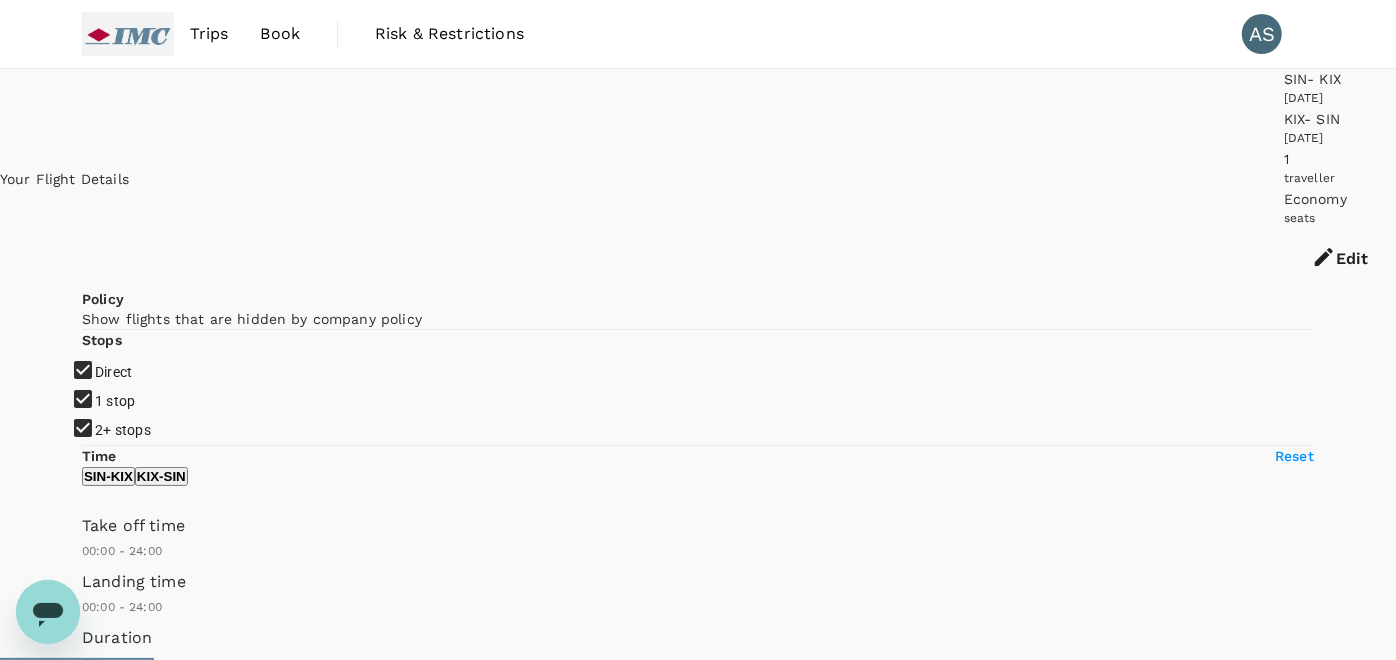 click on "1 stop" at bounding box center (115, 401) 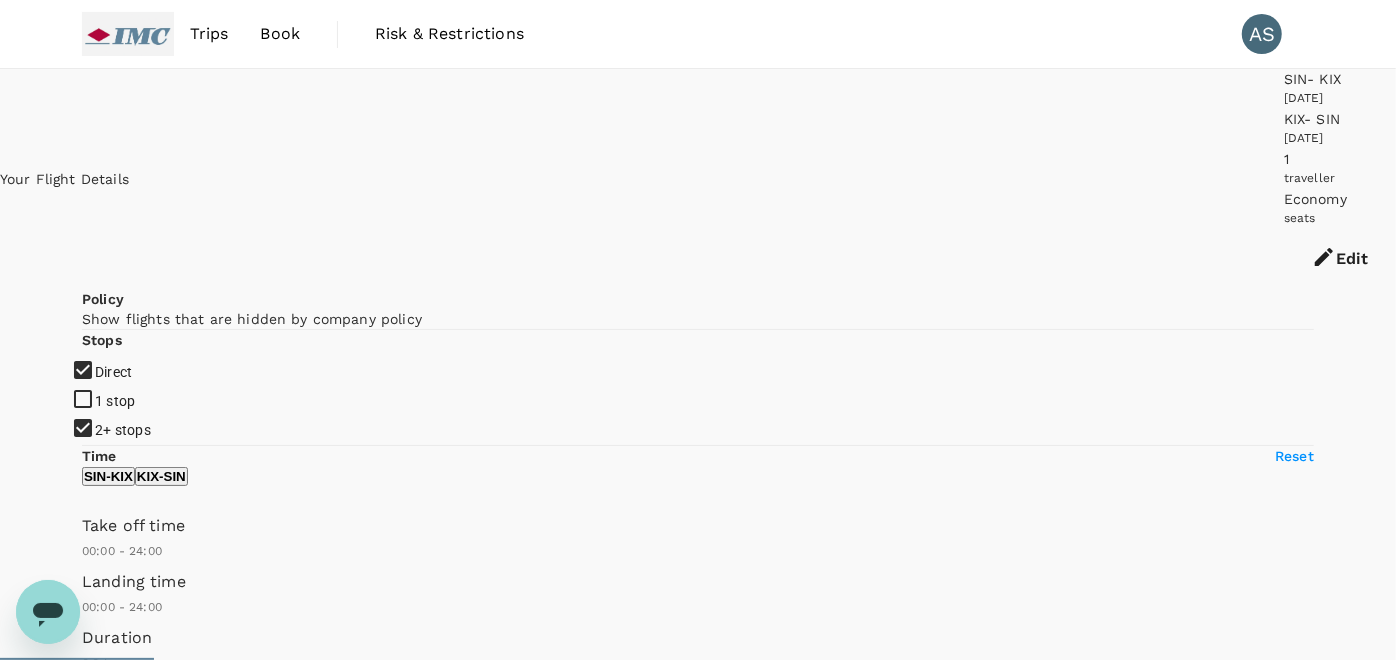 click on "2+ stops" at bounding box center (123, 430) 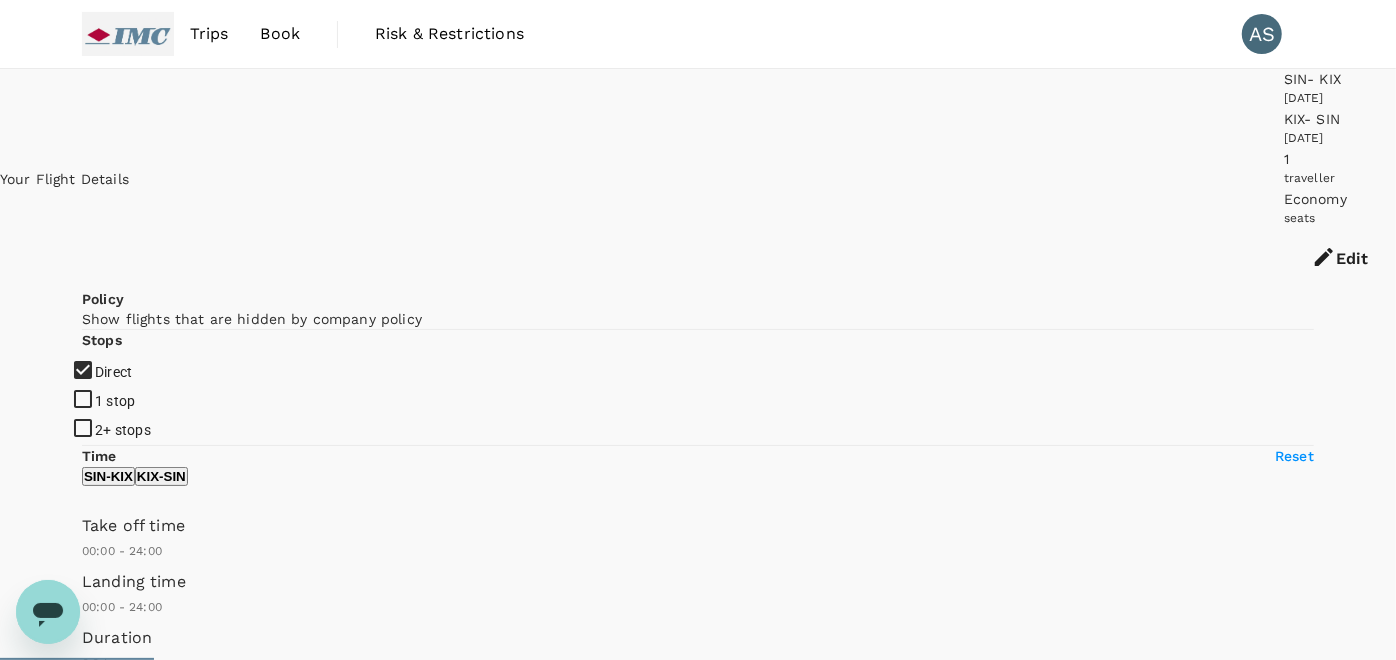 type on "1270" 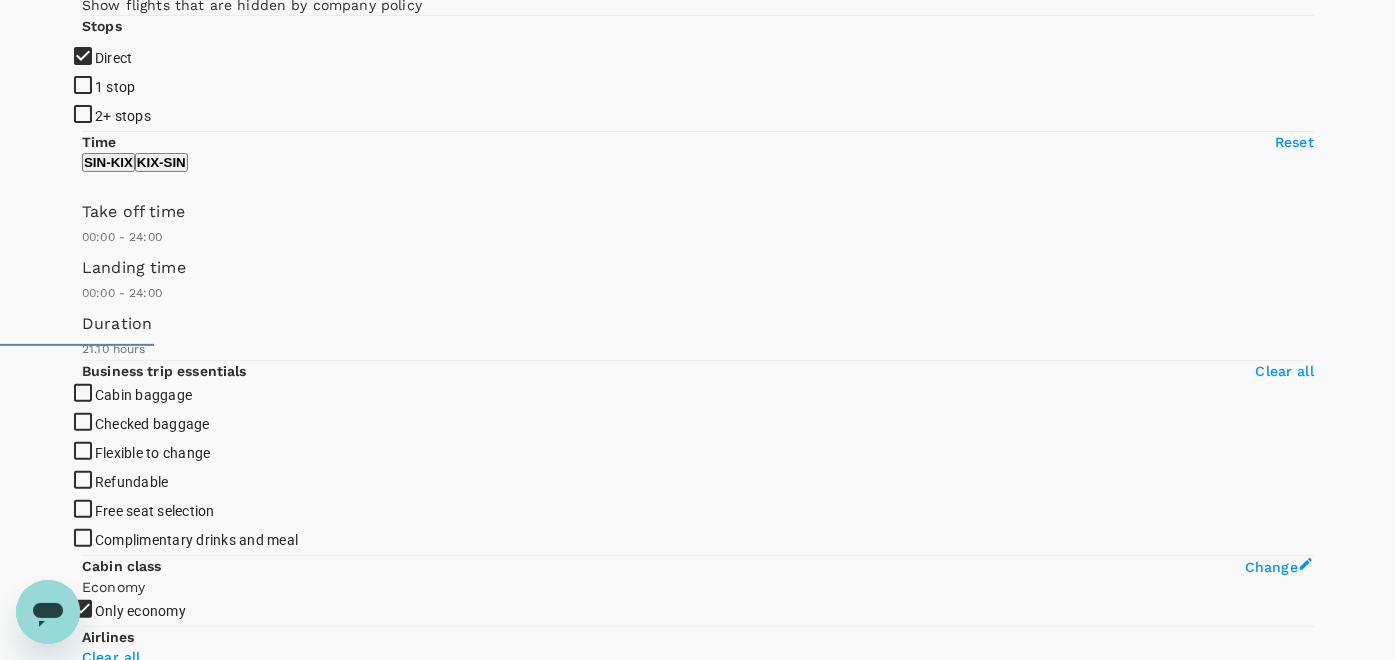 scroll, scrollTop: 333, scrollLeft: 0, axis: vertical 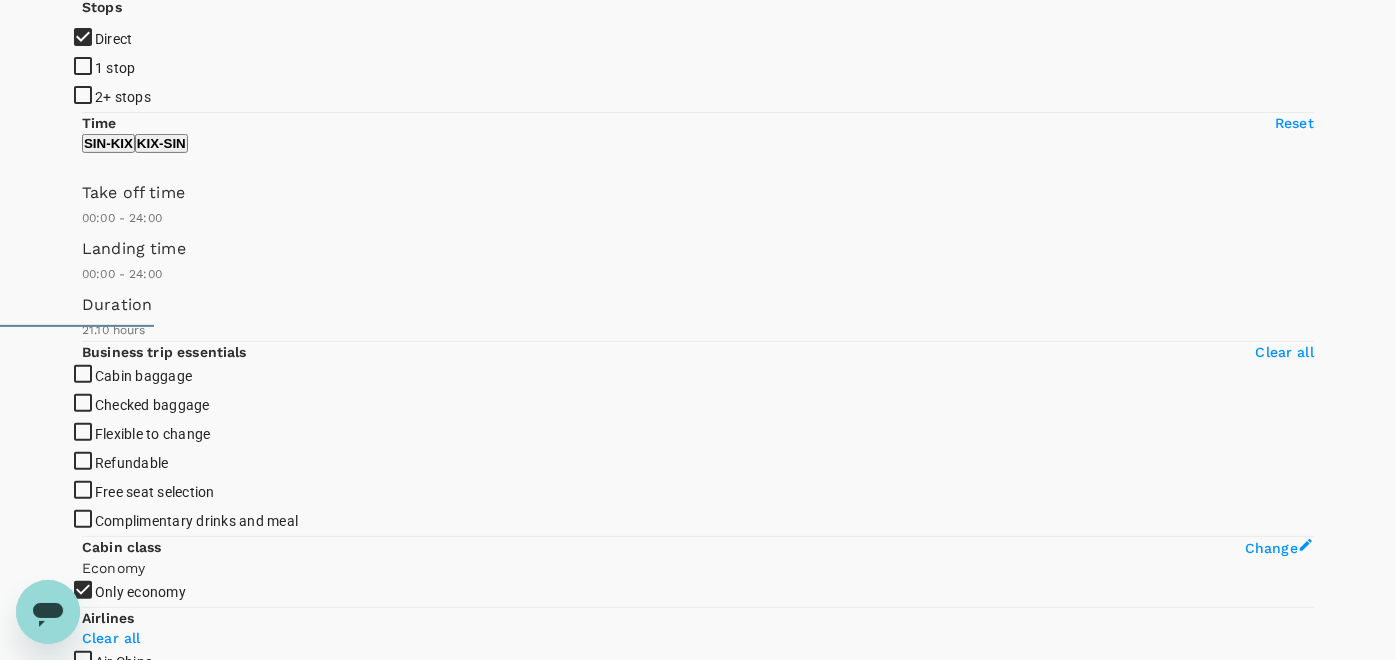 click on "View options" at bounding box center [121, 7316] 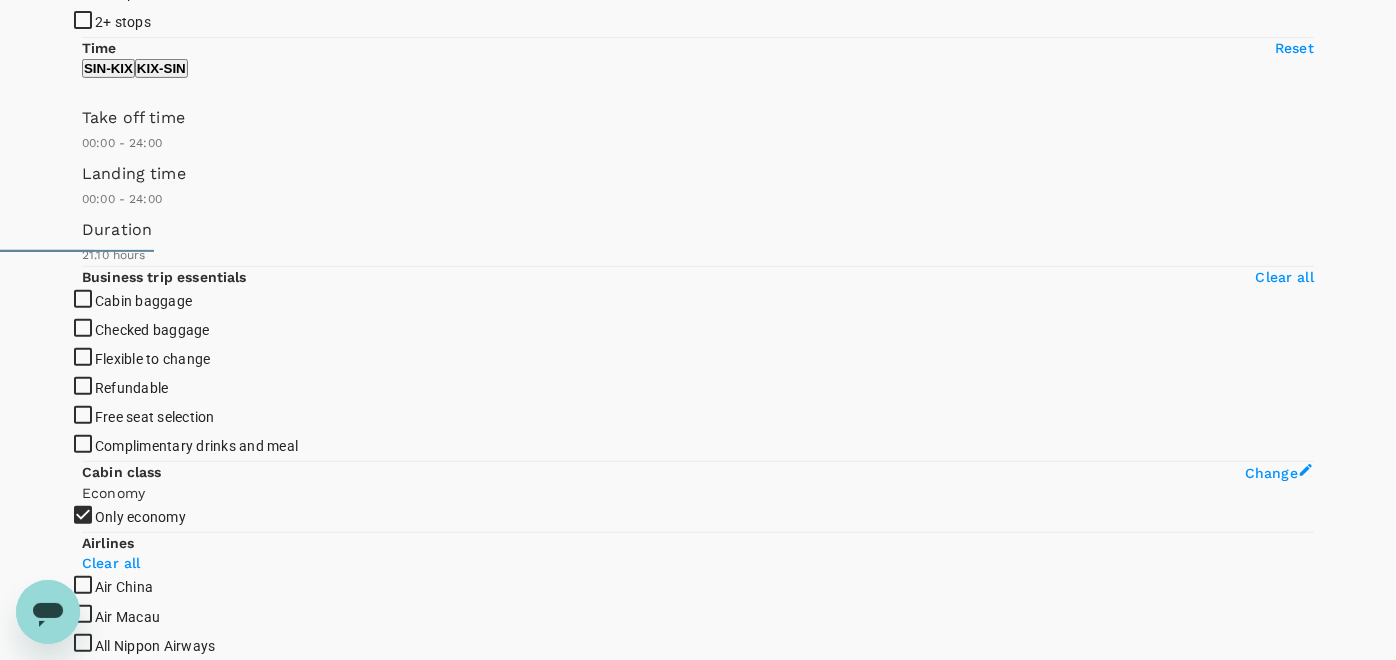 scroll, scrollTop: 648, scrollLeft: 0, axis: vertical 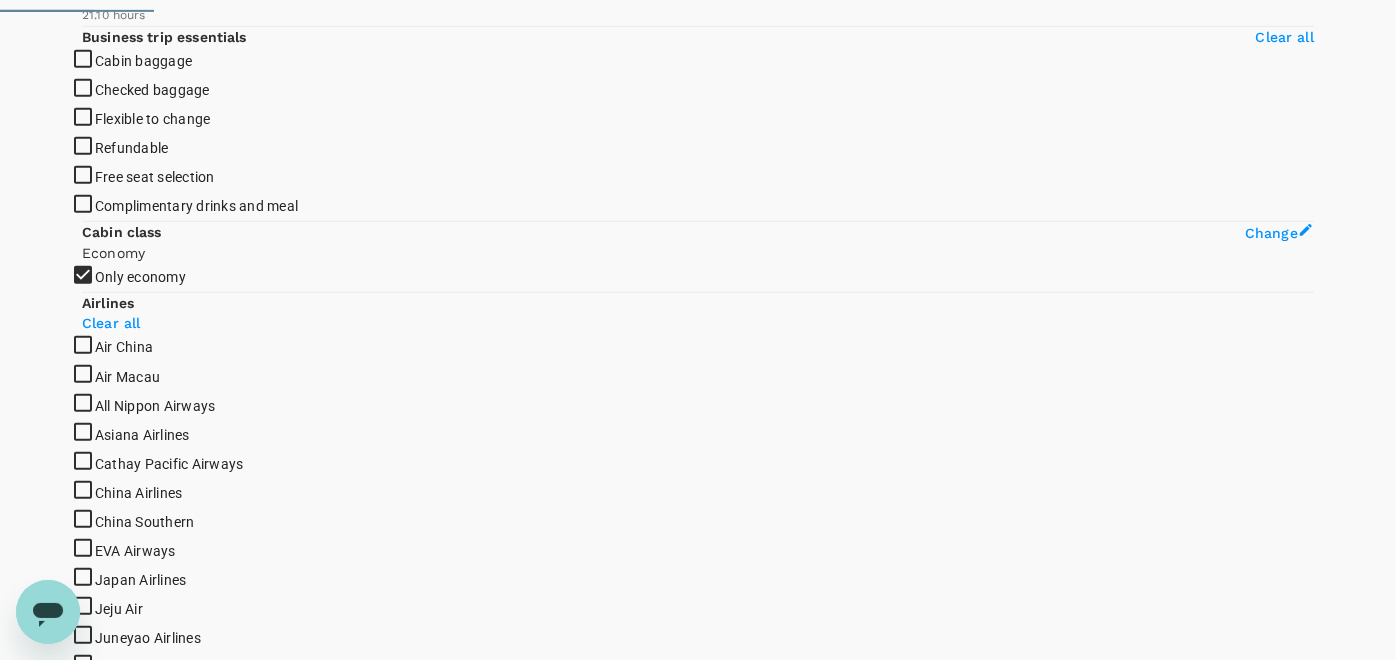 click on "SGD 1,385.45" at bounding box center (130, 7397) 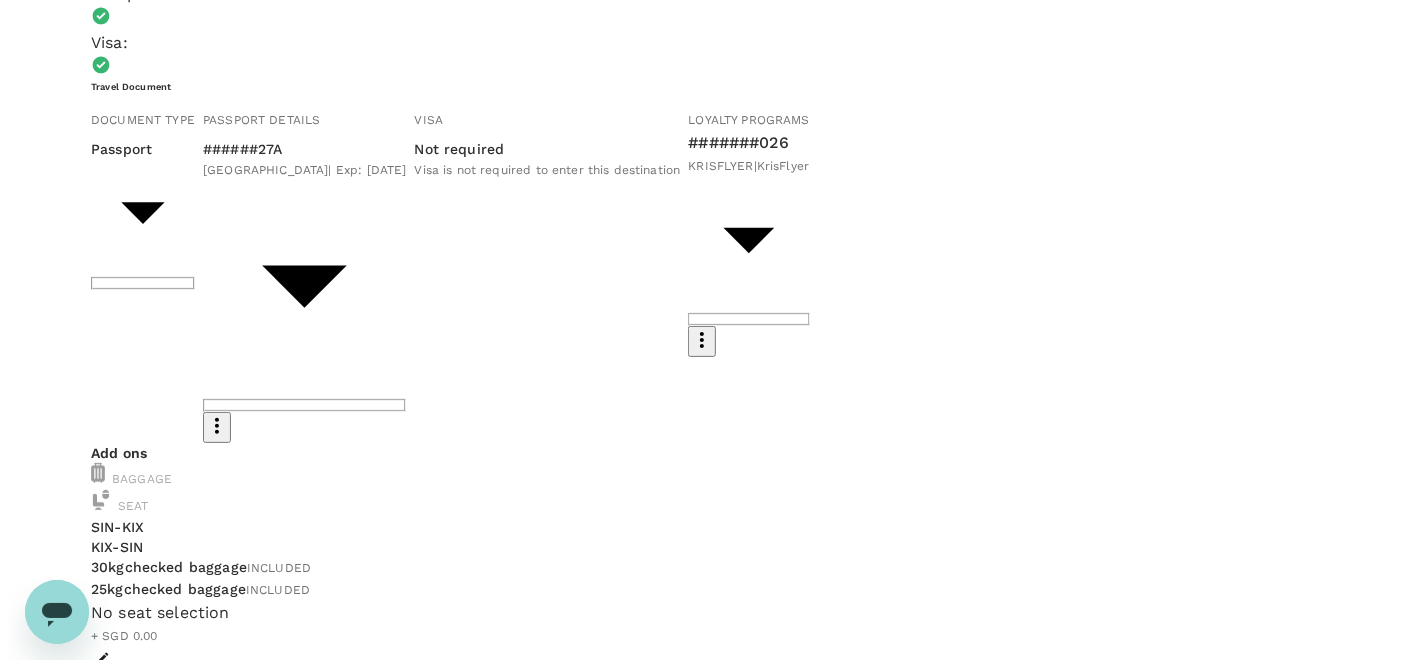 scroll, scrollTop: 300, scrollLeft: 0, axis: vertical 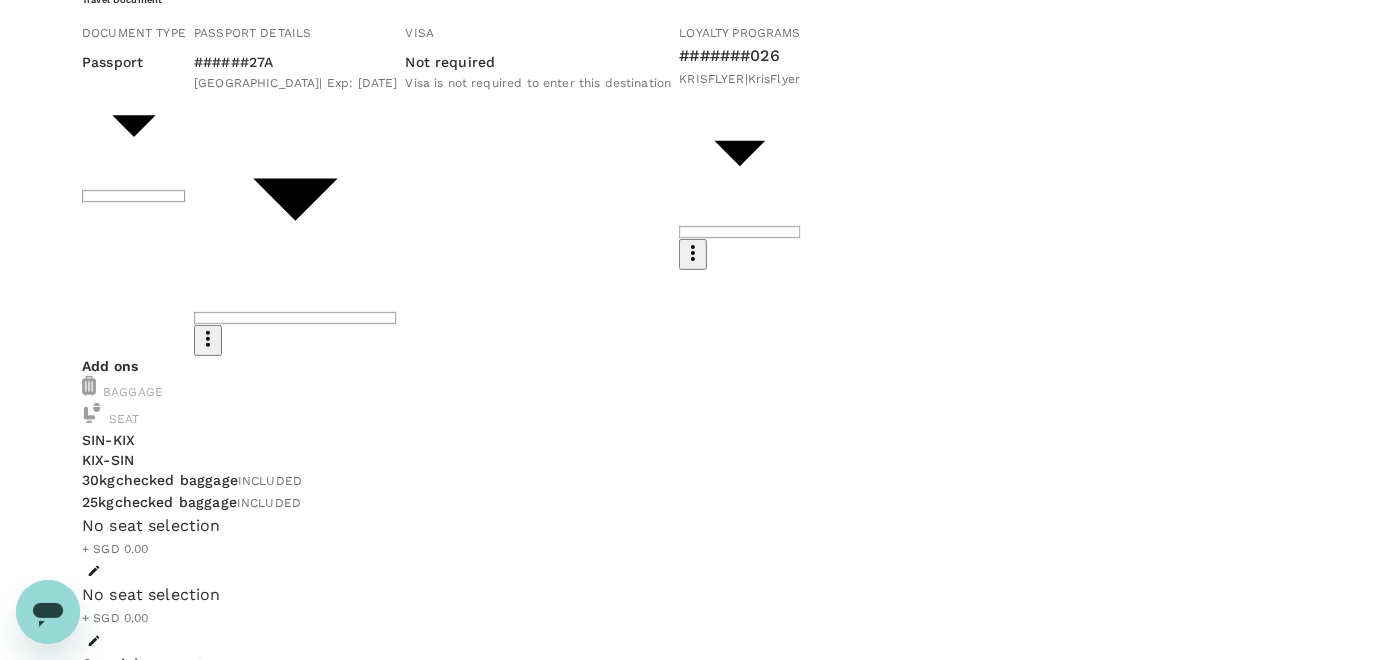 click on "Continue to payment details" at bounding box center [698, 1603] 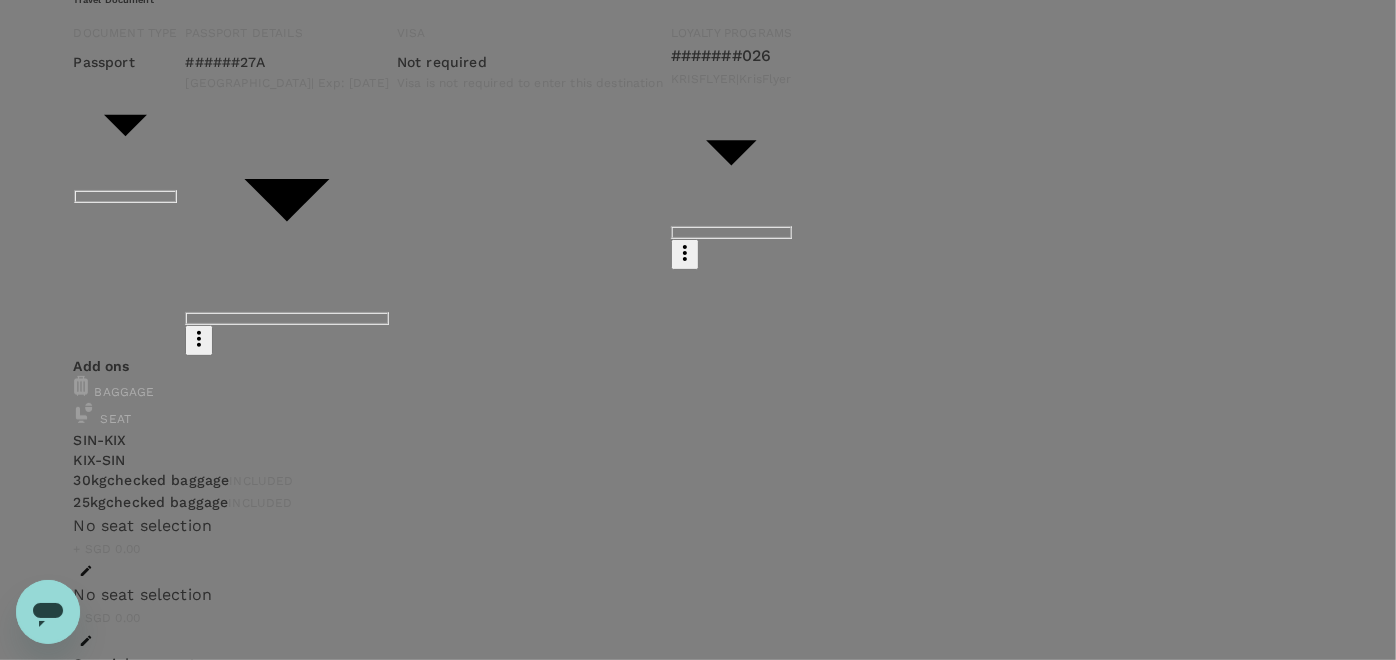 radio on "true" 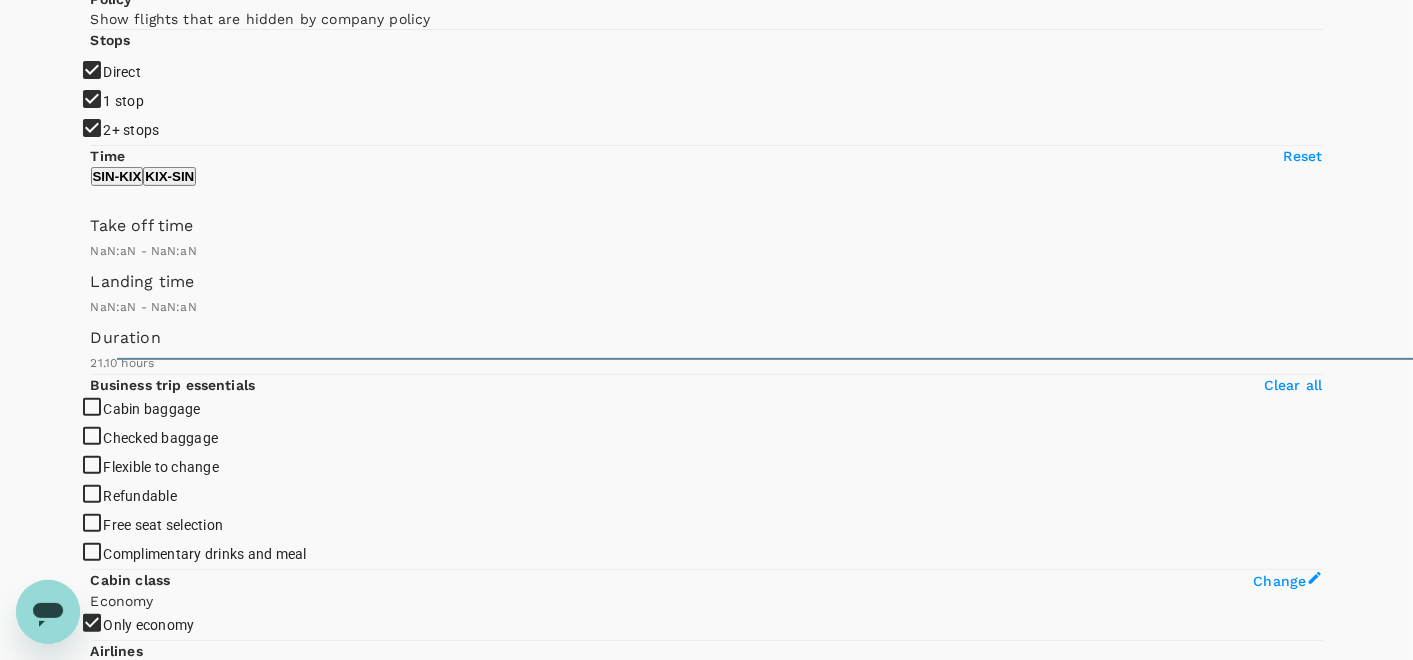 type on "1440" 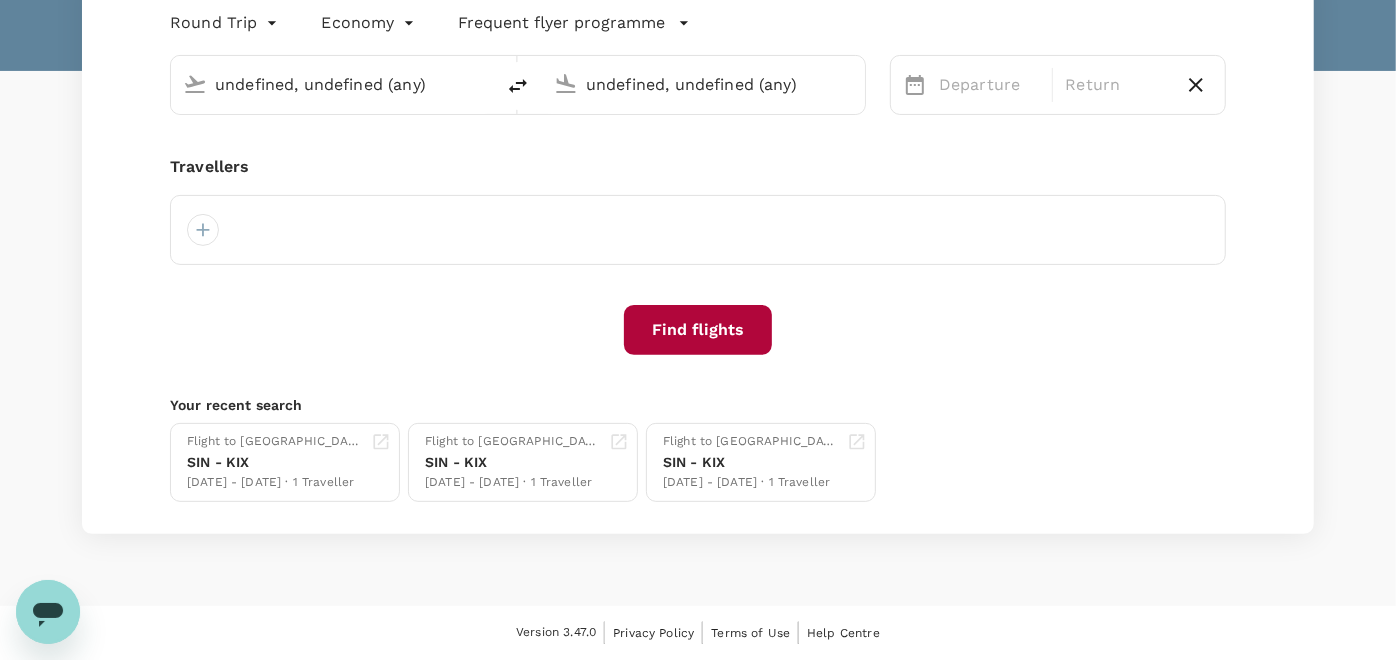 type on "Singapore Changi (SIN)" 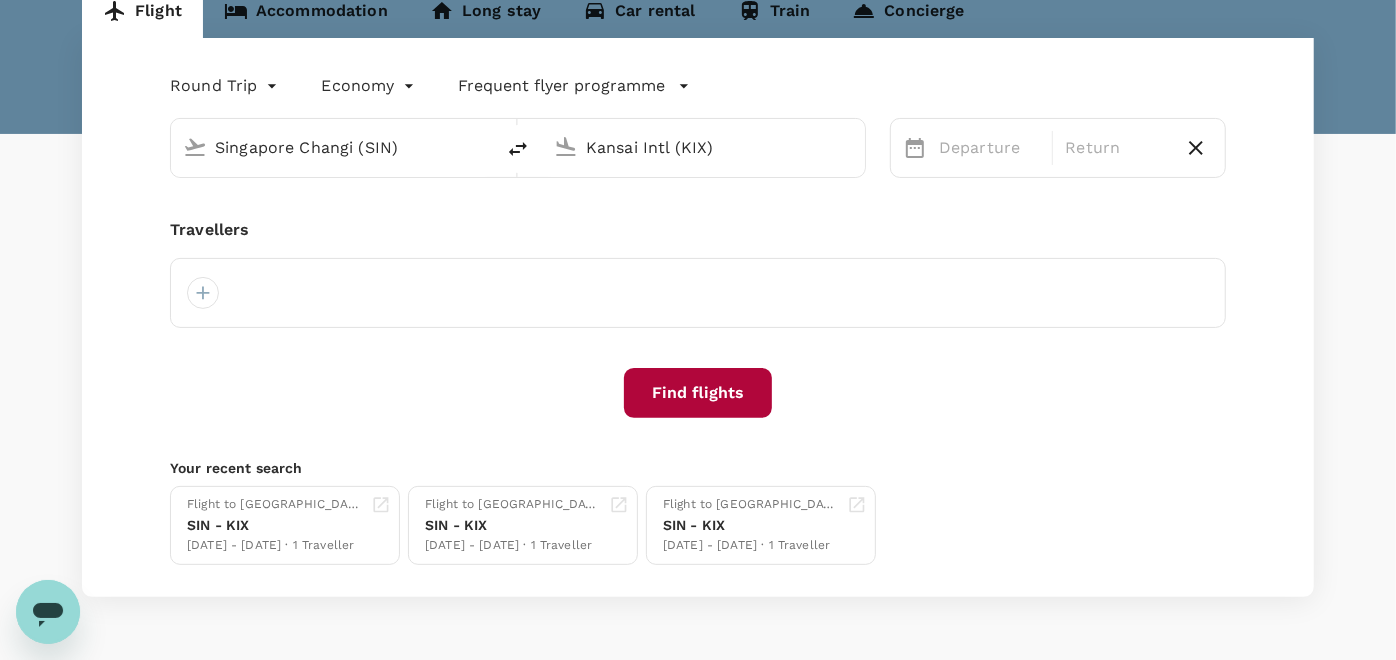 type 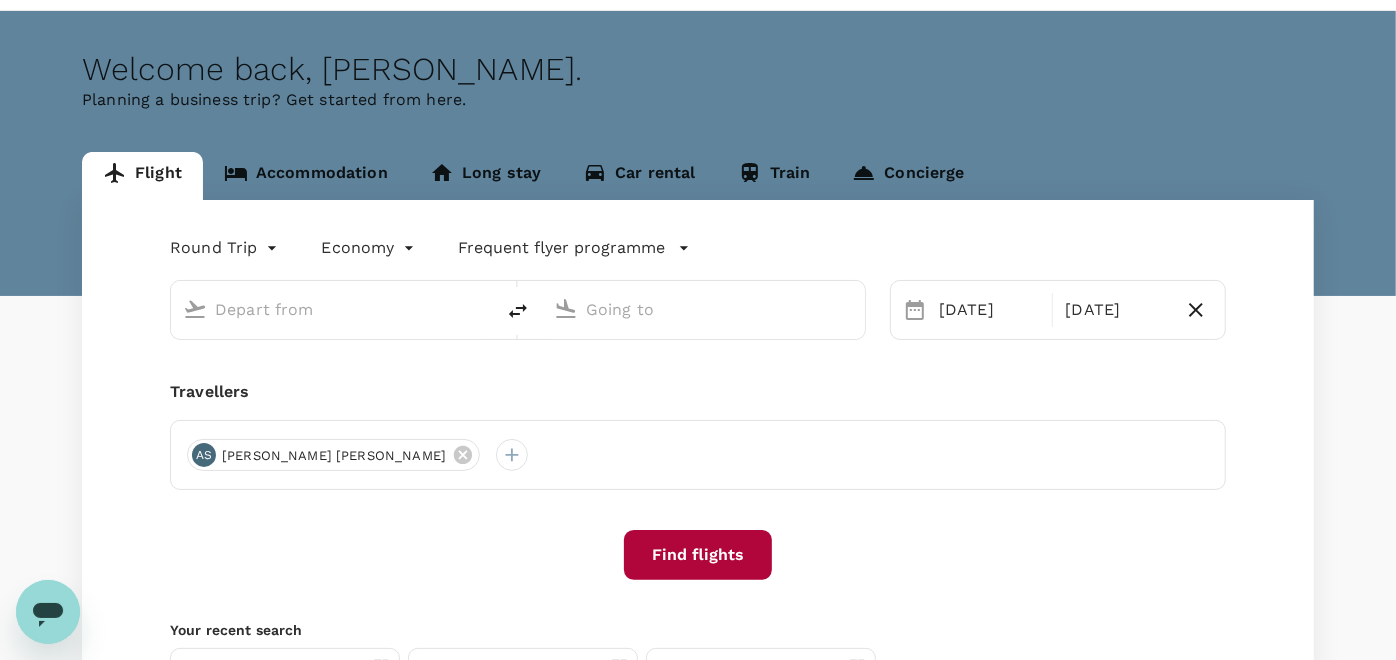 scroll, scrollTop: 0, scrollLeft: 0, axis: both 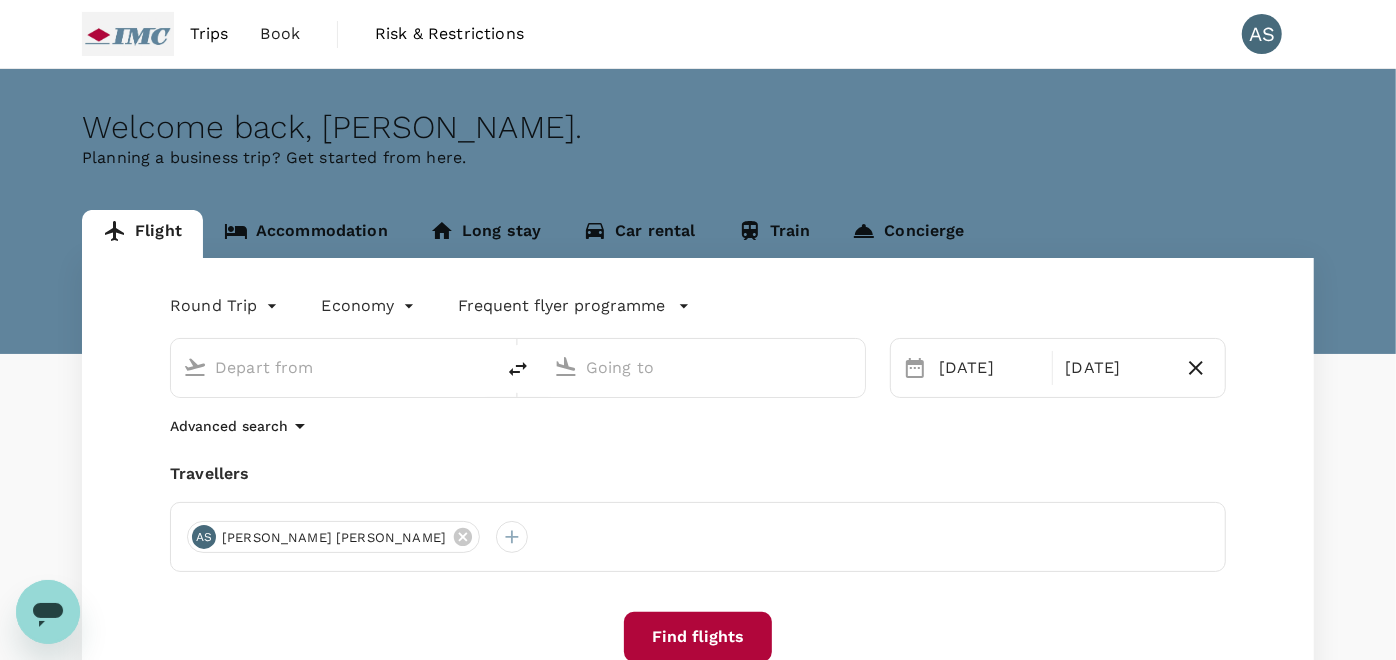 type on "Singapore Changi (SIN)" 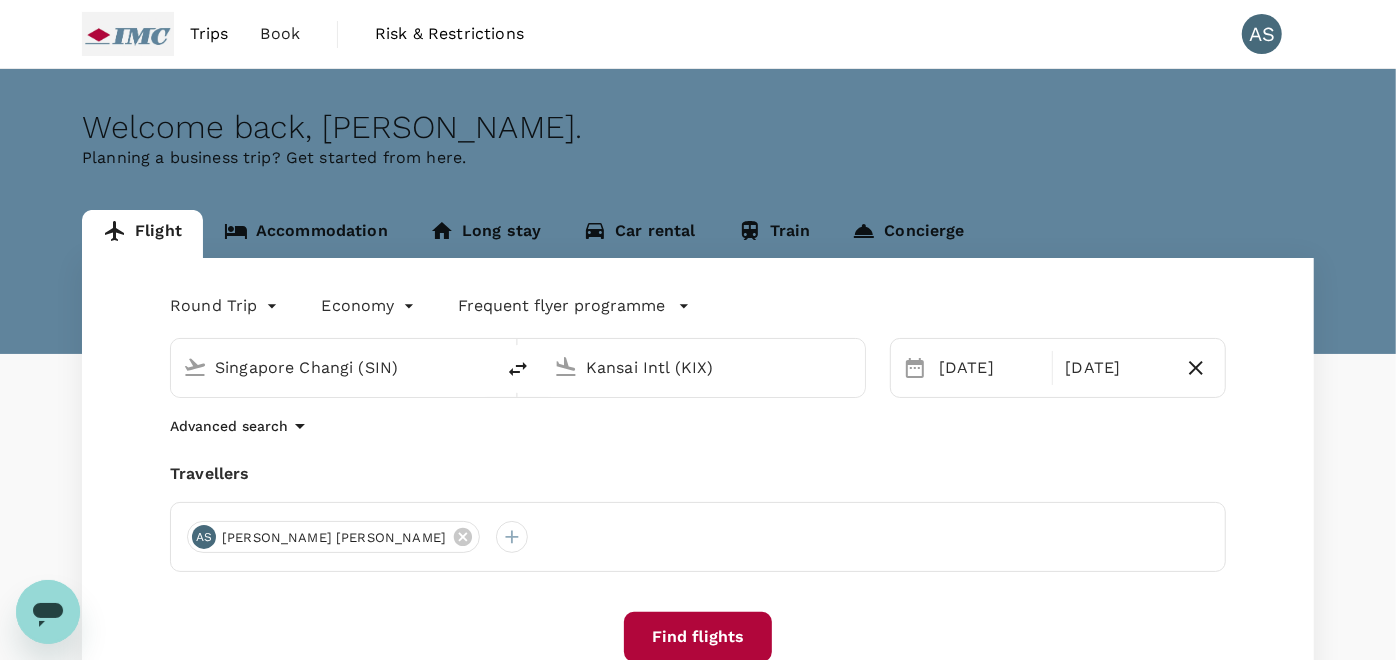 type 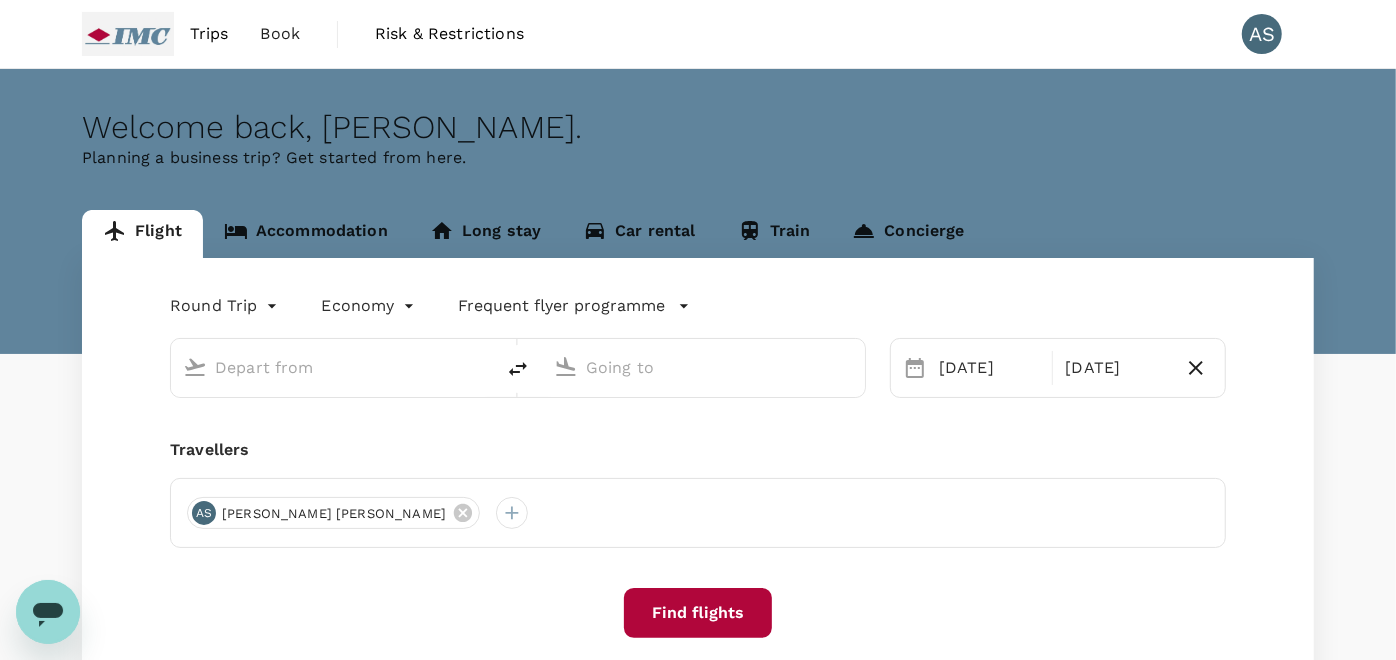 type on "Singapore Changi (SIN)" 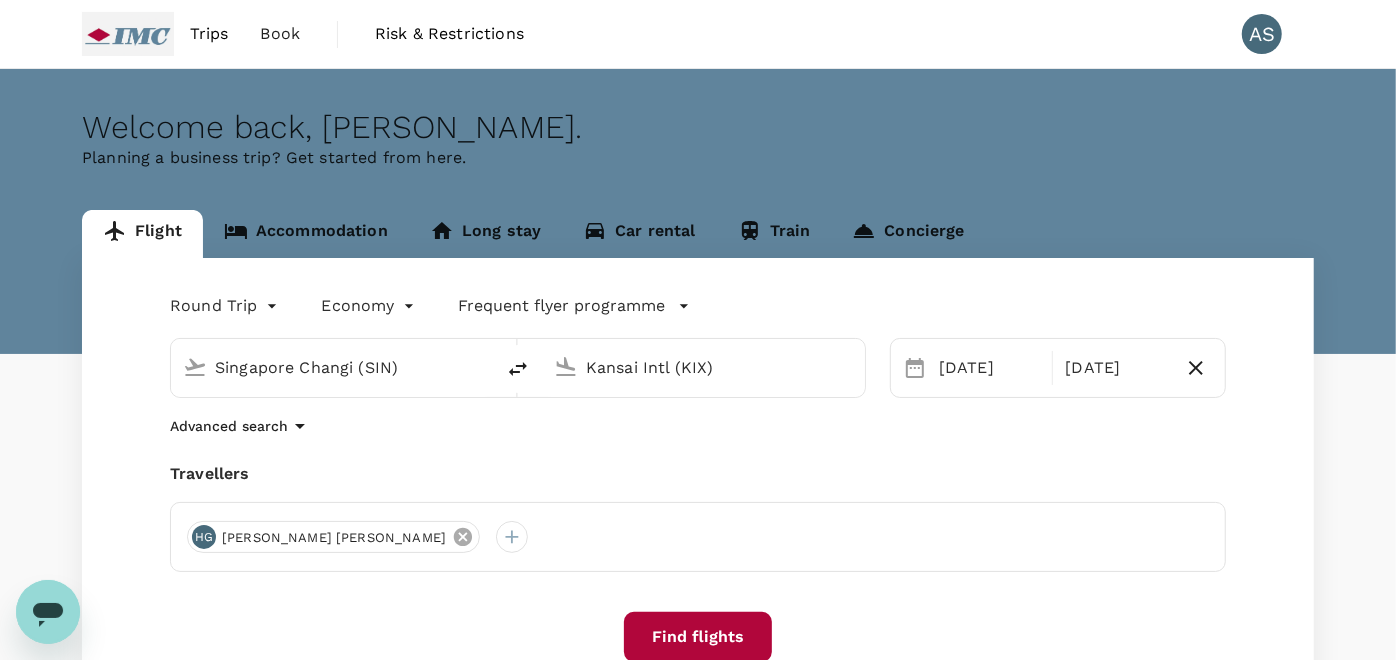 click 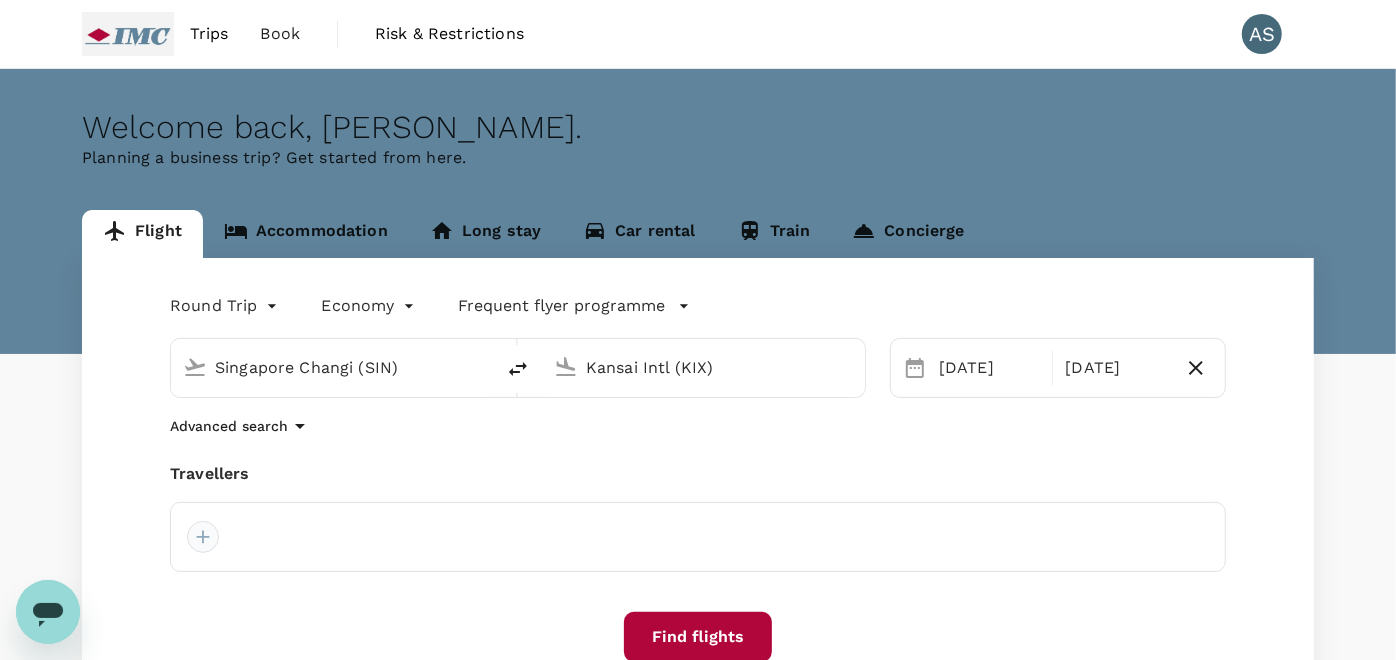 click at bounding box center (203, 537) 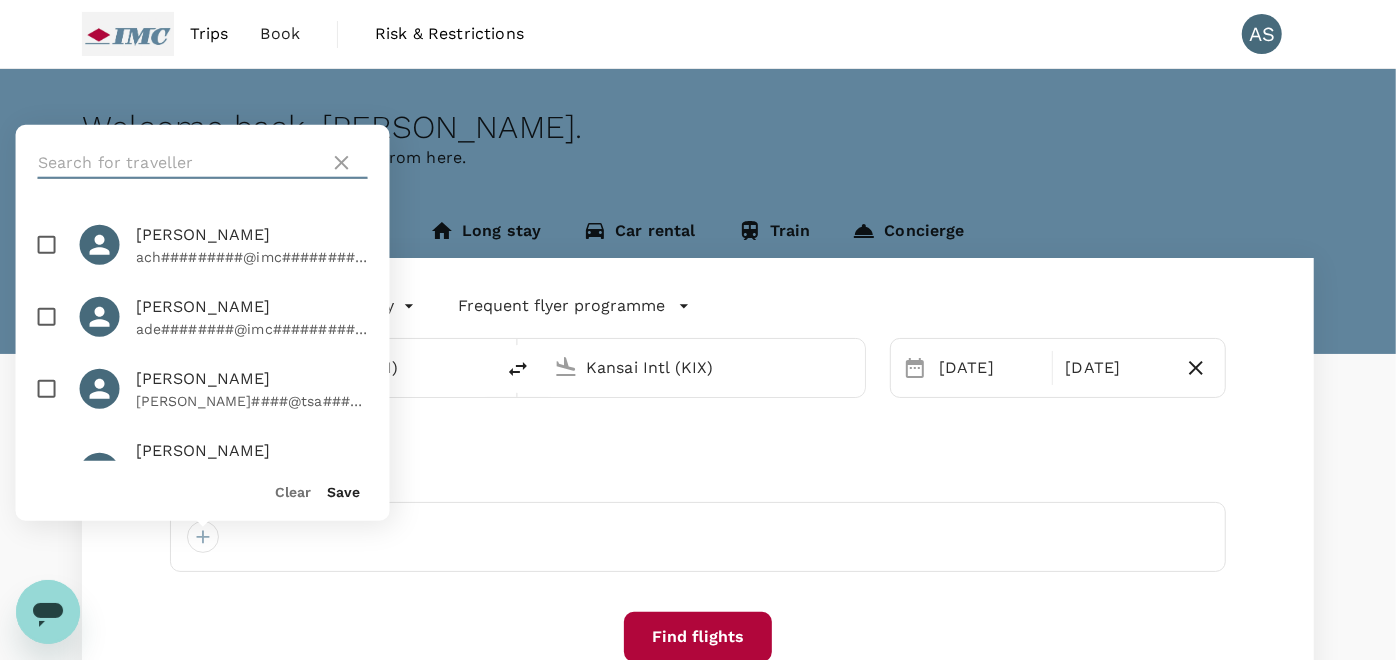 click at bounding box center [180, 163] 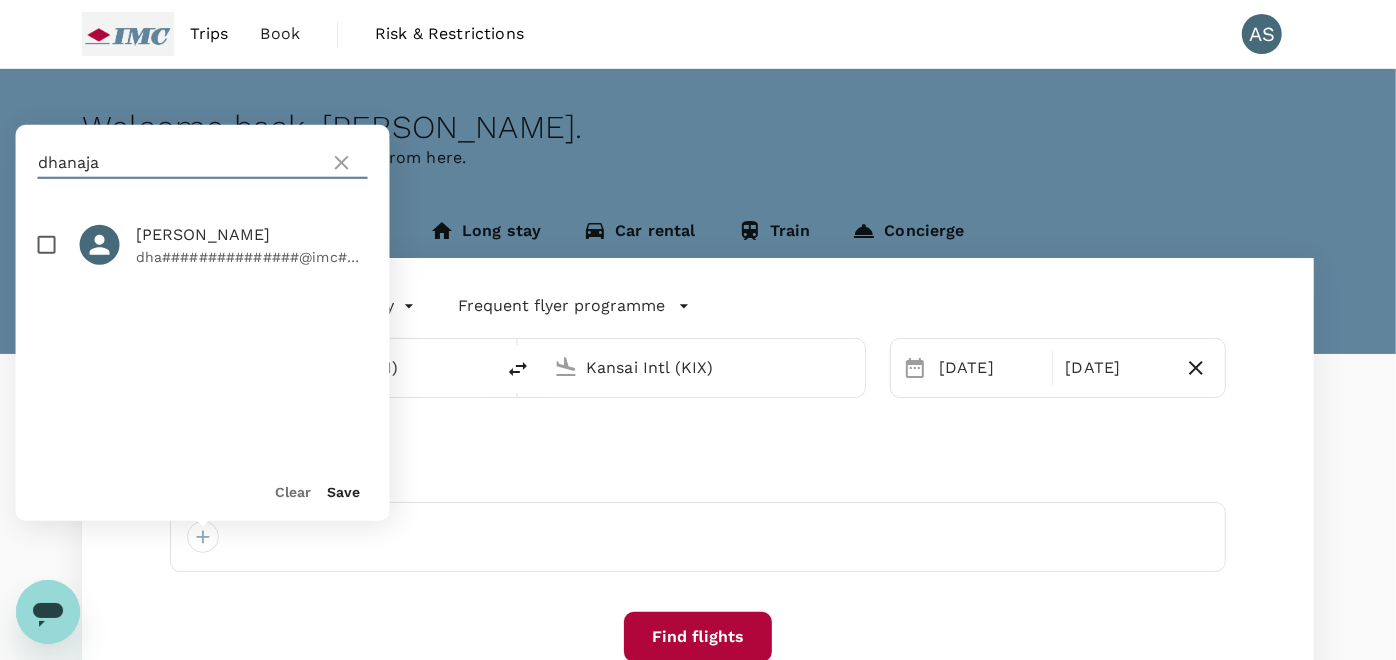 type on "[PERSON_NAME]" 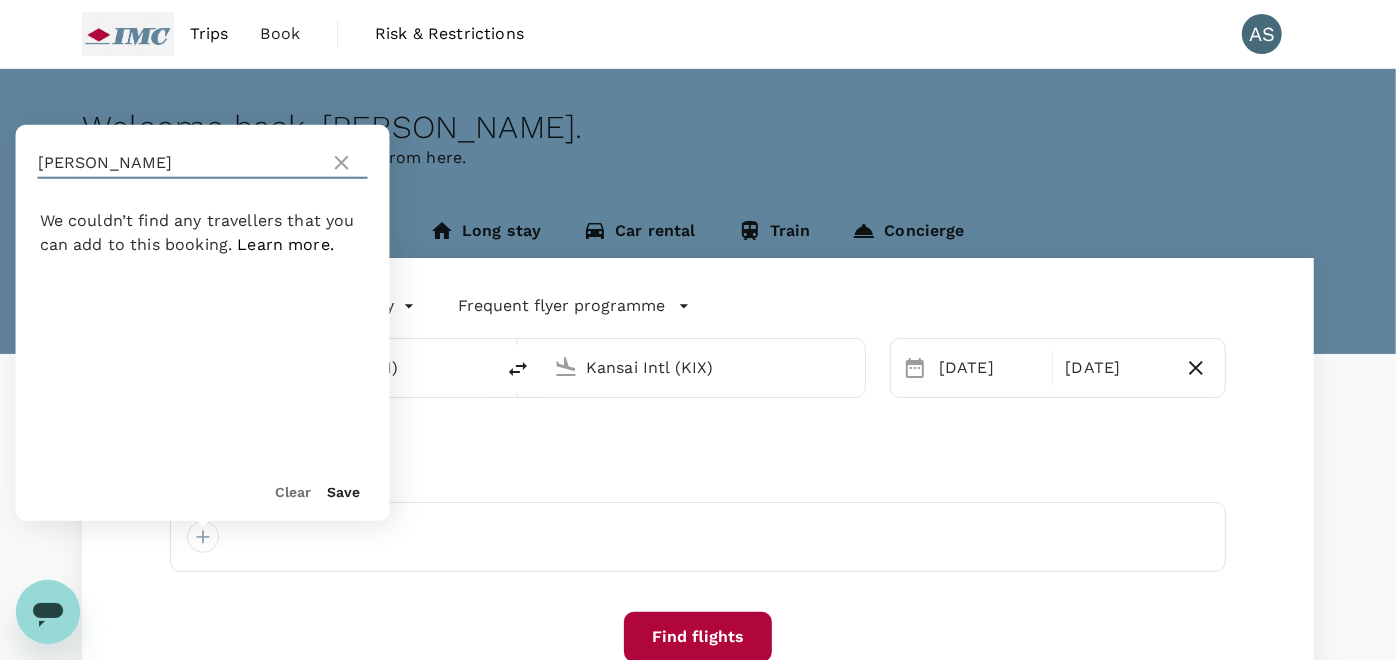 drag, startPoint x: 181, startPoint y: 157, endPoint x: -5, endPoint y: 148, distance: 186.21762 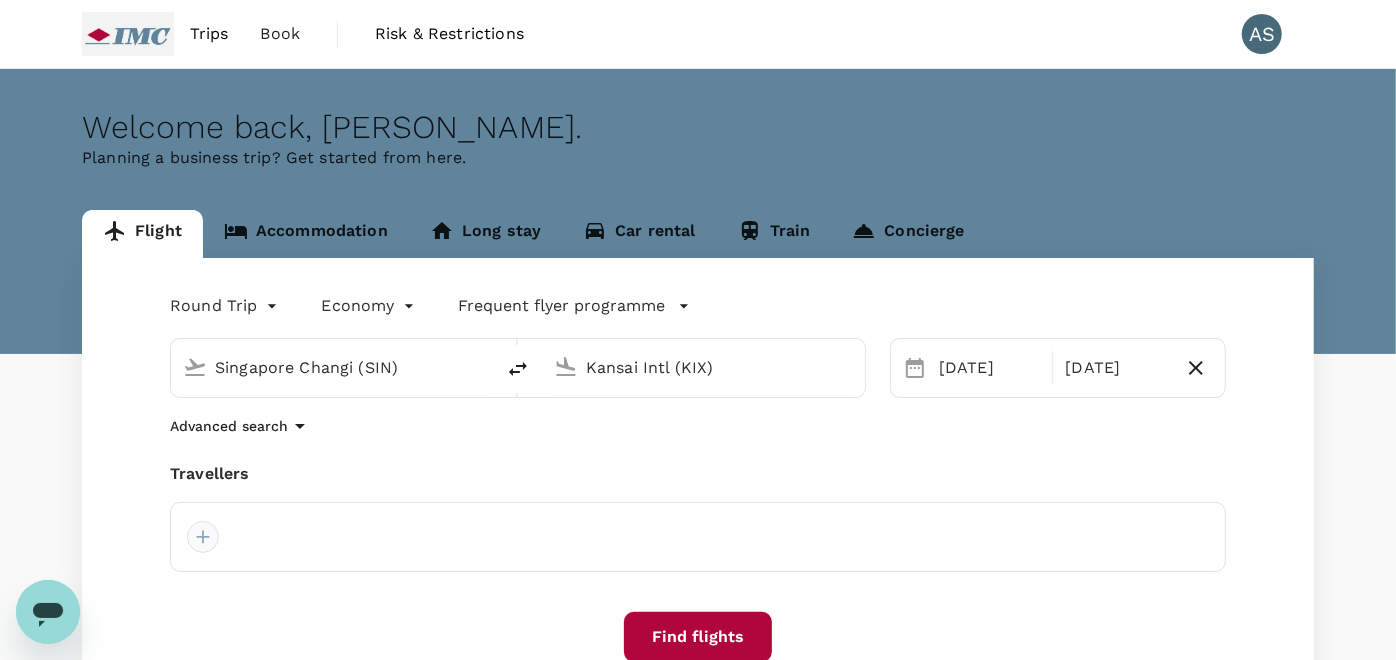 click at bounding box center [203, 537] 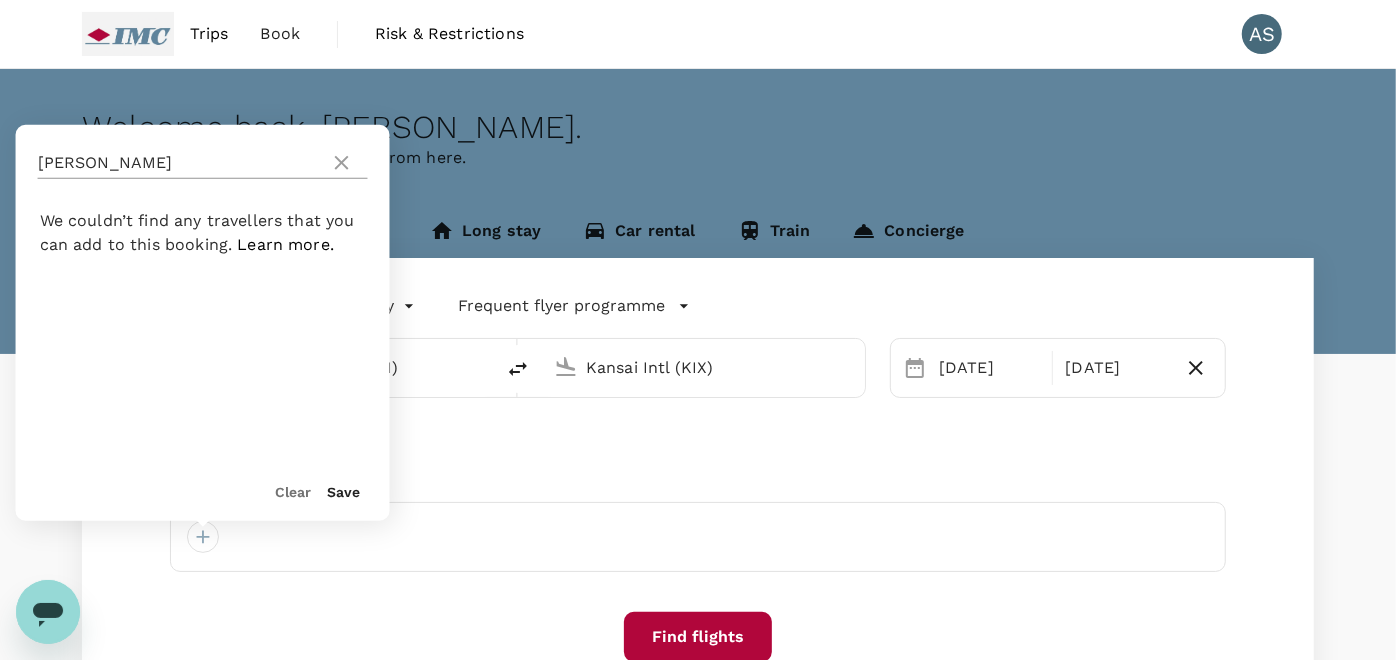 click 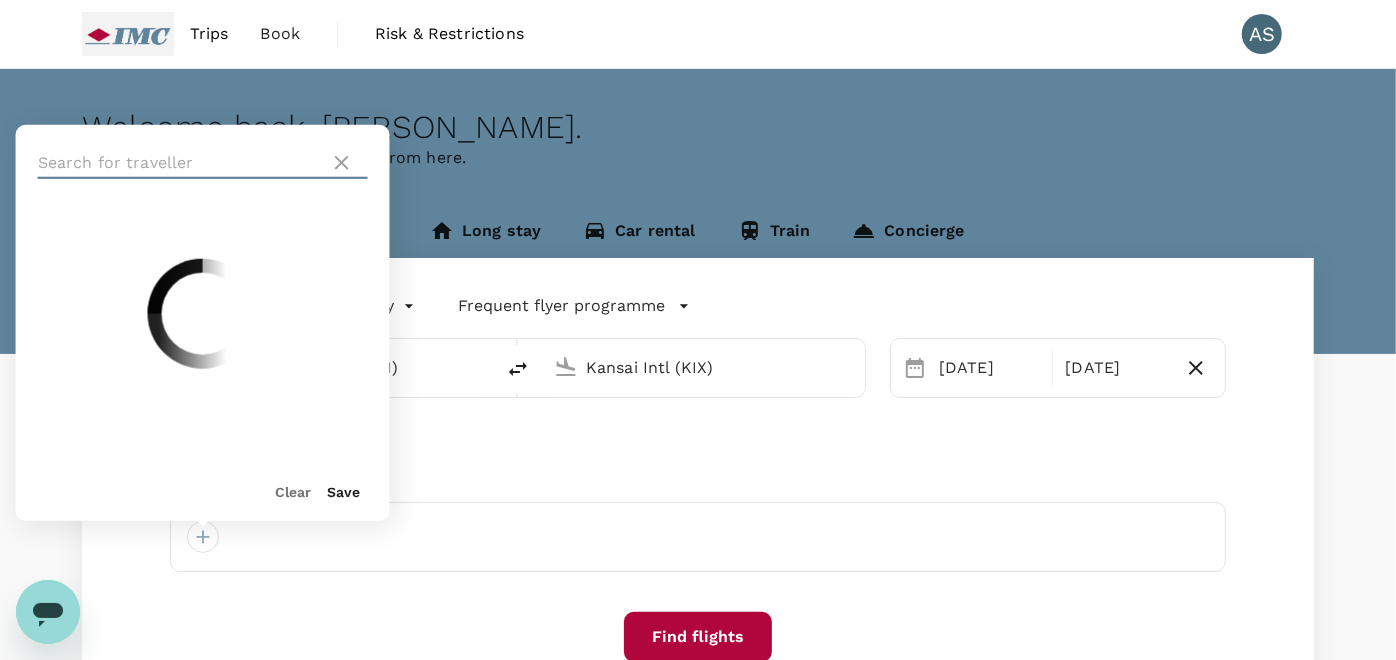 click at bounding box center [180, 163] 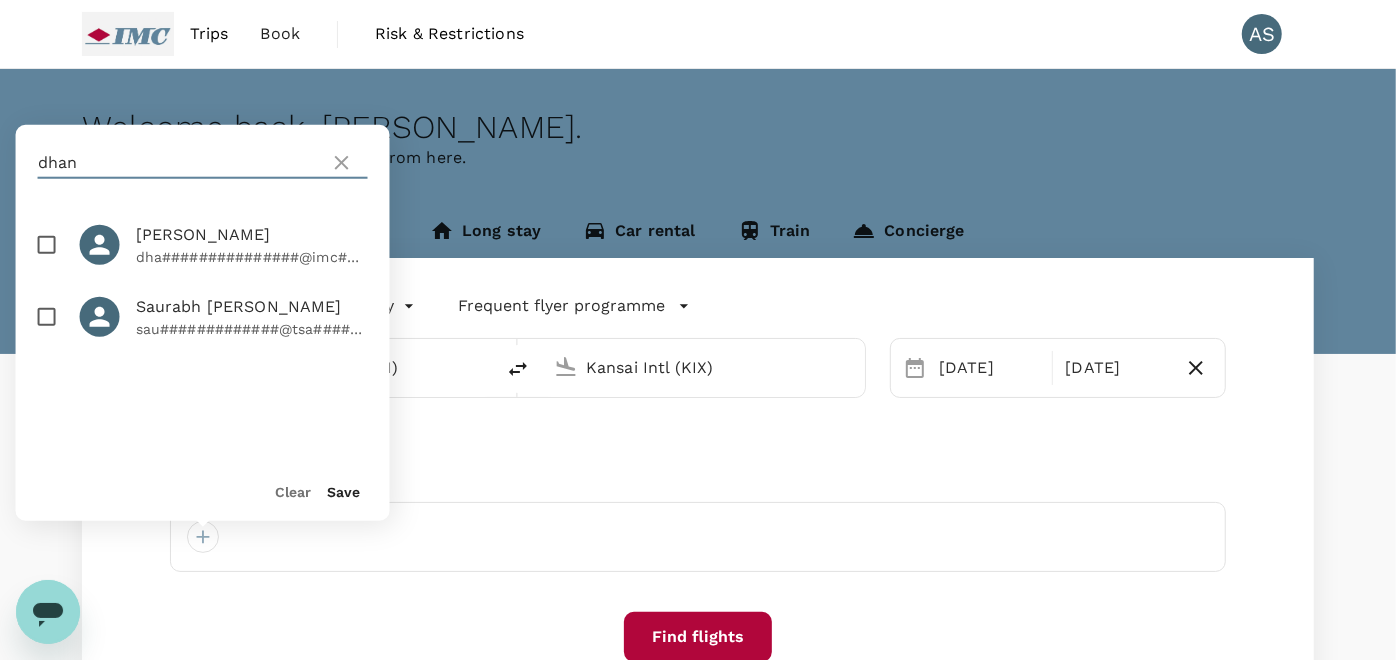 type on "dhan" 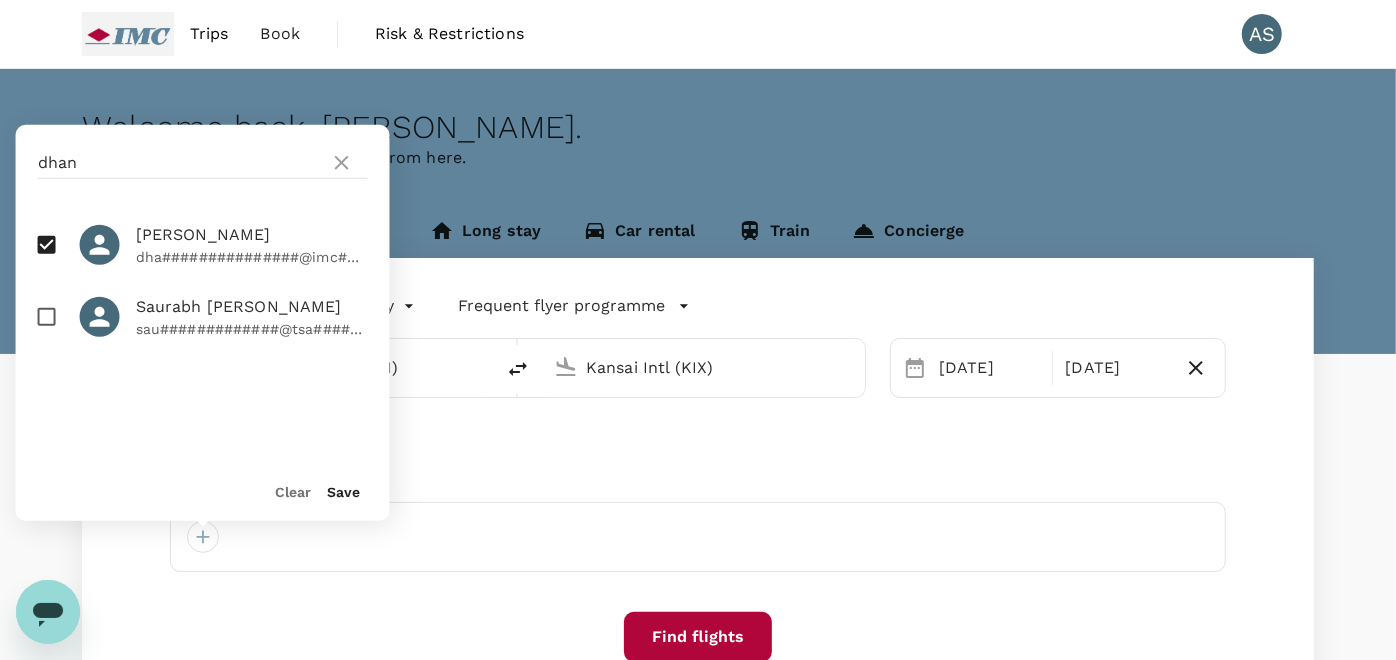 click on "Save" at bounding box center [344, 492] 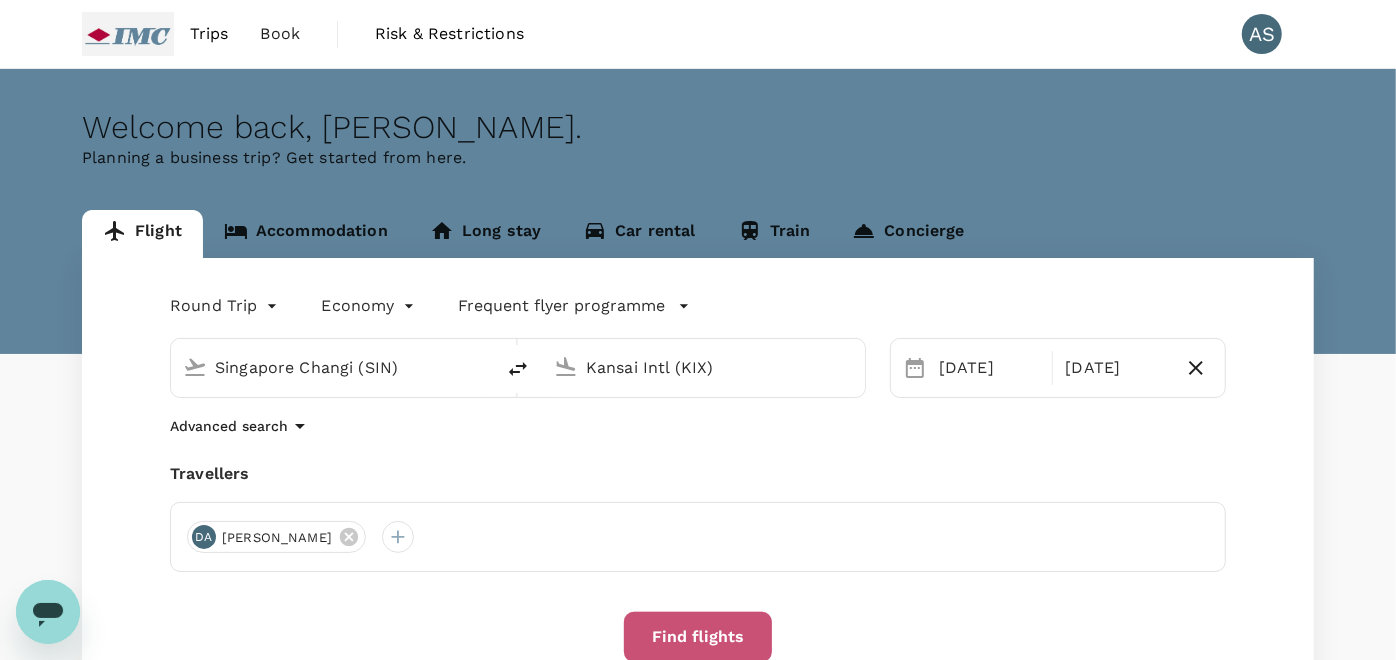 click on "Find flights" at bounding box center (698, 637) 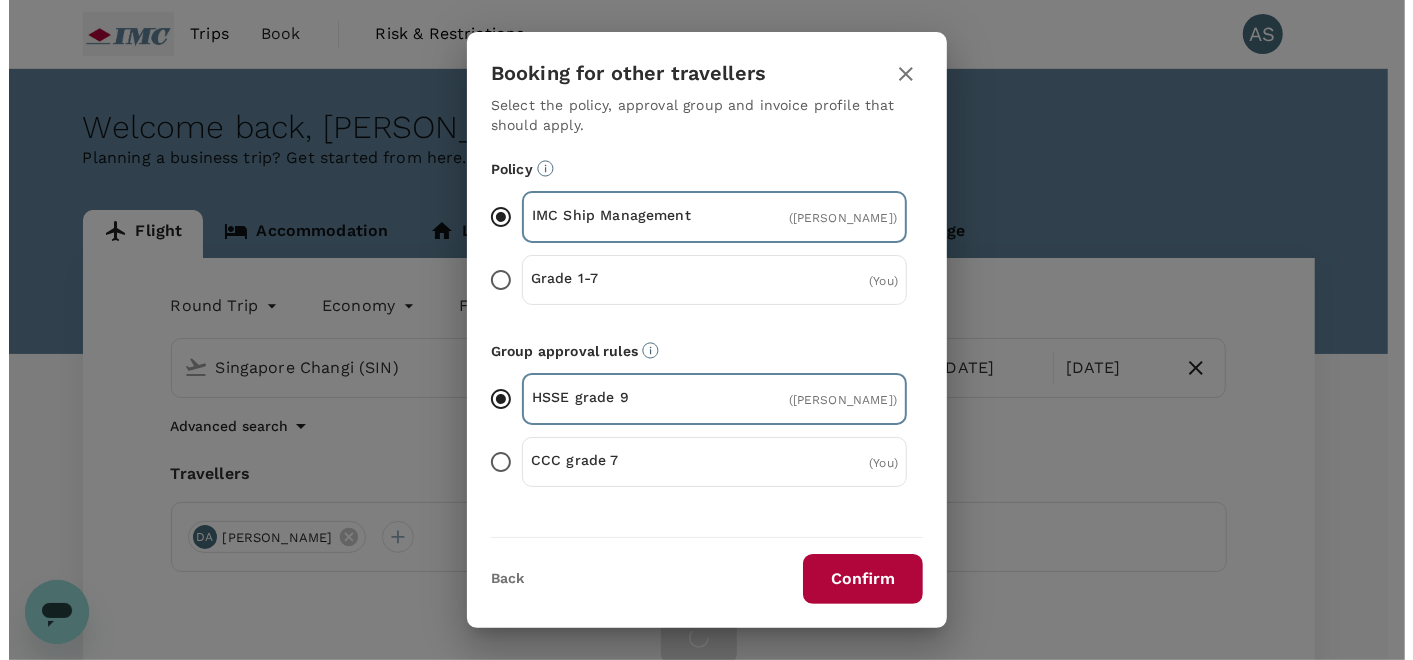 scroll, scrollTop: 111, scrollLeft: 0, axis: vertical 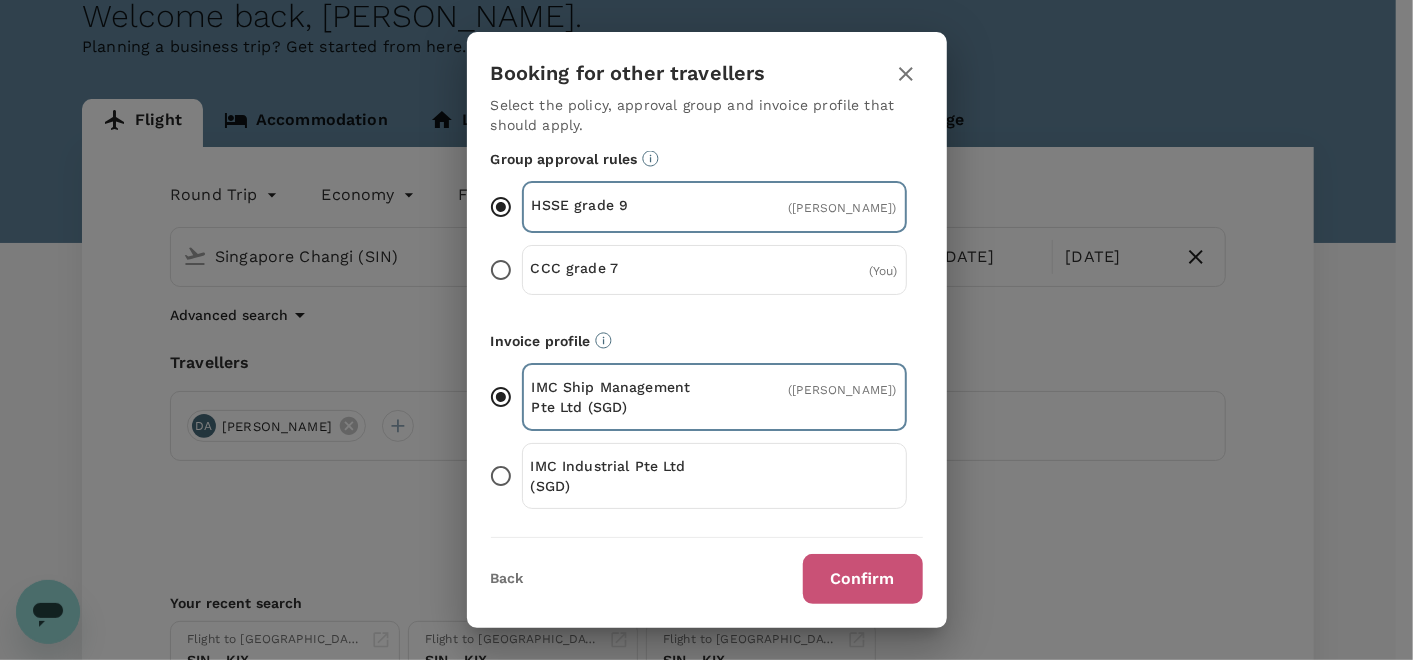 click on "Confirm" at bounding box center [863, 579] 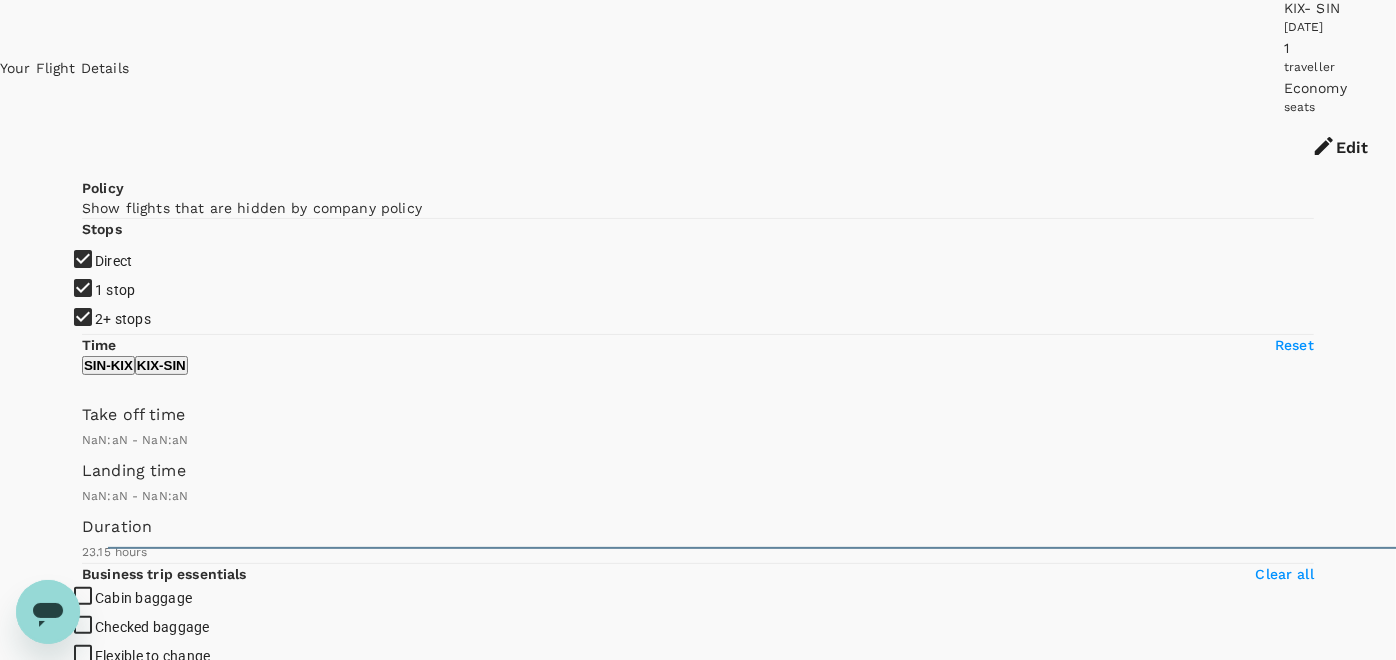 type on "1440" 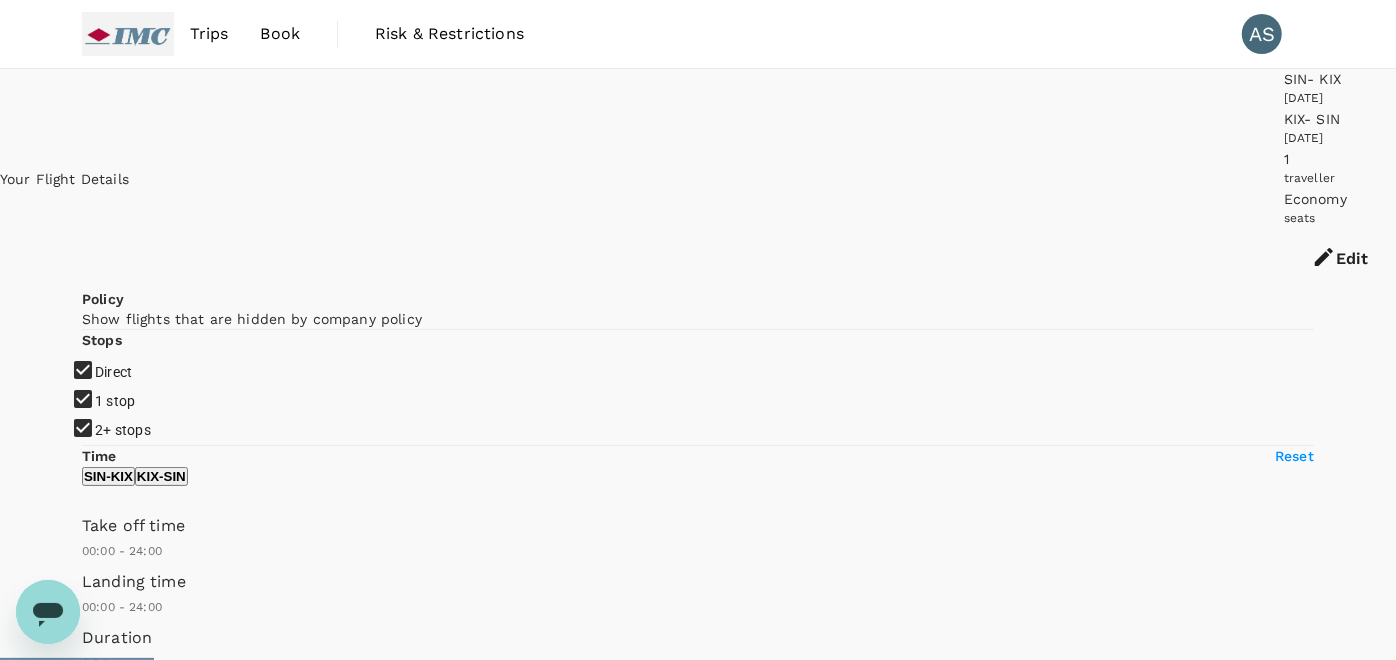 click on "1 stop" at bounding box center (698, 330) 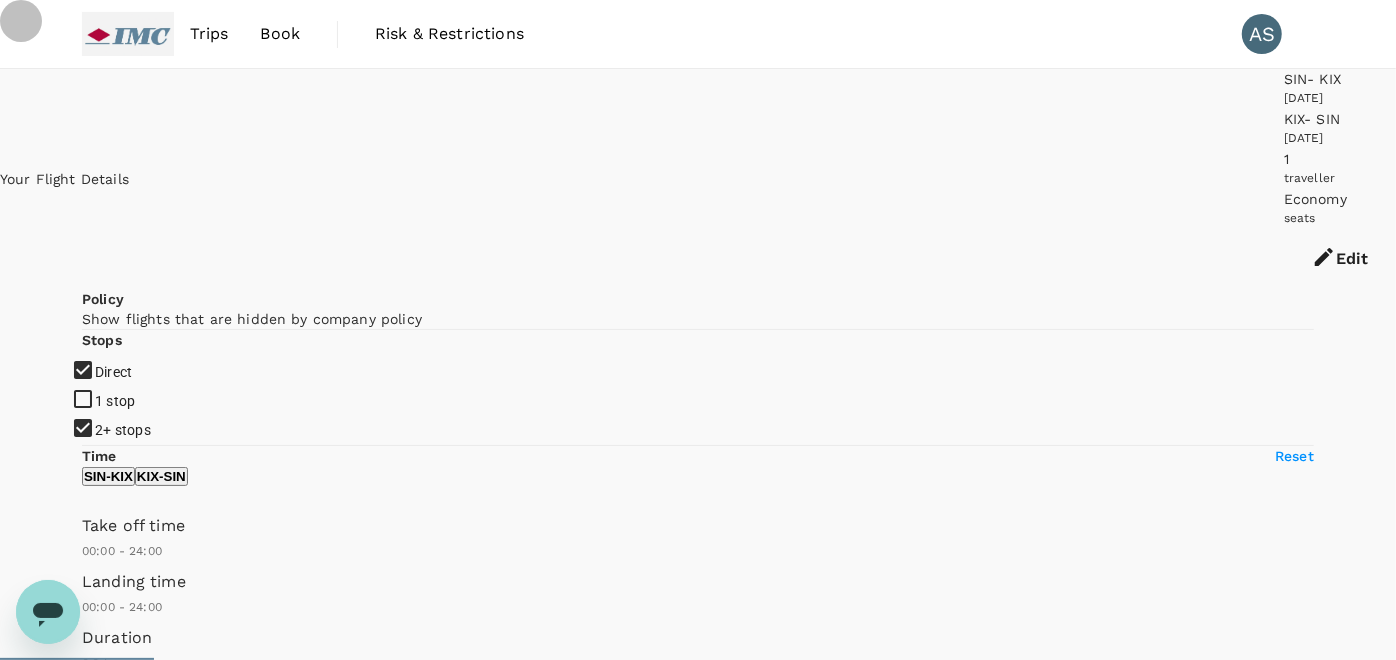 click on "2+ stops" at bounding box center [698, 330] 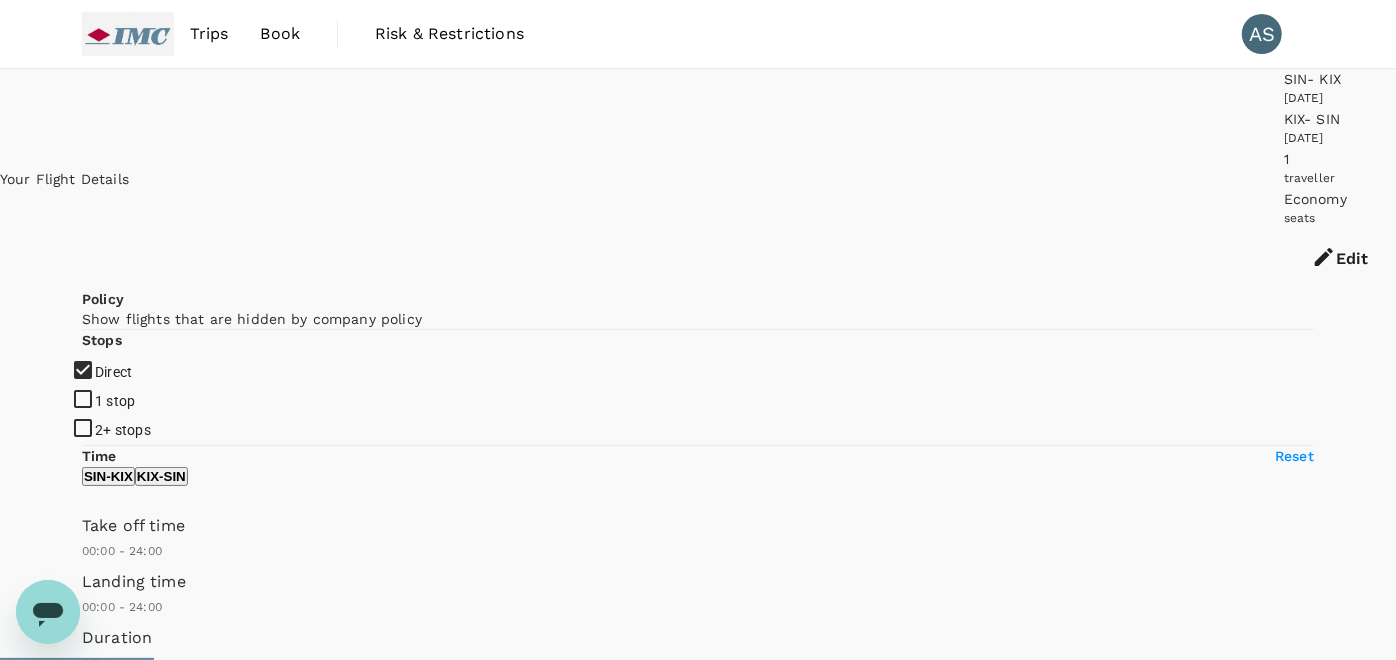 type on "1270" 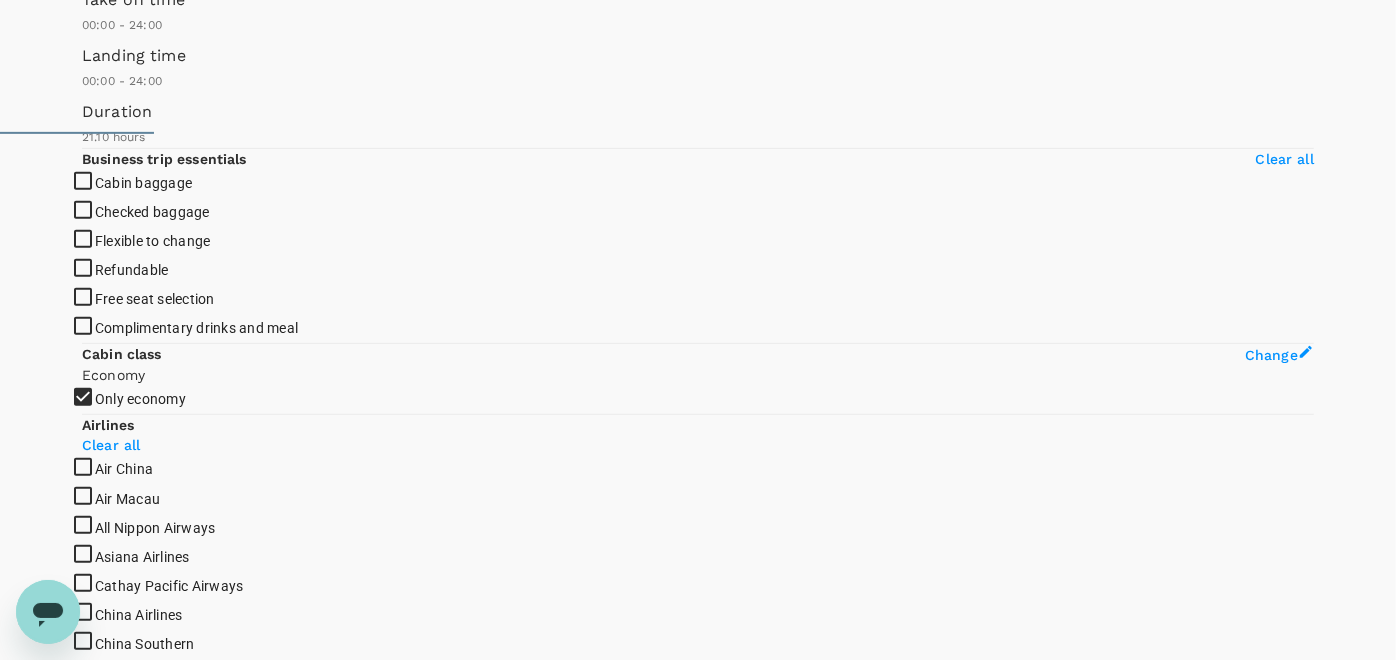 scroll, scrollTop: 222, scrollLeft: 0, axis: vertical 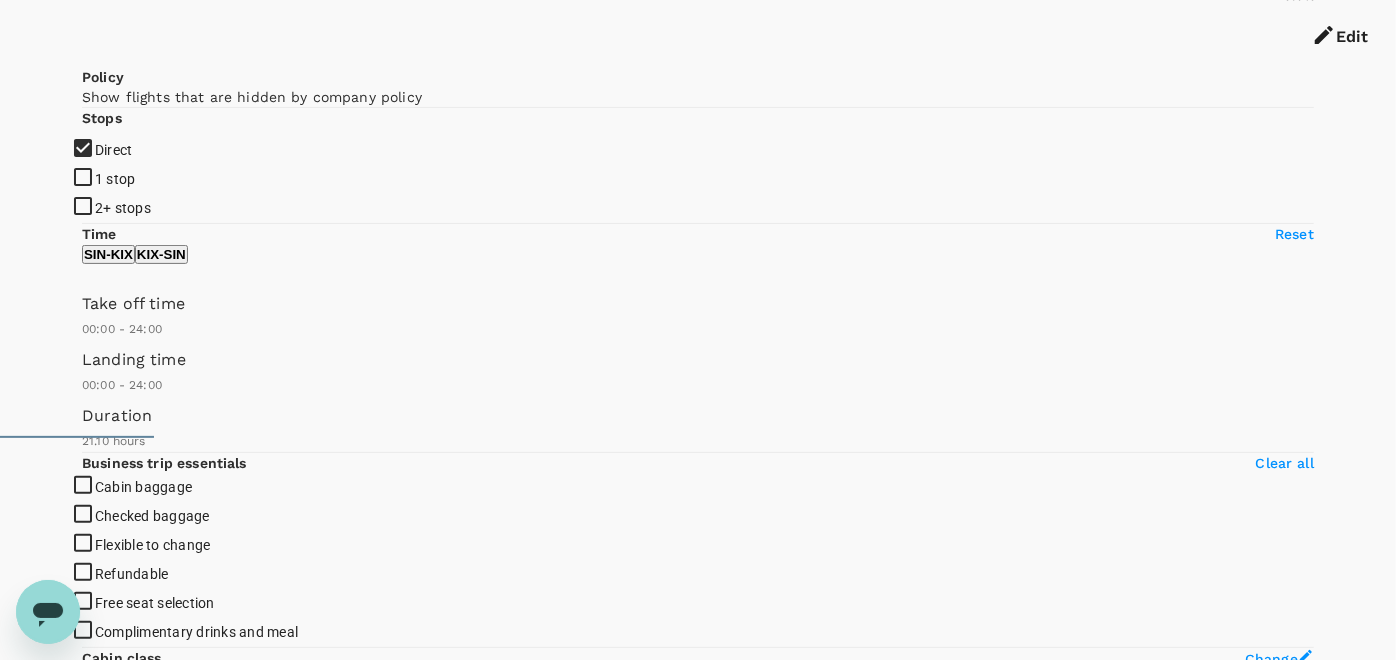 click on "View options" at bounding box center [121, 7427] 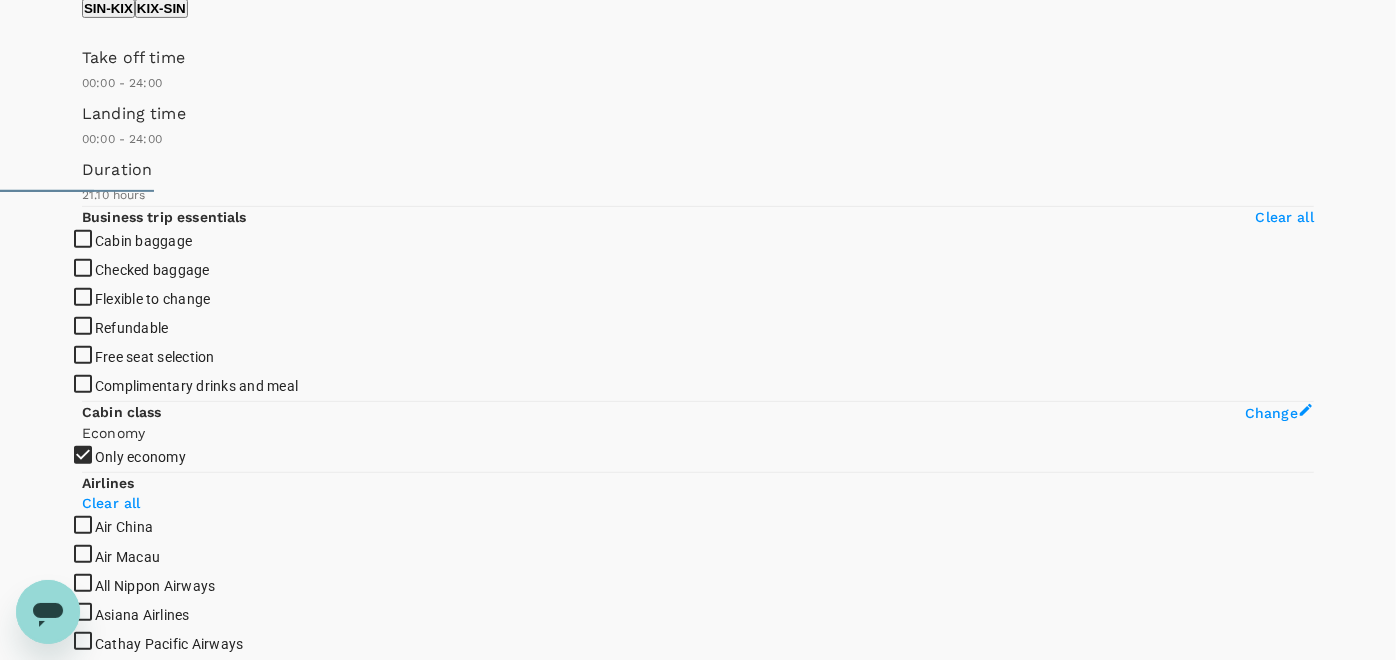 scroll, scrollTop: 520, scrollLeft: 0, axis: vertical 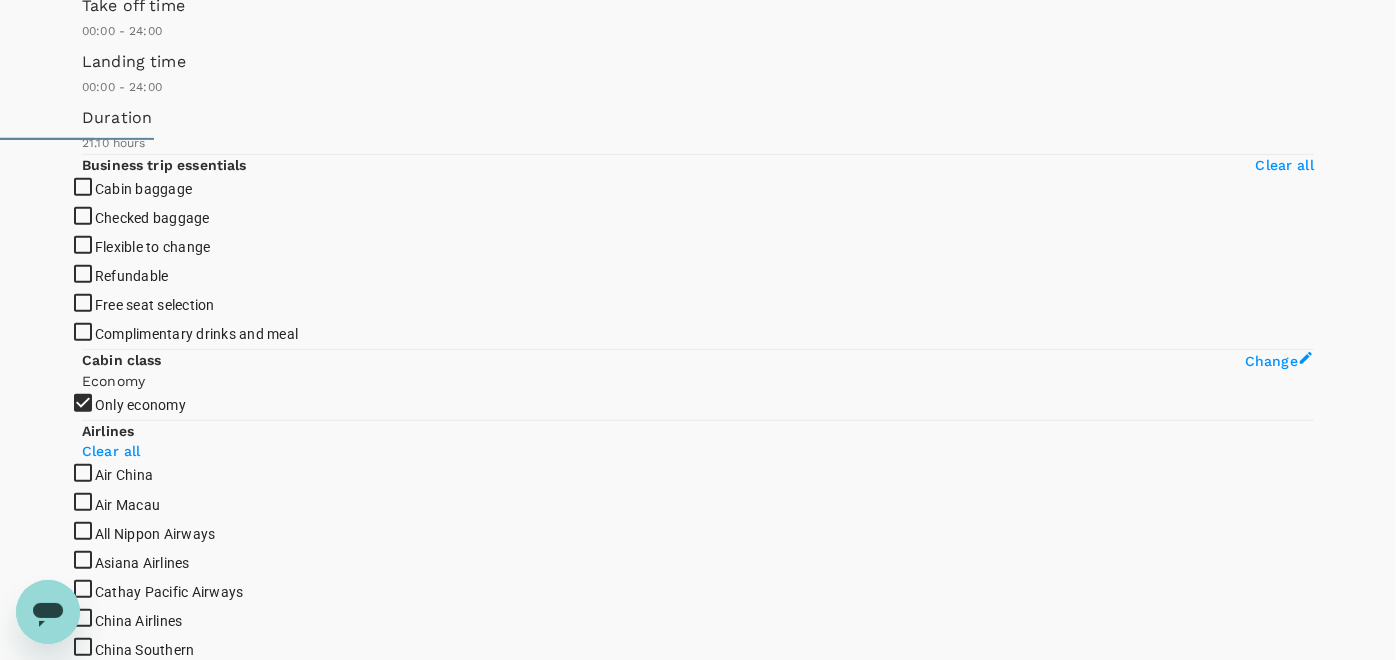 click on "SGD 1,385.45" at bounding box center [130, 7525] 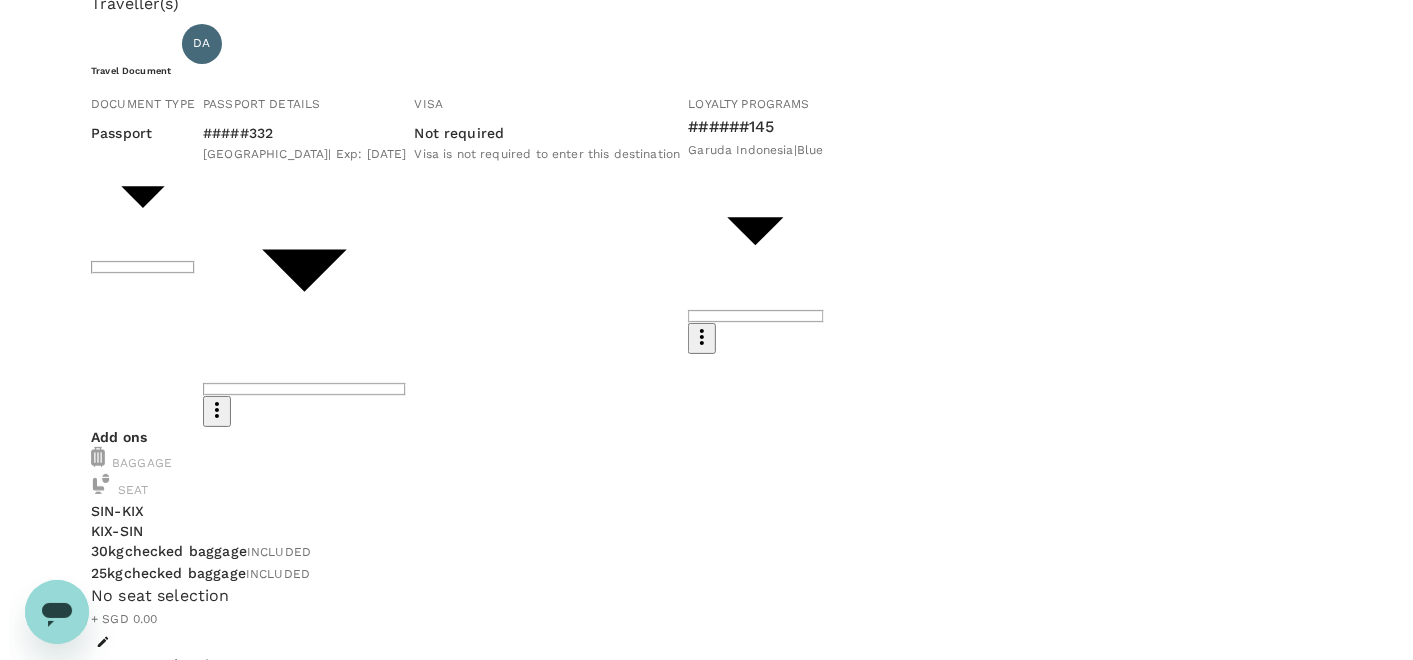 scroll, scrollTop: 265, scrollLeft: 0, axis: vertical 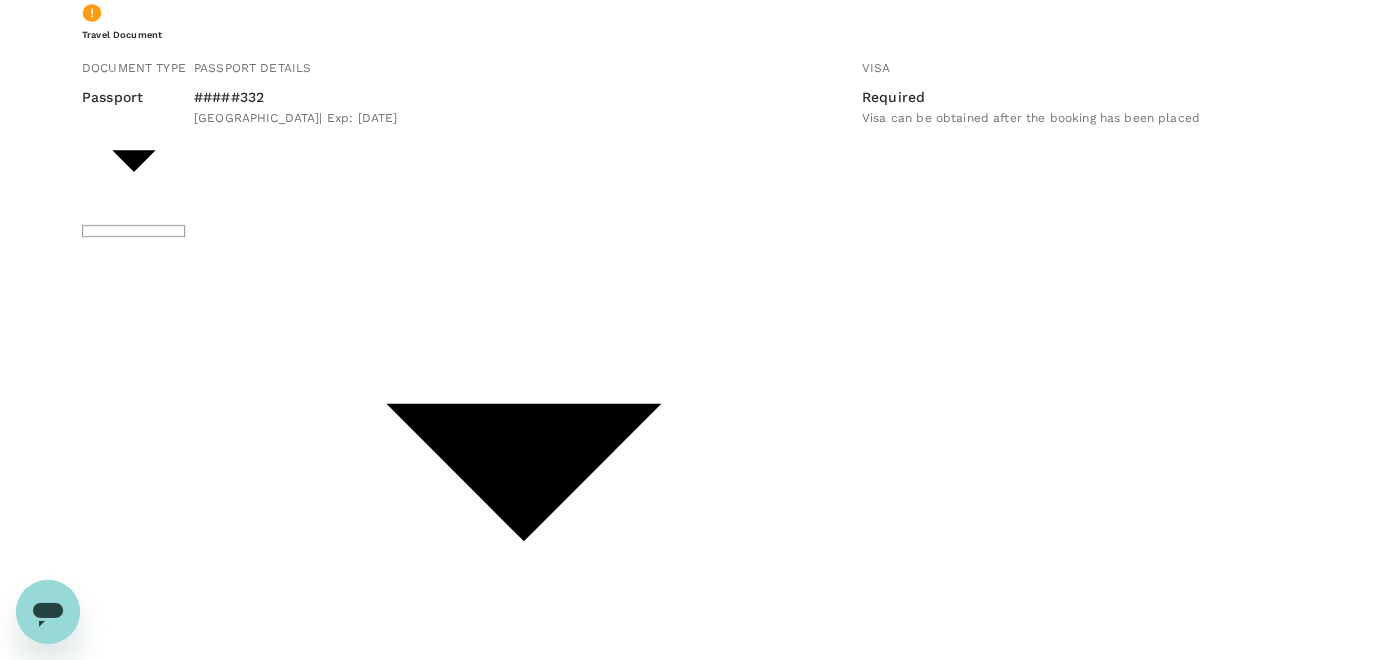 click on "Continue to payment details" at bounding box center [698, 2384] 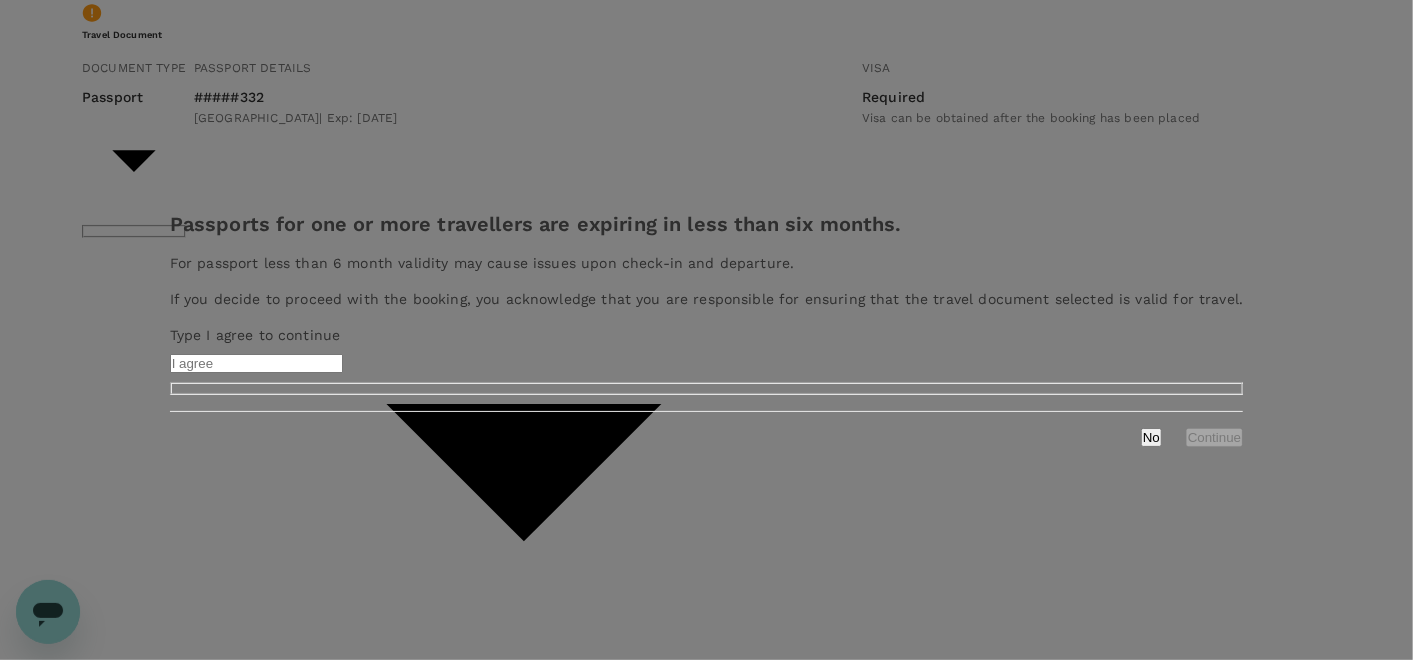click at bounding box center (256, 363) 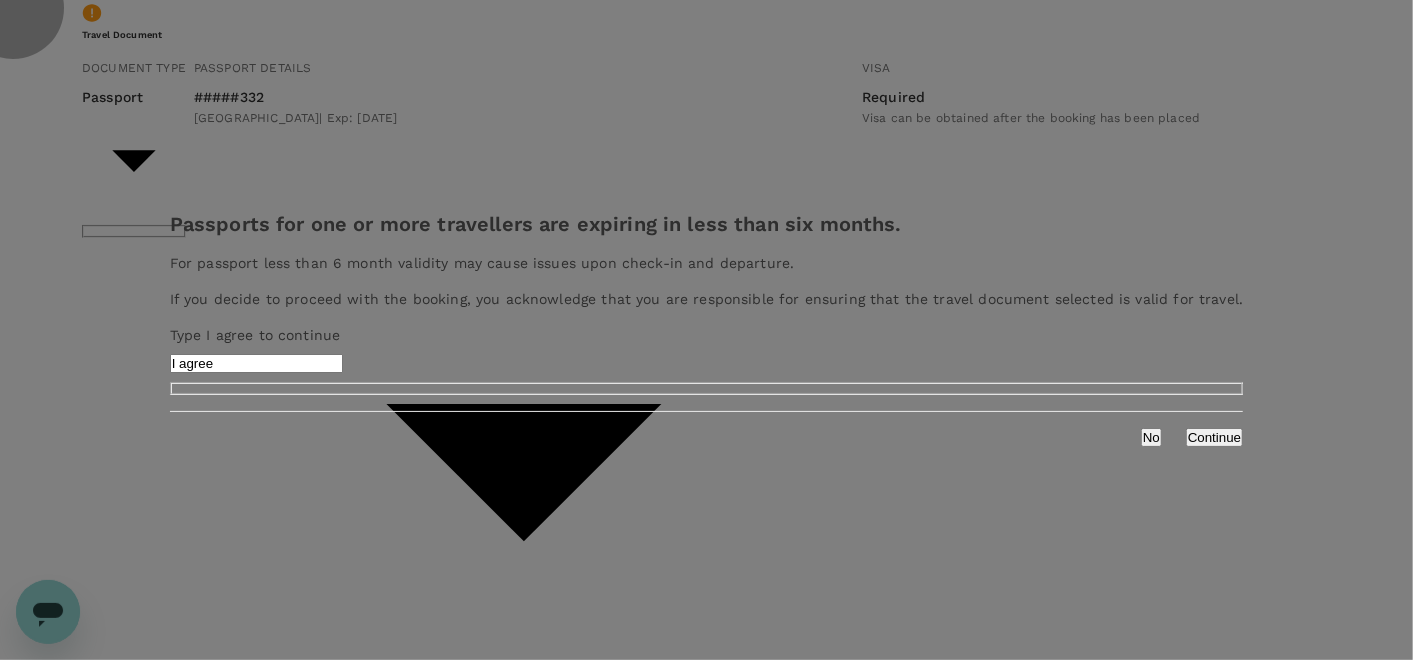 click on "Continue" at bounding box center (1214, 437) 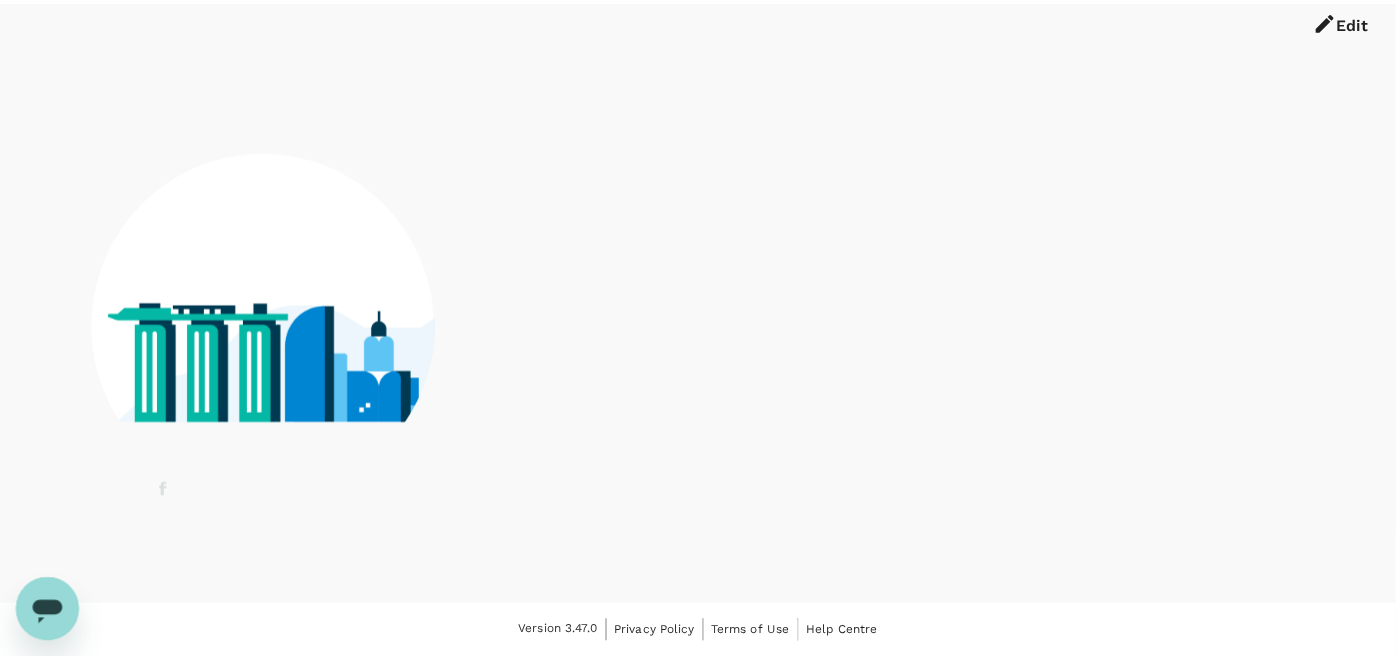 scroll, scrollTop: 73, scrollLeft: 0, axis: vertical 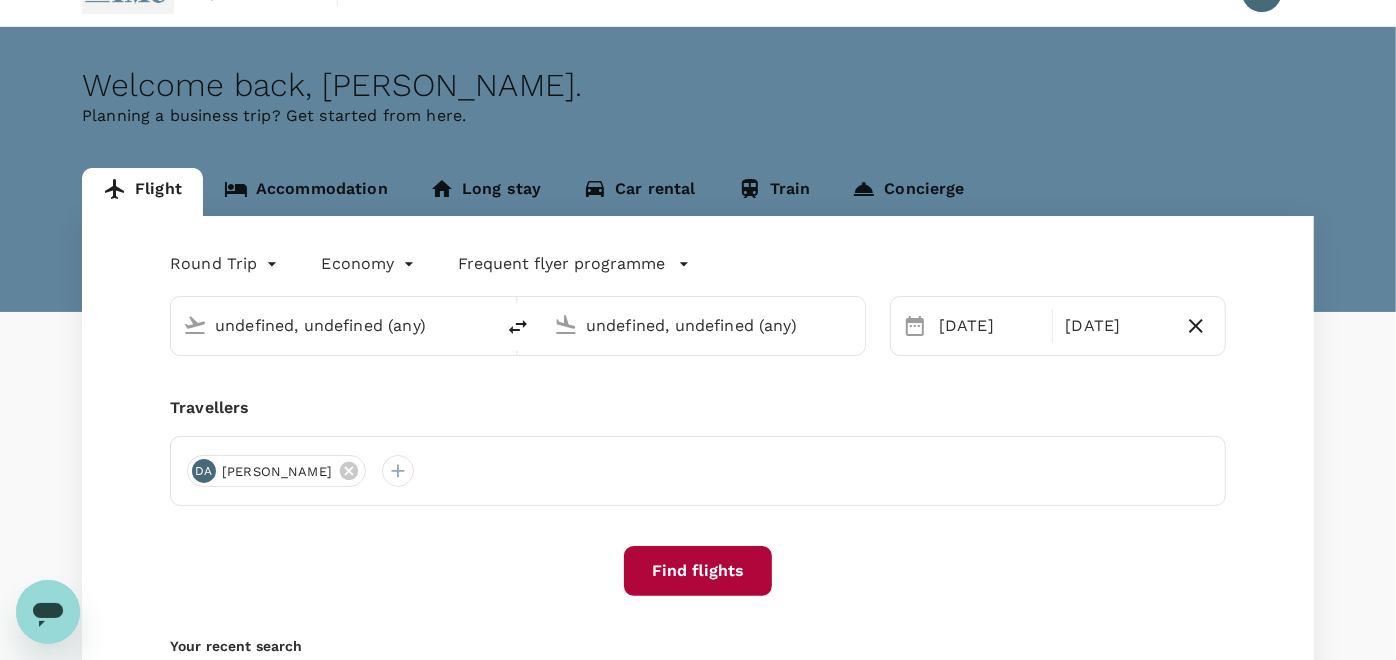 type on "Singapore Changi (SIN)" 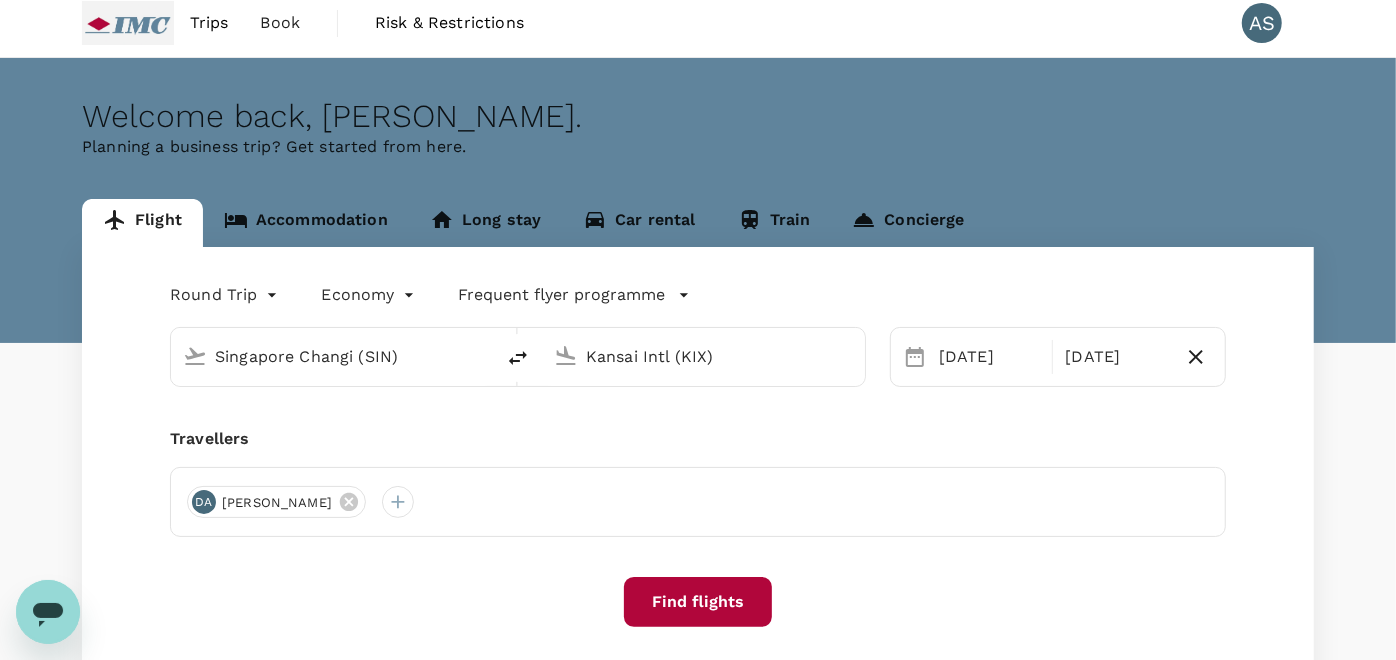 type 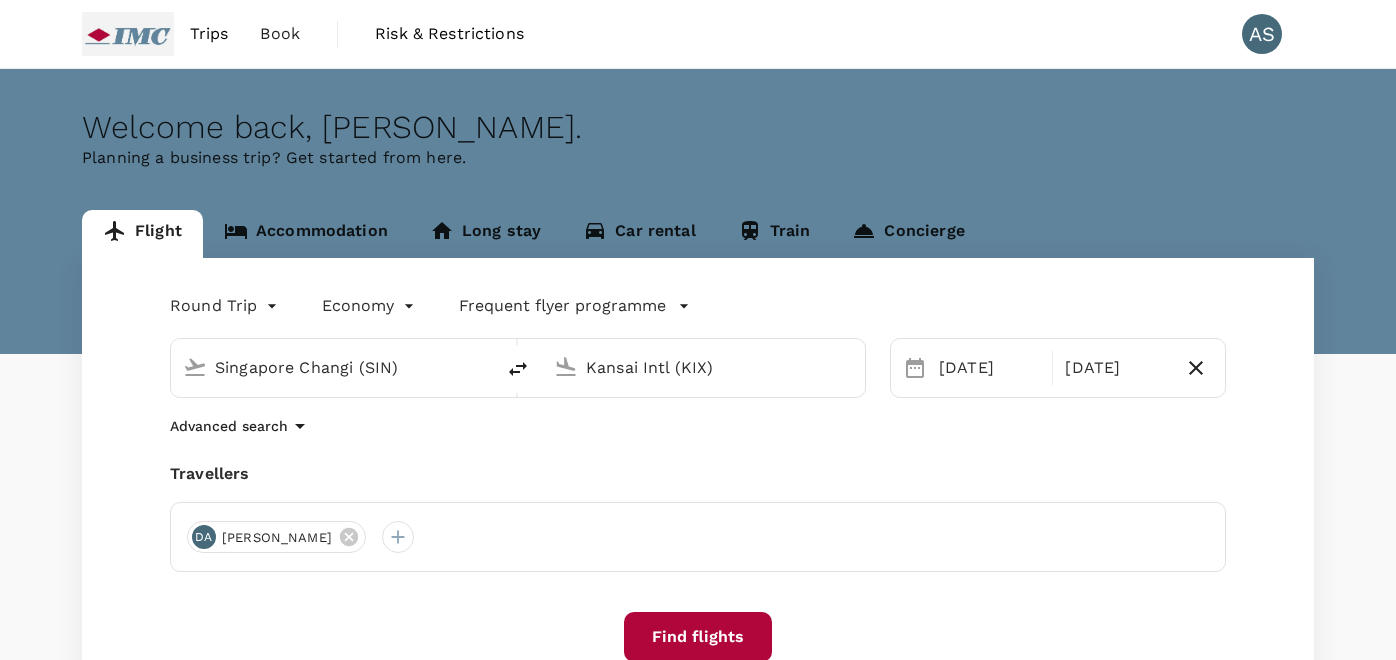 scroll, scrollTop: 0, scrollLeft: 0, axis: both 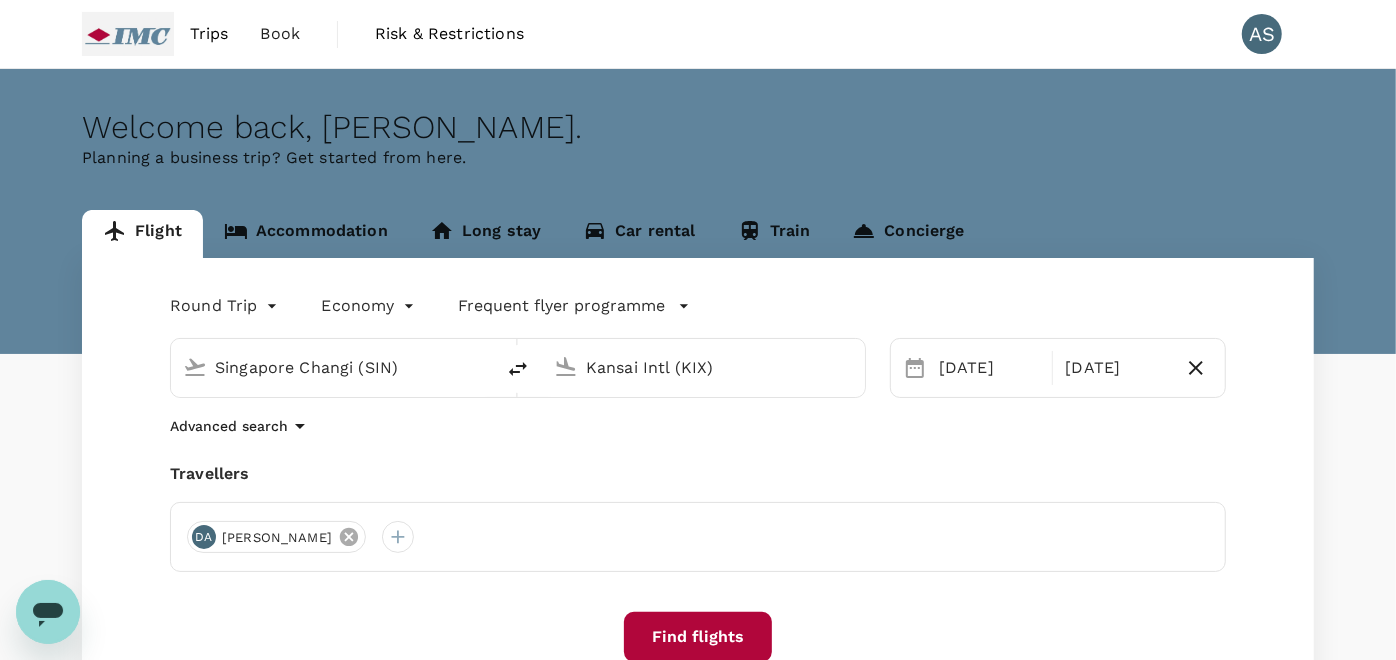 click 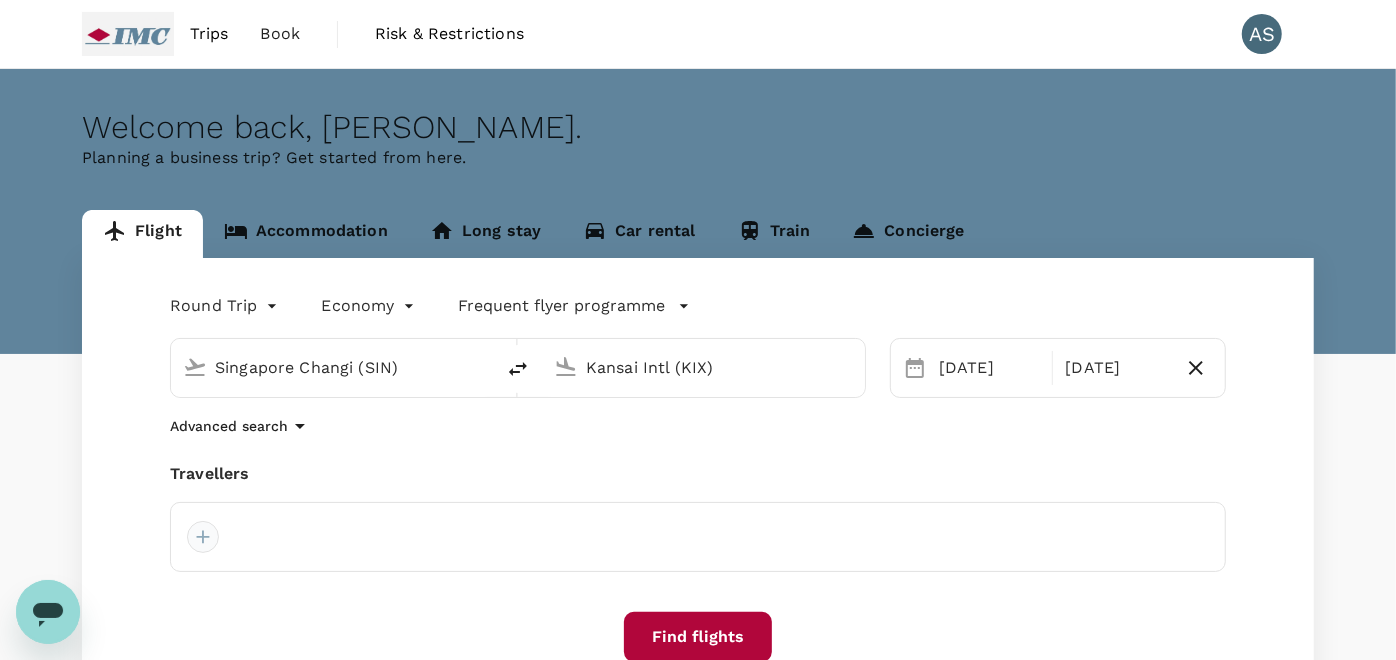 click at bounding box center (203, 537) 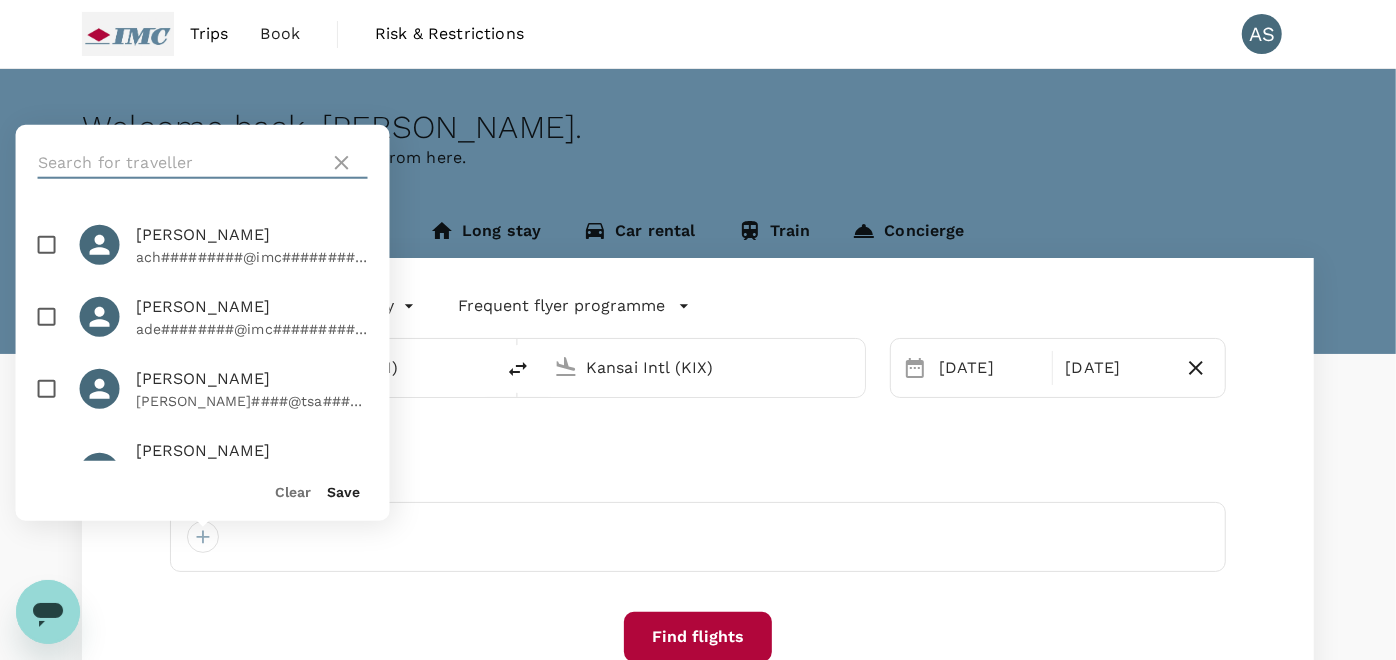 click at bounding box center [203, 163] 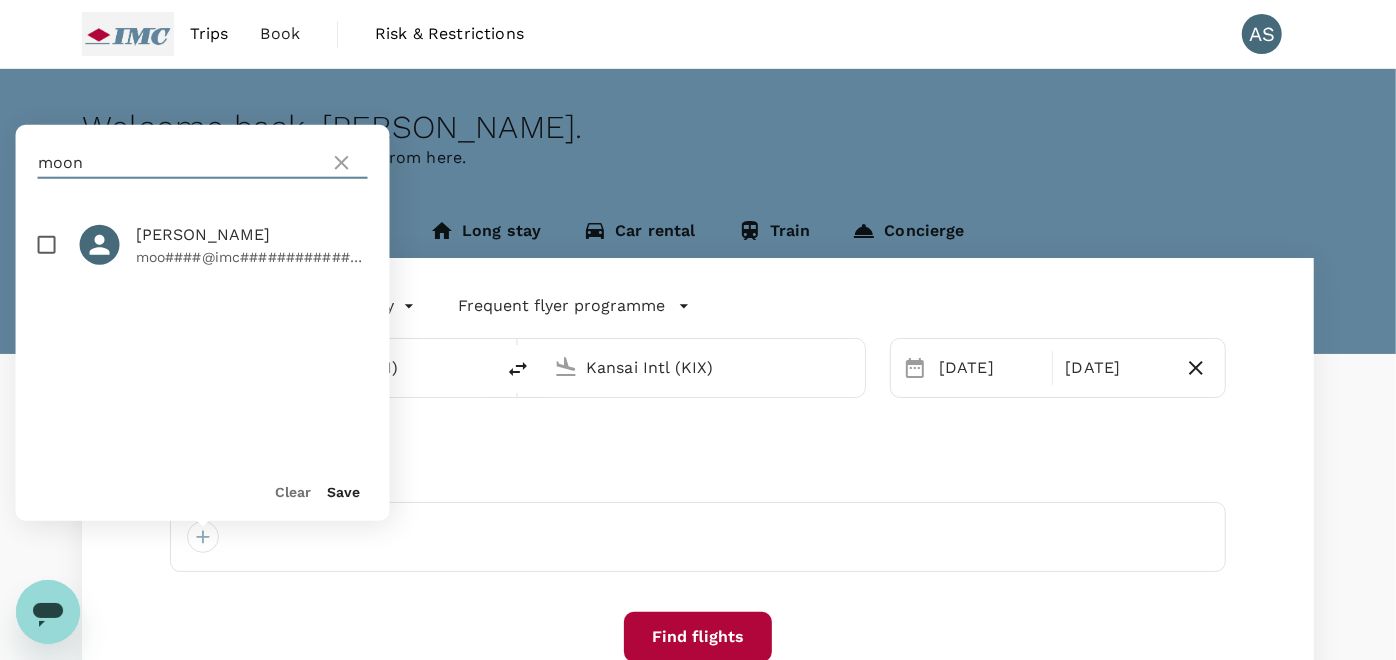 type on "moon" 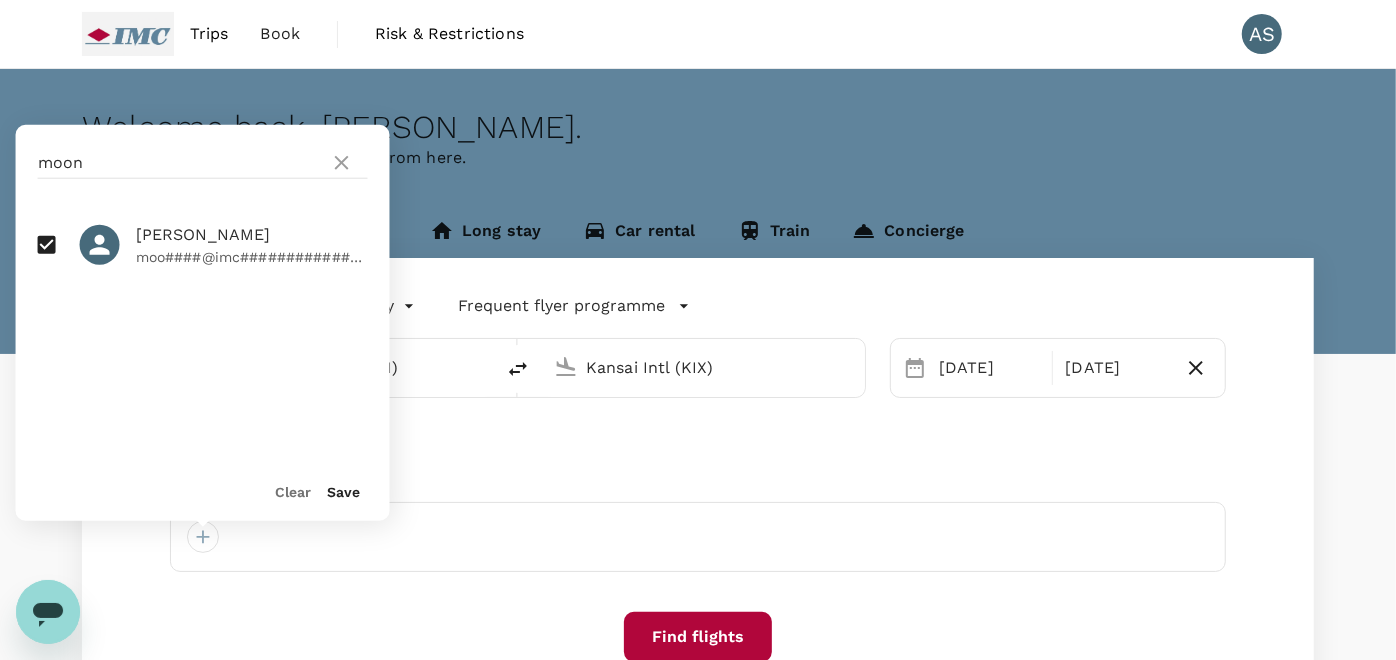 click on "Save" at bounding box center (344, 492) 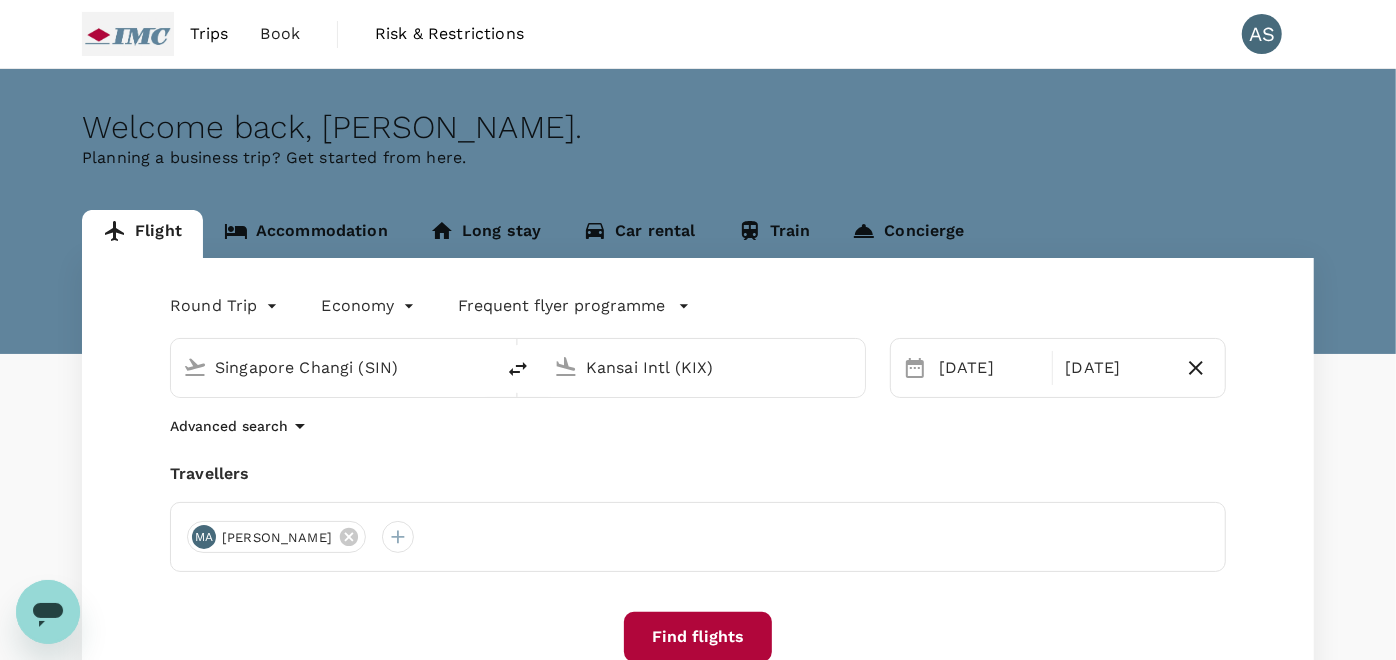 click on "Find flights" at bounding box center [698, 637] 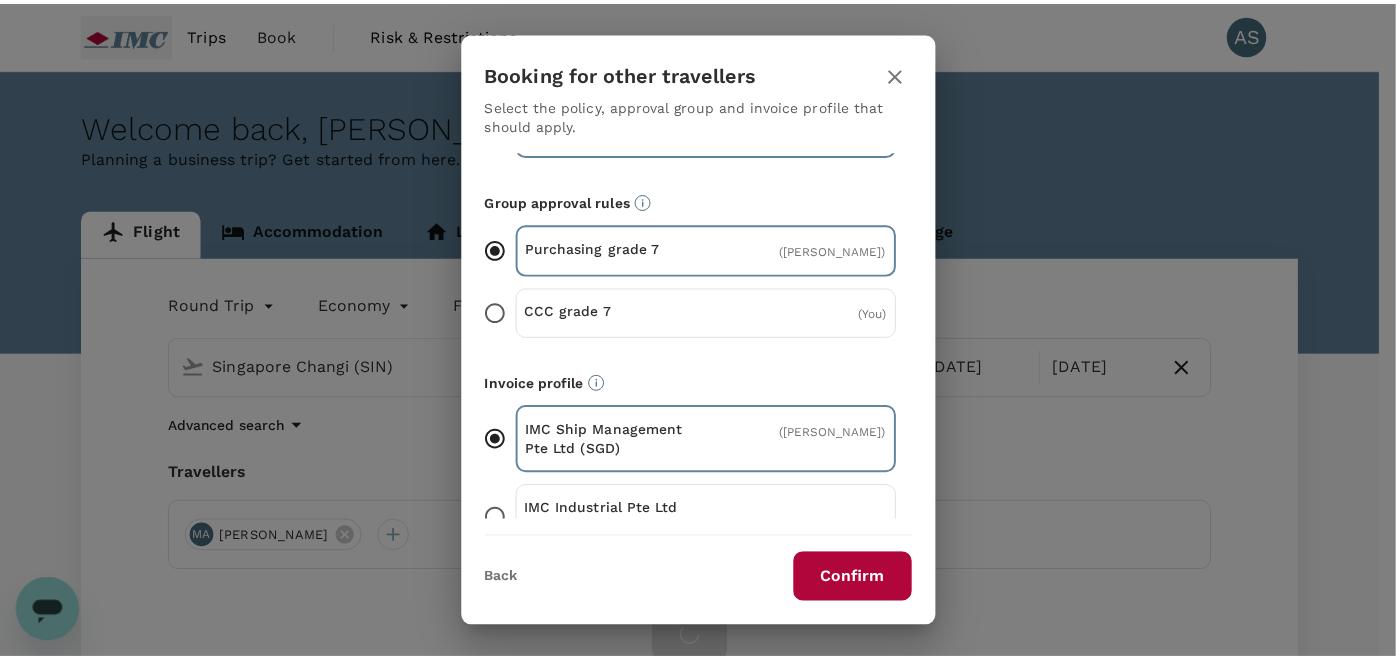 scroll, scrollTop: 124, scrollLeft: 0, axis: vertical 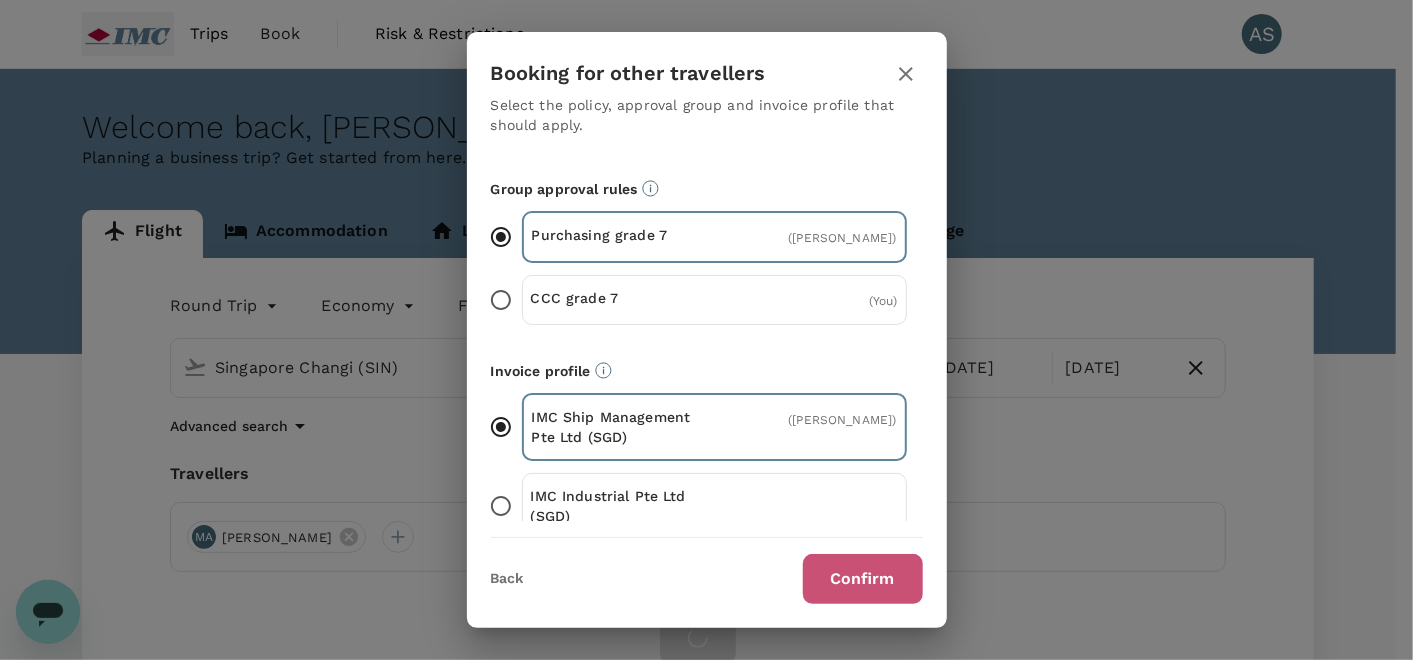 click on "Confirm" at bounding box center [863, 579] 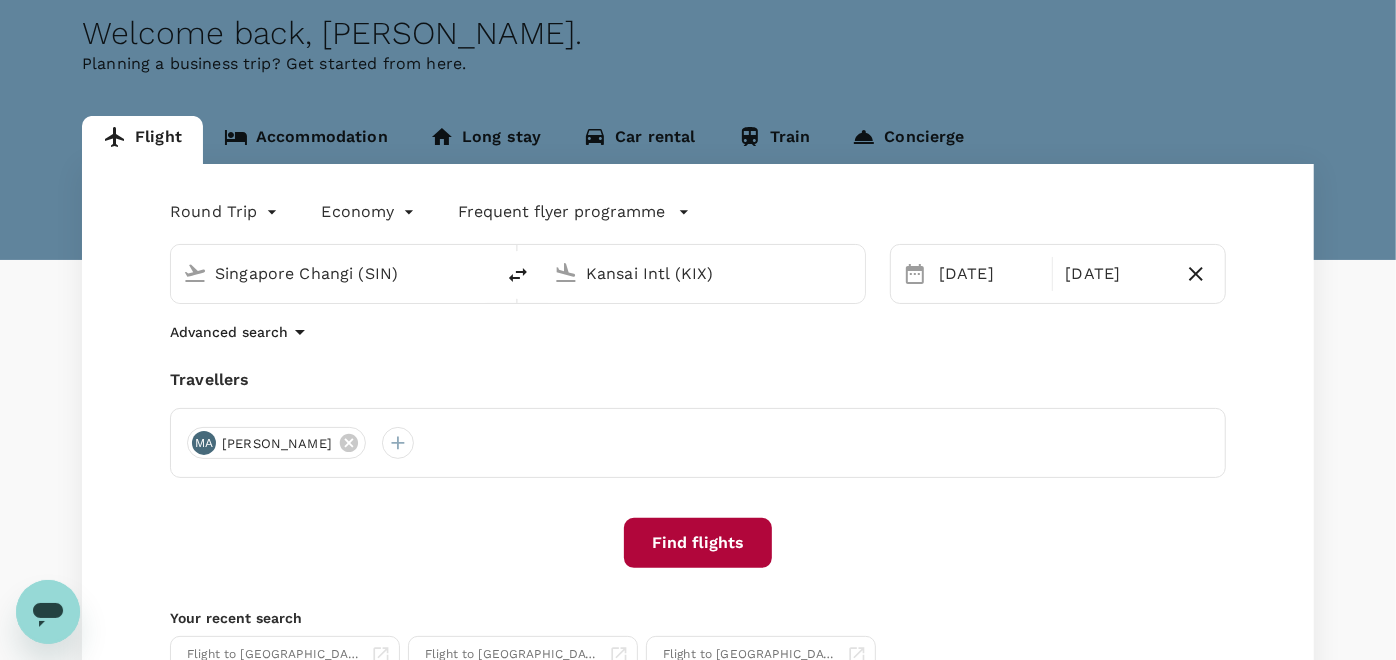 scroll, scrollTop: 1, scrollLeft: 0, axis: vertical 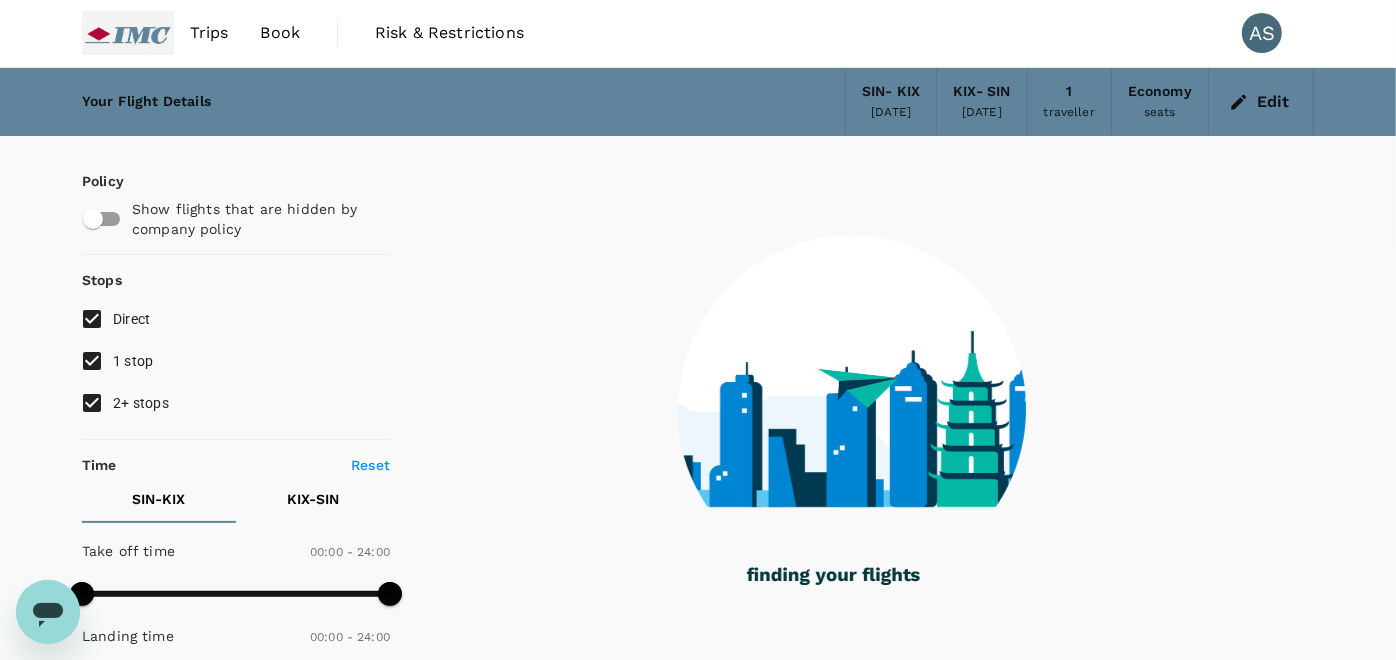 type on "1270" 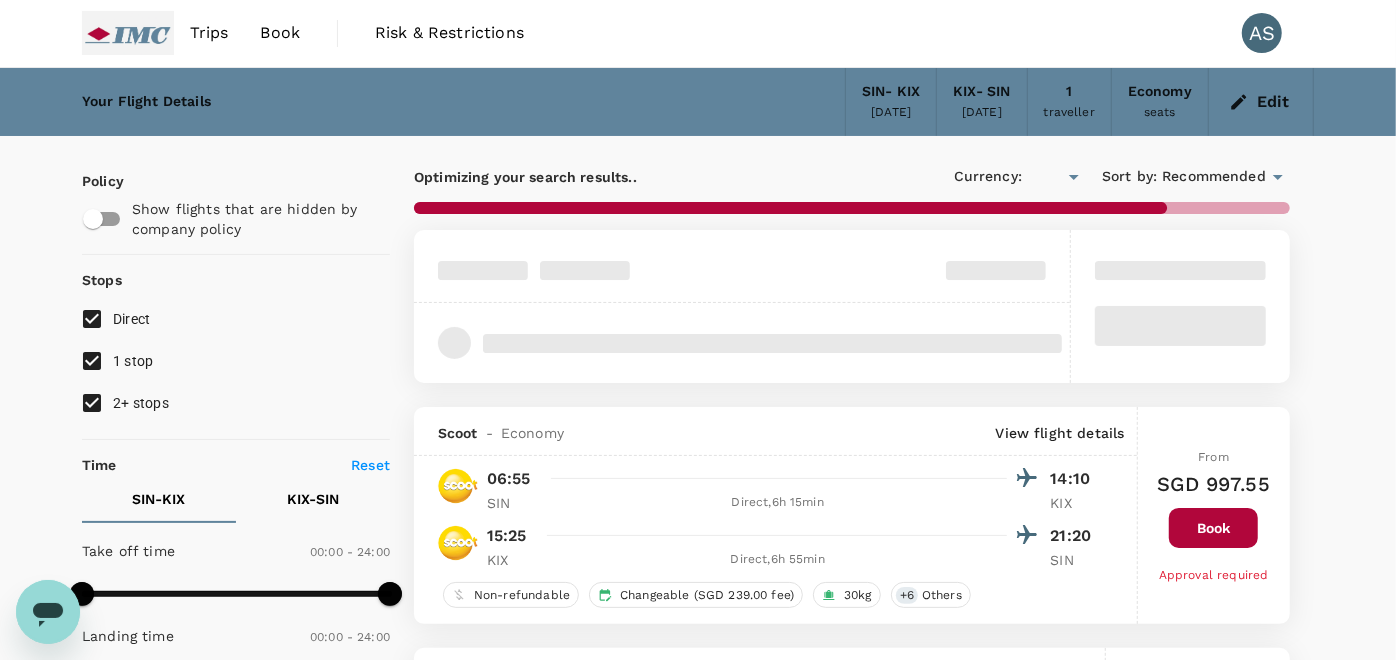 type on "SGD" 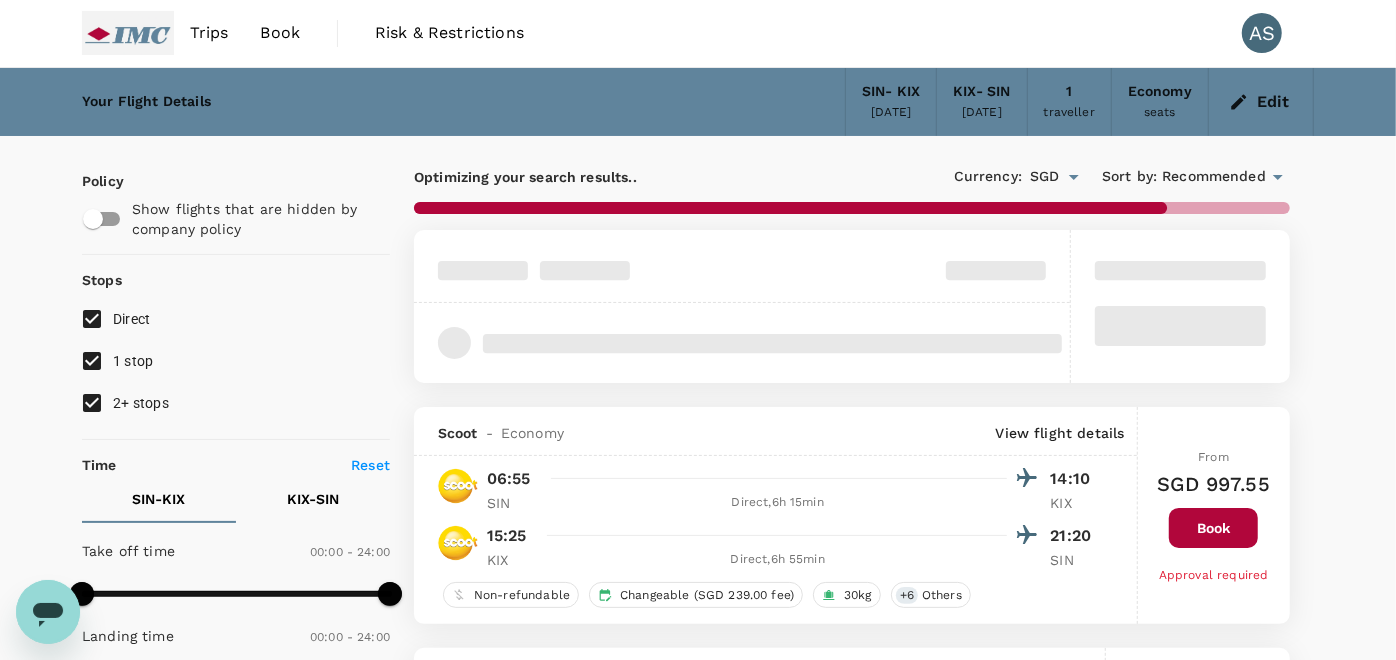 click on "1 stop" at bounding box center (133, 361) 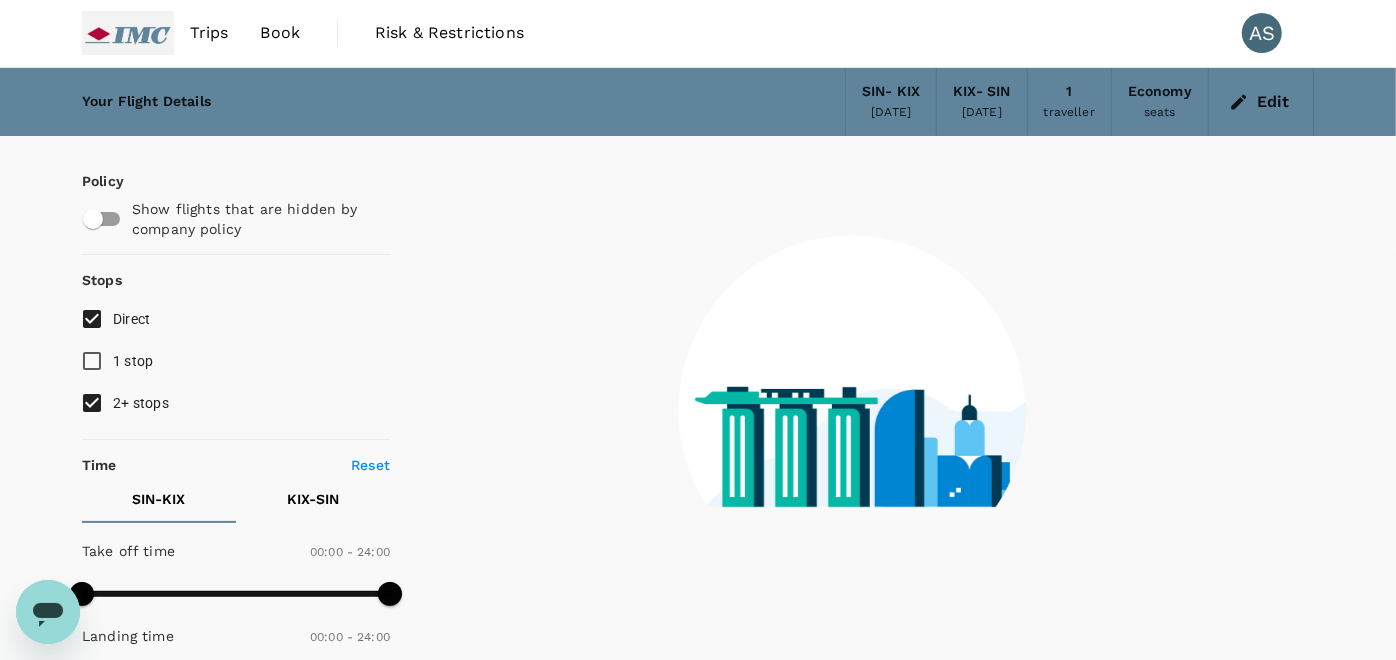 click on "2+ stops" at bounding box center (141, 403) 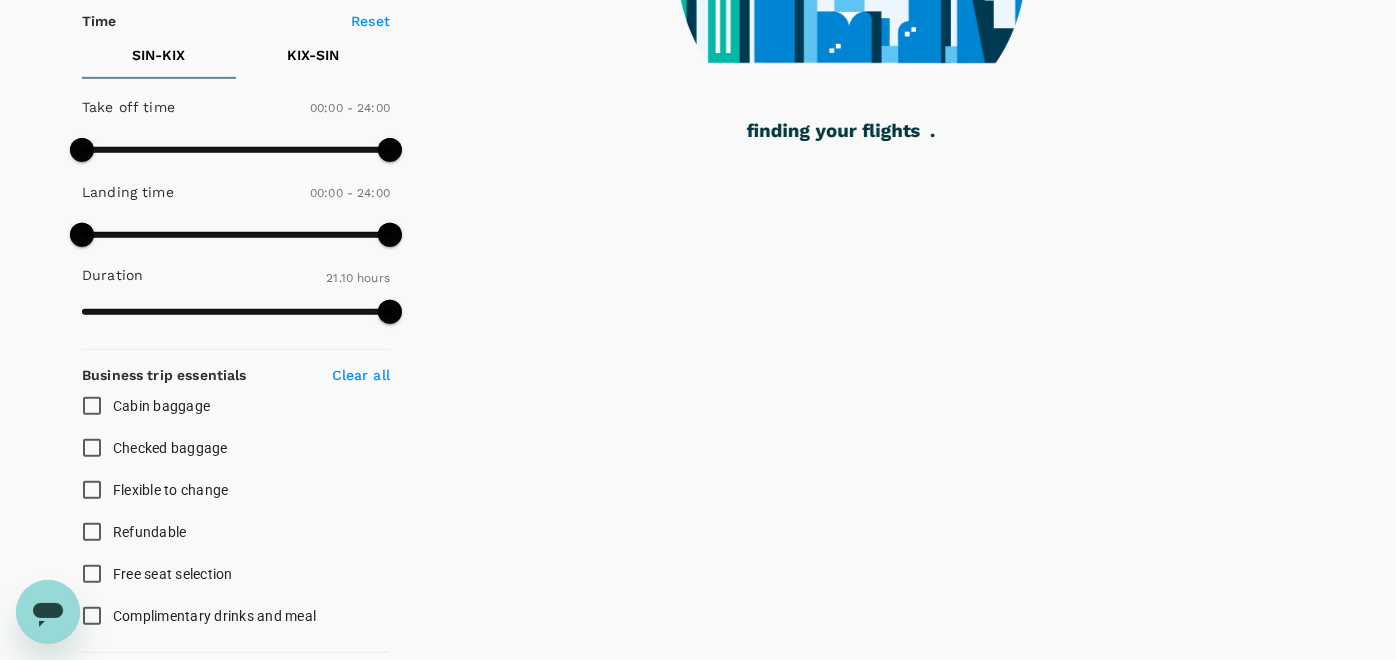 scroll, scrollTop: 334, scrollLeft: 0, axis: vertical 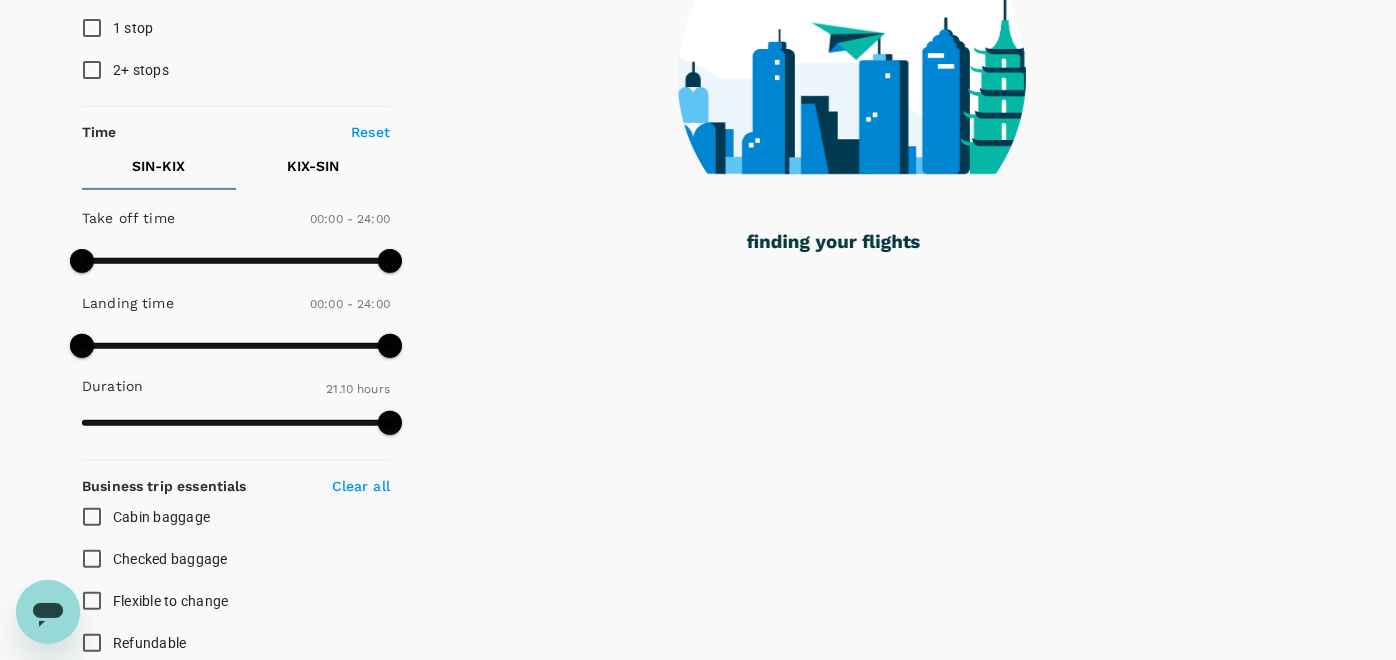 type on "1395" 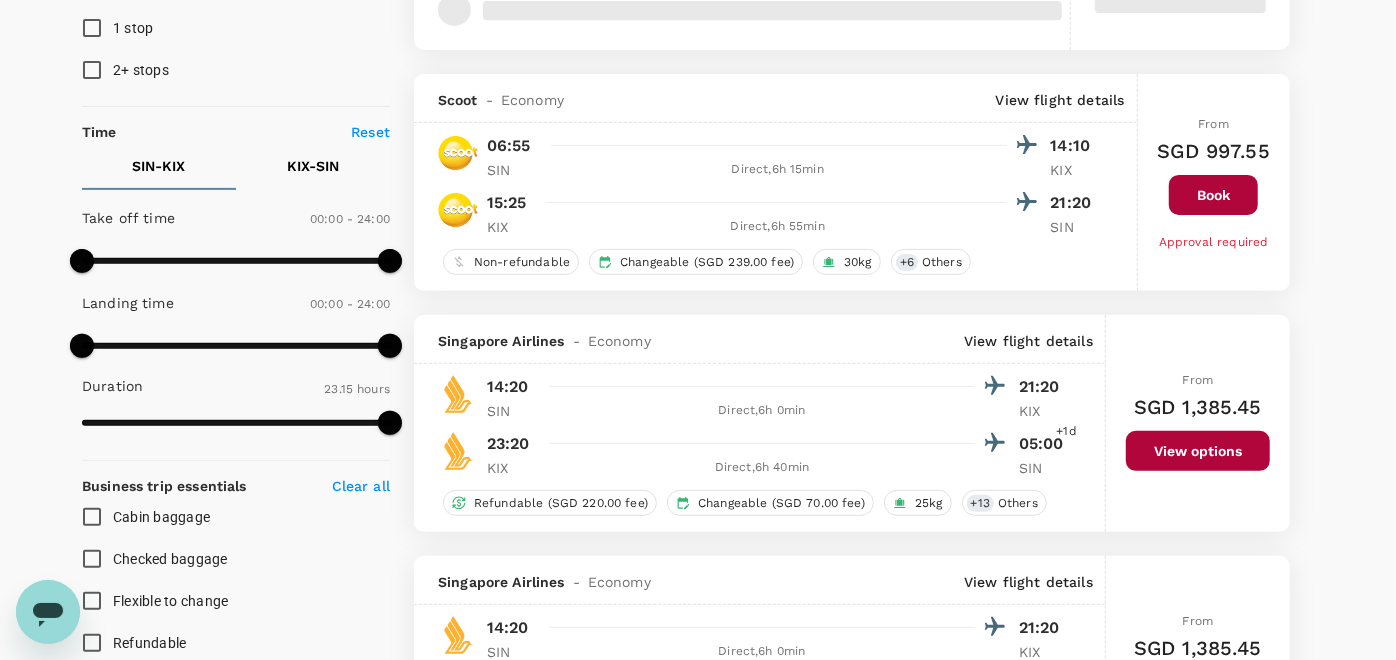 click on "View options" at bounding box center (1198, 451) 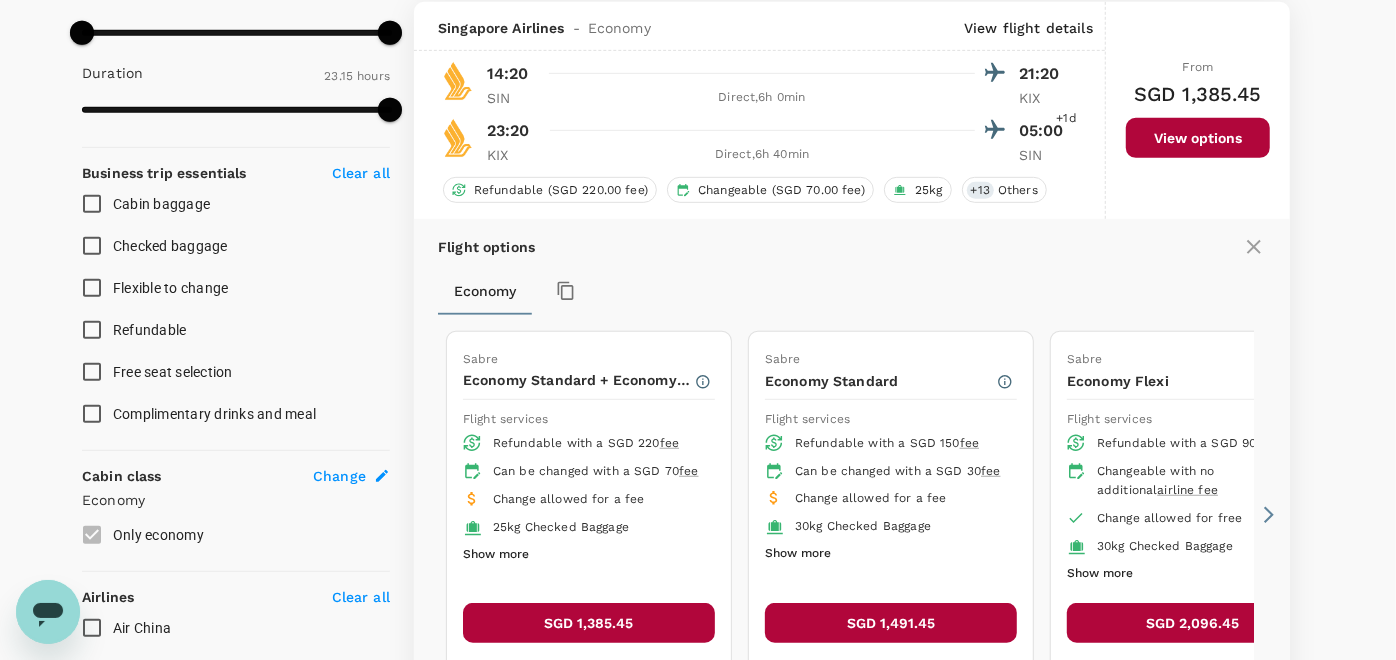 scroll, scrollTop: 648, scrollLeft: 0, axis: vertical 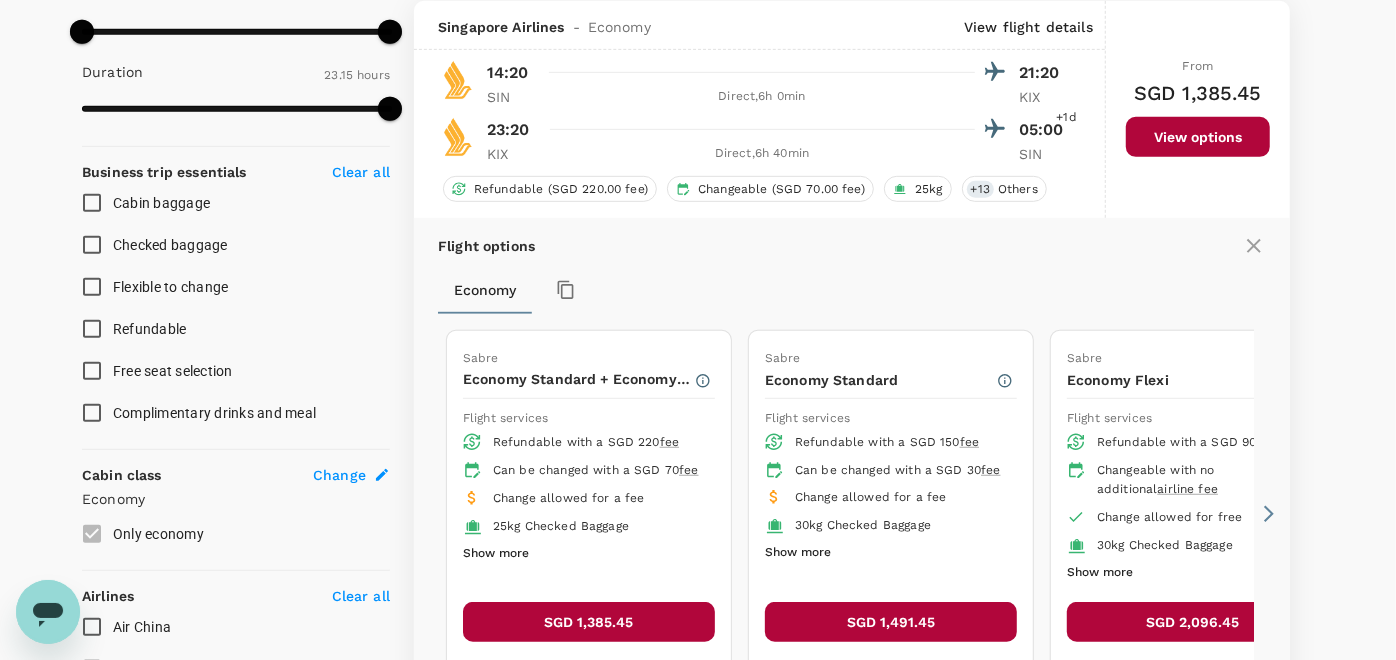 click on "SGD 1,385.45" at bounding box center (589, 622) 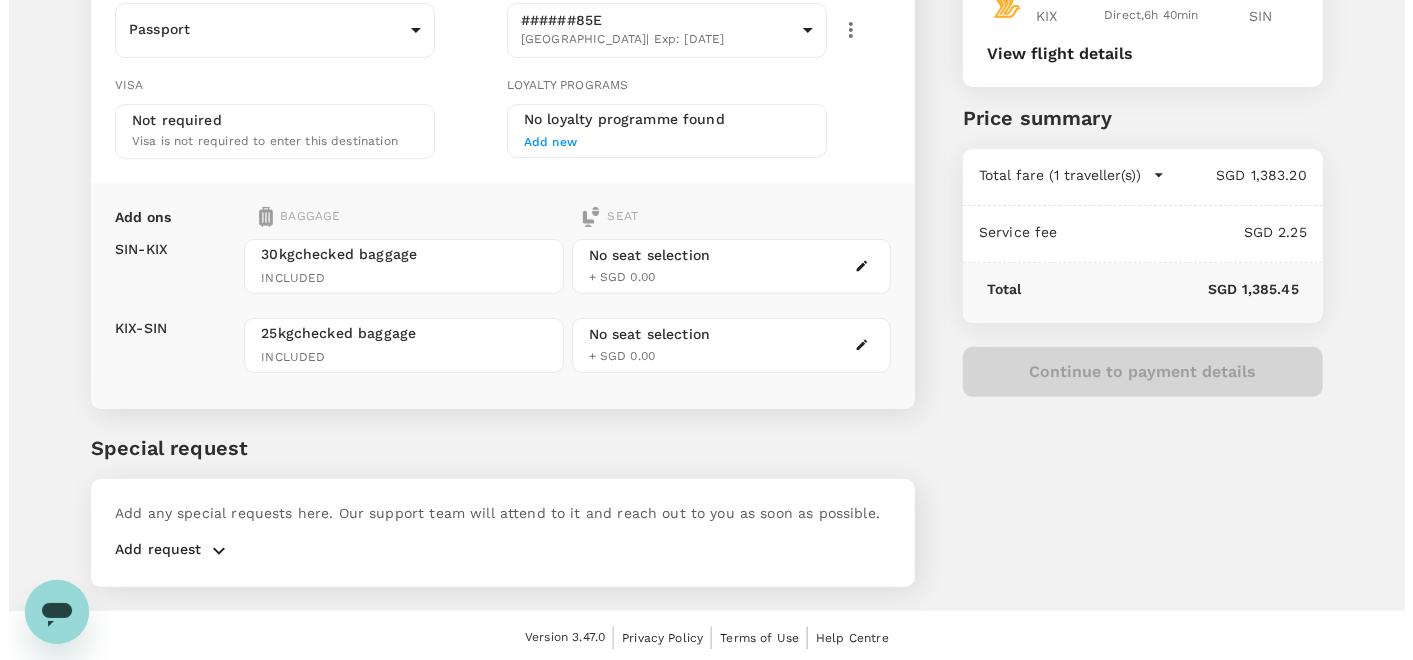 scroll, scrollTop: 300, scrollLeft: 0, axis: vertical 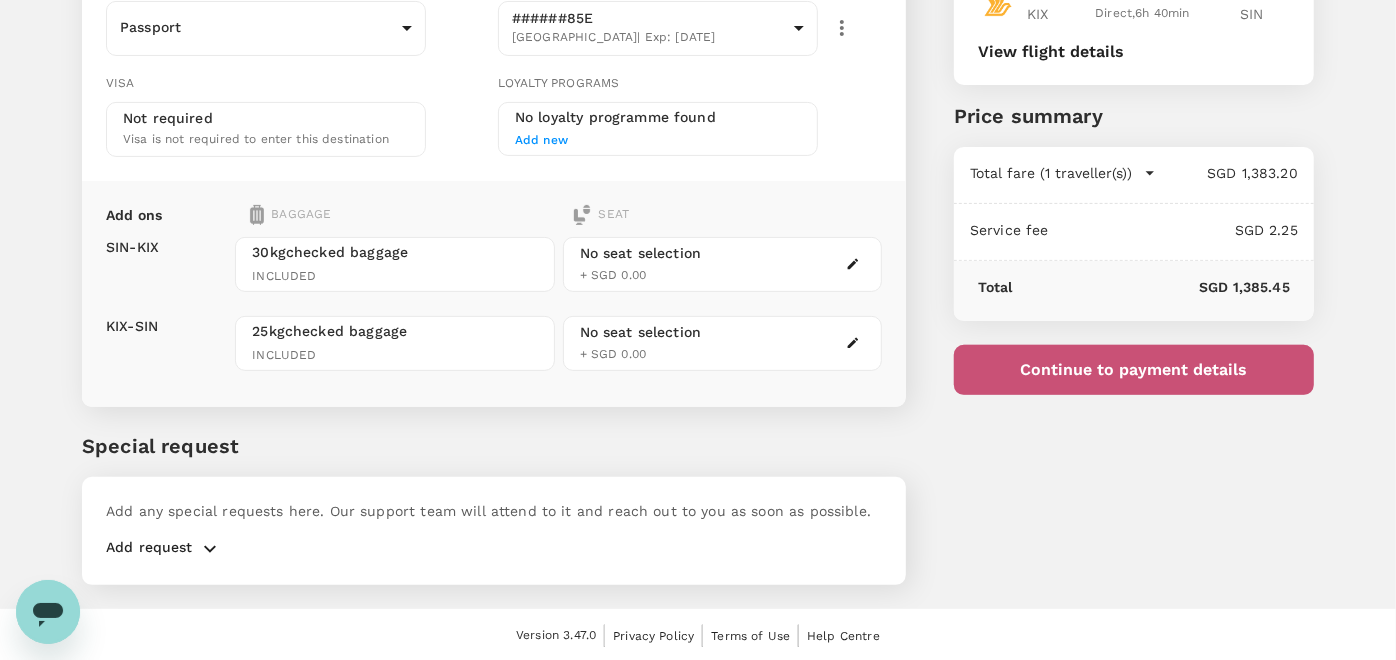 click on "Continue to payment details" at bounding box center [1134, 370] 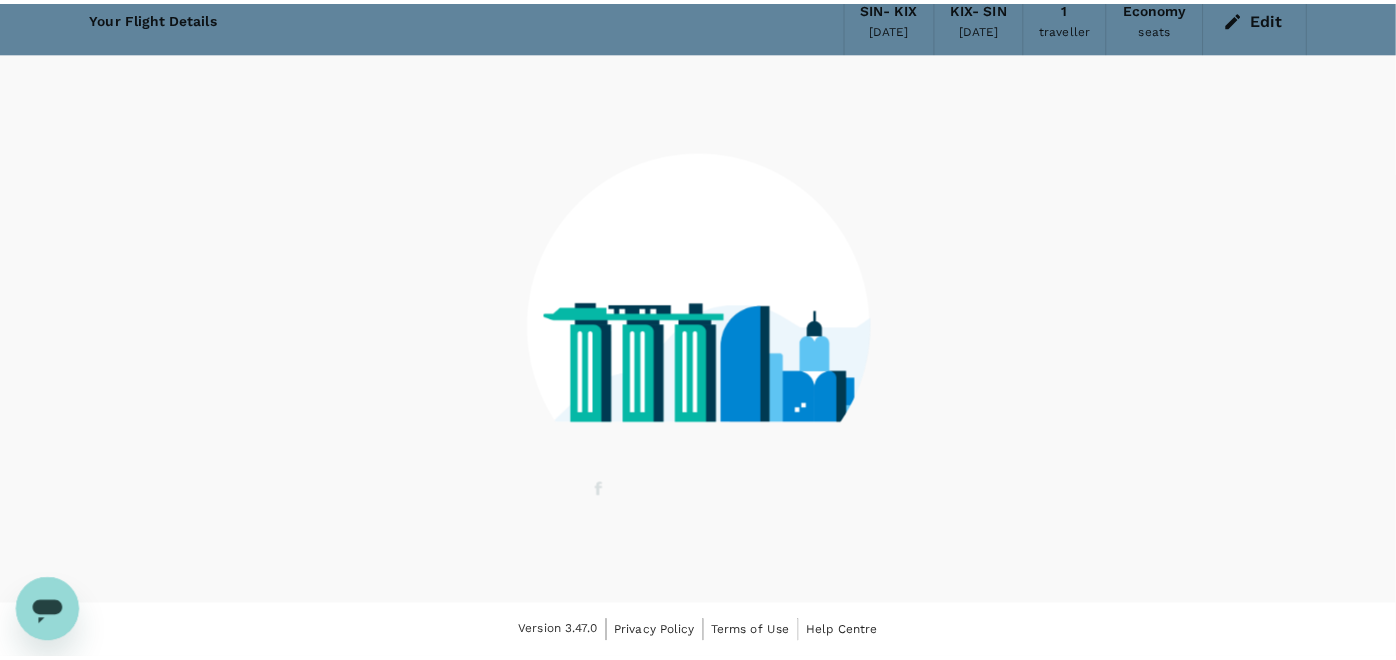 scroll, scrollTop: 84, scrollLeft: 0, axis: vertical 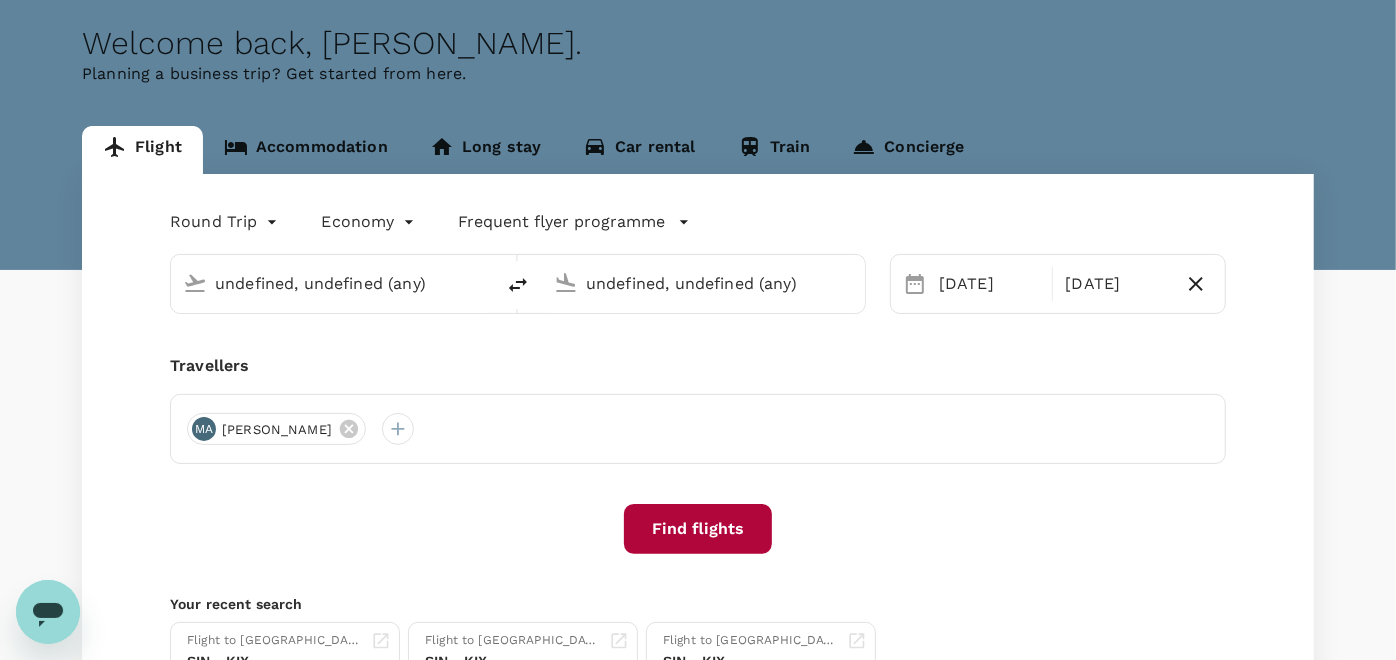 type on "Singapore Changi (SIN)" 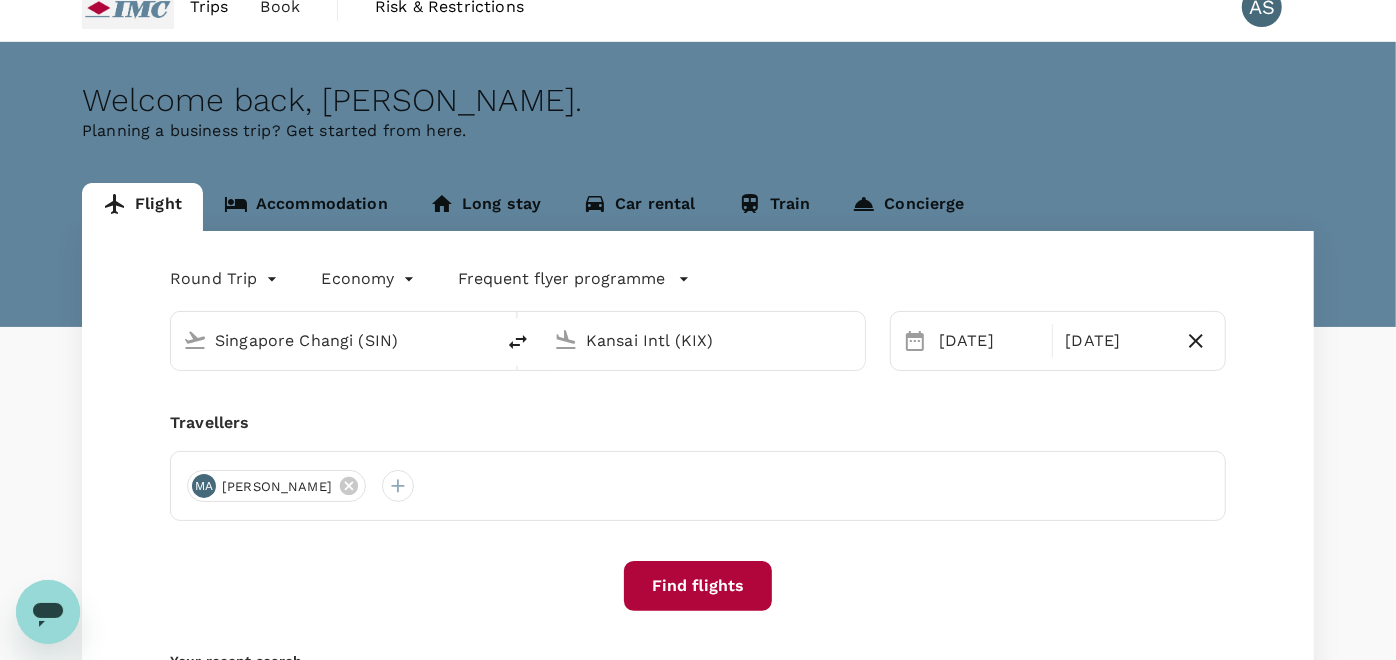 type 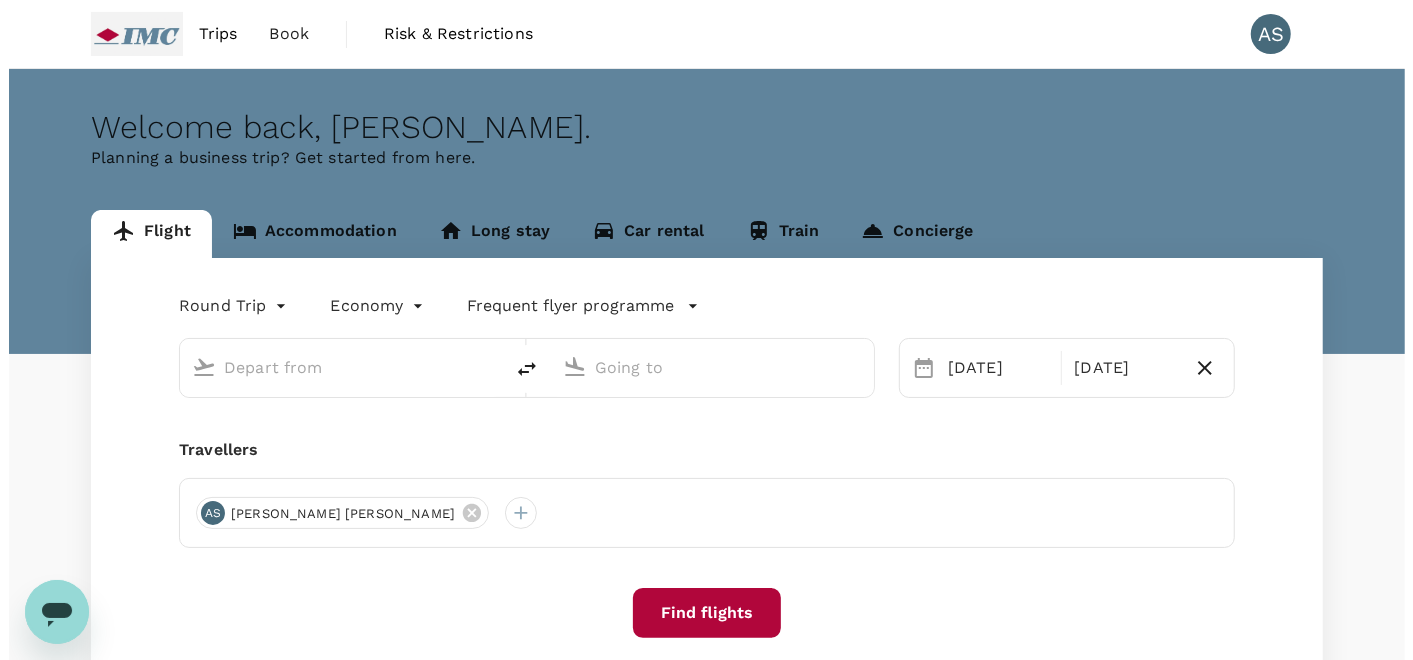 scroll, scrollTop: 0, scrollLeft: 0, axis: both 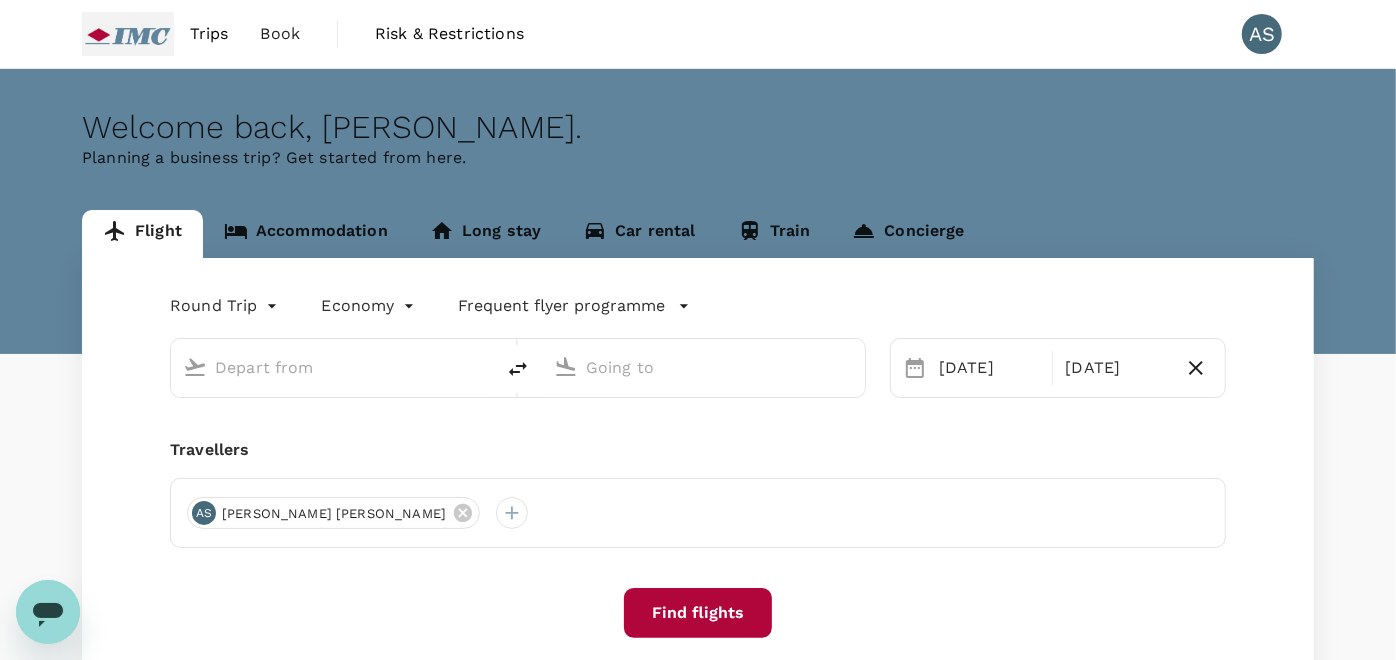 type on "Singapore Changi (SIN)" 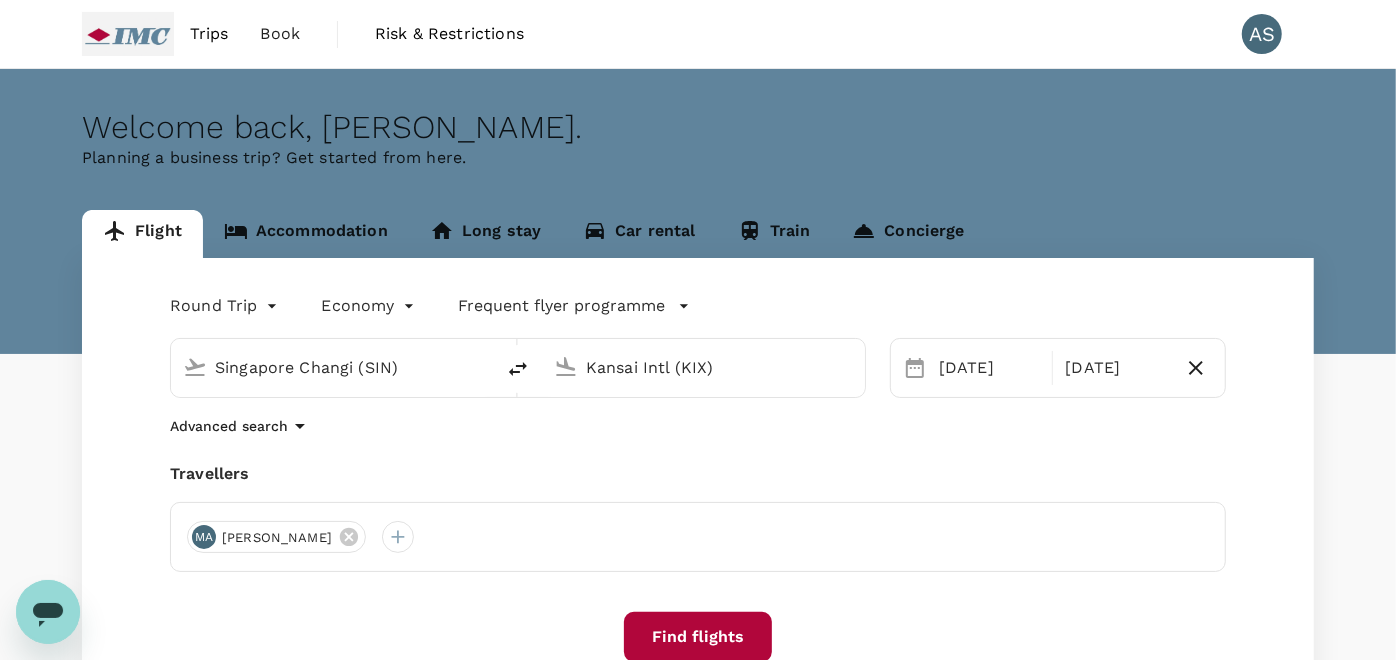type 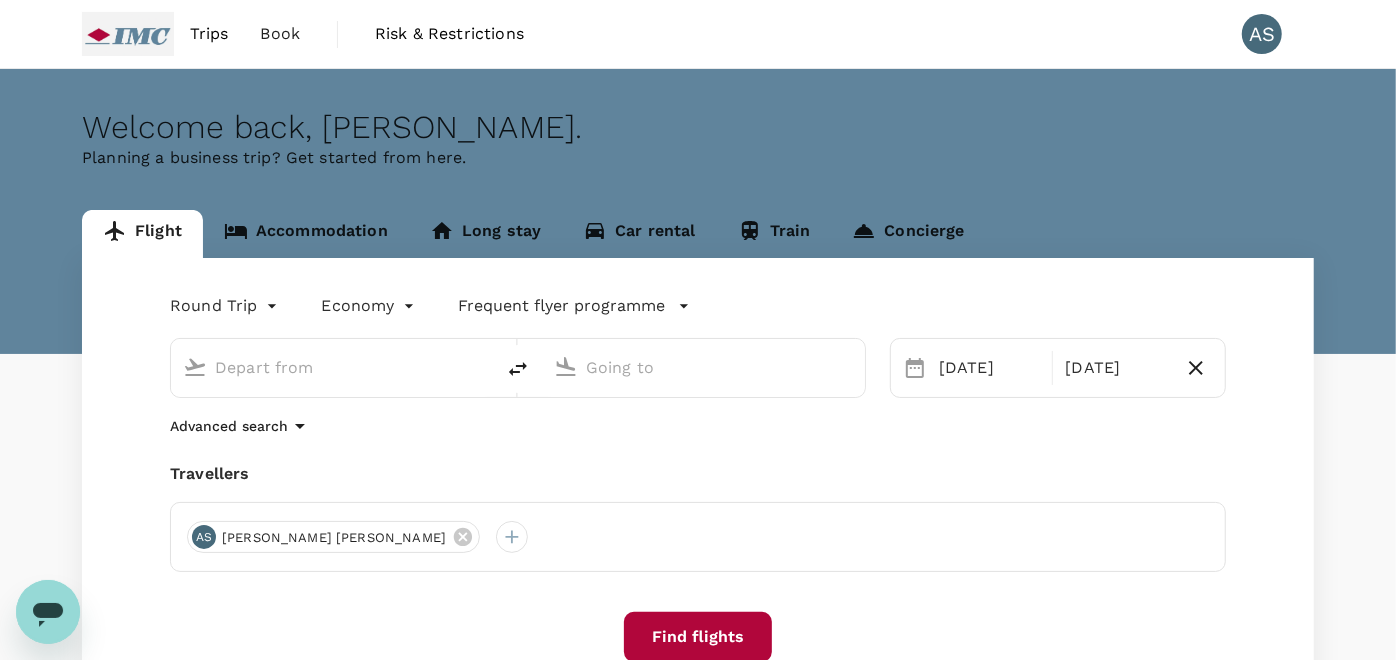 type on "Singapore Changi (SIN)" 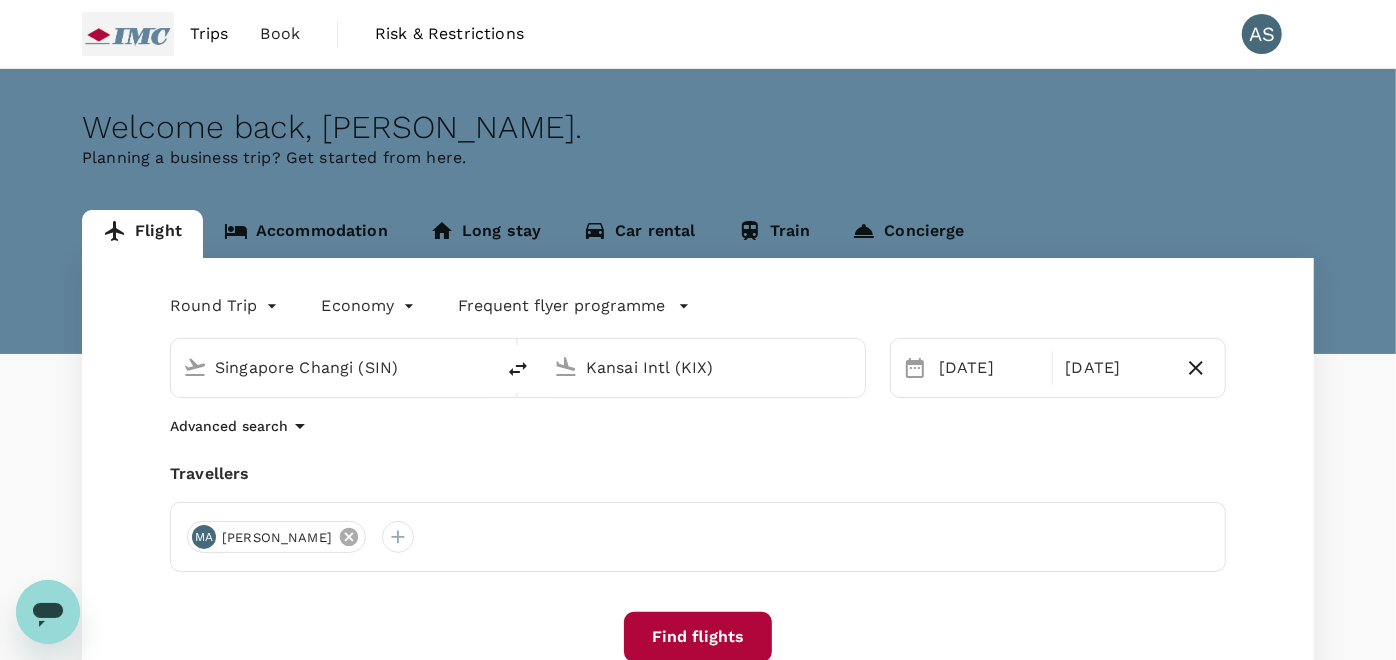 click 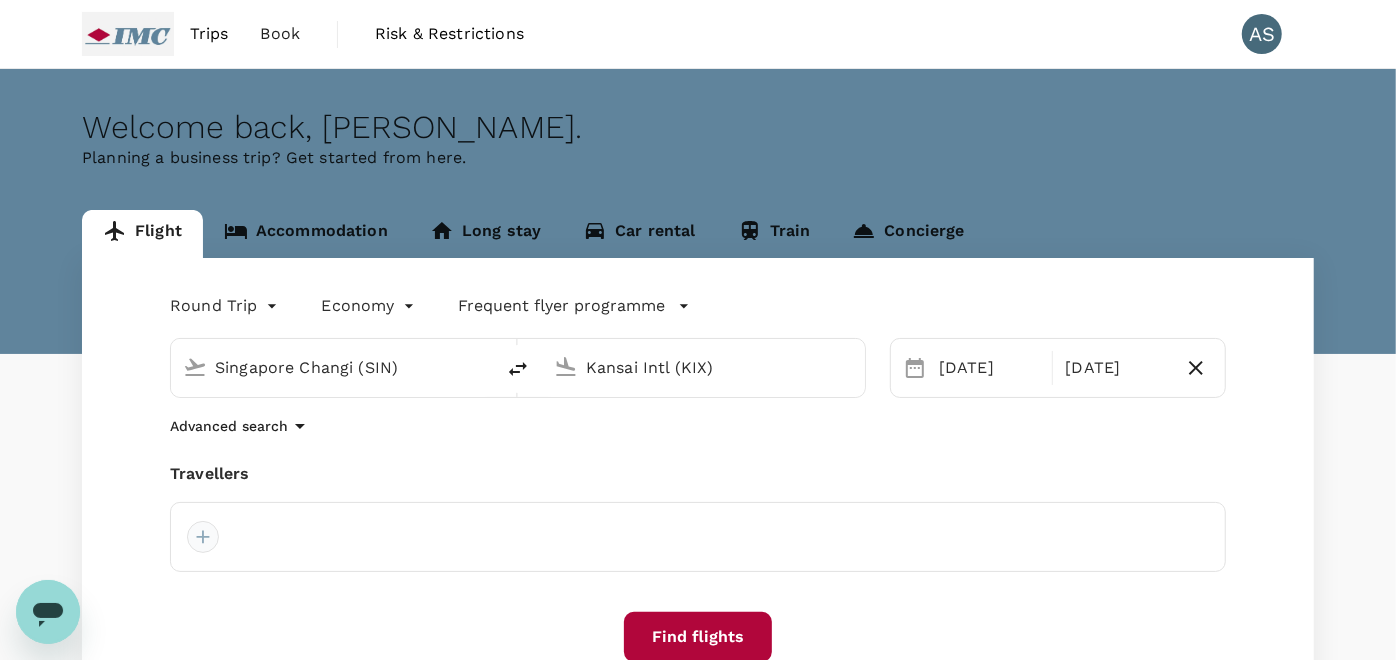 click at bounding box center (203, 537) 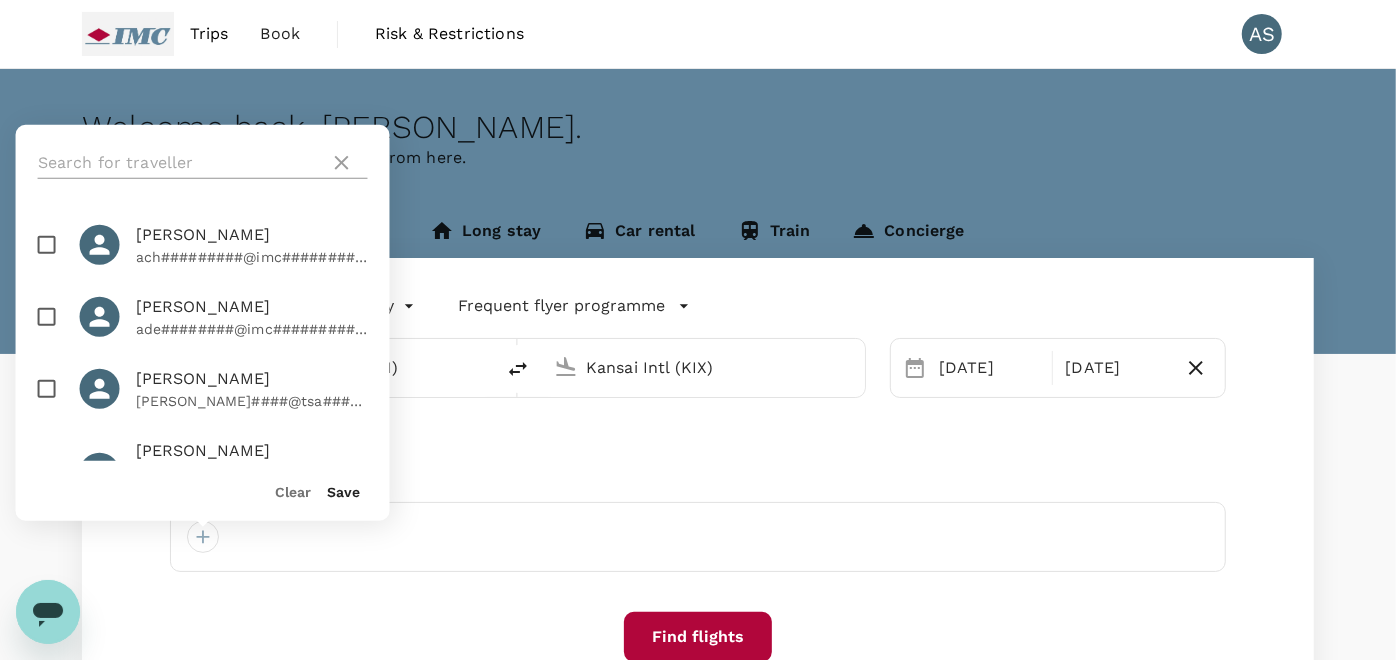 click at bounding box center (180, 163) 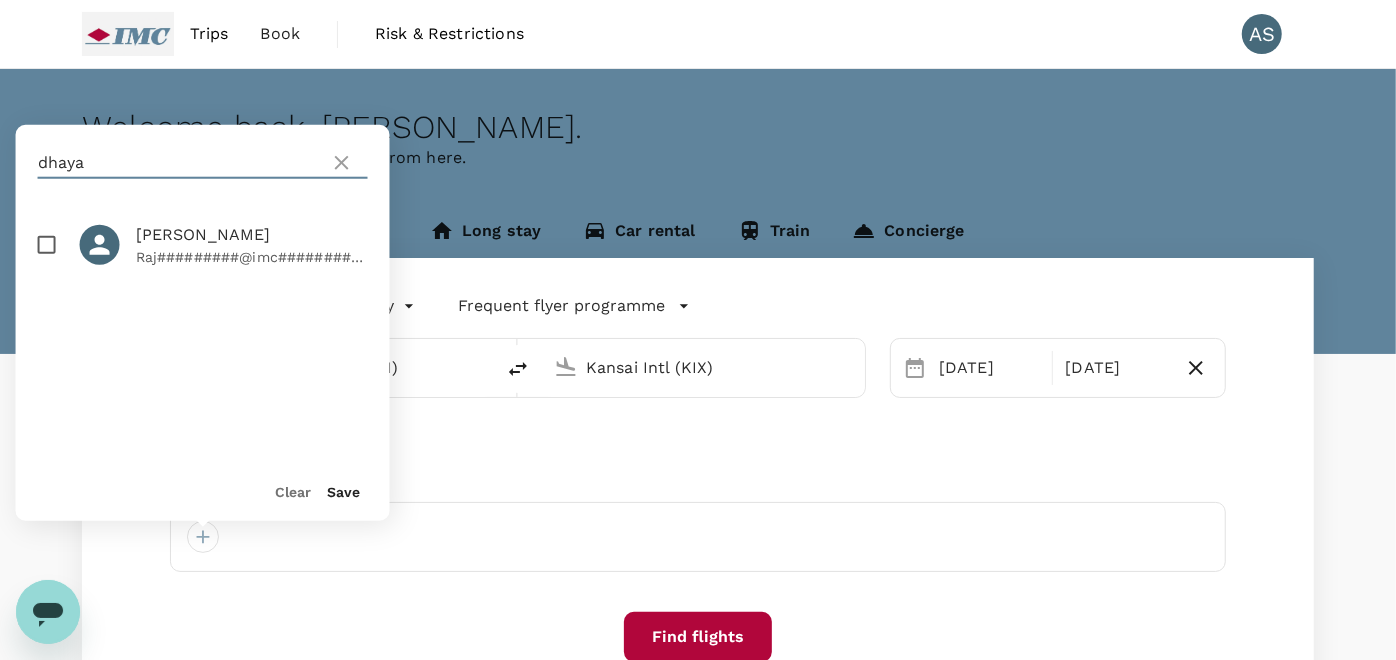 type on "dhaya" 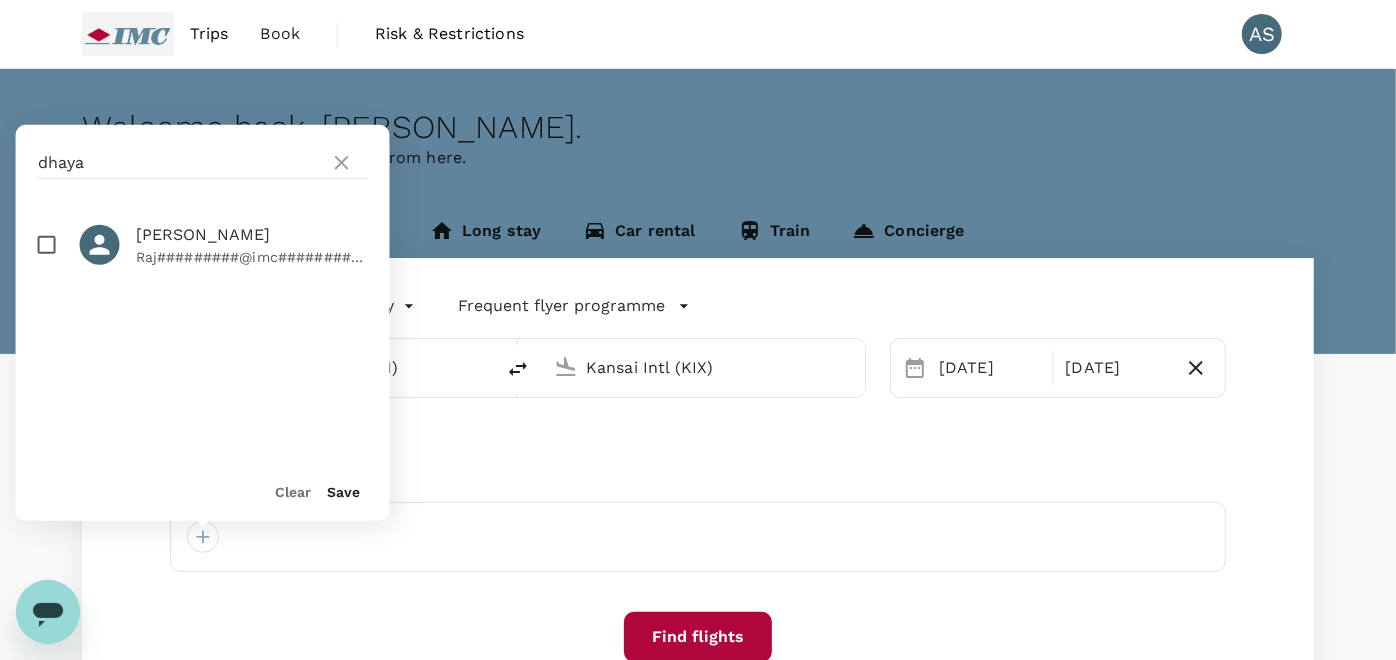 click at bounding box center (47, 245) 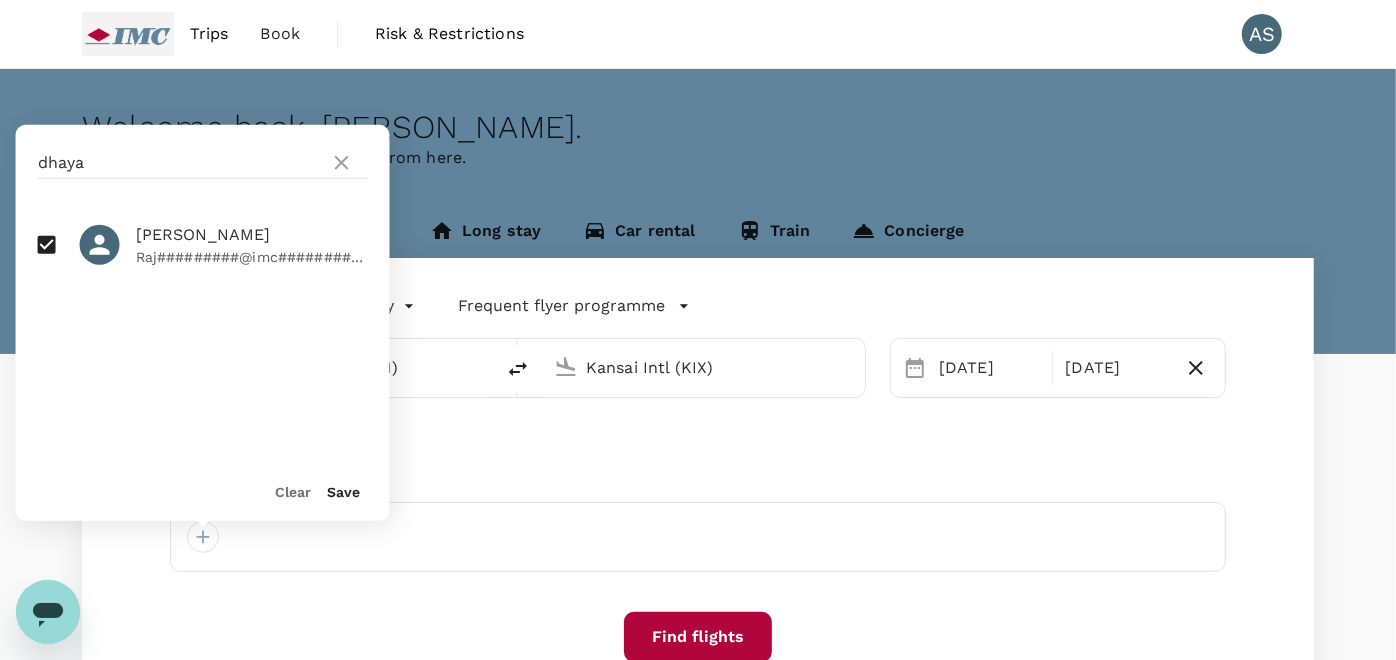 click on "Save" at bounding box center (344, 492) 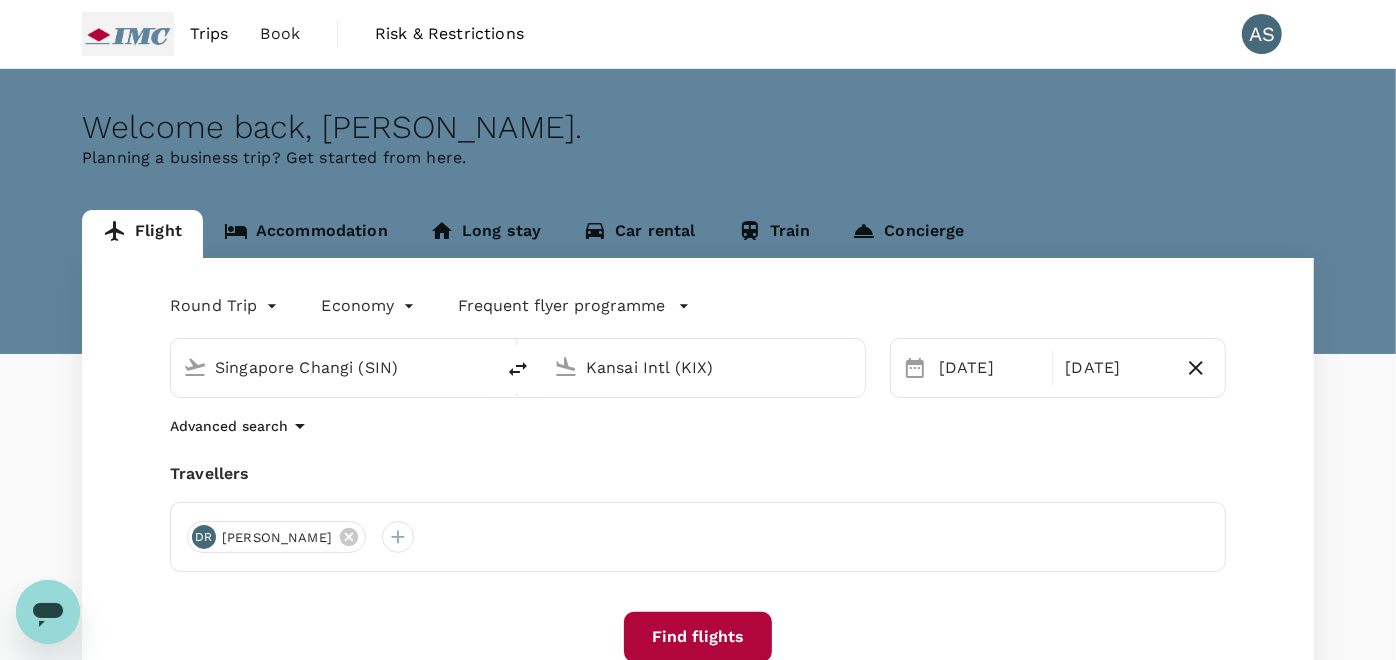 click on "Find flights" at bounding box center (698, 637) 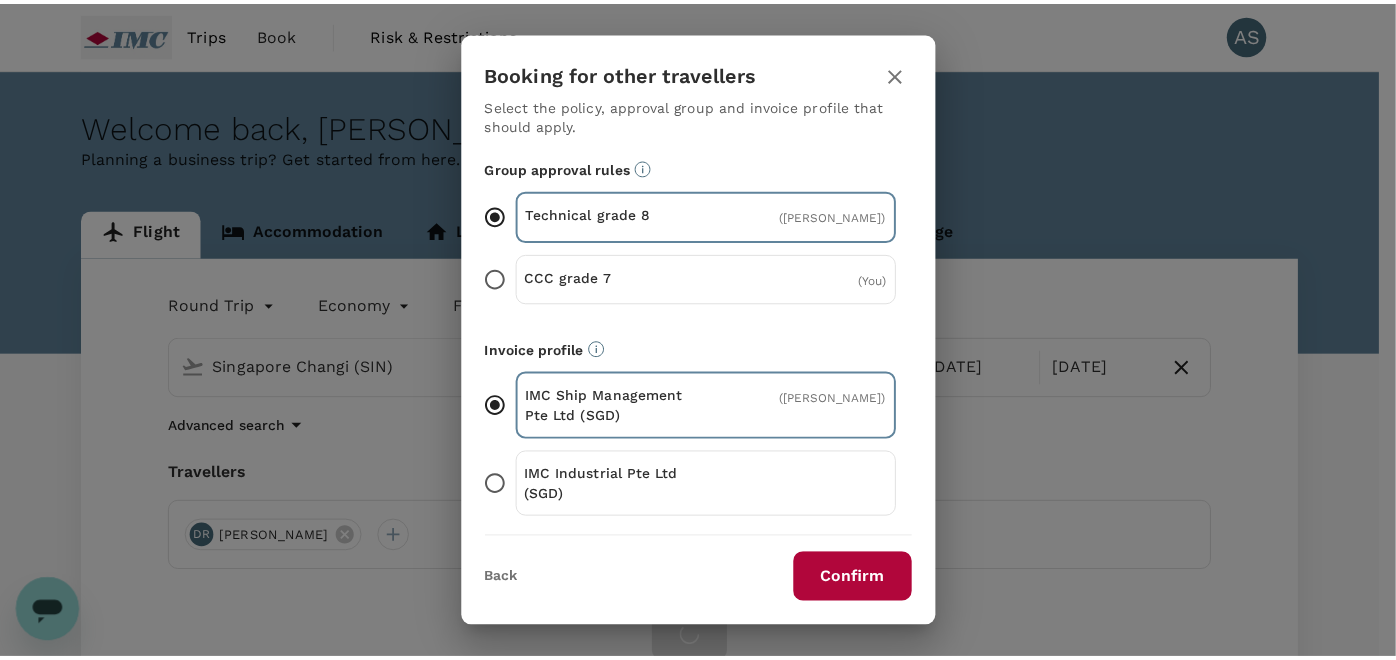 scroll, scrollTop: 242, scrollLeft: 0, axis: vertical 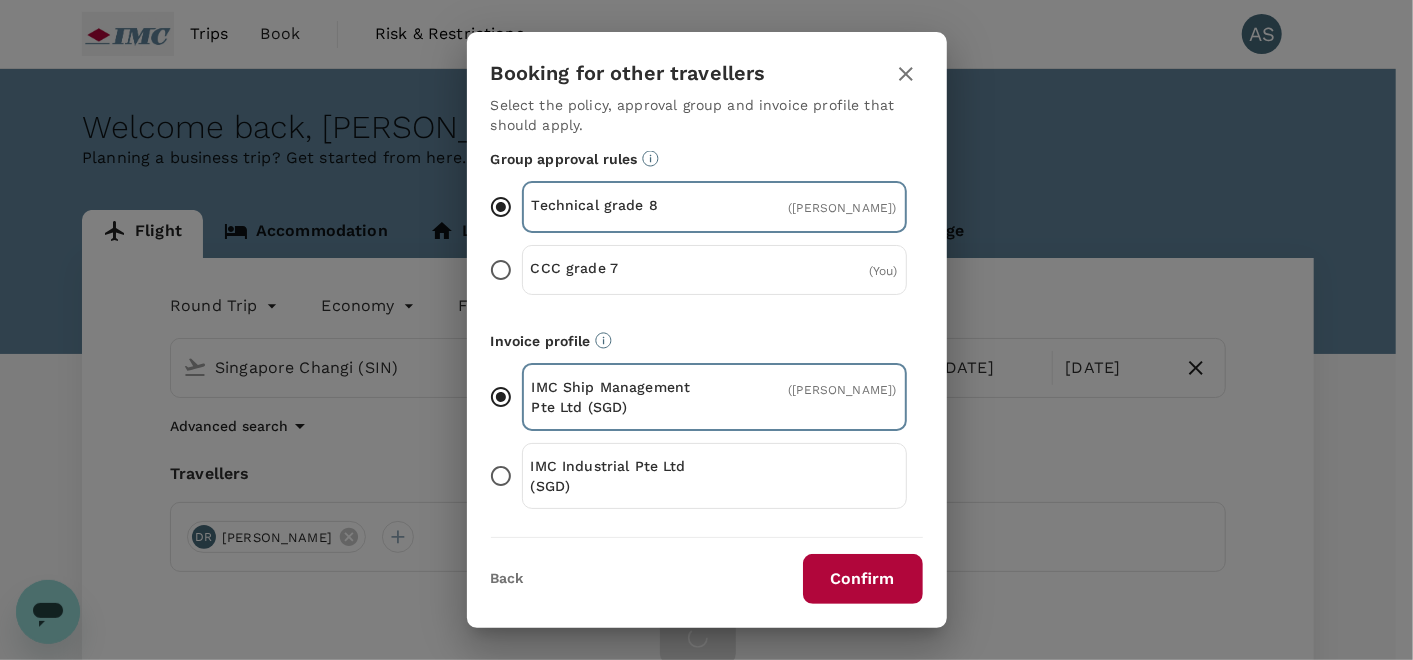click on "Confirm" at bounding box center (863, 579) 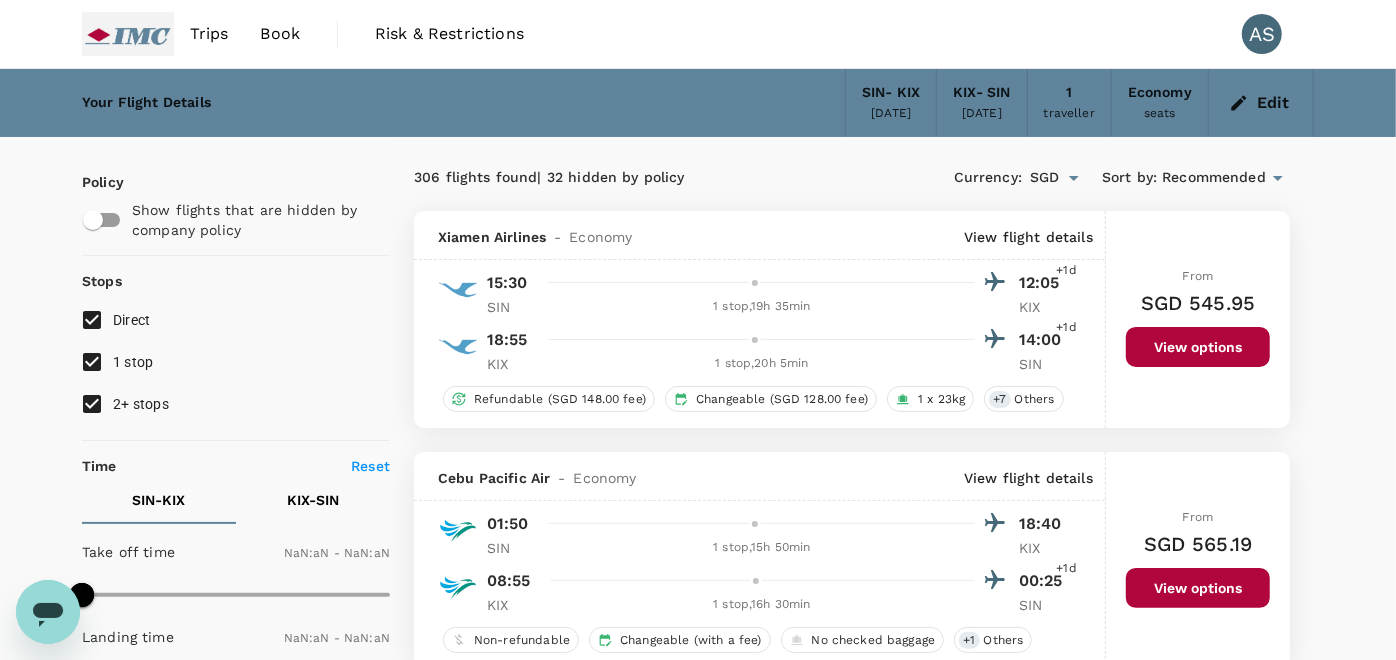 type on "1440" 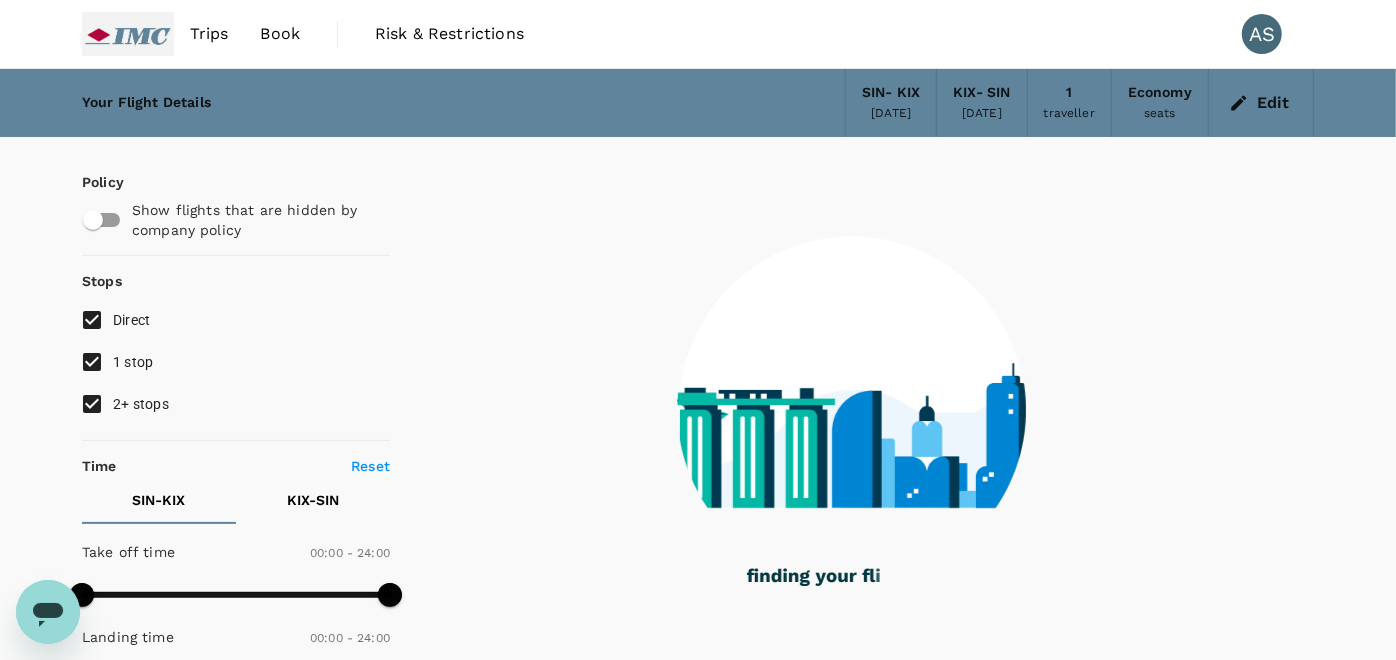 click on "1 stop" at bounding box center (133, 362) 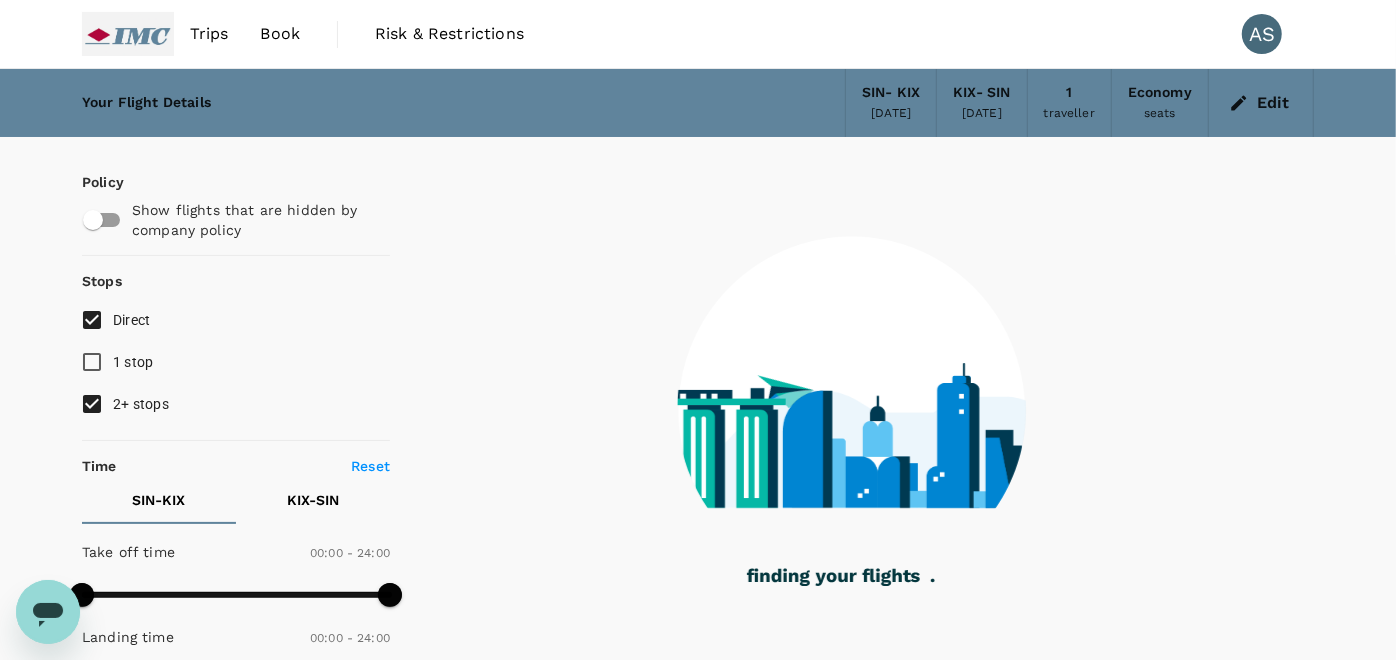 click on "2+ stops" at bounding box center (141, 404) 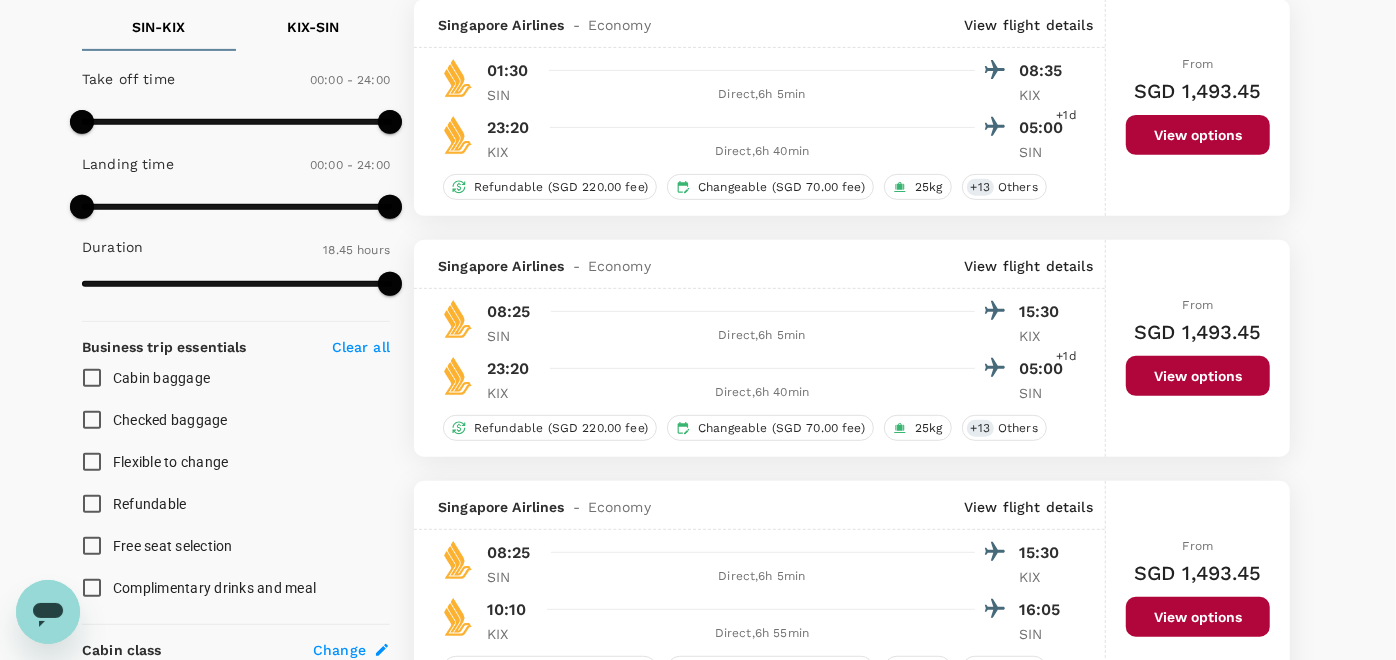 scroll, scrollTop: 333, scrollLeft: 0, axis: vertical 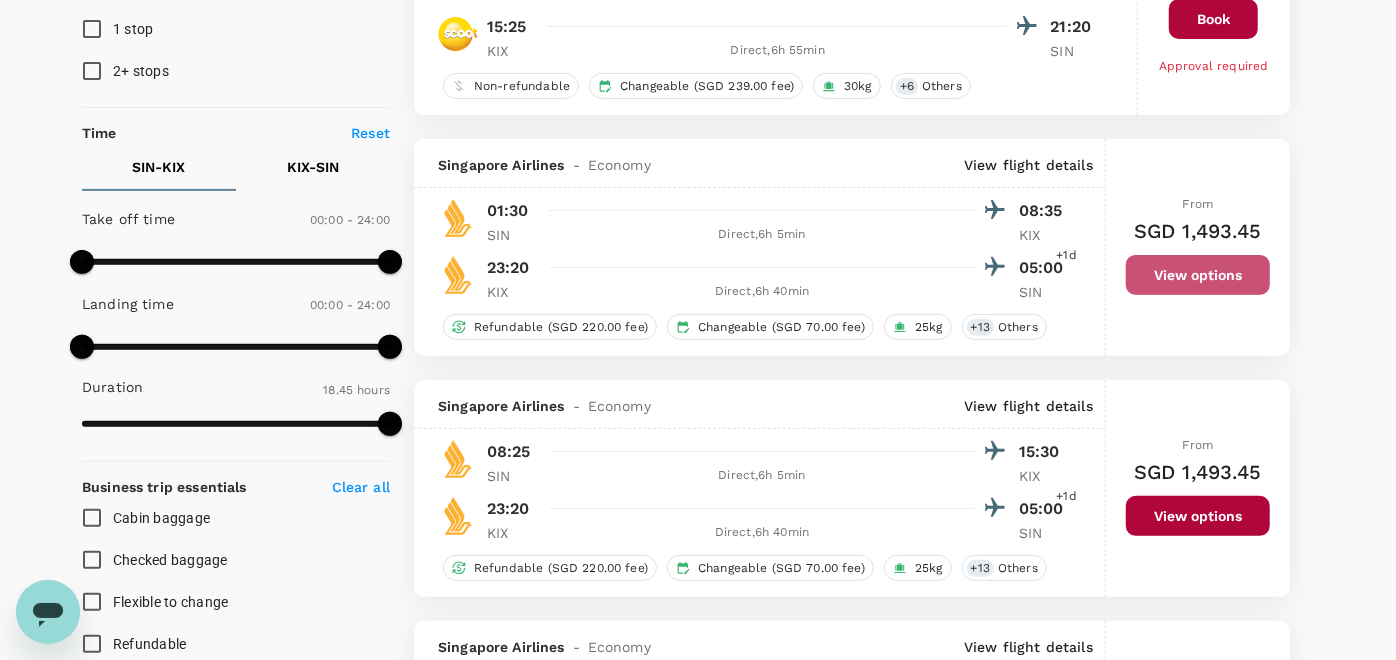 click on "View options" at bounding box center [1198, 275] 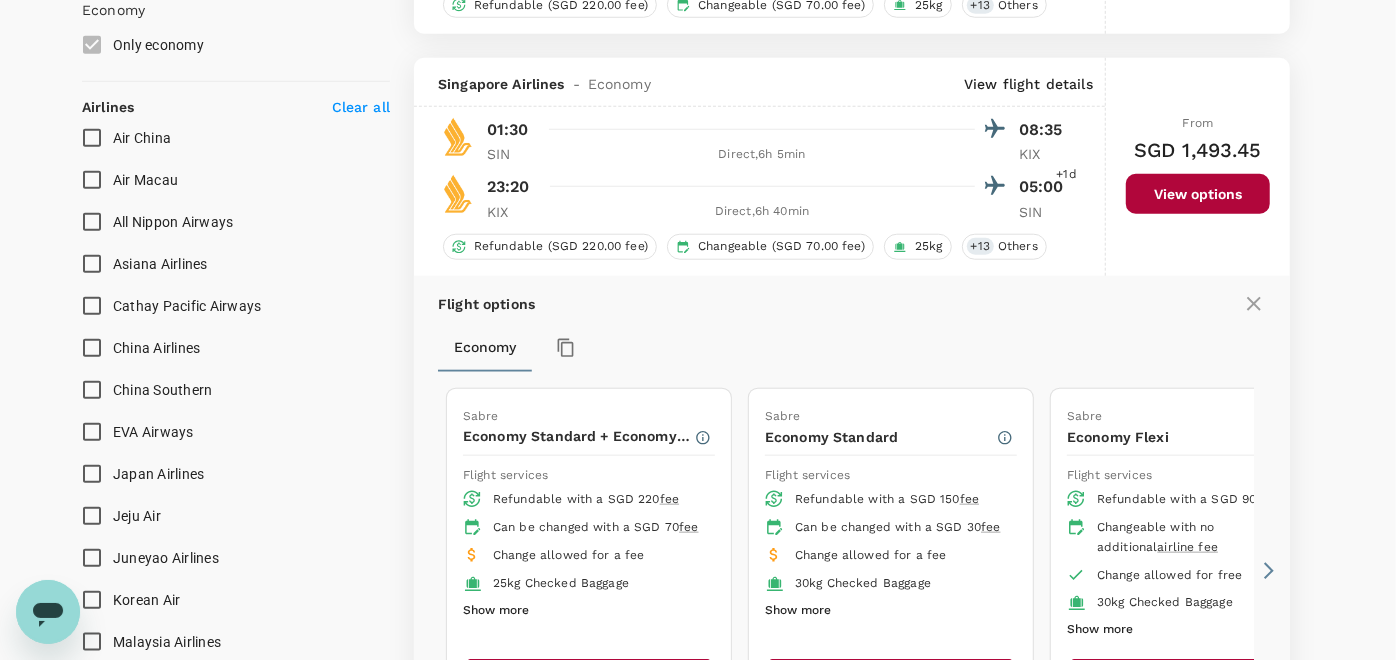 scroll, scrollTop: 1193, scrollLeft: 0, axis: vertical 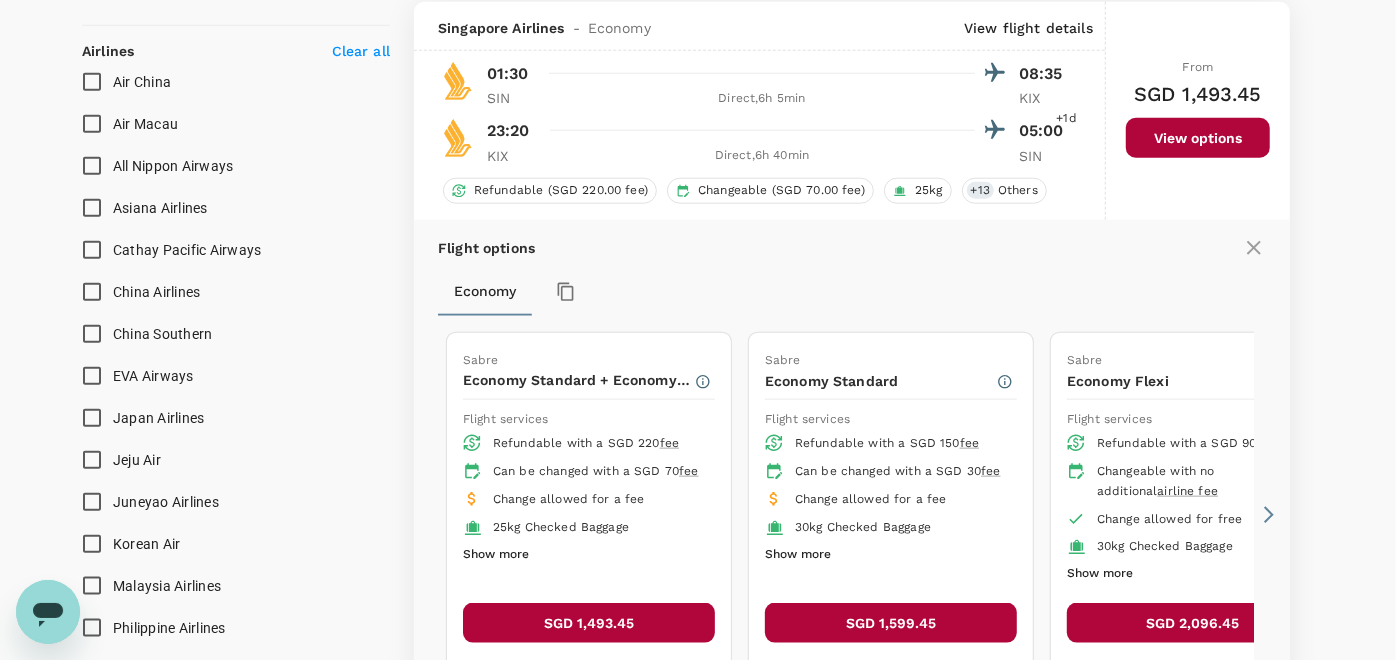 click on "SGD 1,493.45" at bounding box center [589, 623] 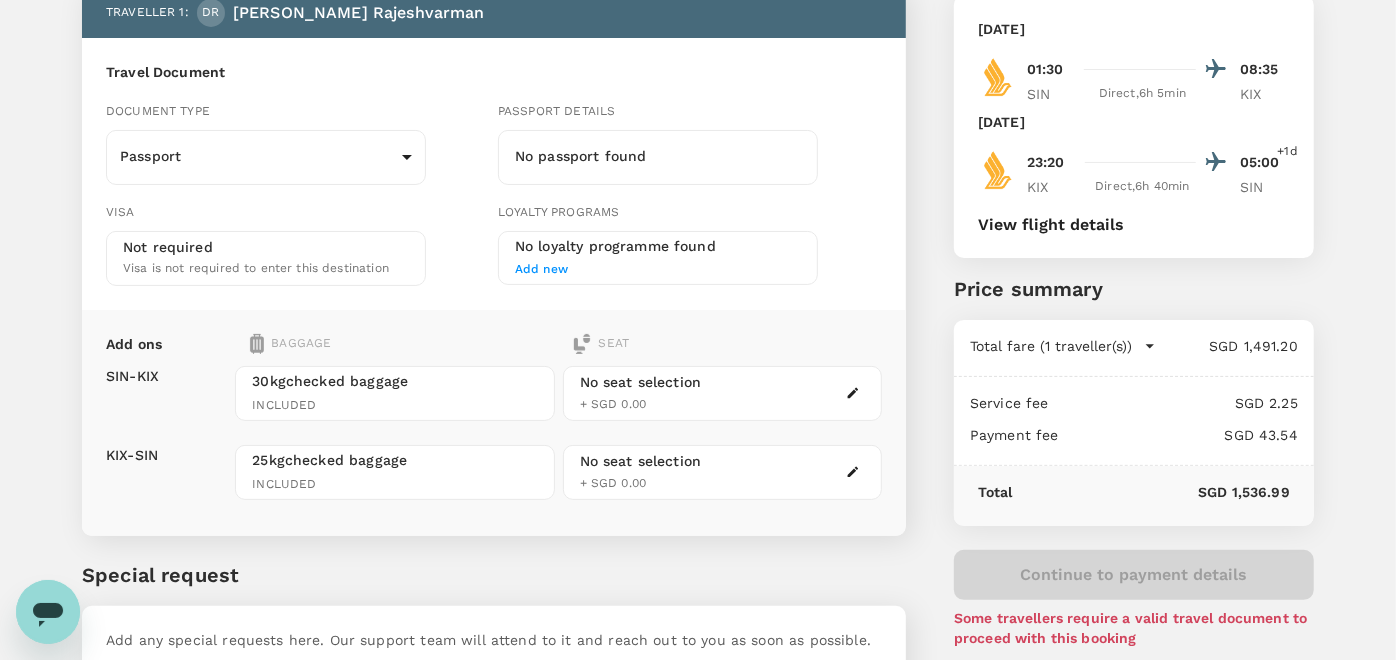 scroll, scrollTop: 0, scrollLeft: 0, axis: both 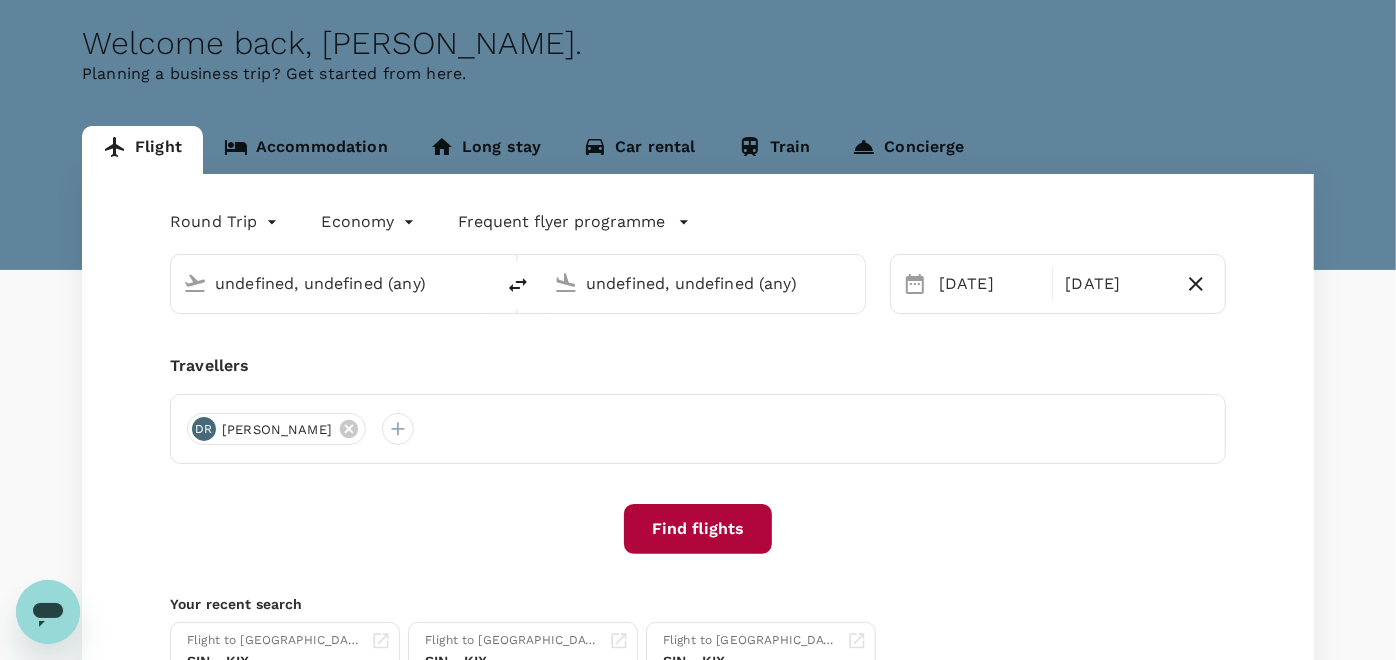type on "Singapore Changi (SIN)" 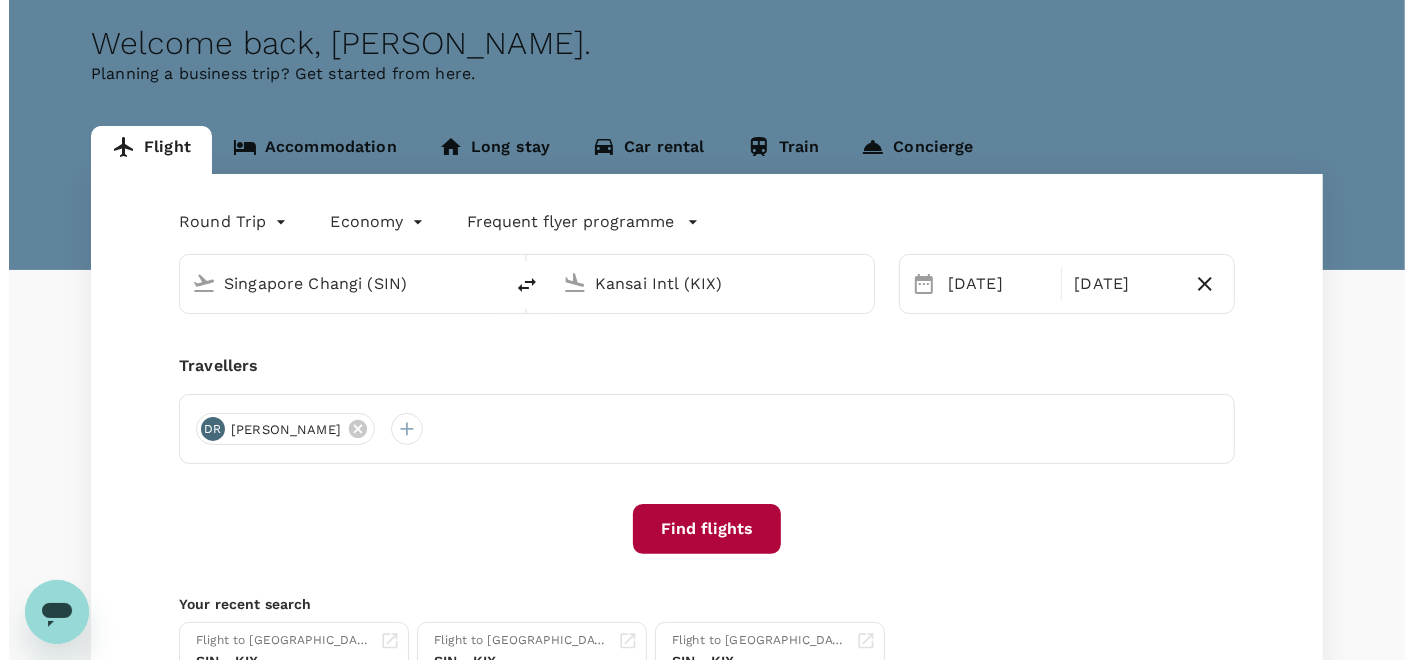scroll, scrollTop: 0, scrollLeft: 0, axis: both 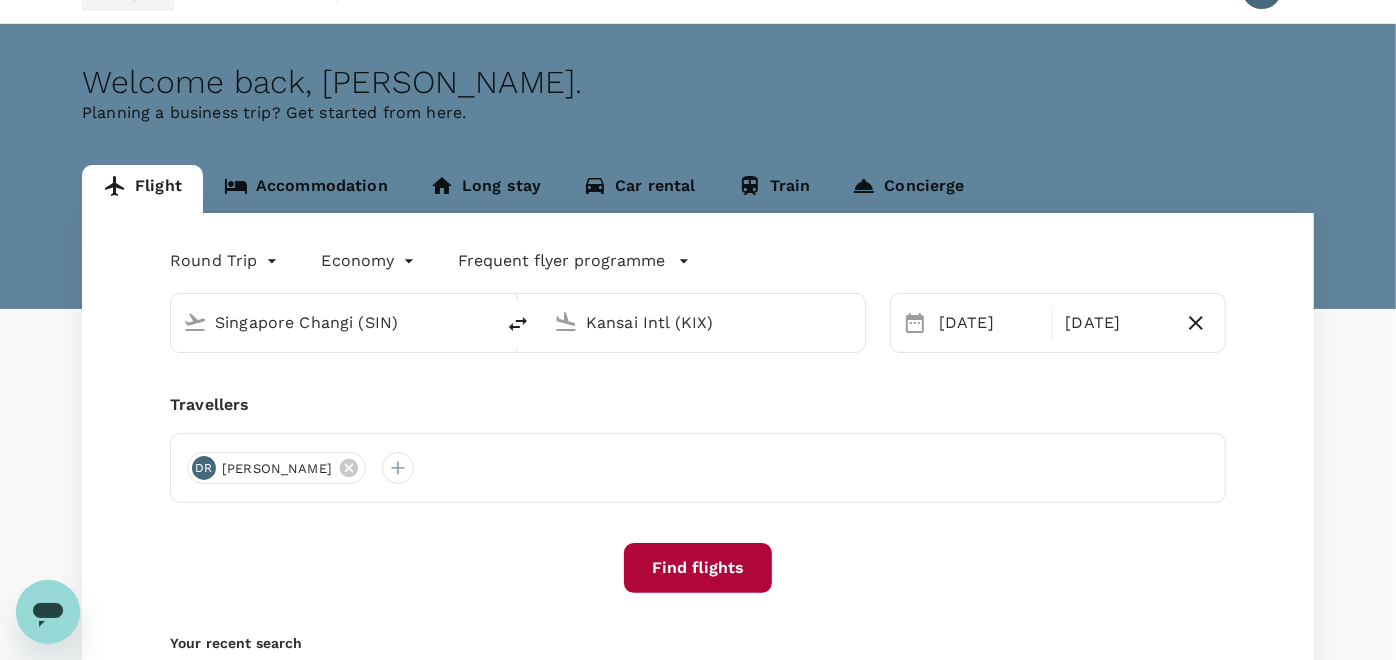 type 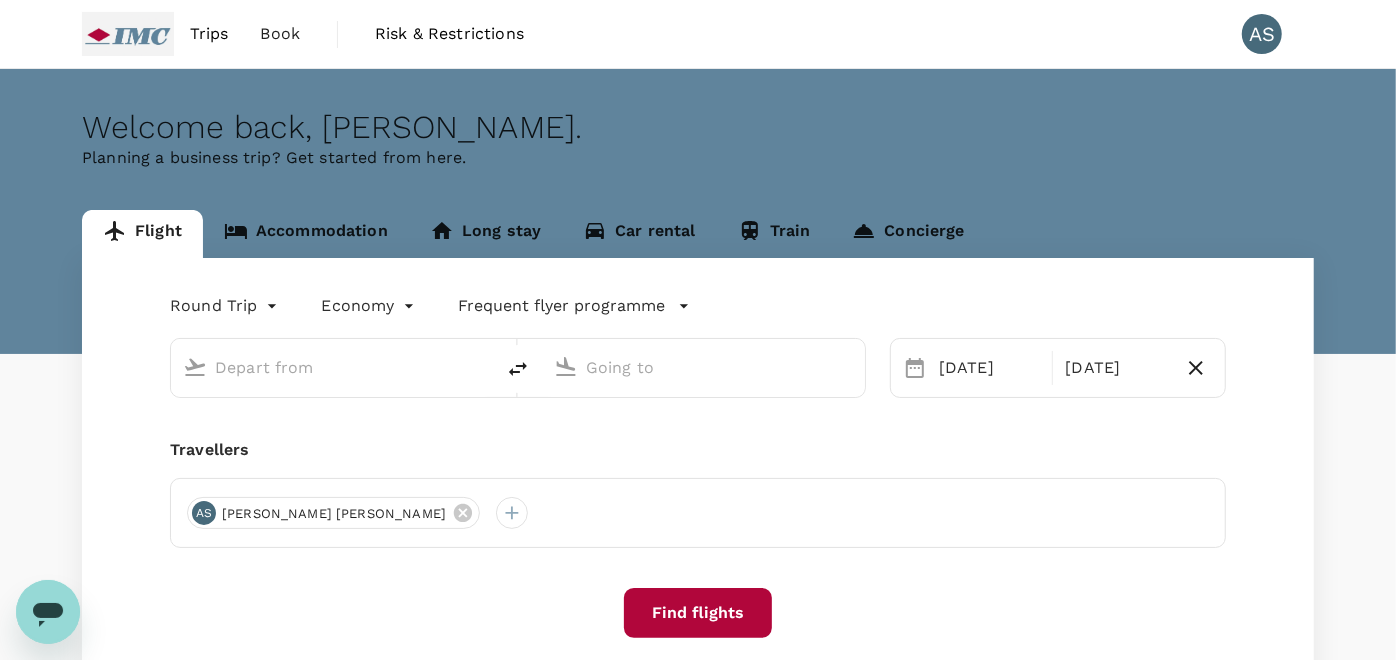 type on "Singapore Changi (SIN)" 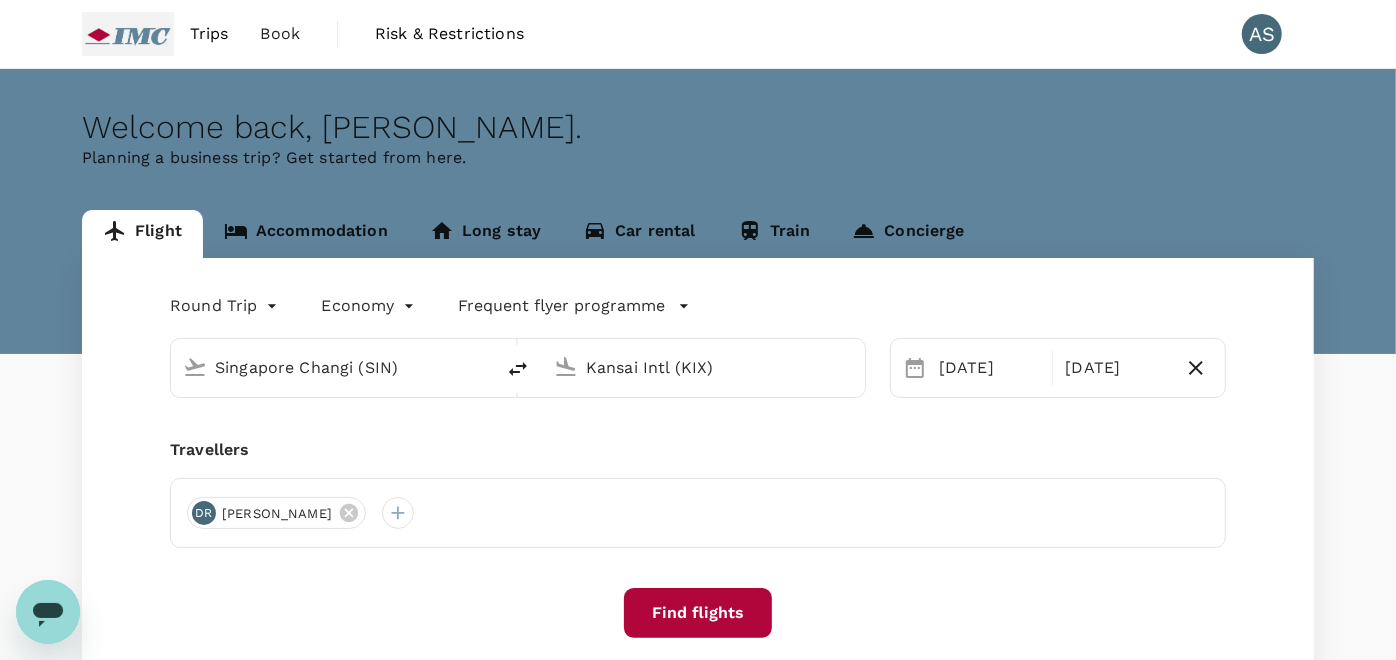 type 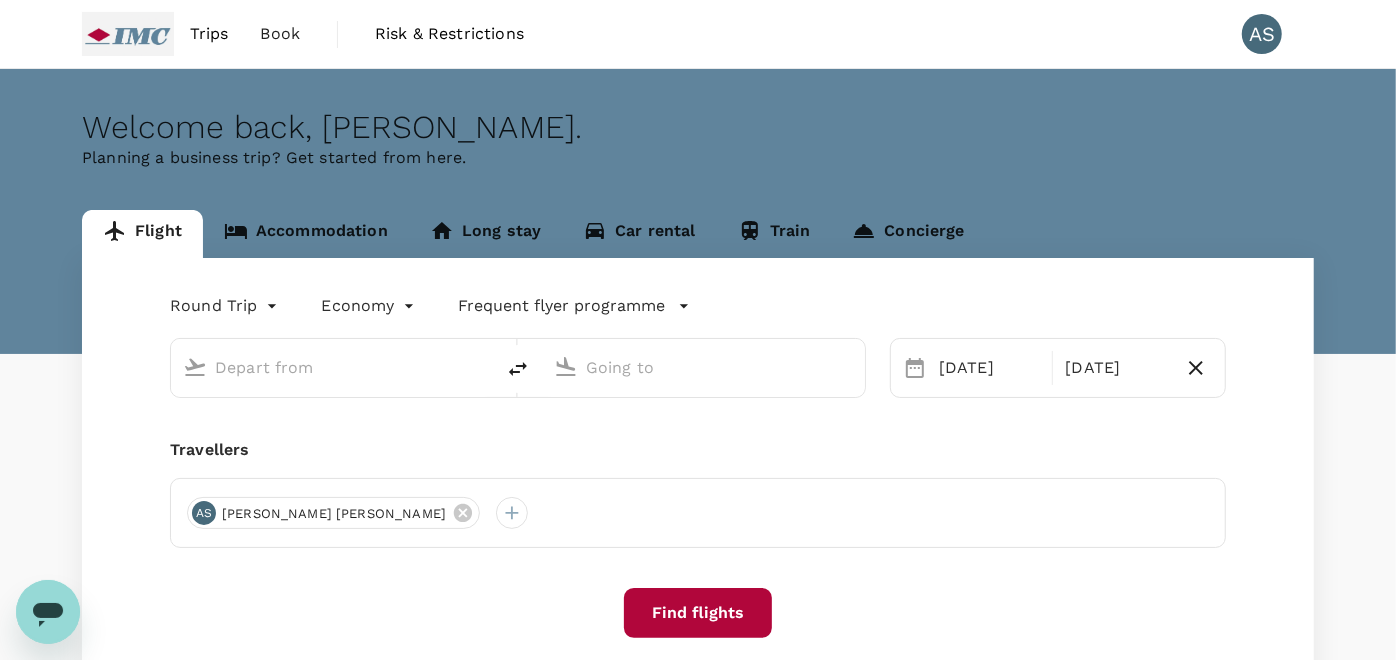 type on "Singapore Changi (SIN)" 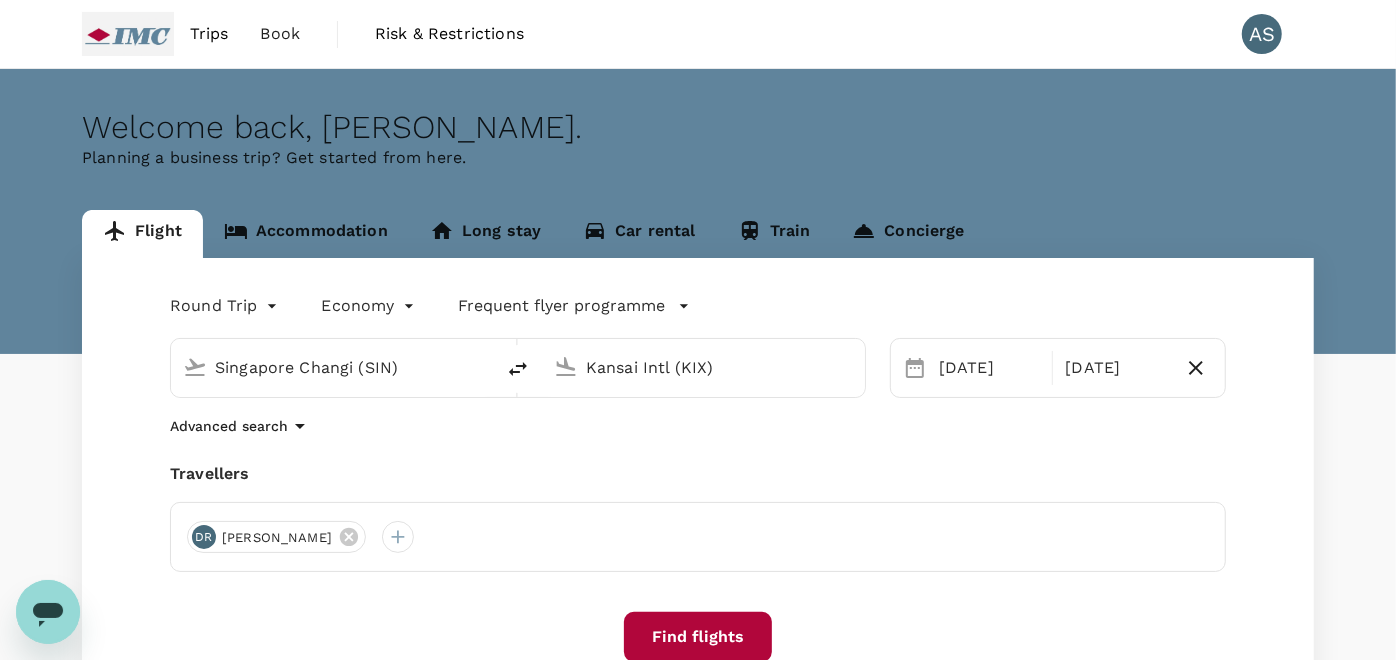 type 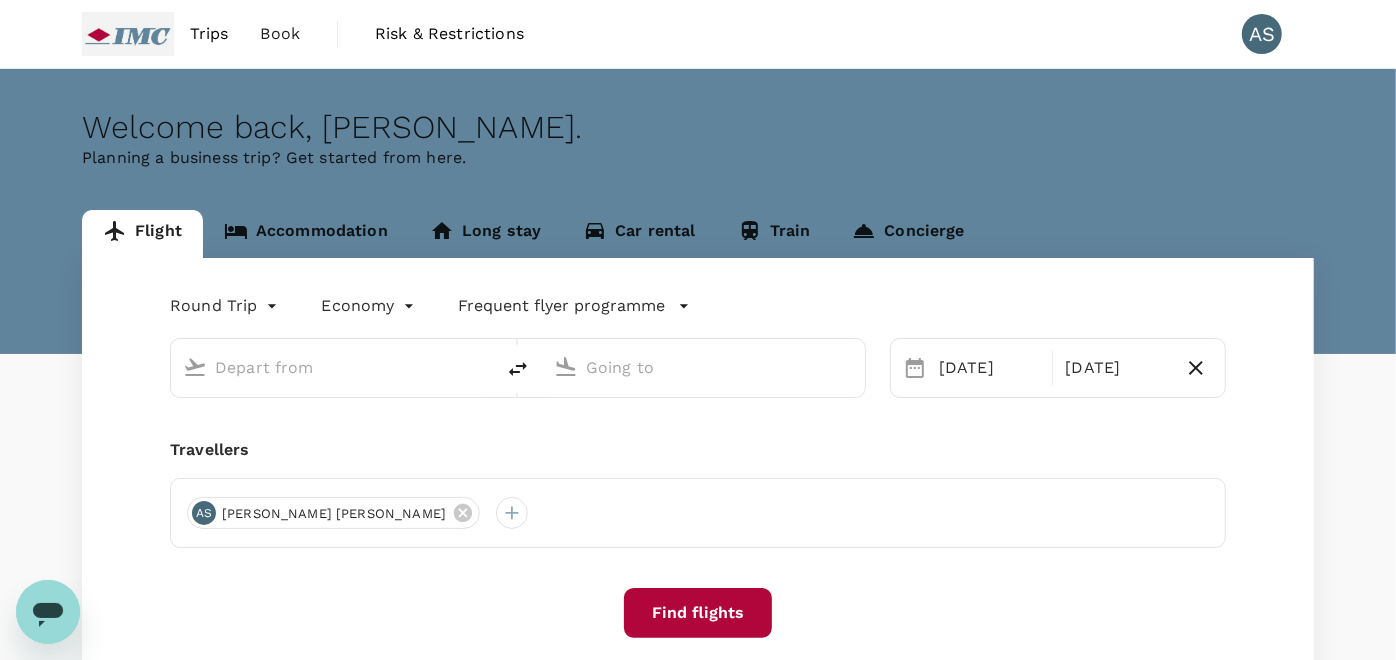 type on "Singapore Changi (SIN)" 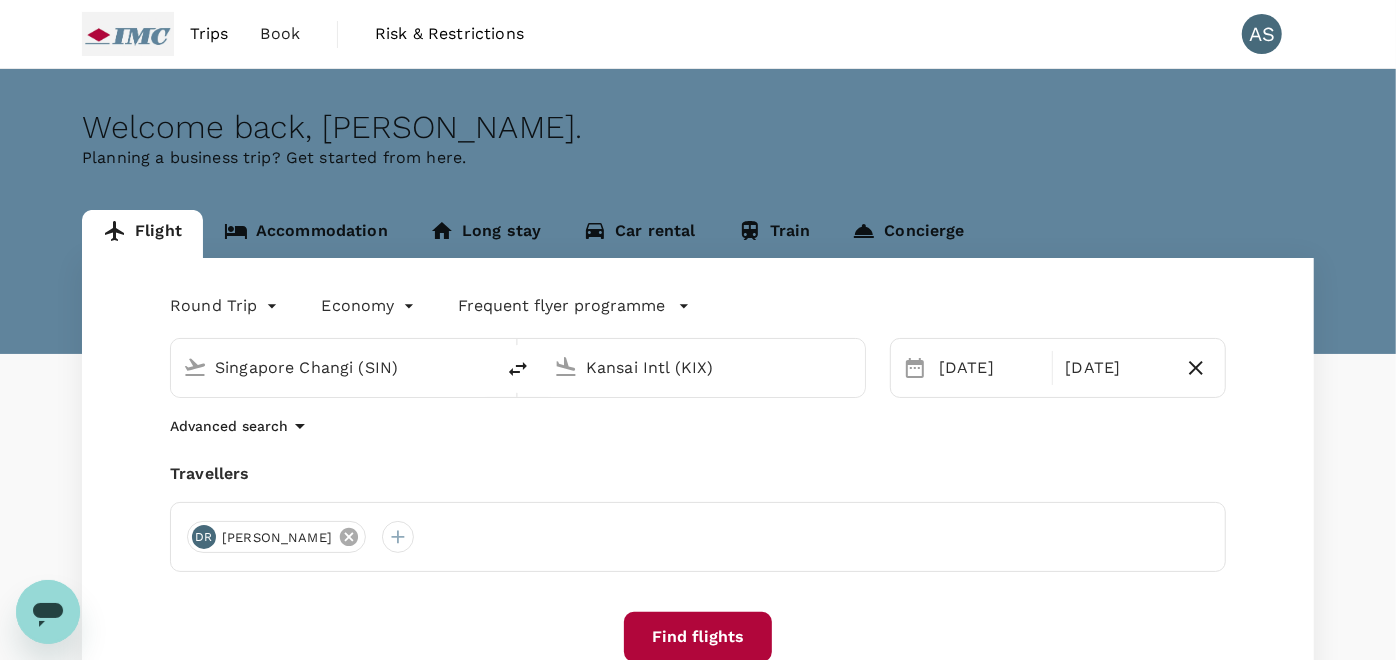 click 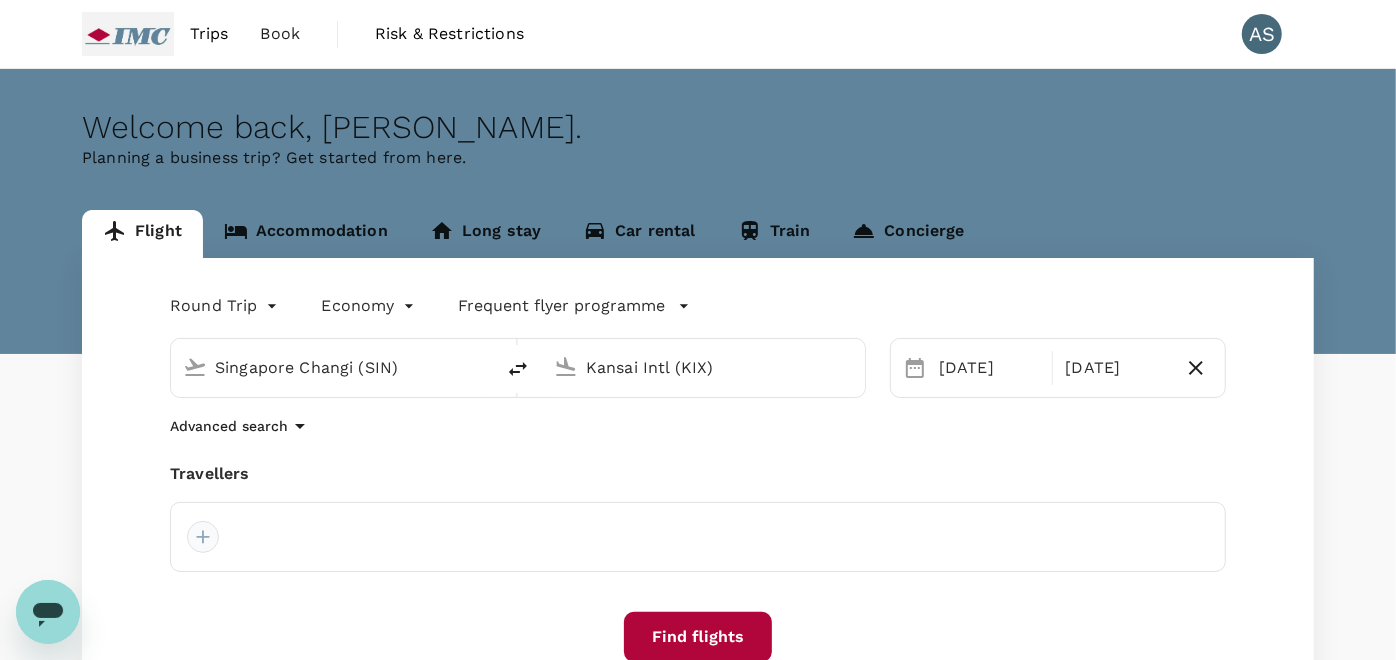 click at bounding box center (203, 537) 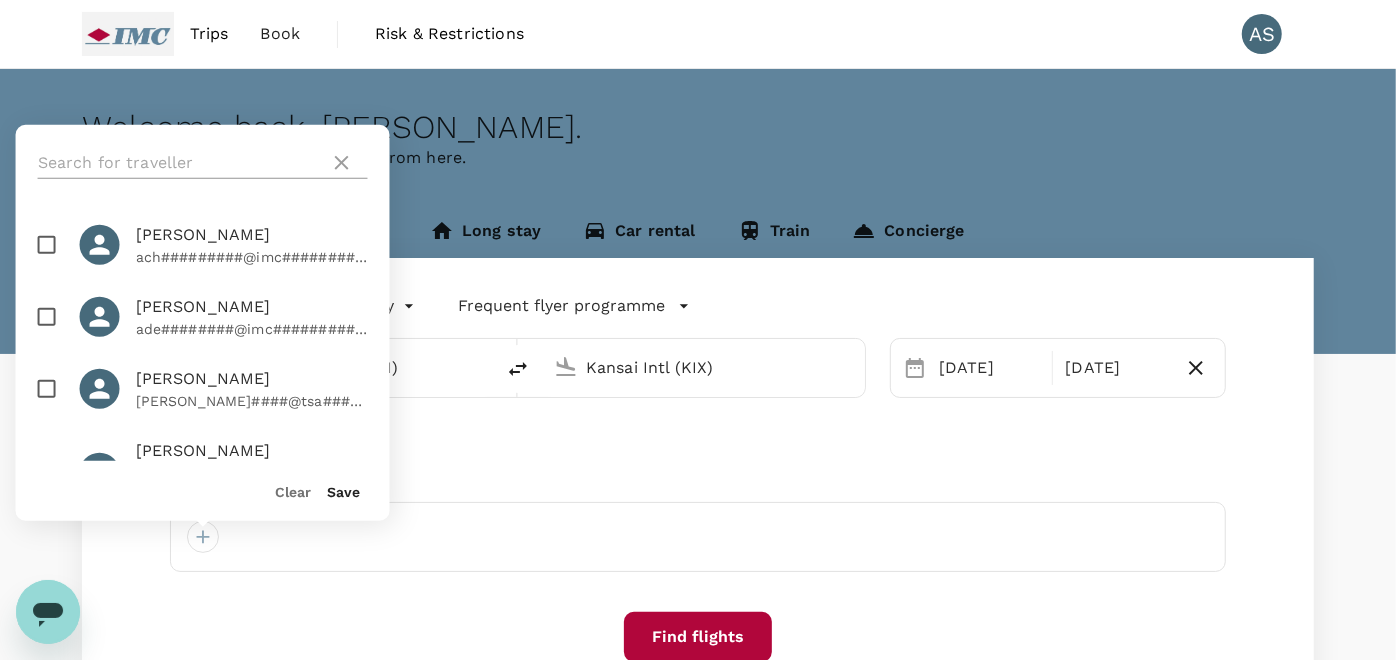 click at bounding box center (180, 163) 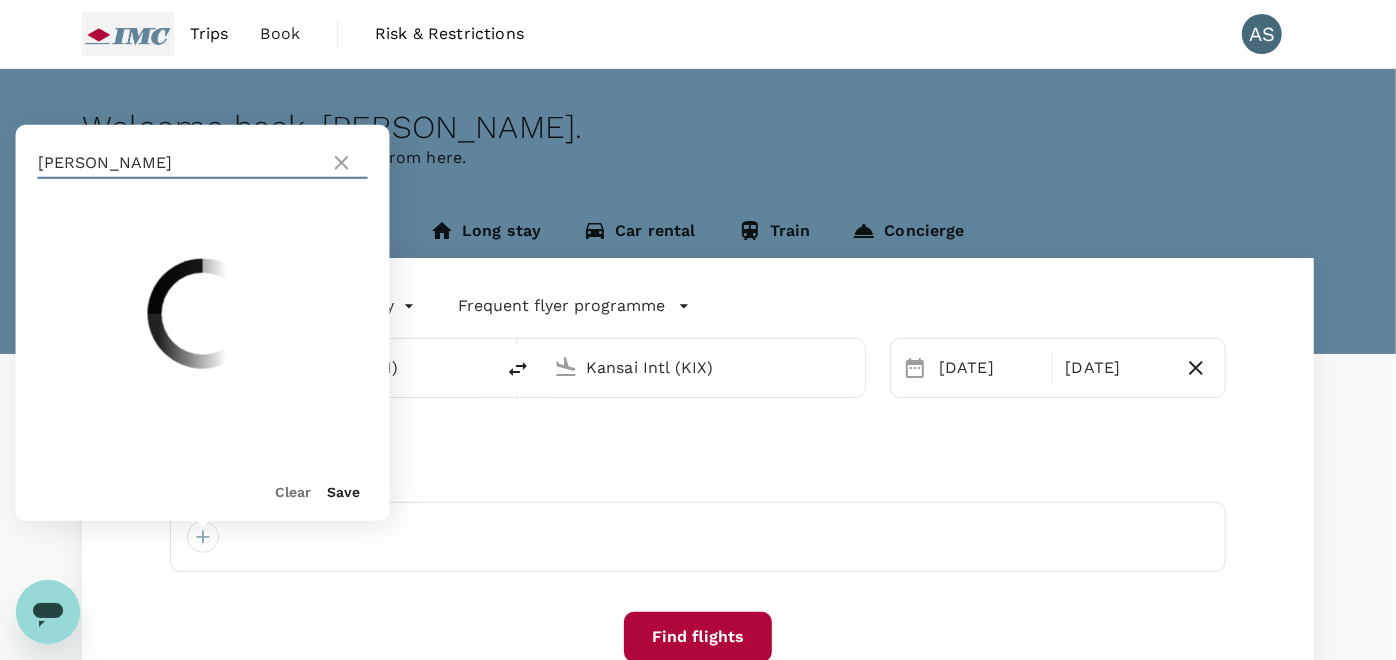 type on "Zhou dexiang" 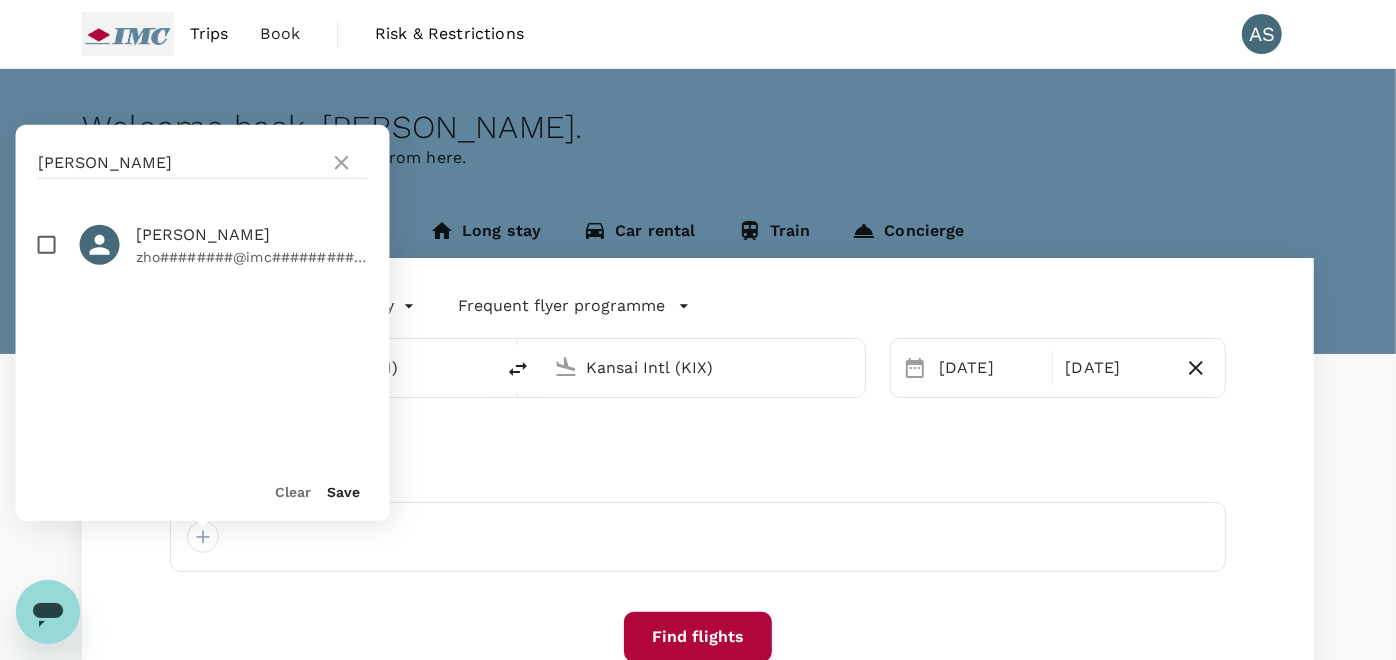 click at bounding box center [47, 245] 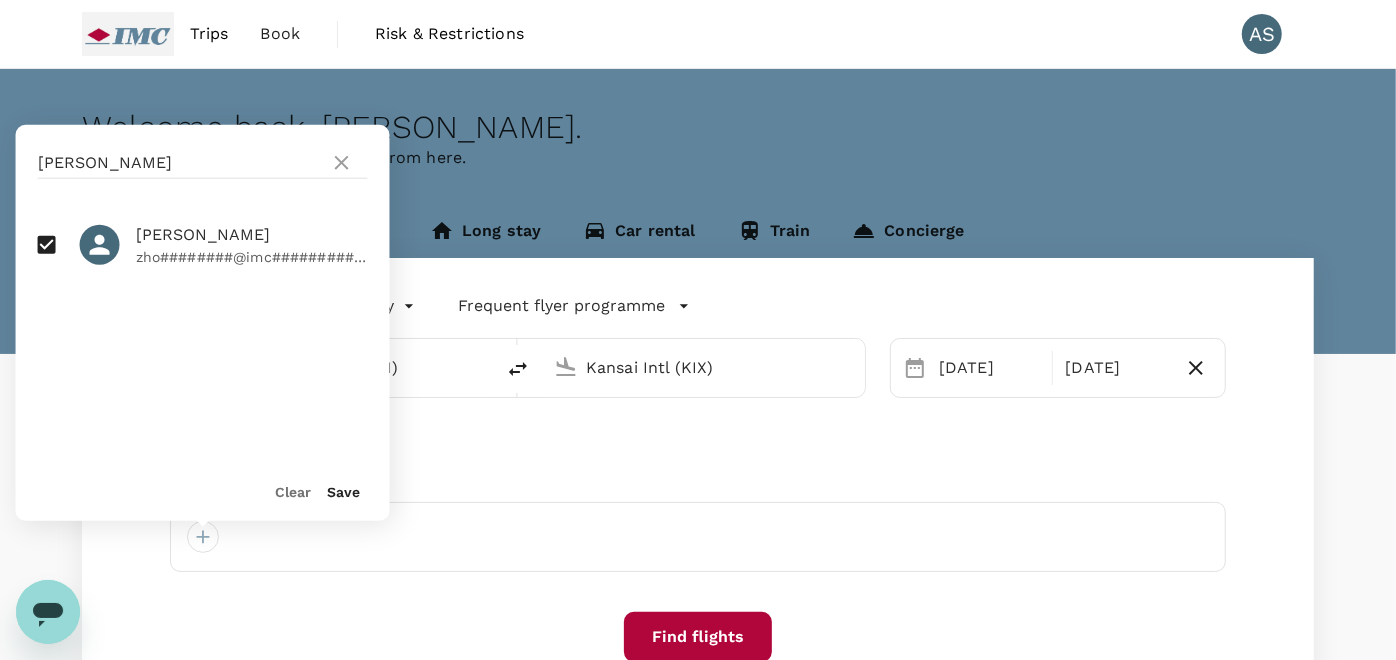 click on "Save" at bounding box center [344, 492] 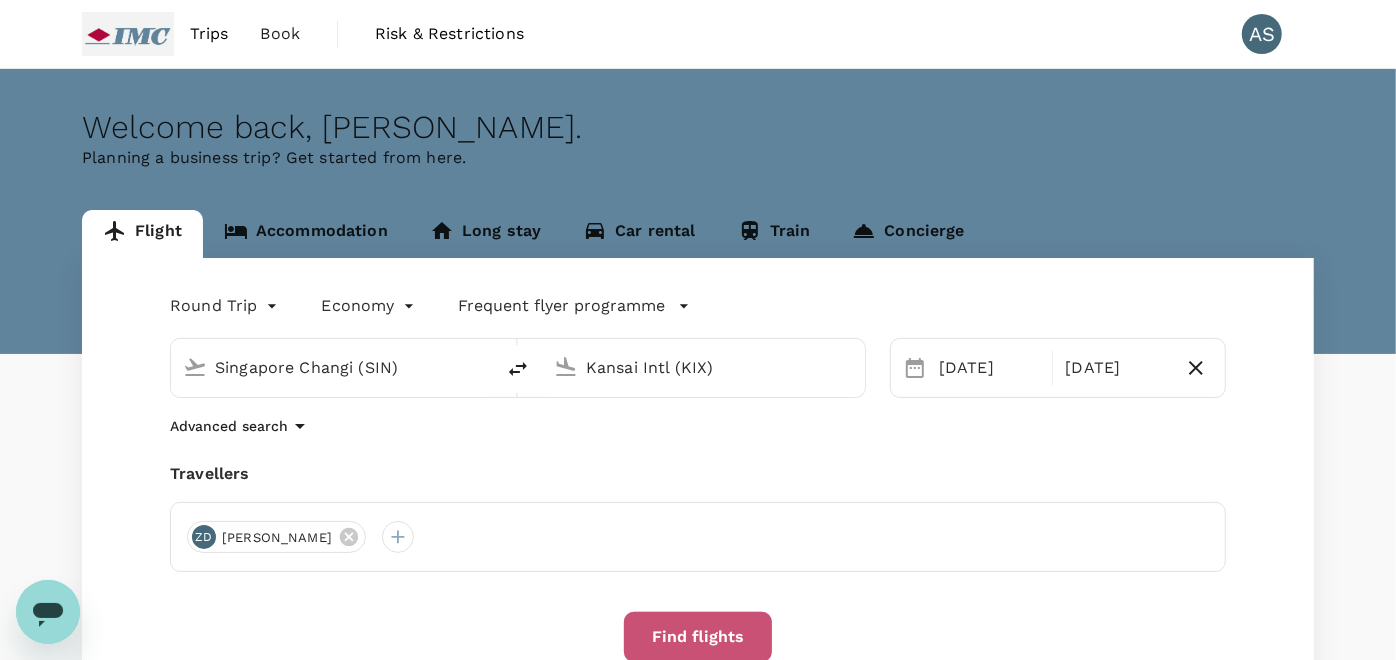 click on "Find flights" at bounding box center [698, 637] 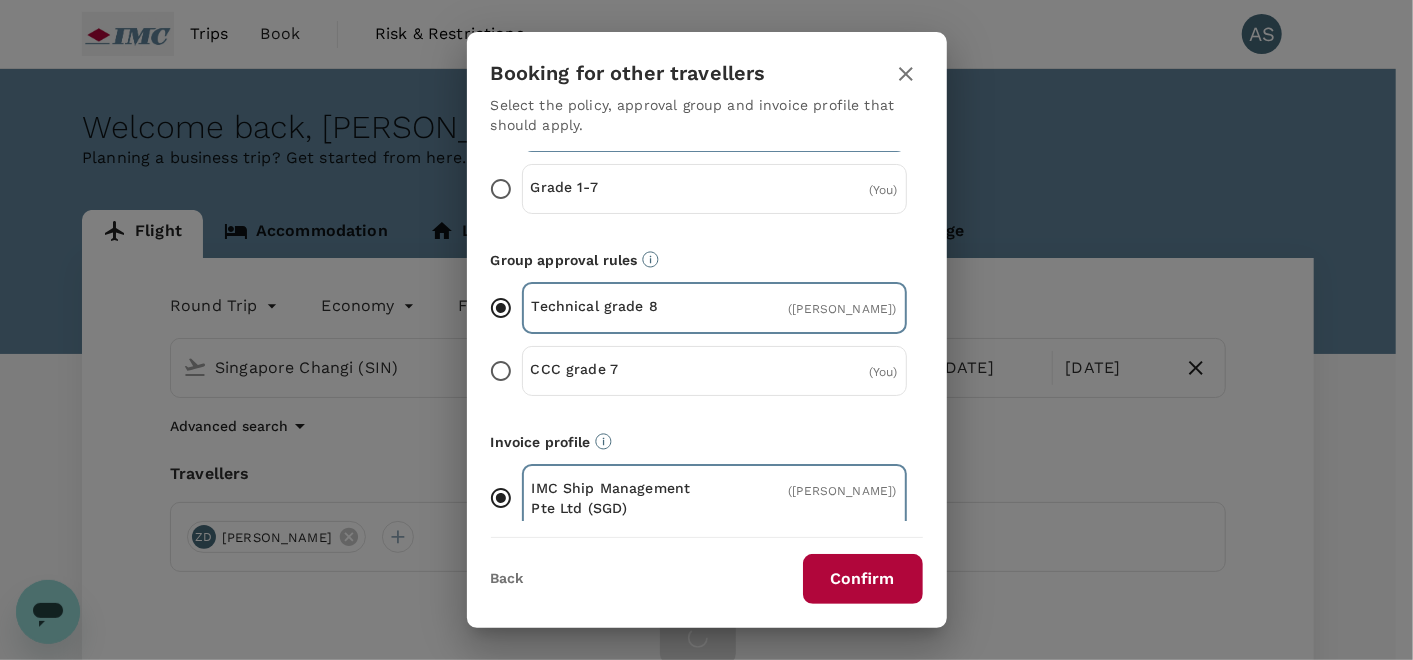 scroll, scrollTop: 185, scrollLeft: 0, axis: vertical 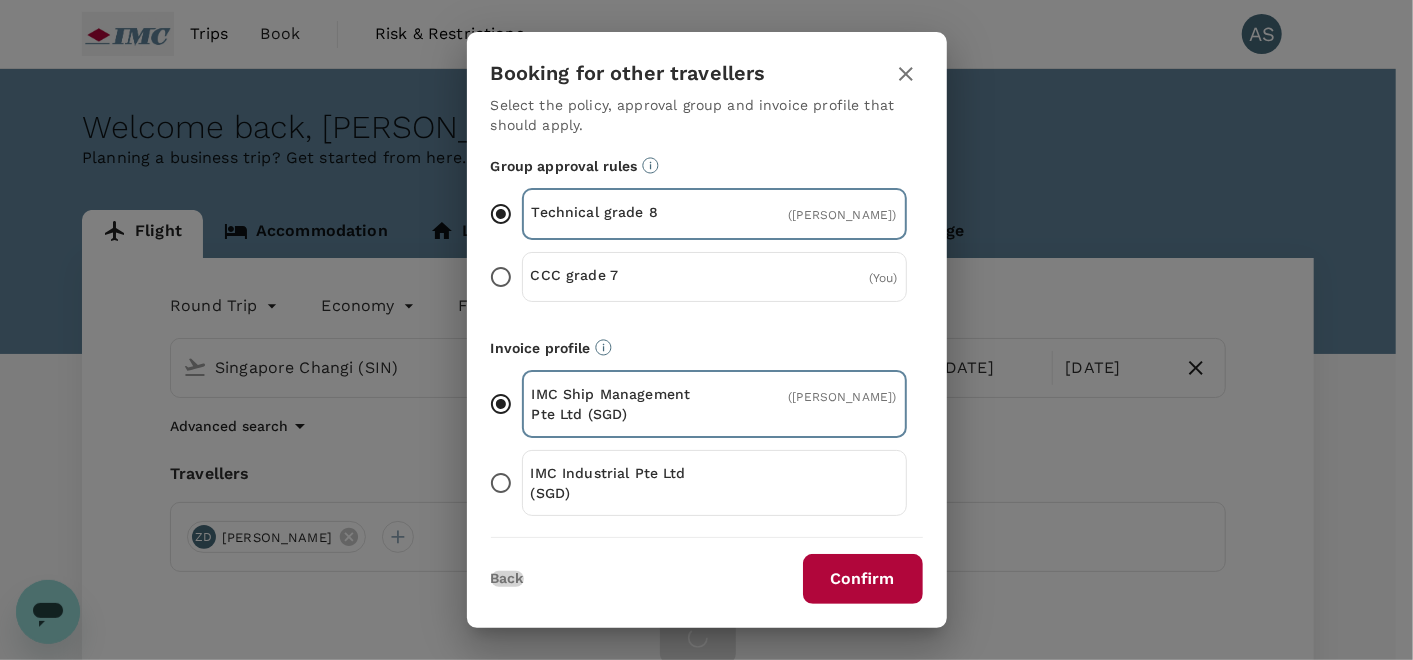click on "Back" at bounding box center (507, 579) 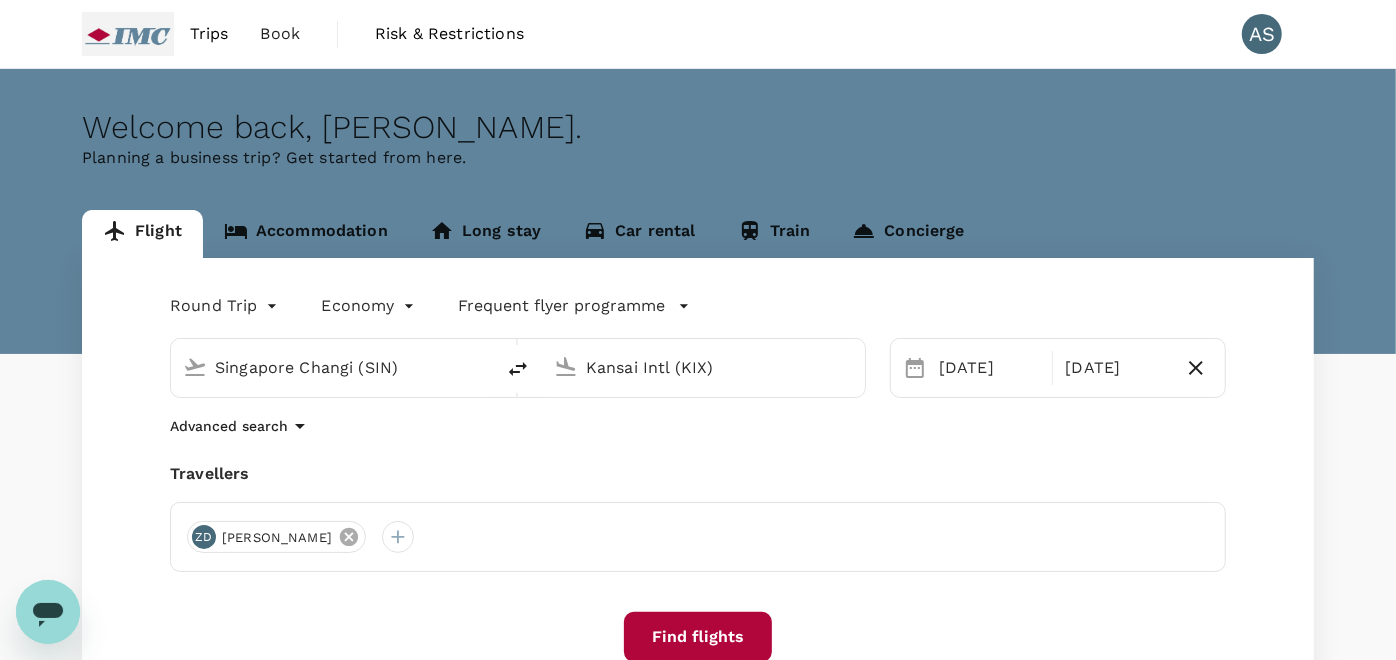 click 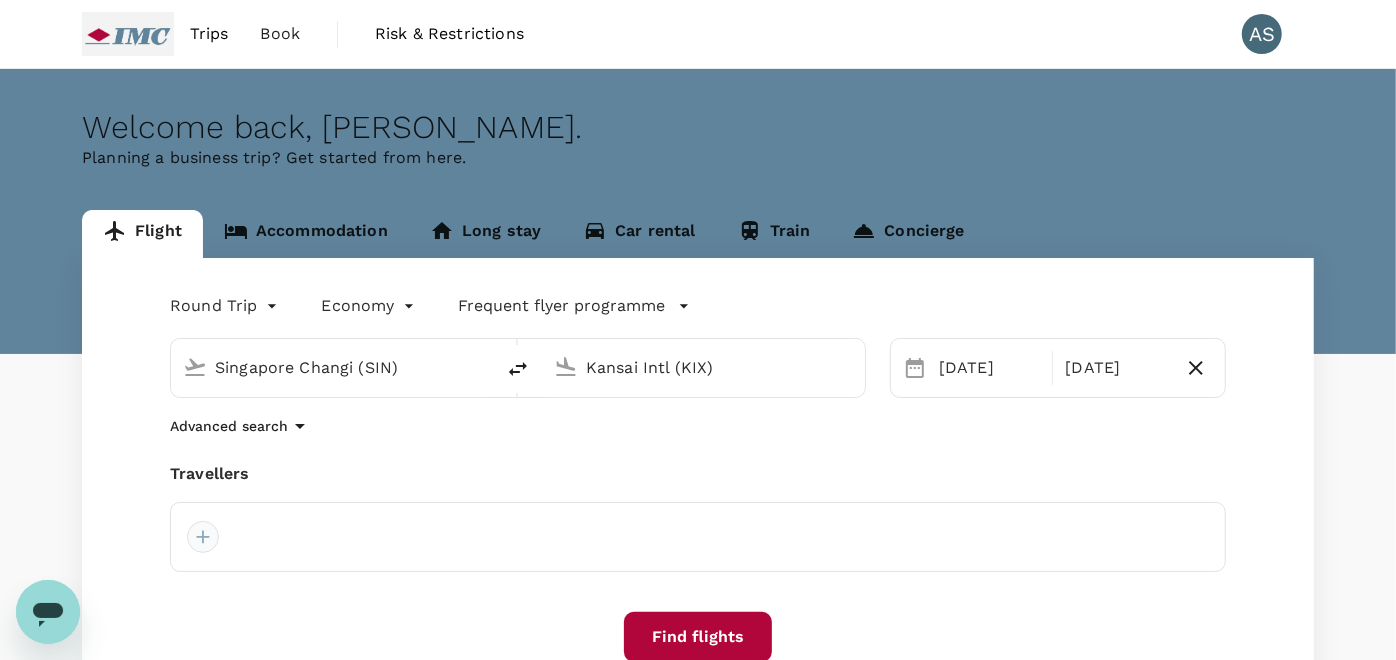 click at bounding box center (203, 537) 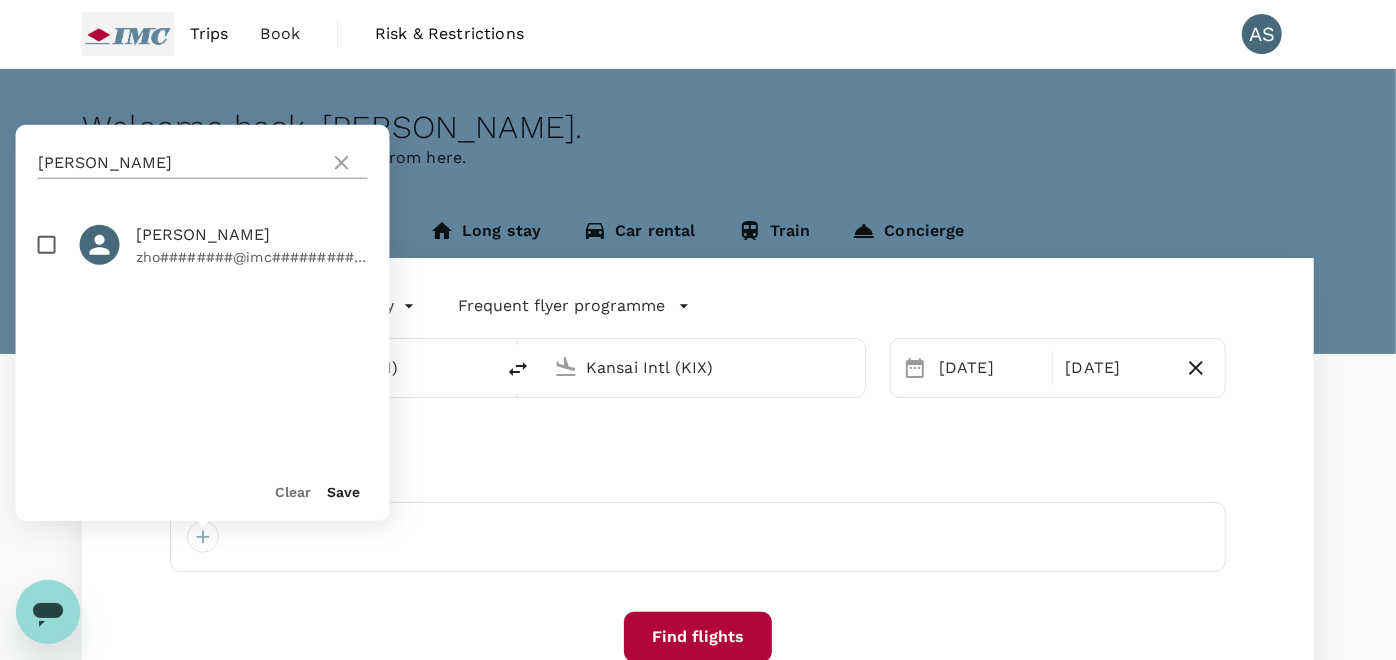 click 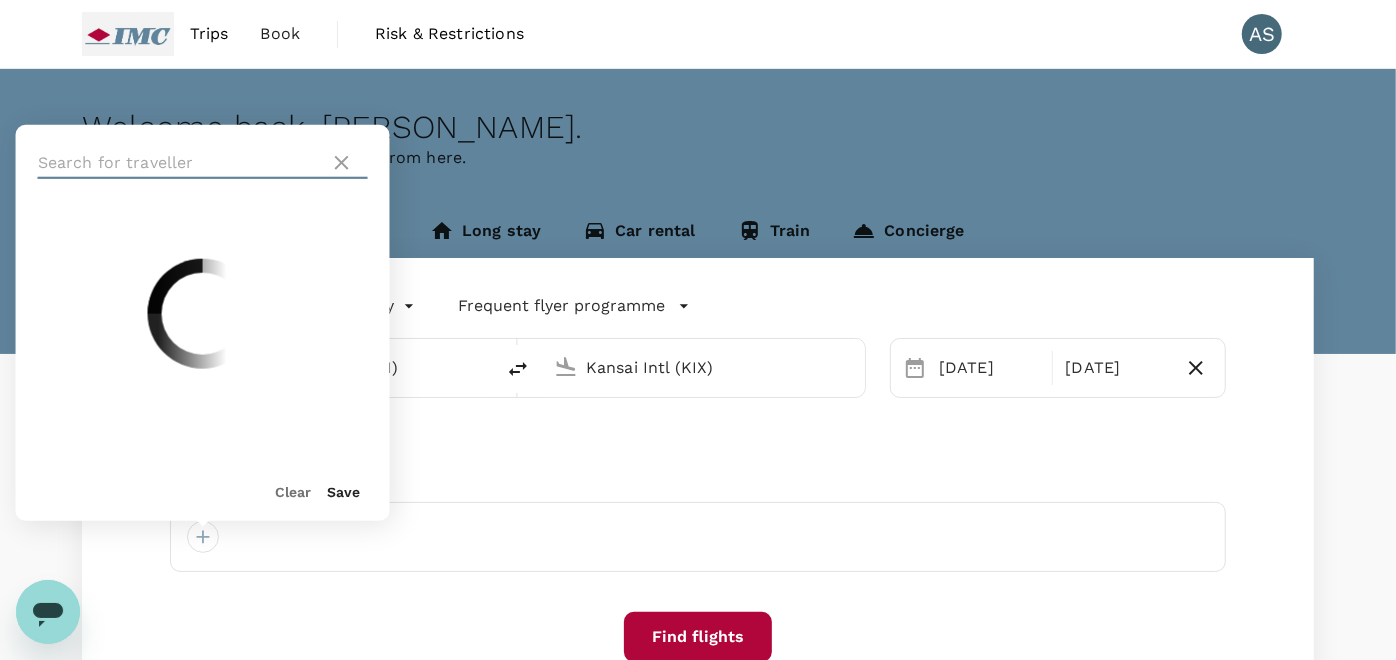click at bounding box center (180, 163) 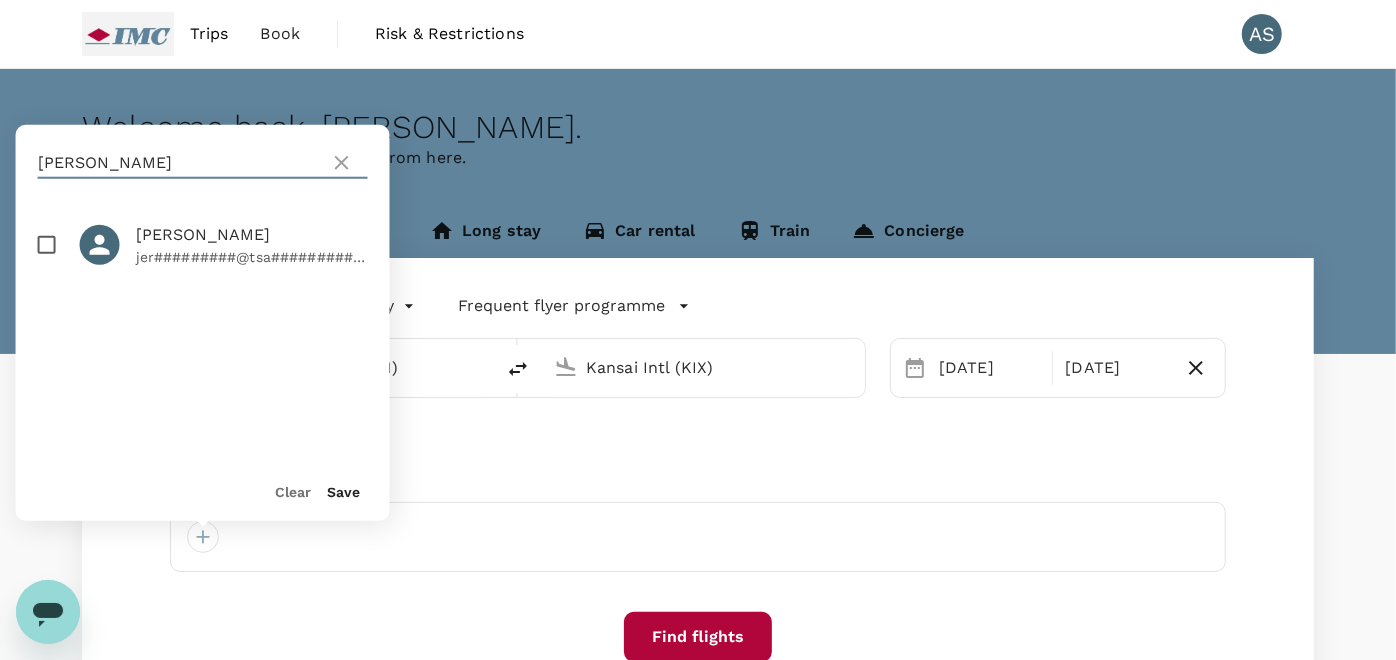 type on "jeremy nguee" 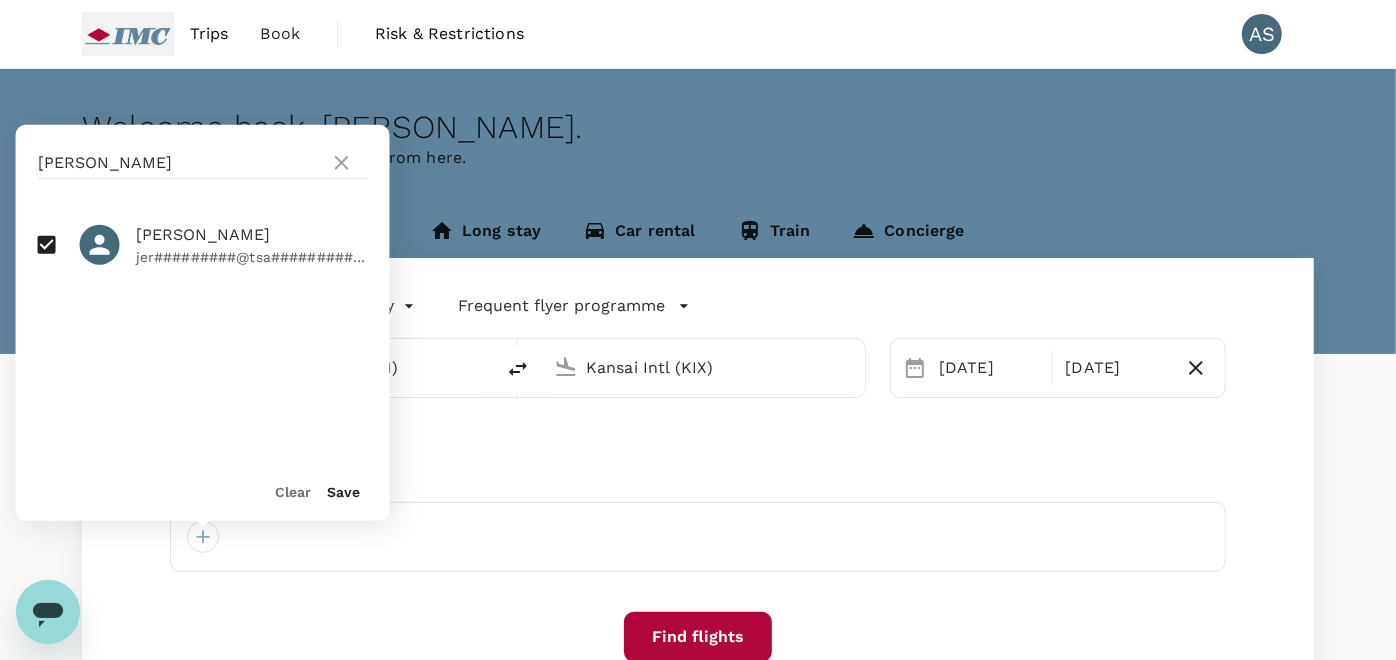 click on "Save" at bounding box center [344, 492] 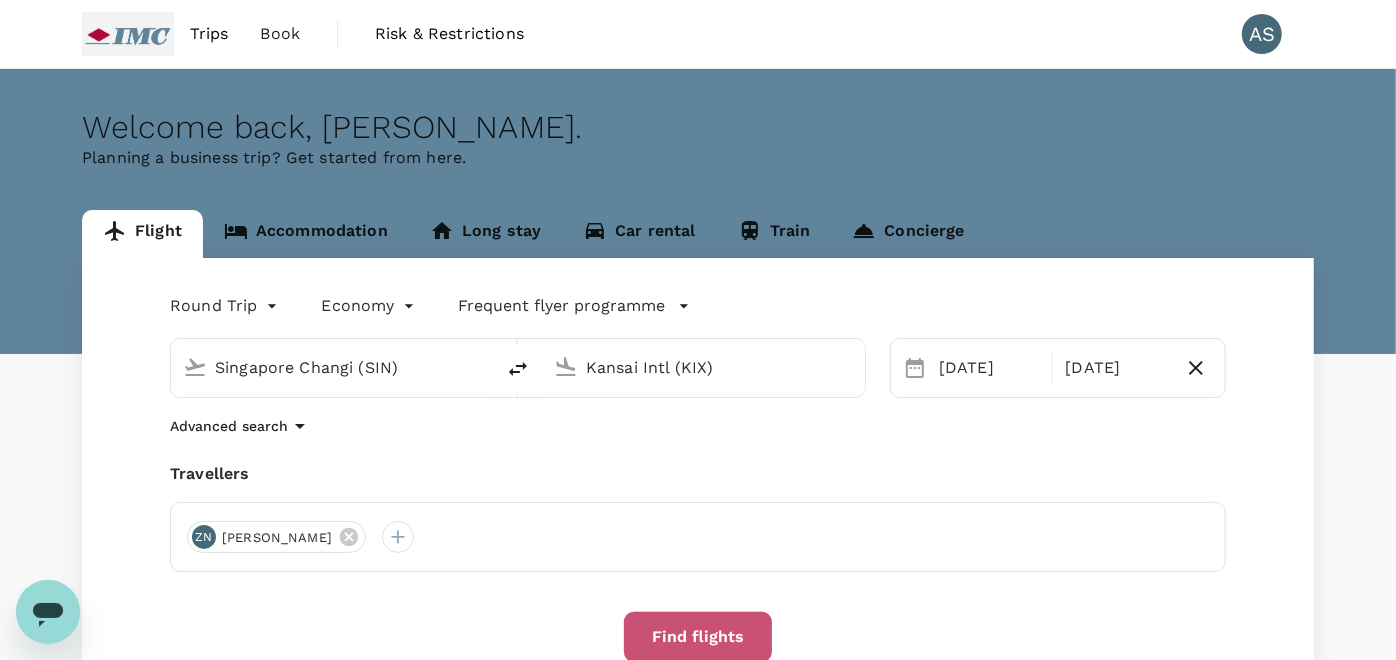 click on "Find flights" at bounding box center (698, 637) 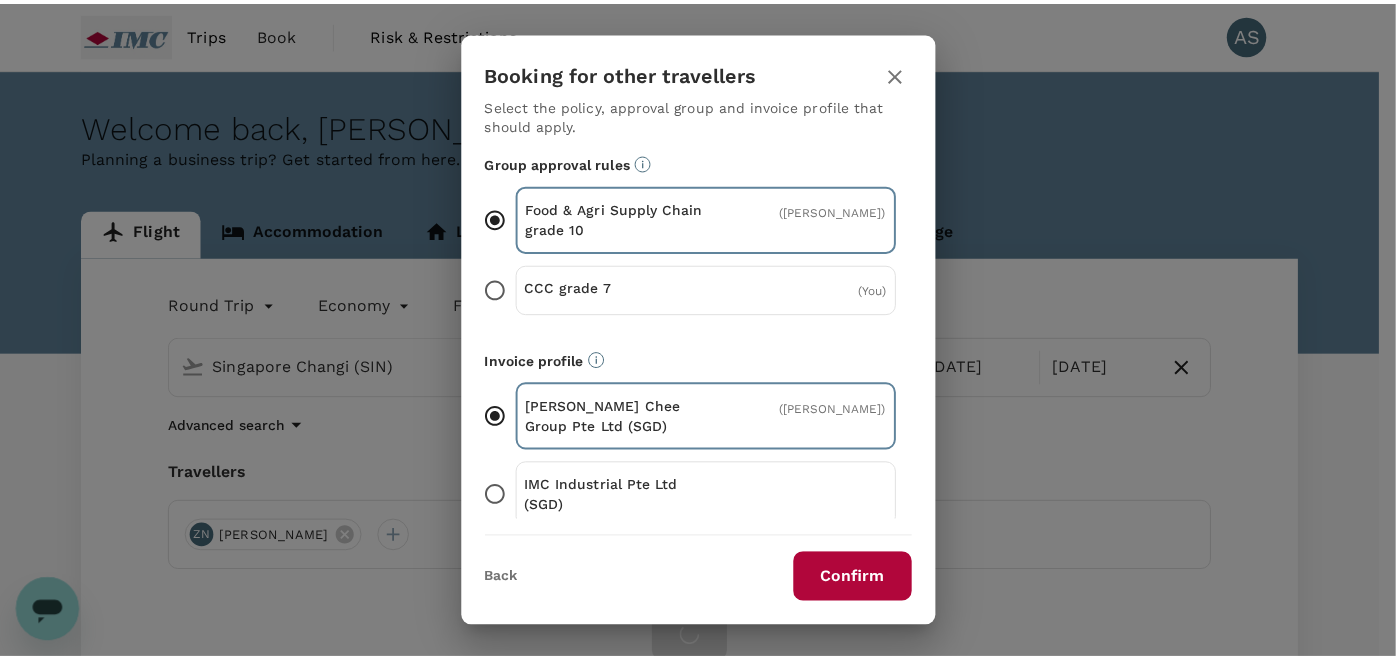 scroll, scrollTop: 180, scrollLeft: 0, axis: vertical 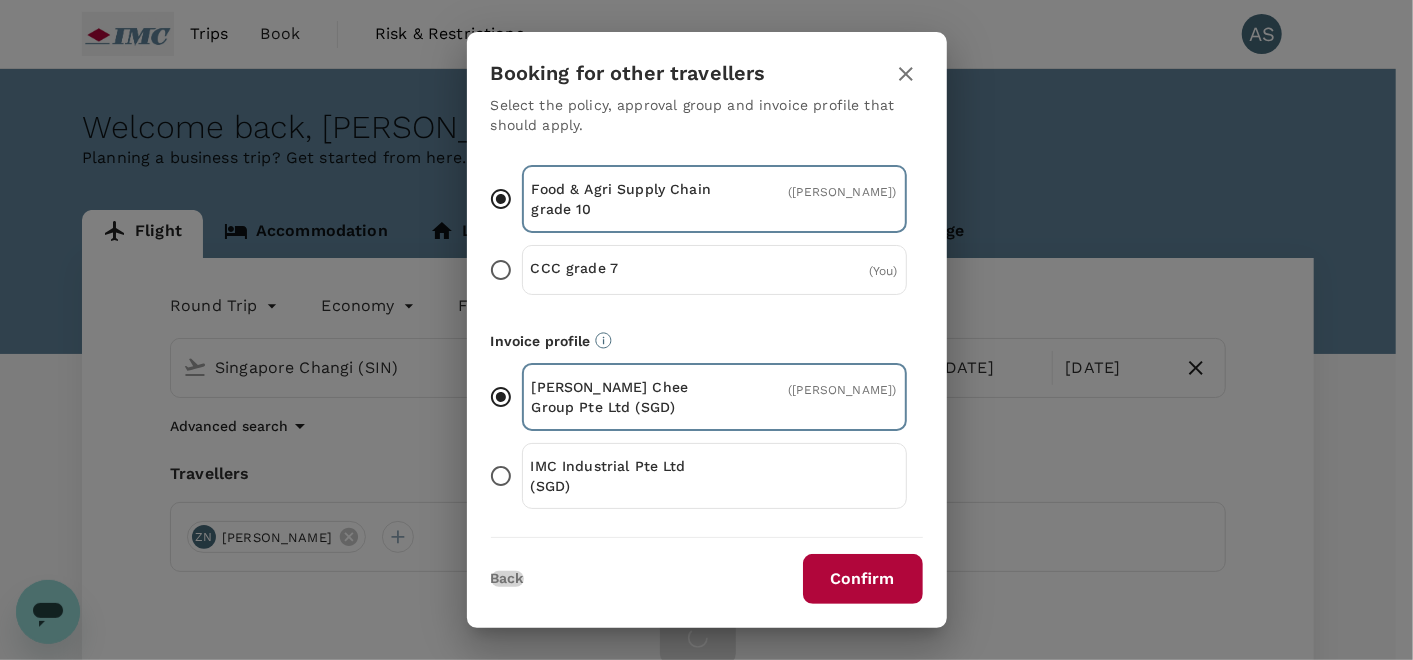click on "Back" at bounding box center [507, 579] 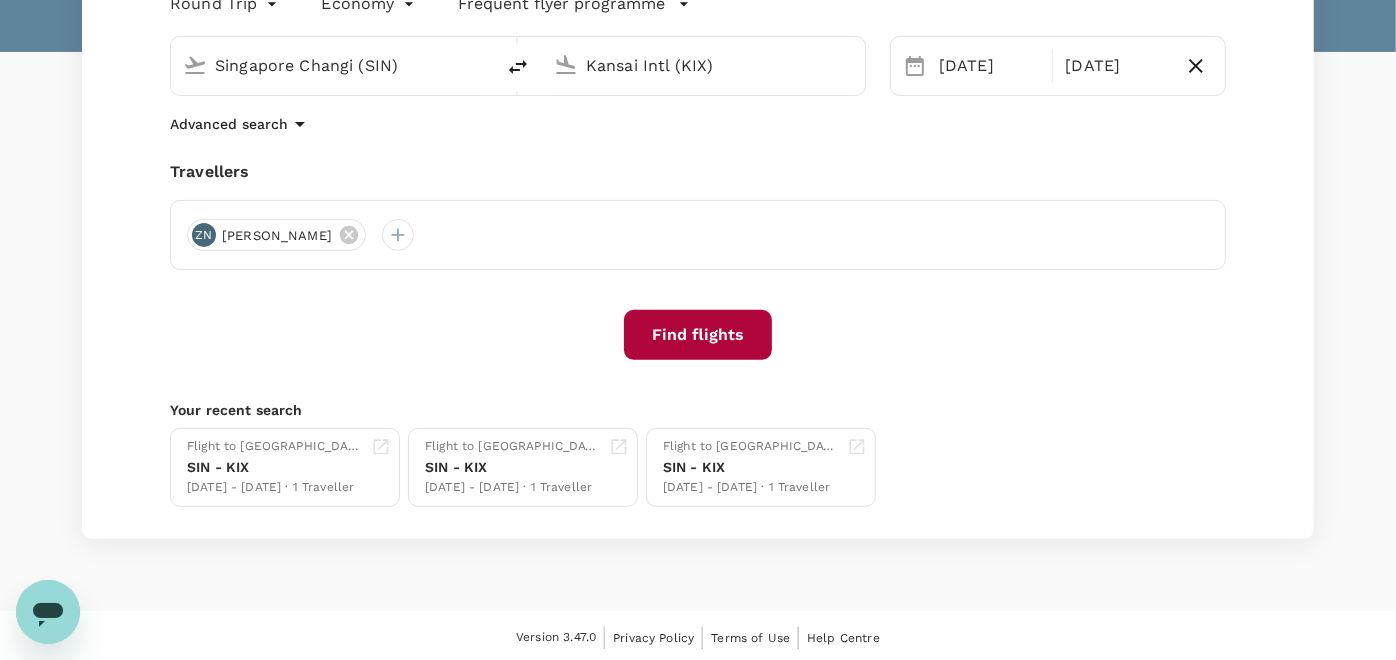 scroll, scrollTop: 305, scrollLeft: 0, axis: vertical 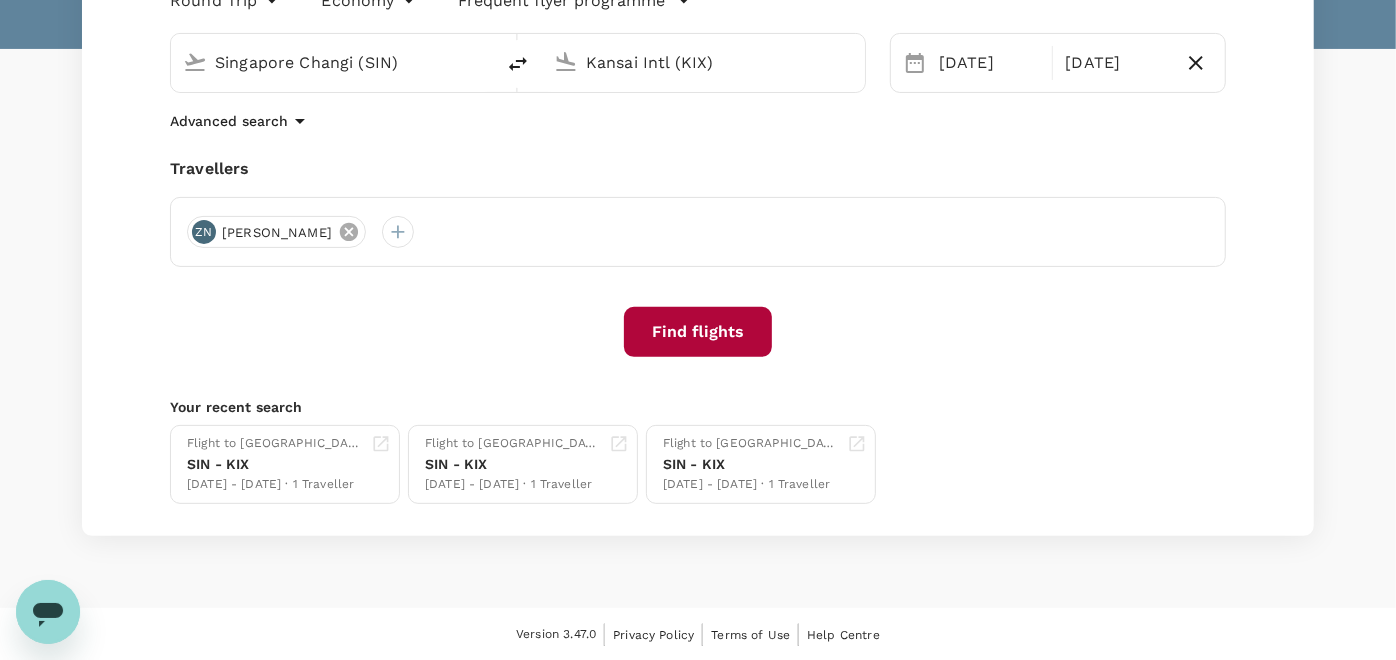 click 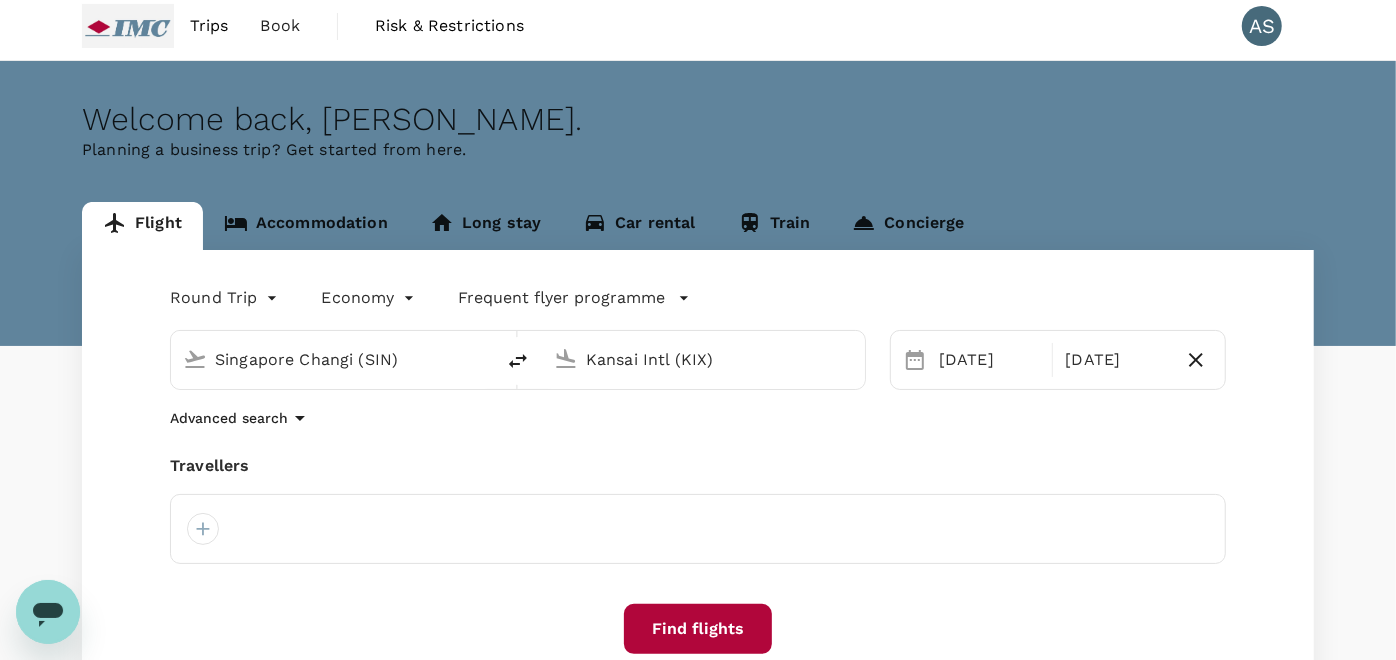 scroll, scrollTop: 0, scrollLeft: 0, axis: both 